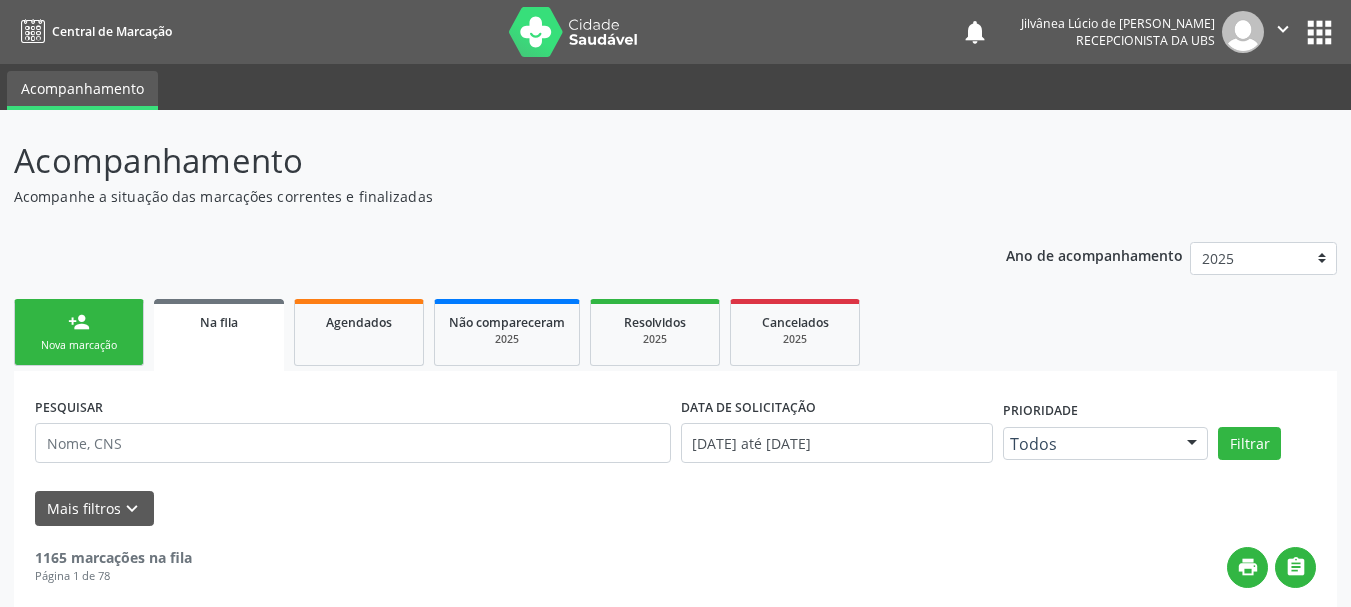click on "Nova marcação" at bounding box center [79, 345] 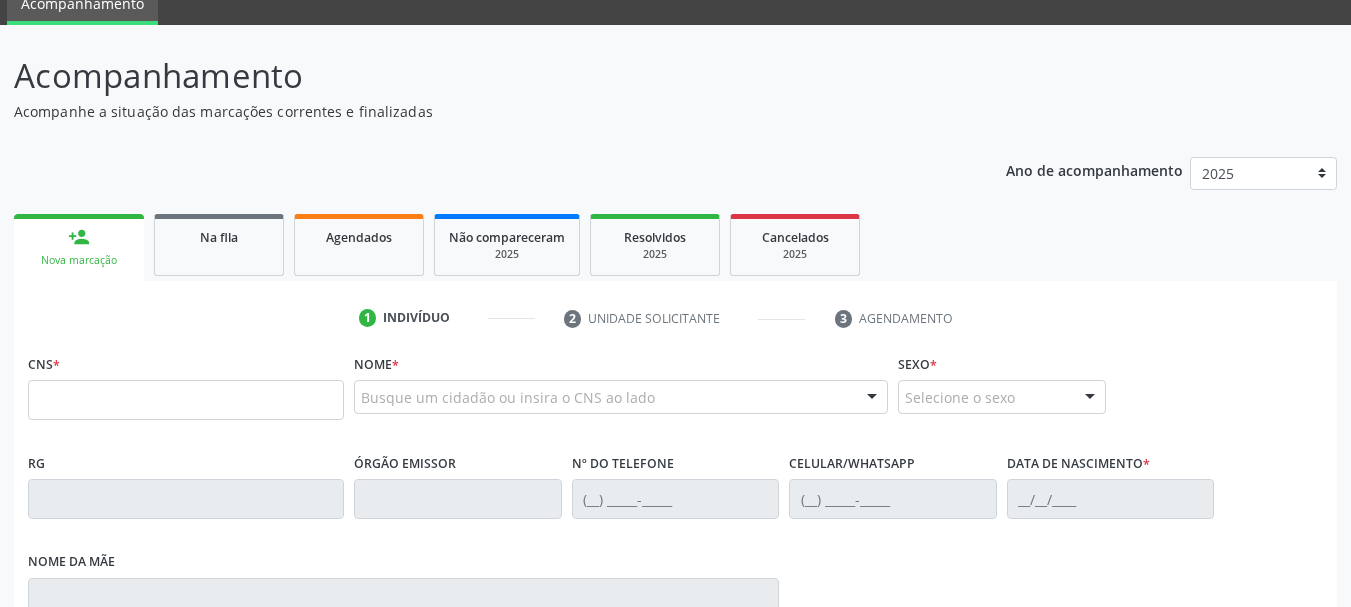 scroll, scrollTop: 200, scrollLeft: 0, axis: vertical 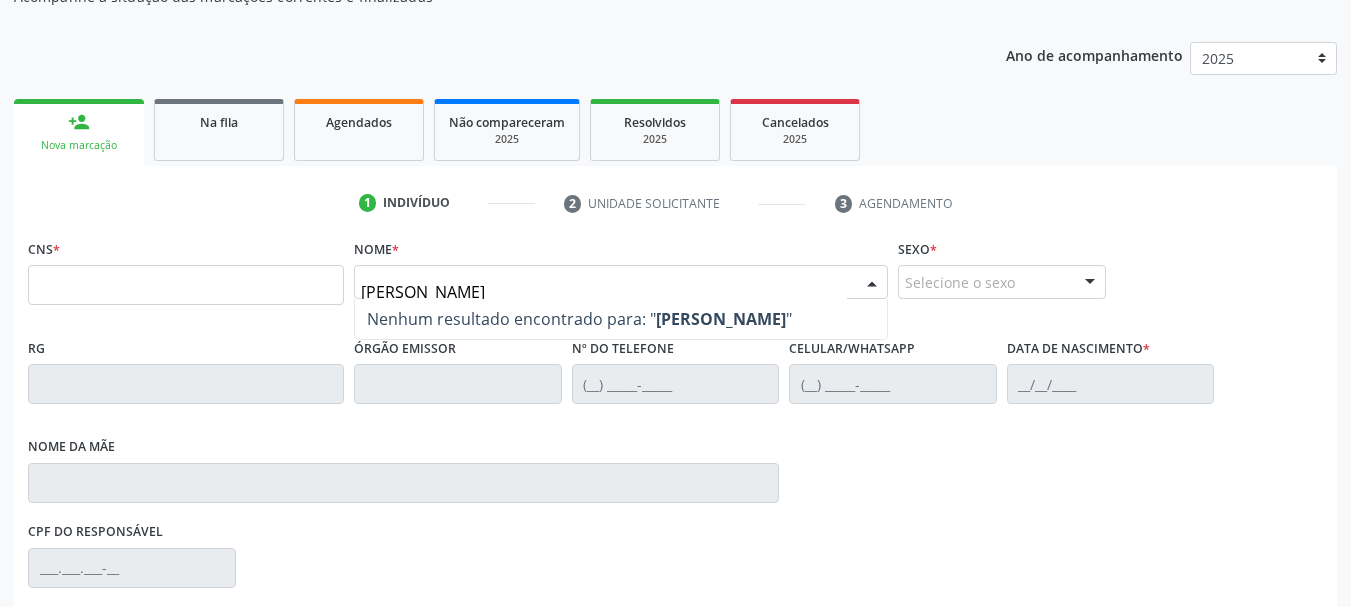 drag, startPoint x: 564, startPoint y: 290, endPoint x: 499, endPoint y: 285, distance: 65.192024 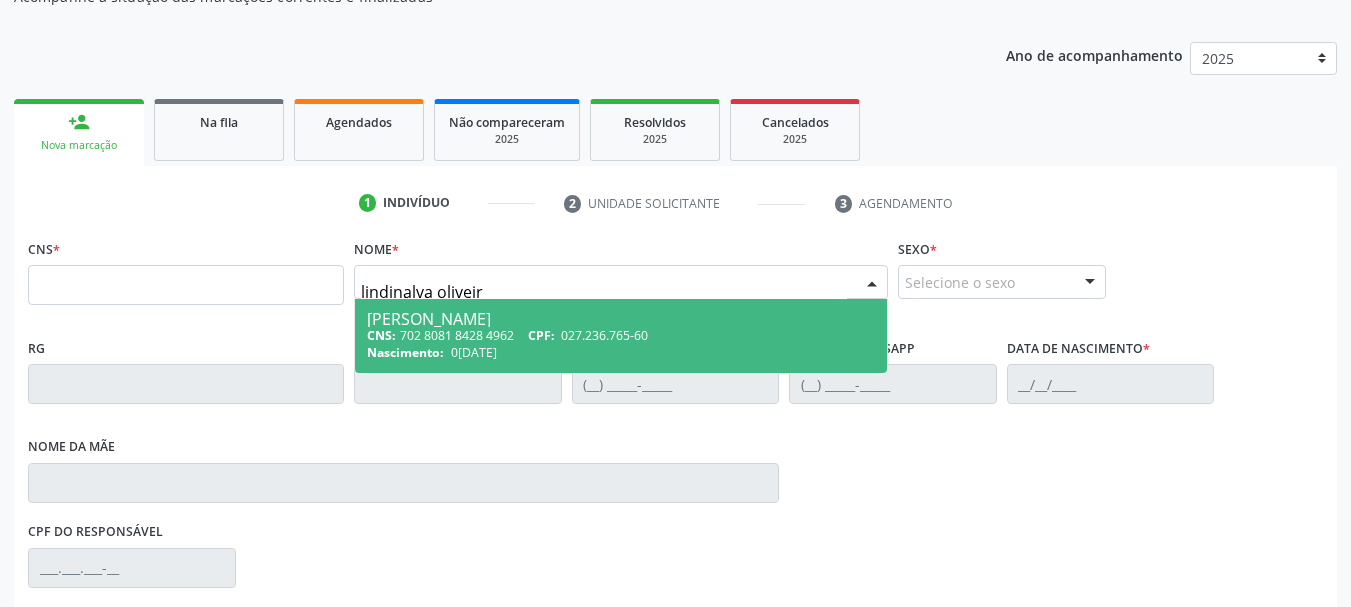 drag, startPoint x: 532, startPoint y: 288, endPoint x: 335, endPoint y: 290, distance: 197.01015 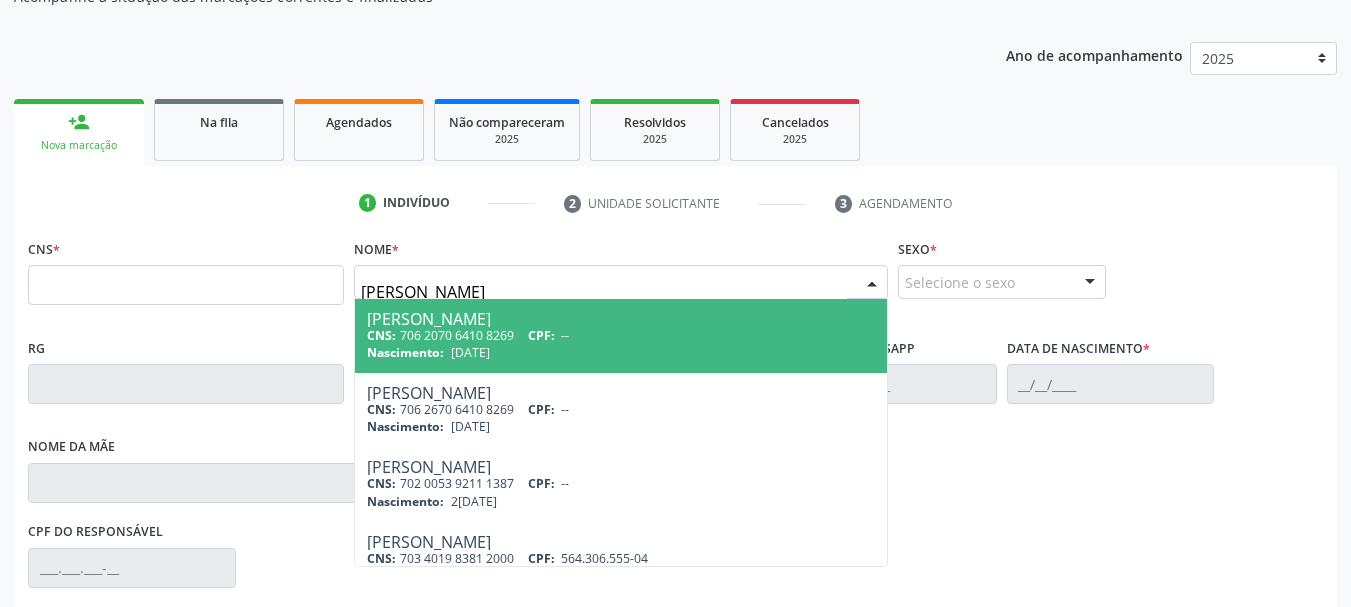 type on "[PERSON_NAME]" 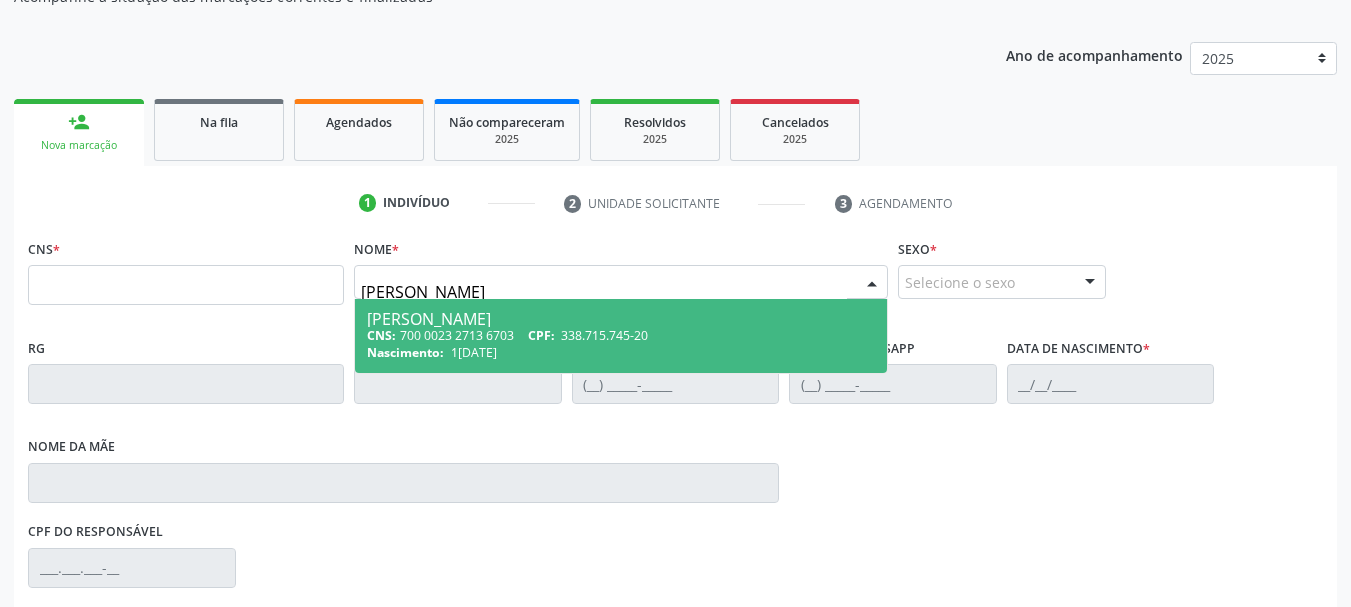 click on "CNS:
700 0023 2713 6703
CPF:
338.715.745-20" at bounding box center (621, 335) 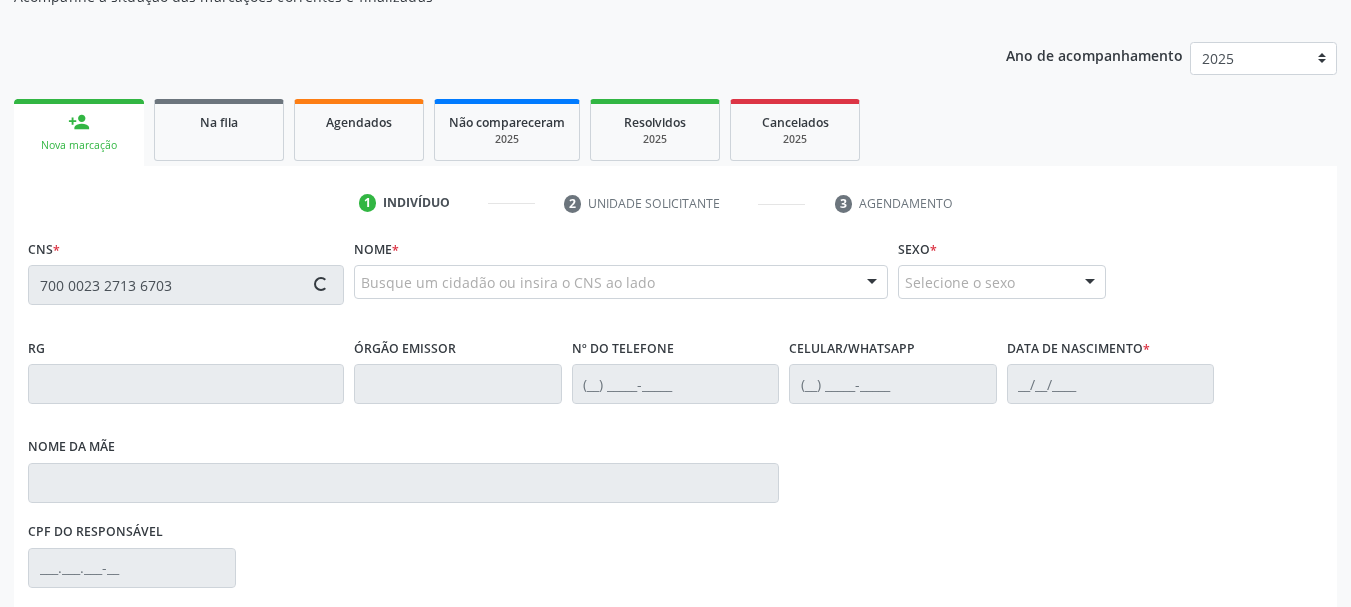 type on "700 0023 2713 6703" 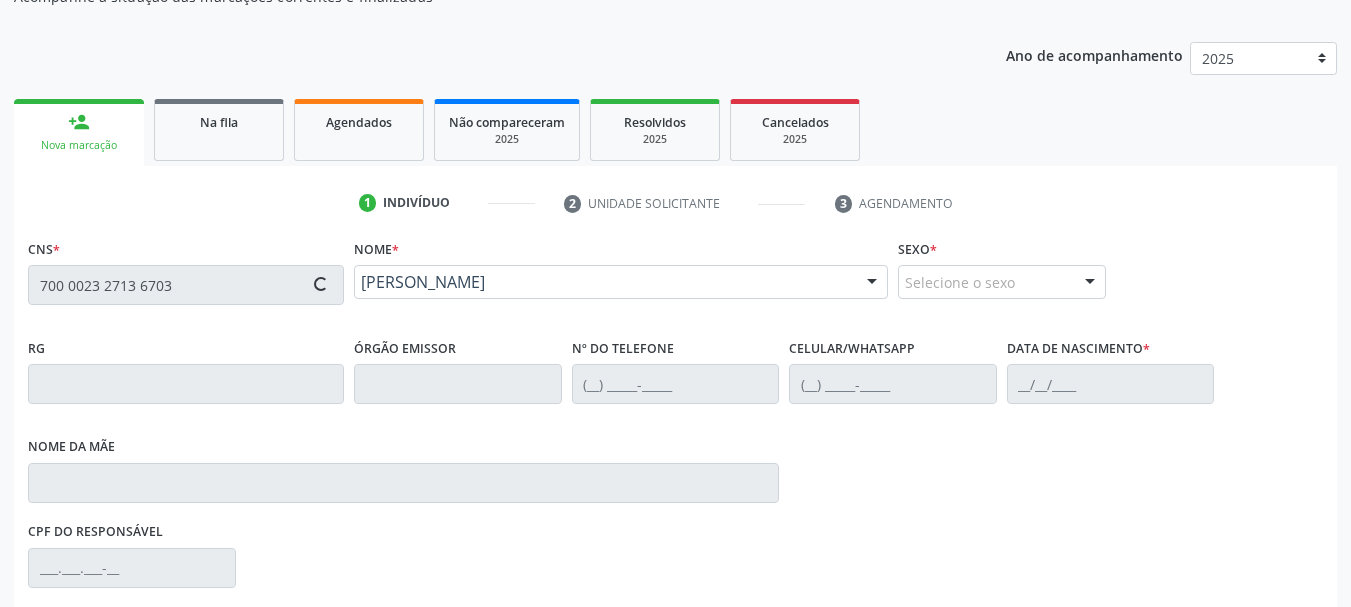 type on "[PHONE_NUMBER]" 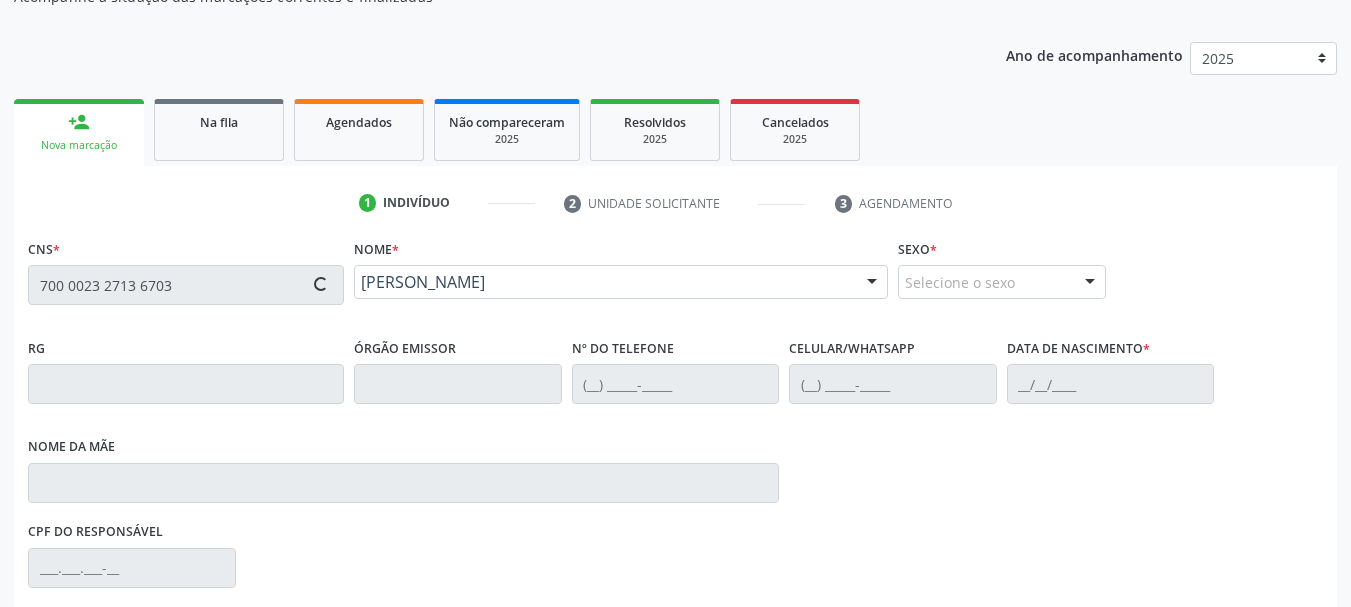 type on "[PHONE_NUMBER]" 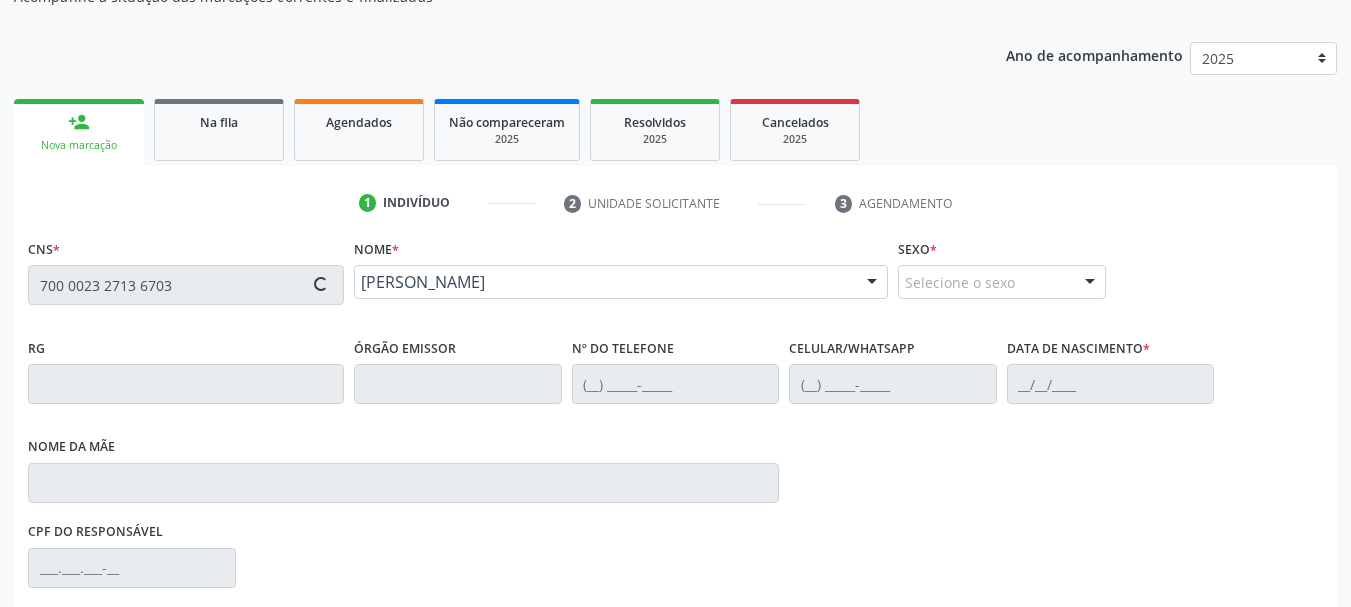 type on "1[DATE]" 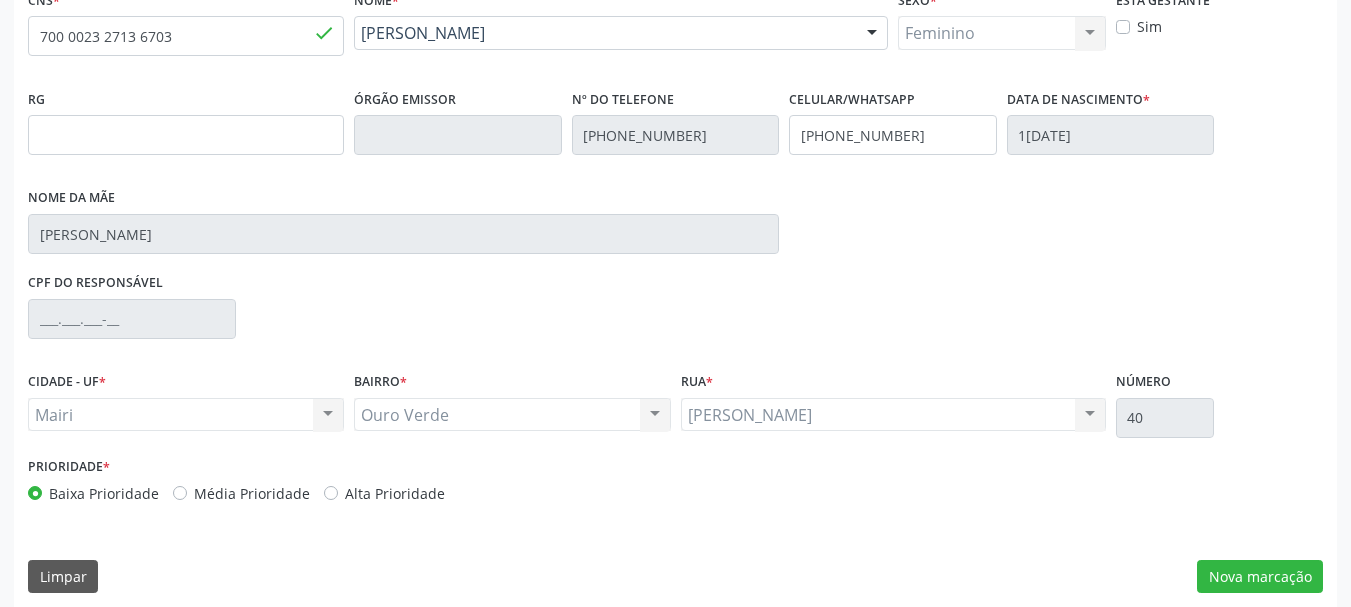 scroll, scrollTop: 463, scrollLeft: 0, axis: vertical 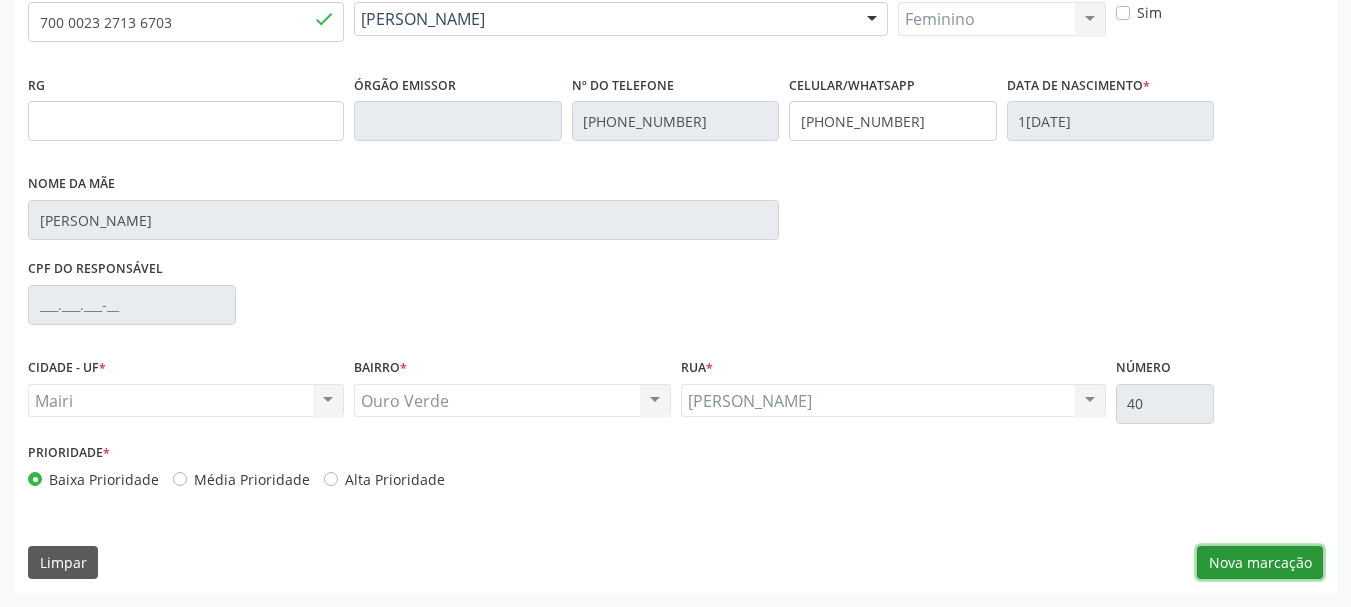 click on "Nova marcação" at bounding box center (1260, 563) 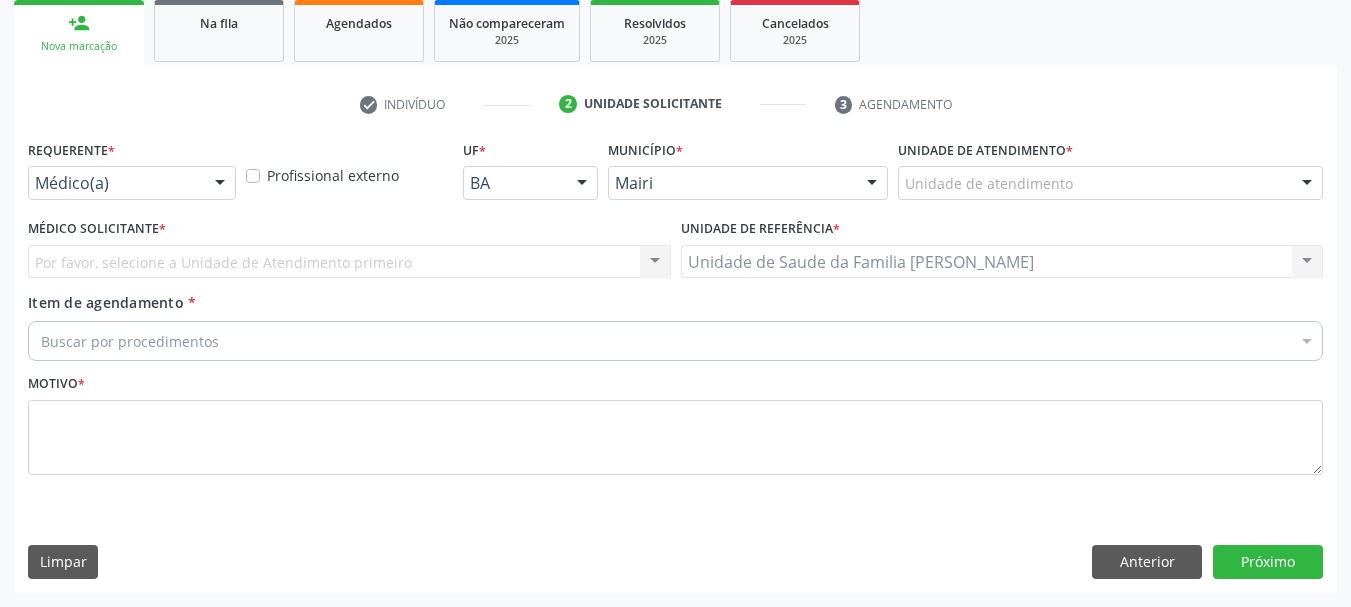 scroll, scrollTop: 299, scrollLeft: 0, axis: vertical 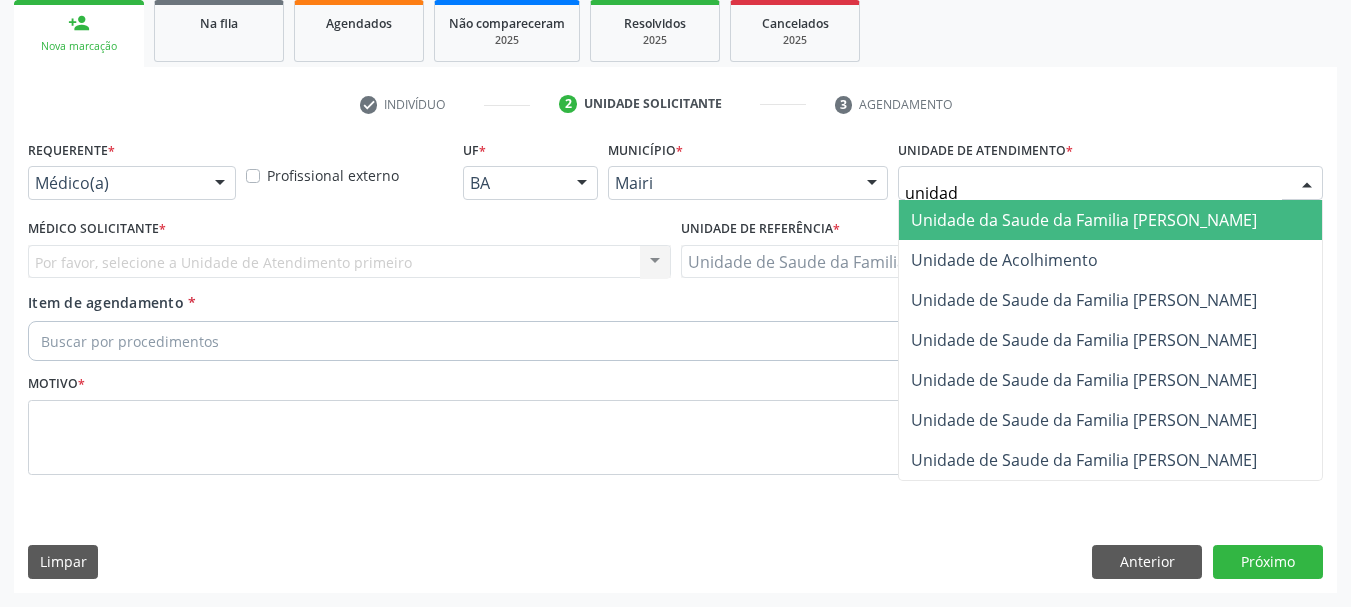 type on "unidade" 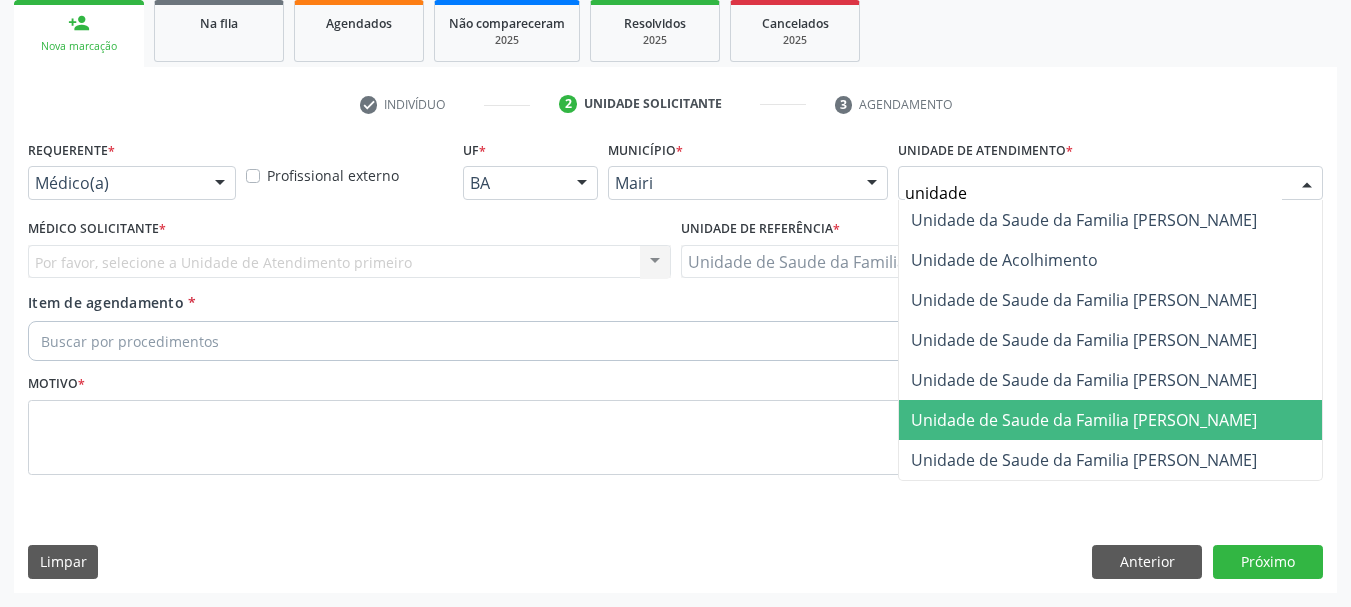 click on "Unidade de Saude da Familia [PERSON_NAME]" at bounding box center [1084, 420] 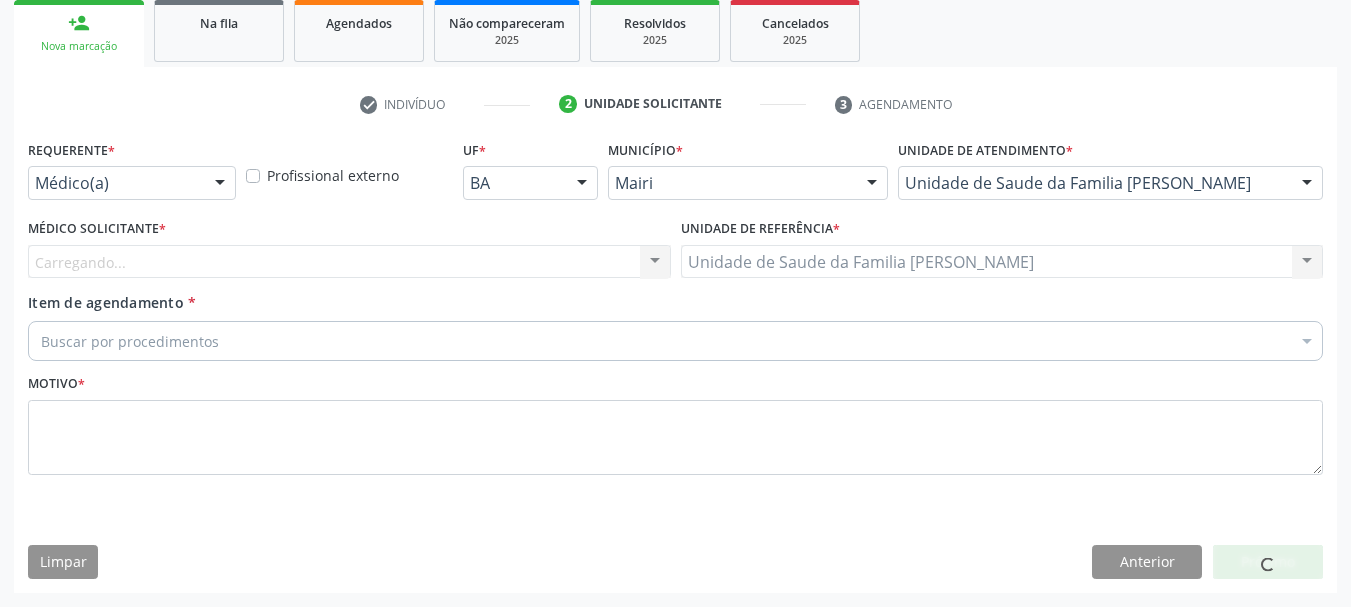 click on "Carregando...
Nenhum resultado encontrado para: "   "
Não há nenhuma opção para ser exibida." at bounding box center (349, 262) 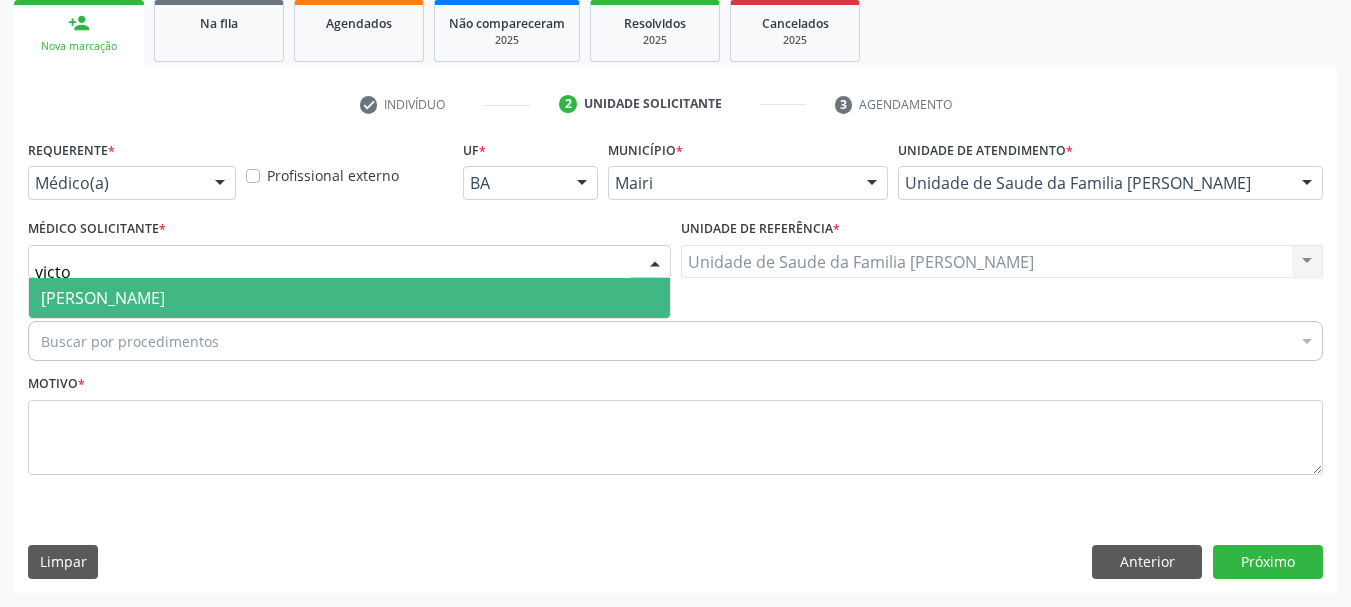 type on "victor" 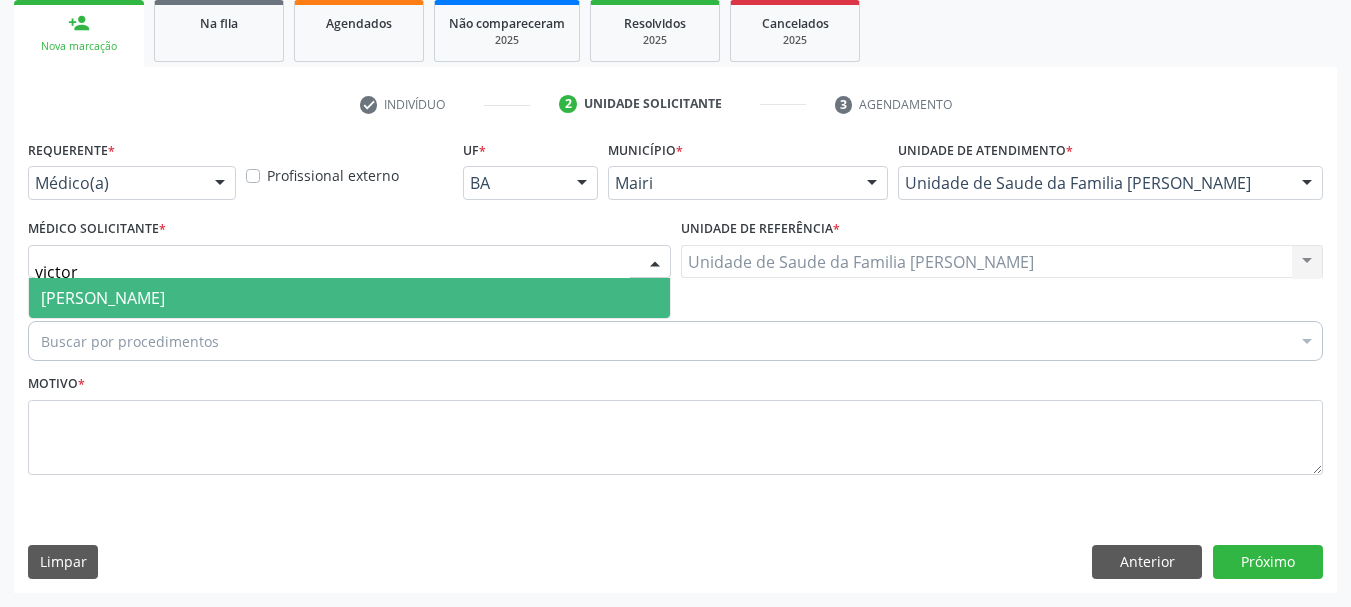 click on "[PERSON_NAME]" at bounding box center [103, 298] 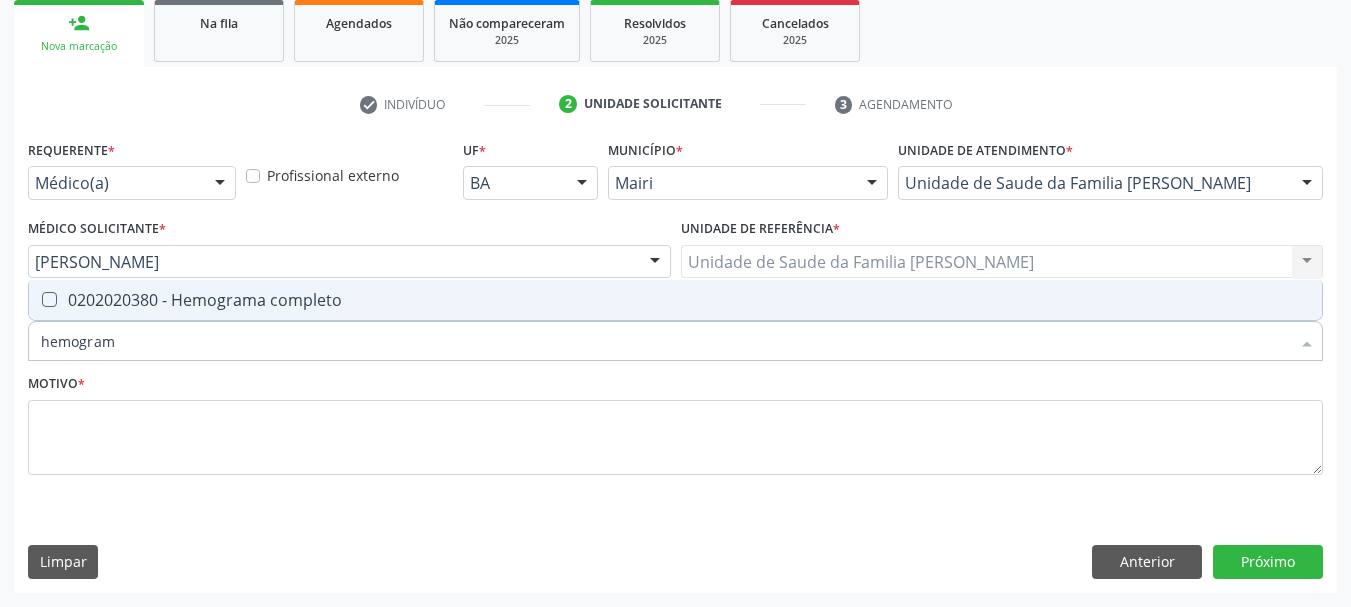 type on "hemograma" 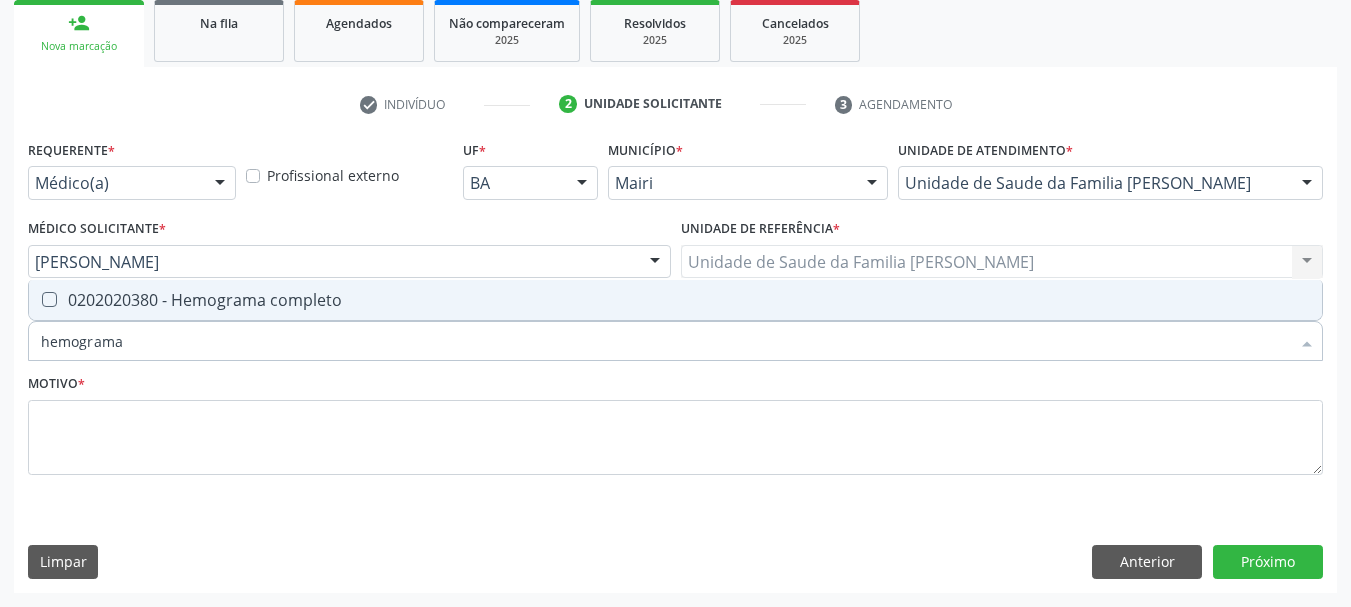 click on "0202020380 - Hemograma completo" at bounding box center [675, 300] 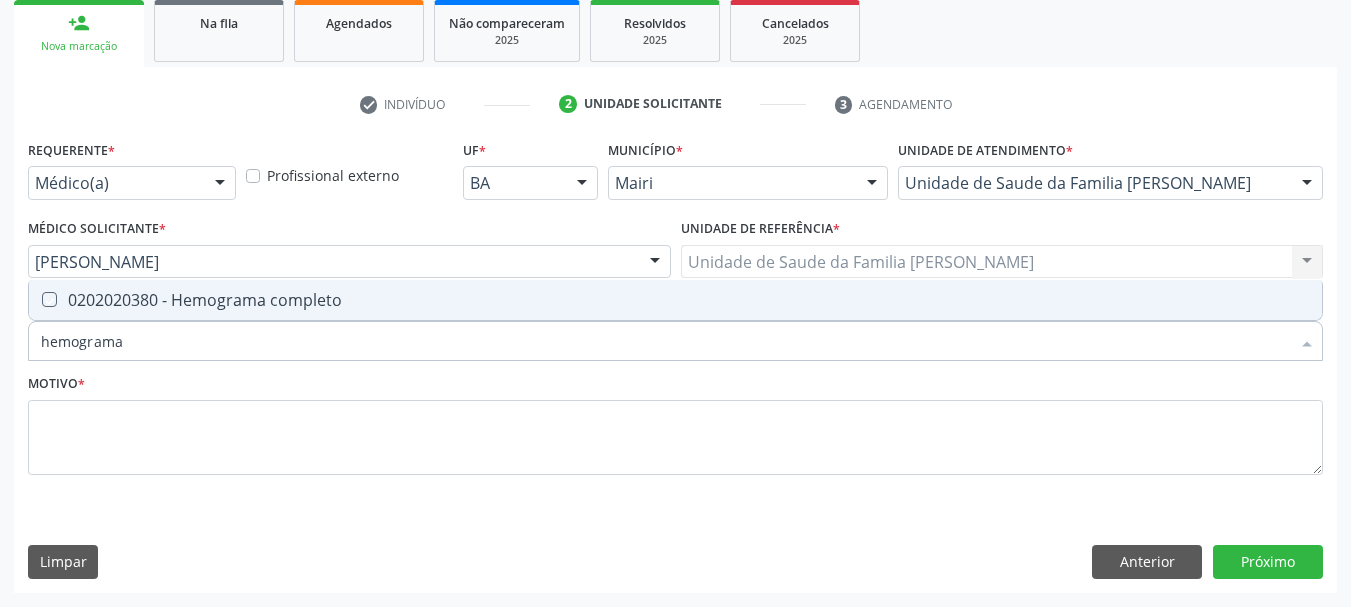 checkbox on "true" 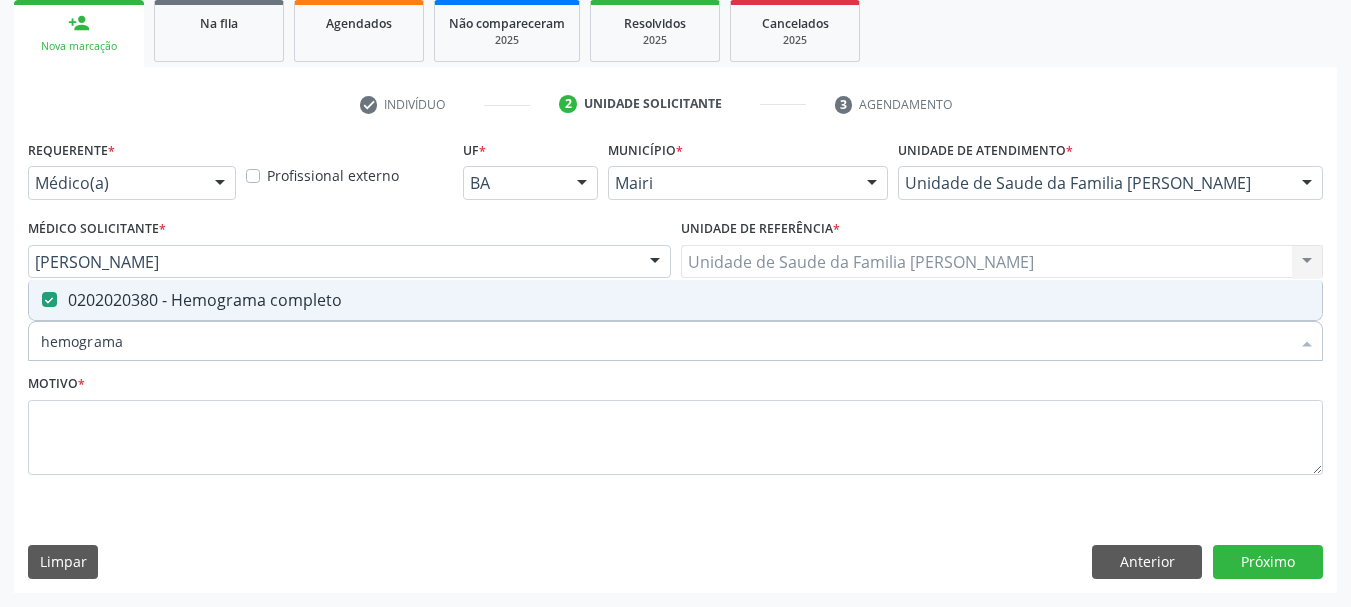drag, startPoint x: 149, startPoint y: 336, endPoint x: 0, endPoint y: 339, distance: 149.0302 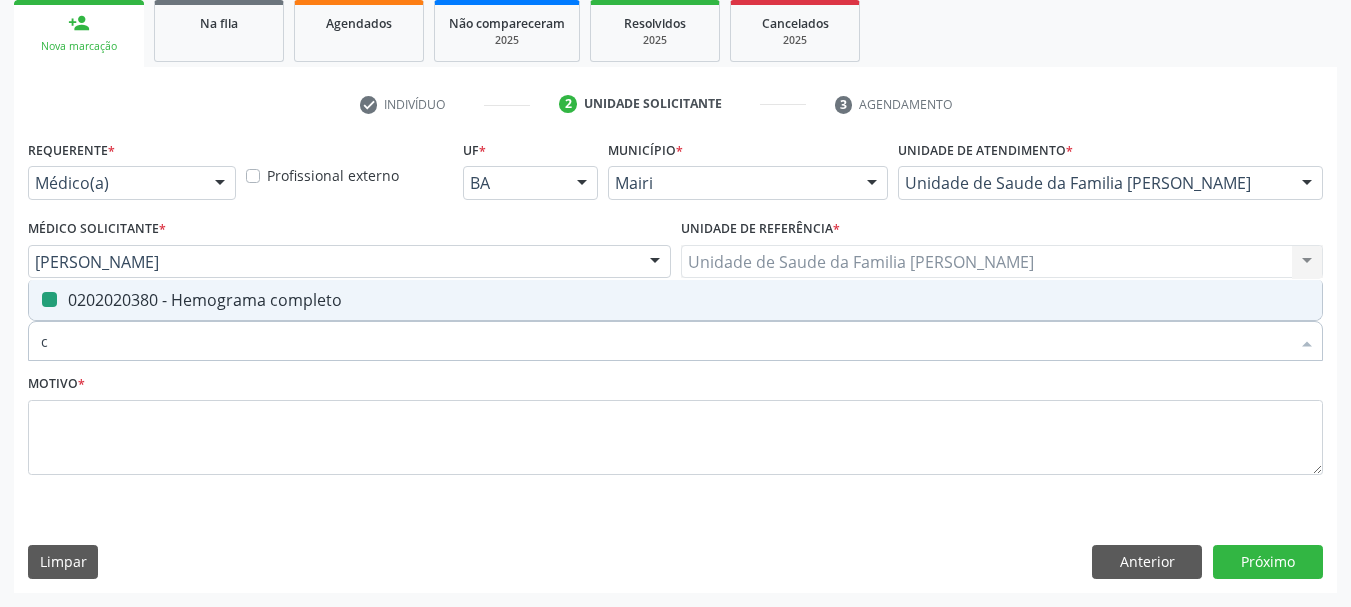 type on "co" 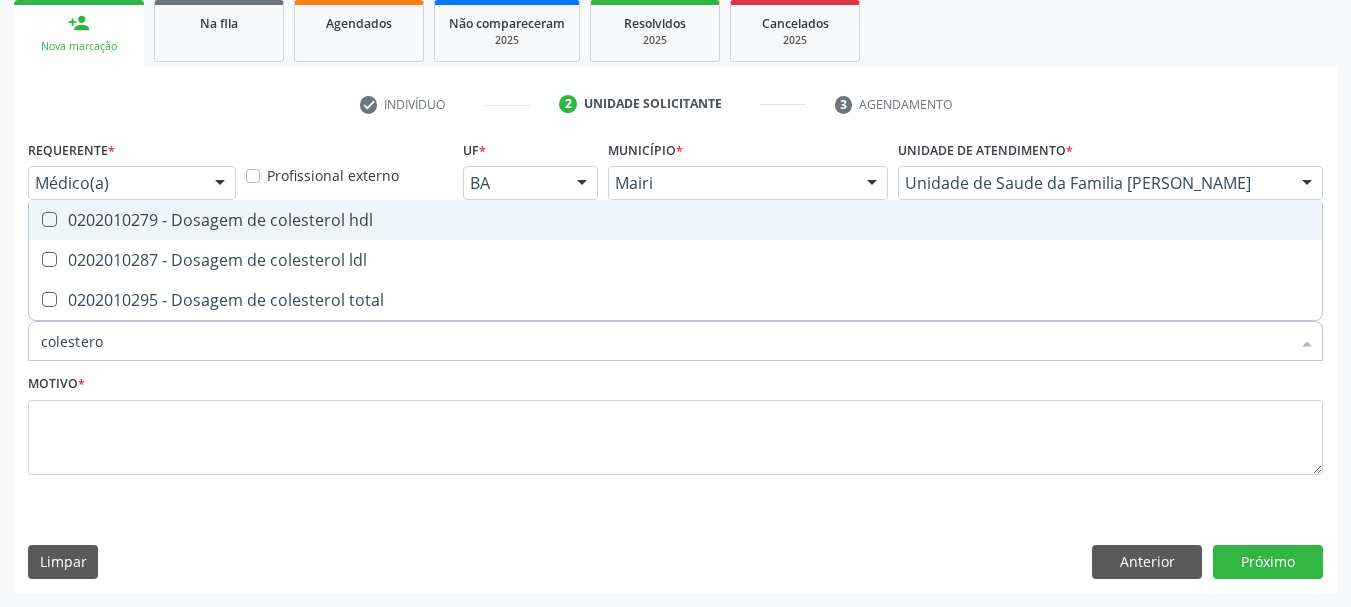 type on "colesterol" 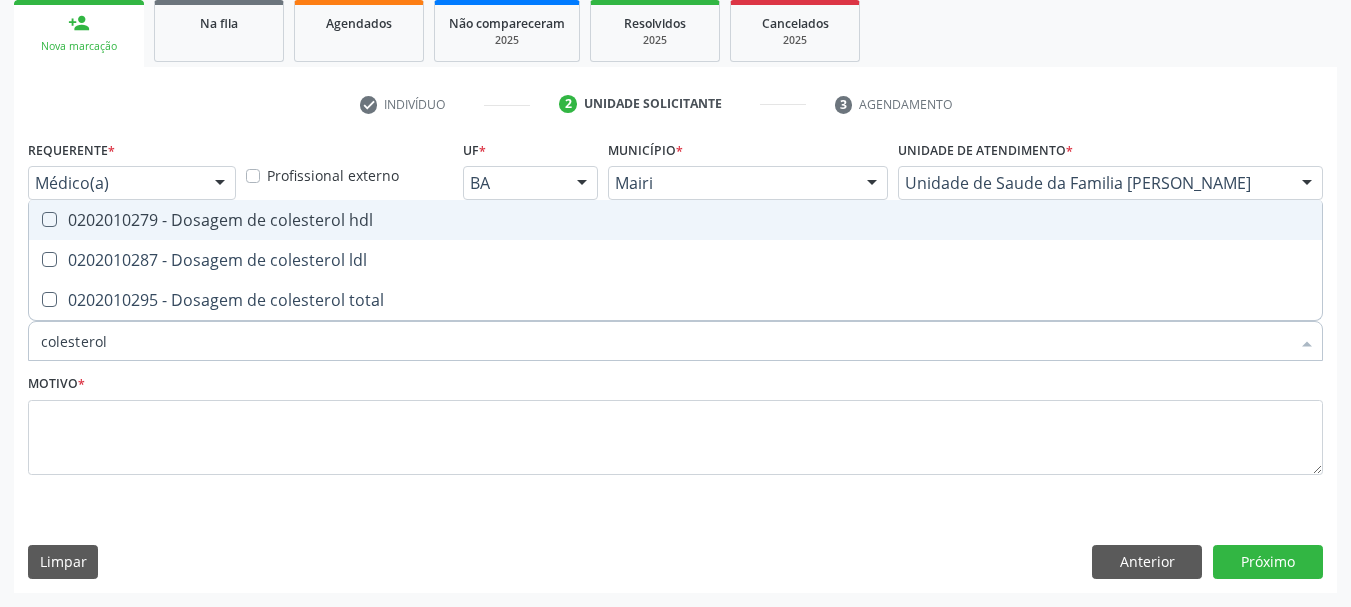 click on "0202010279 - Dosagem de colesterol hdl" at bounding box center (675, 220) 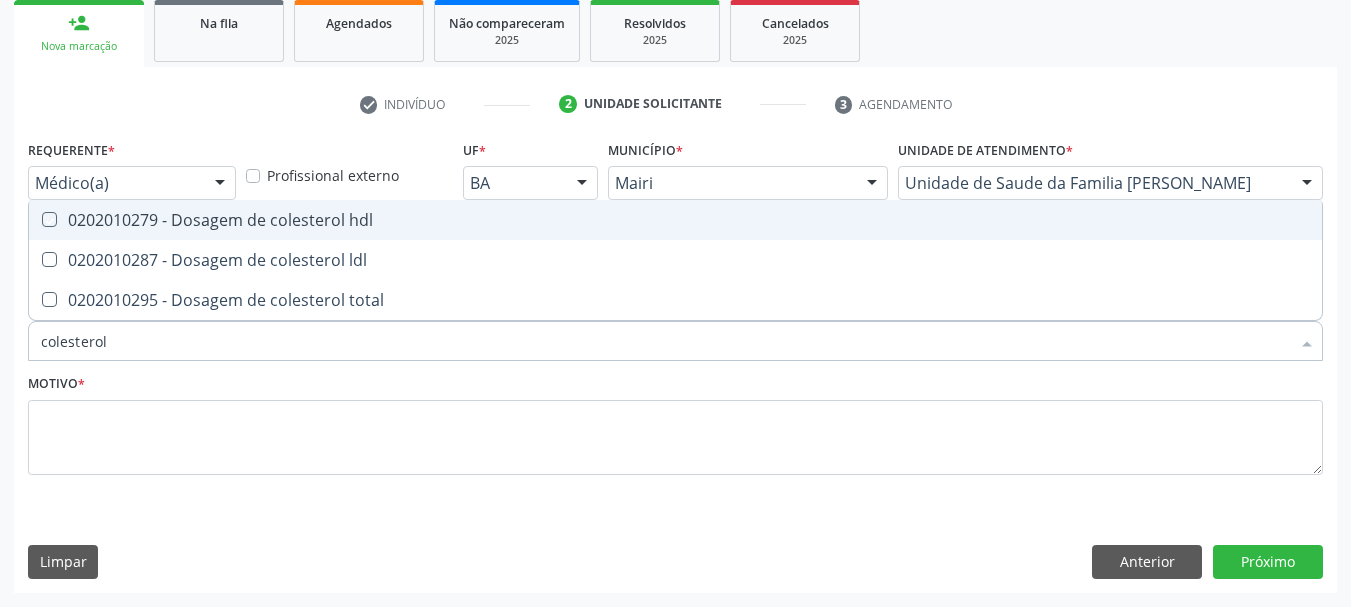 checkbox on "true" 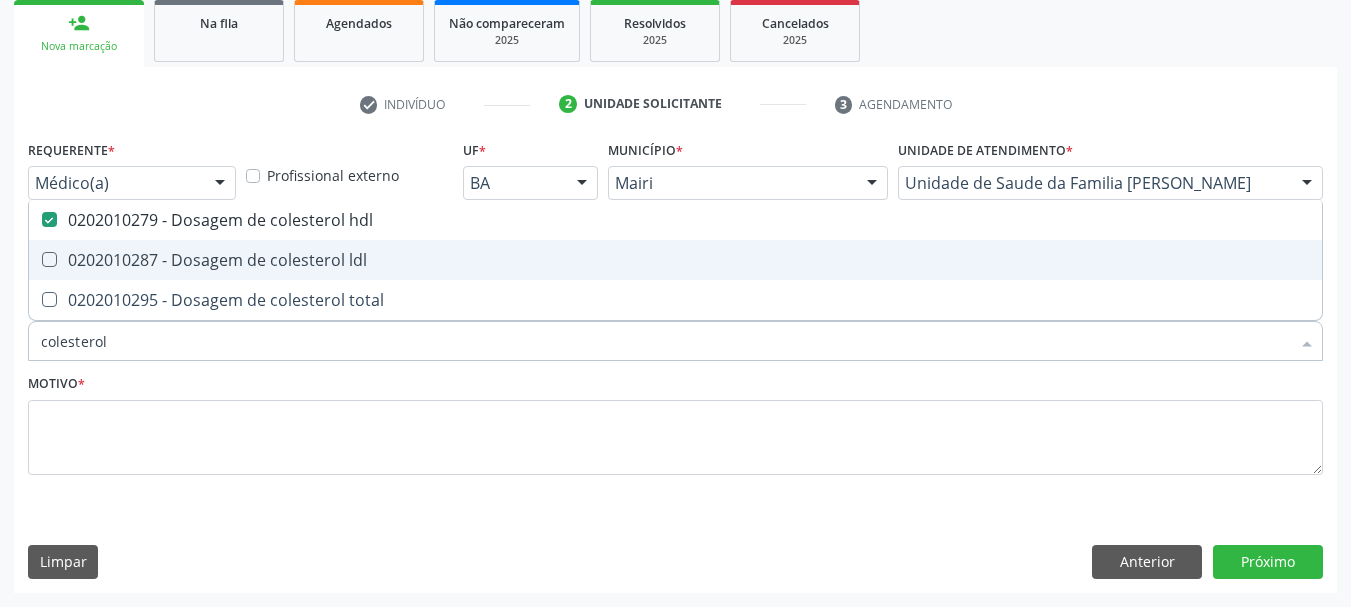 click on "0202010287 - Dosagem de colesterol ldl" at bounding box center (675, 260) 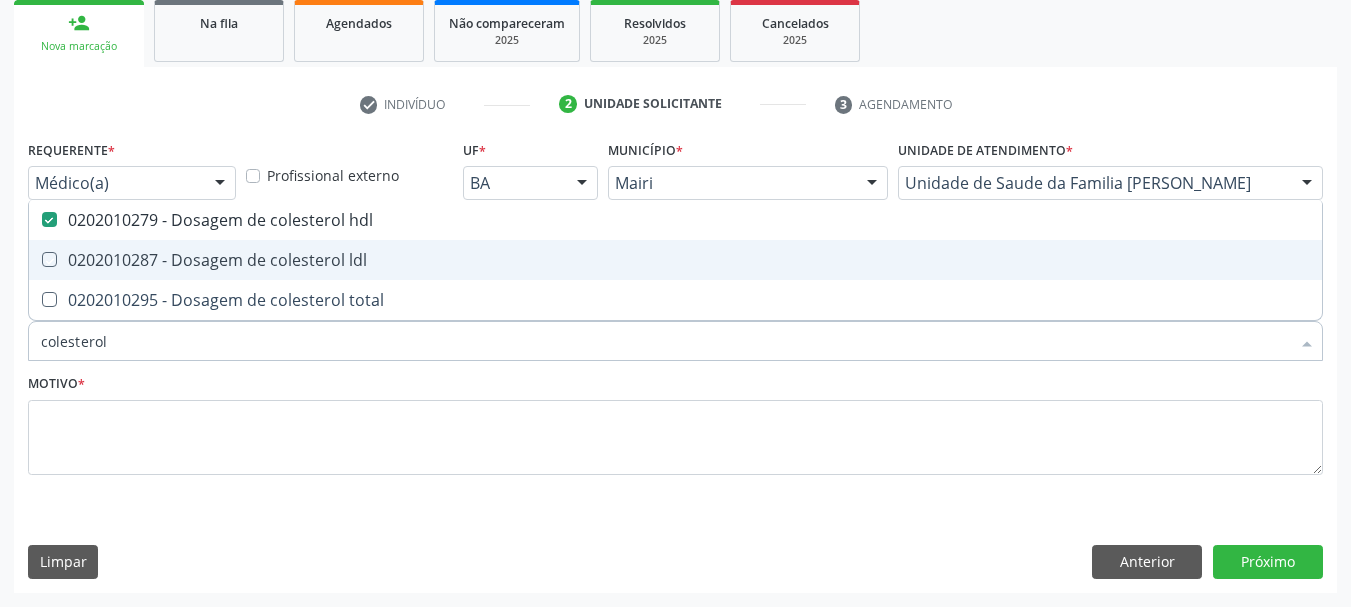 checkbox on "true" 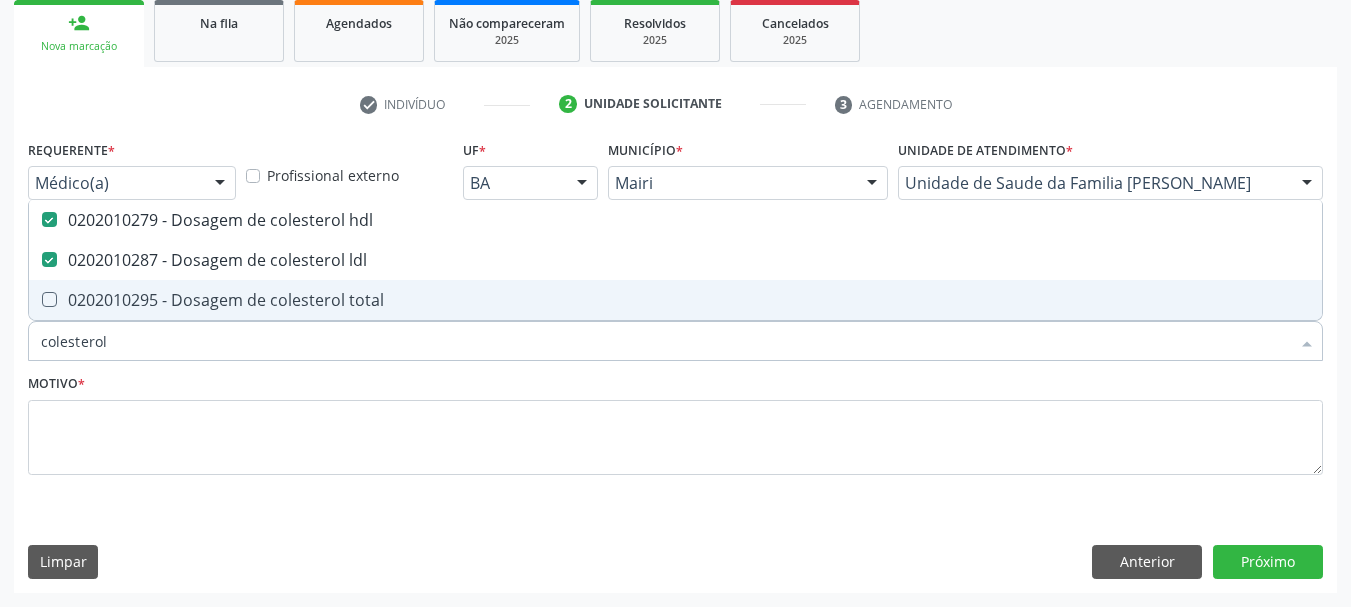 click on "0202010295 - Dosagem de colesterol total" at bounding box center [675, 300] 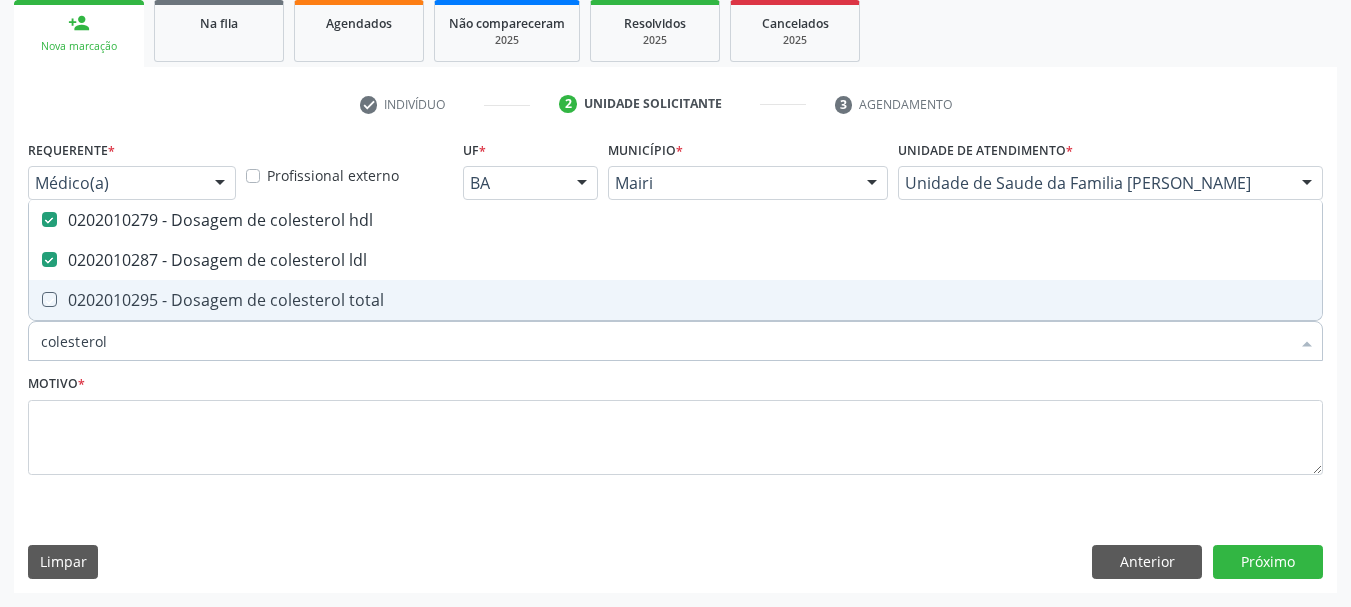 checkbox on "true" 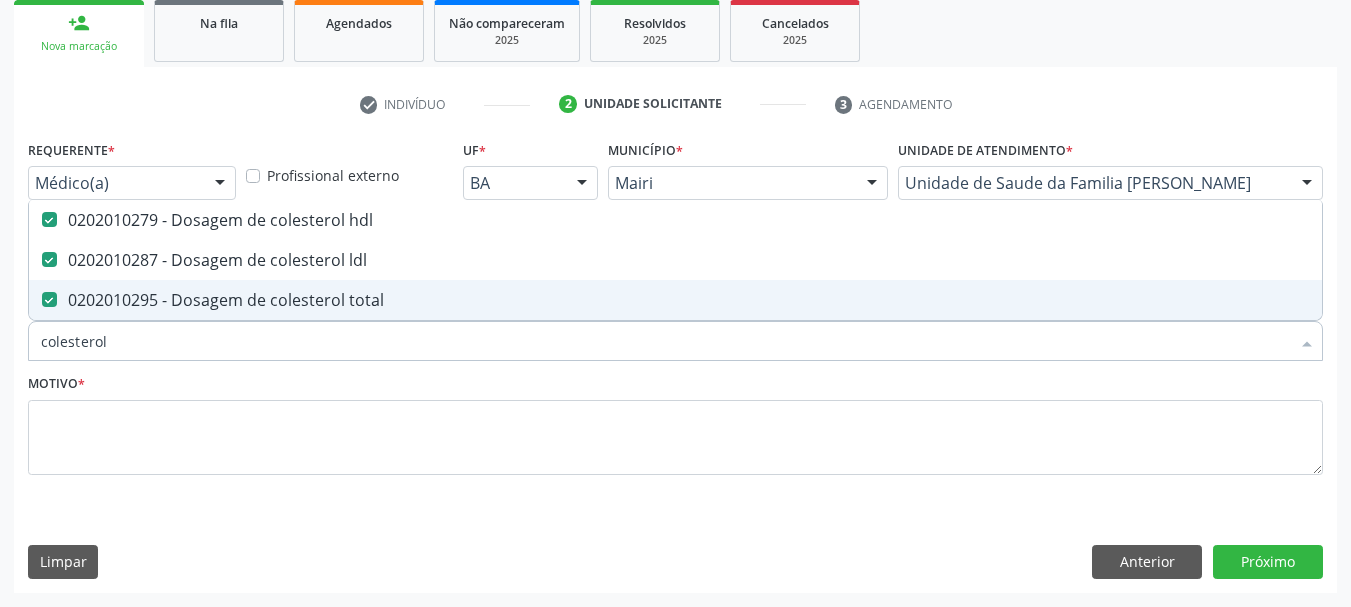 drag, startPoint x: 129, startPoint y: 339, endPoint x: 0, endPoint y: 347, distance: 129.24782 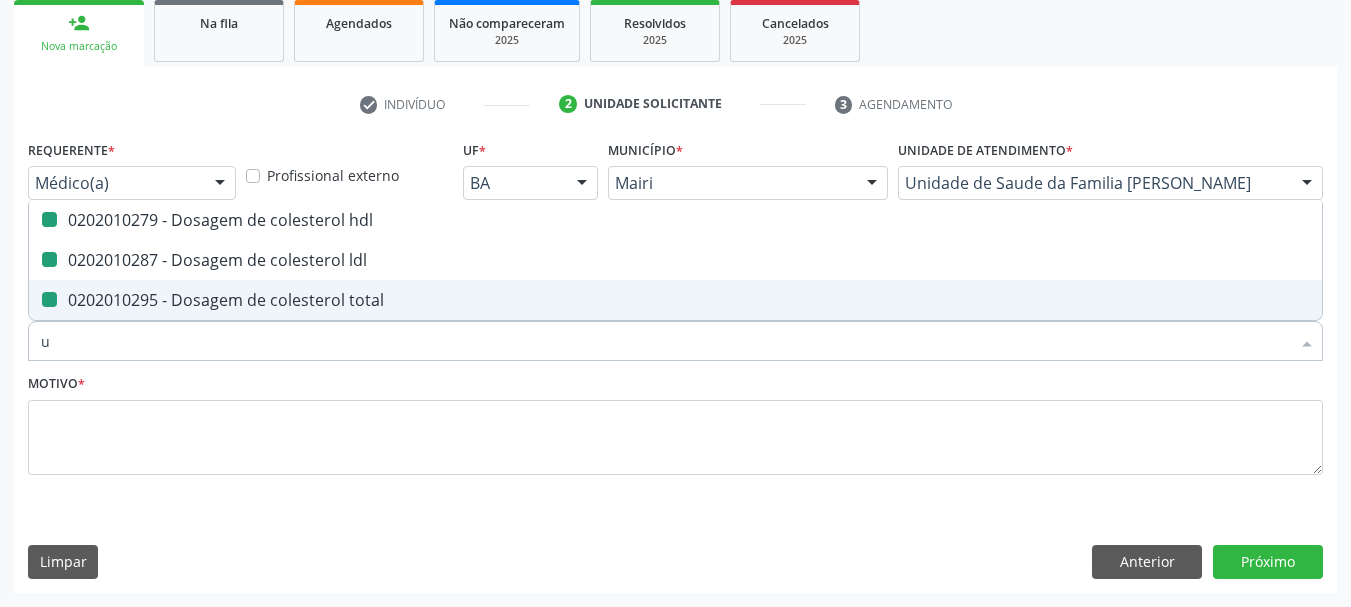 type on "ur" 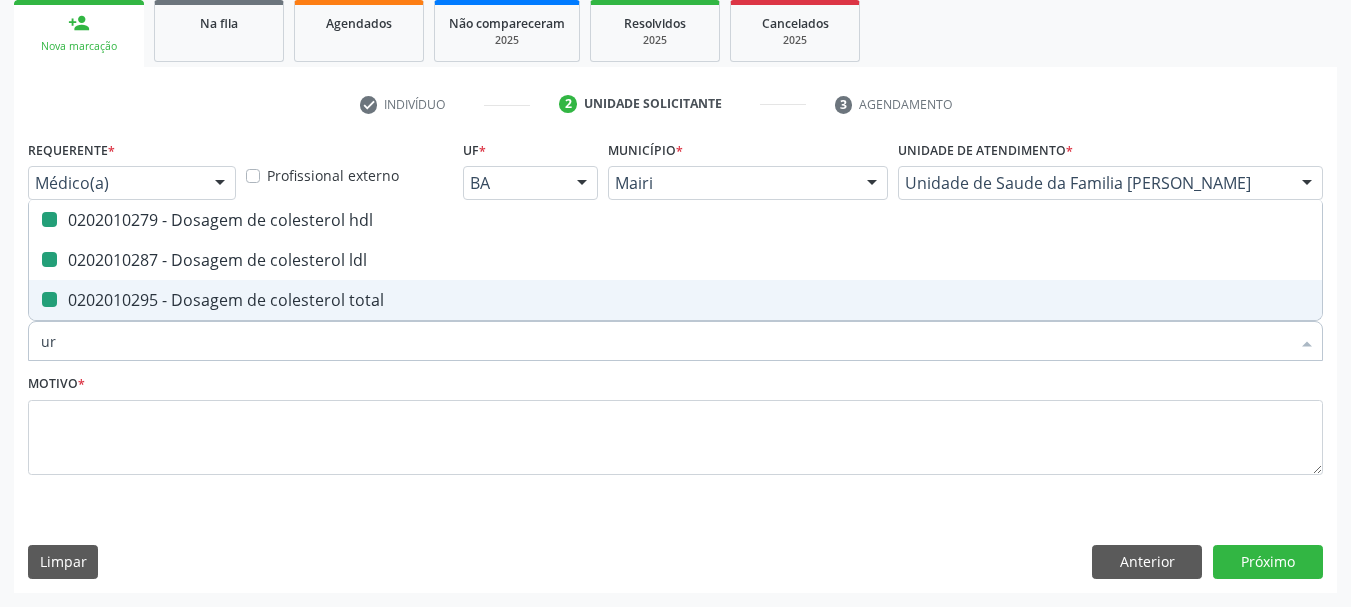 checkbox on "false" 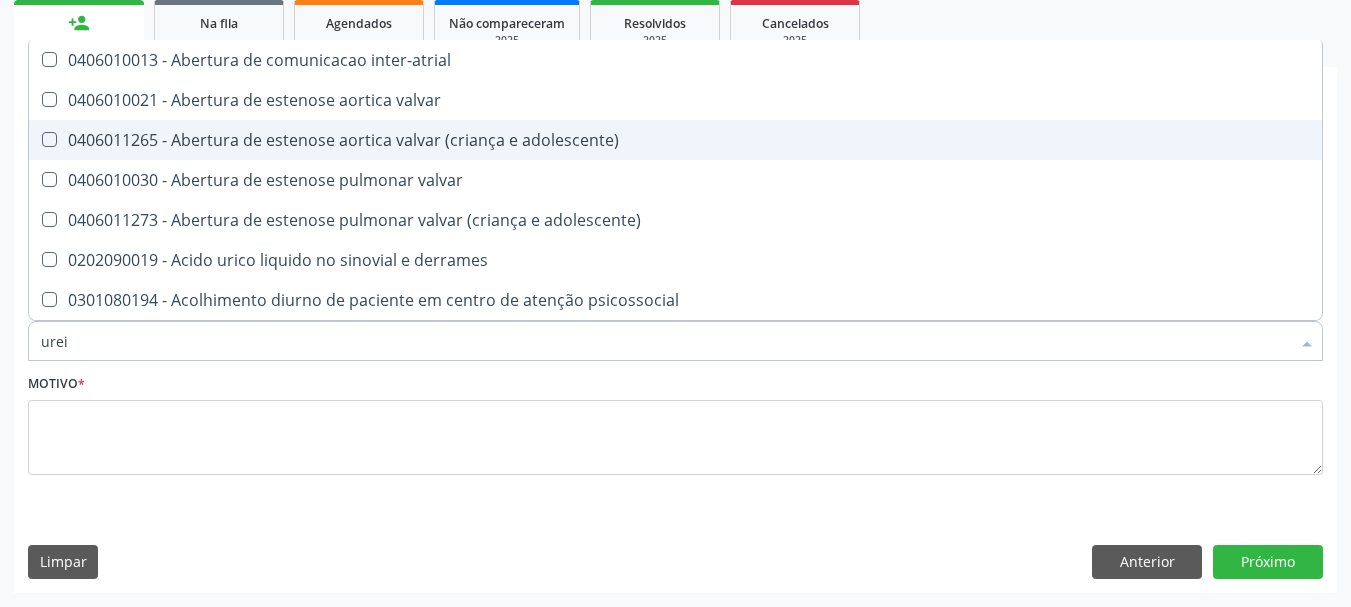 type on "ureia" 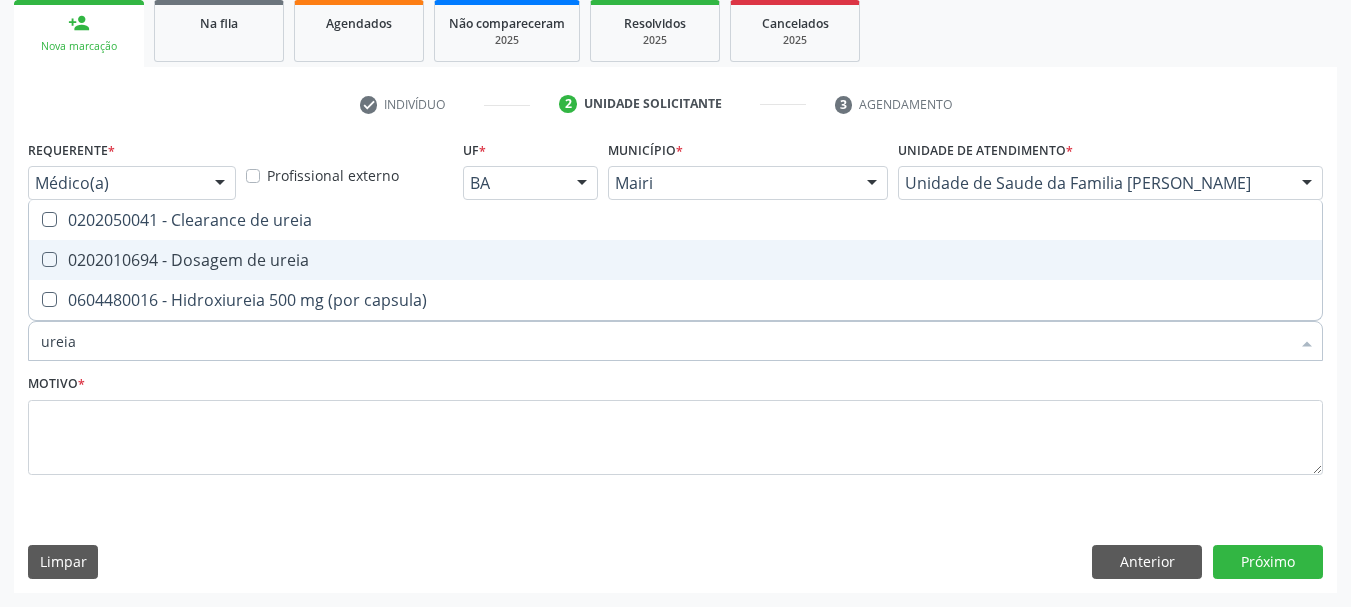 click on "0202010694 - Dosagem de ureia" at bounding box center (675, 260) 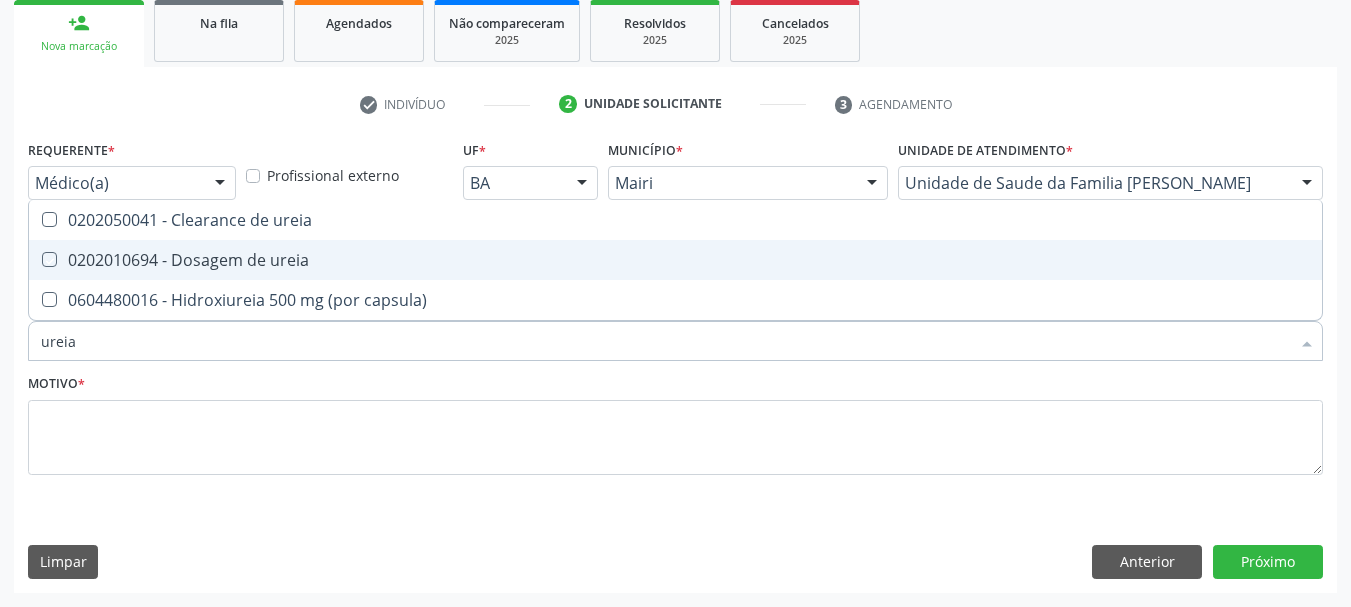 checkbox on "true" 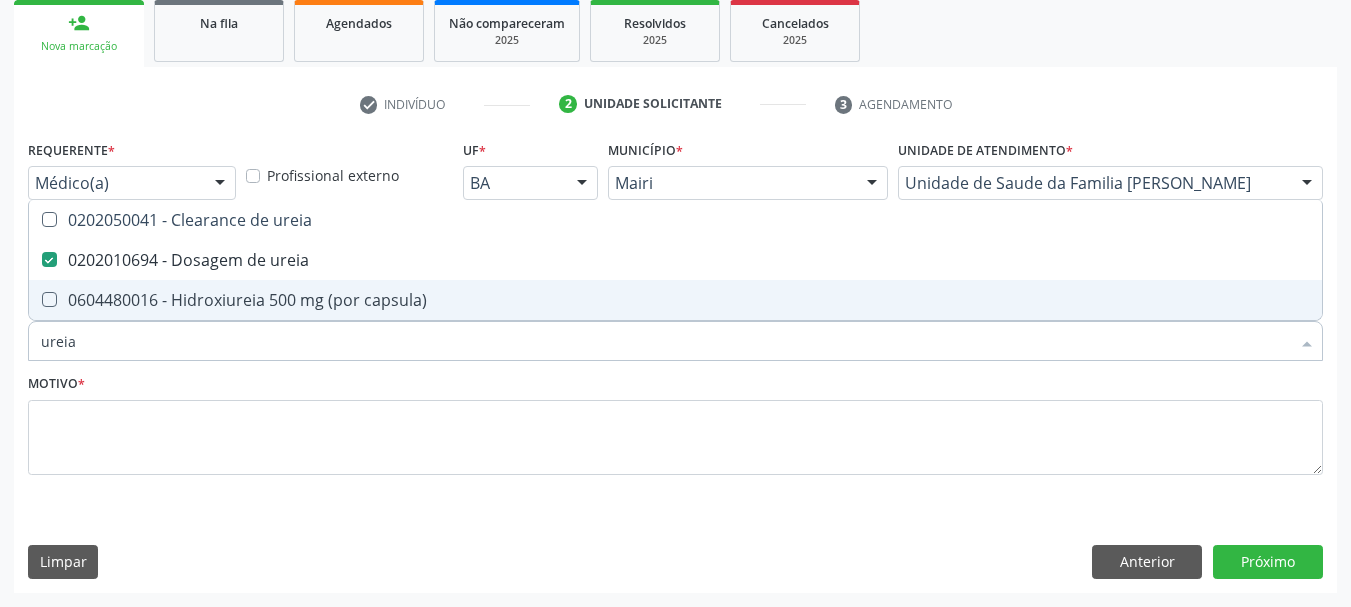 drag, startPoint x: 114, startPoint y: 341, endPoint x: 0, endPoint y: 325, distance: 115.11733 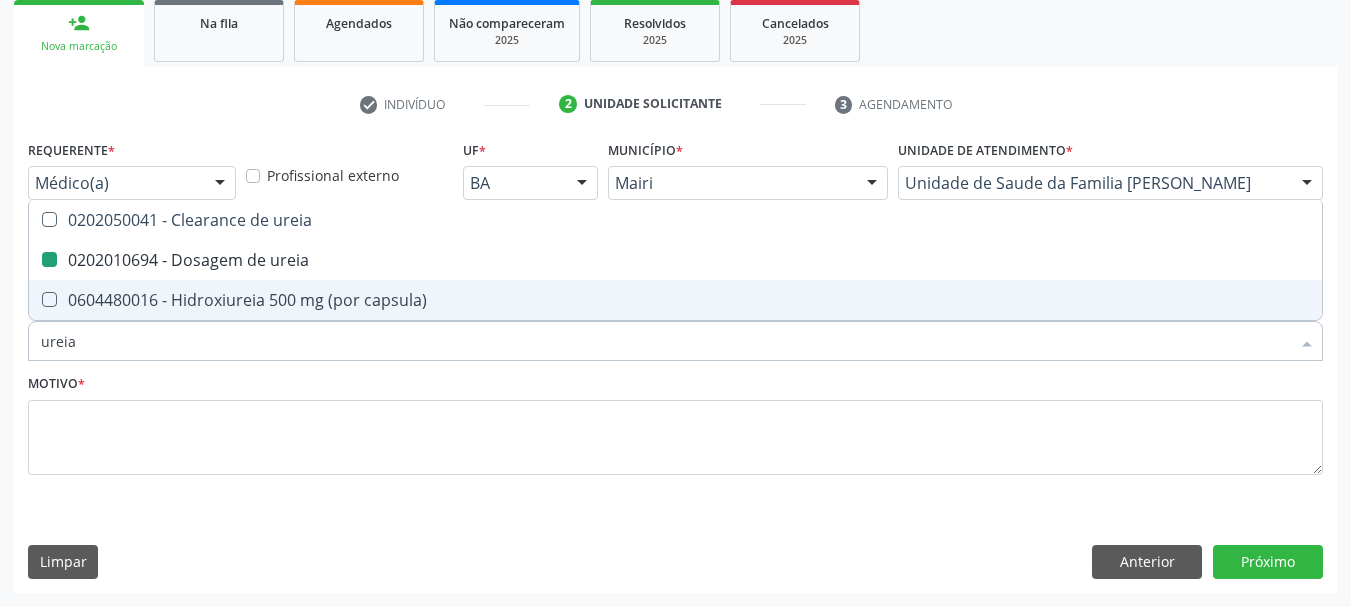 type on "c" 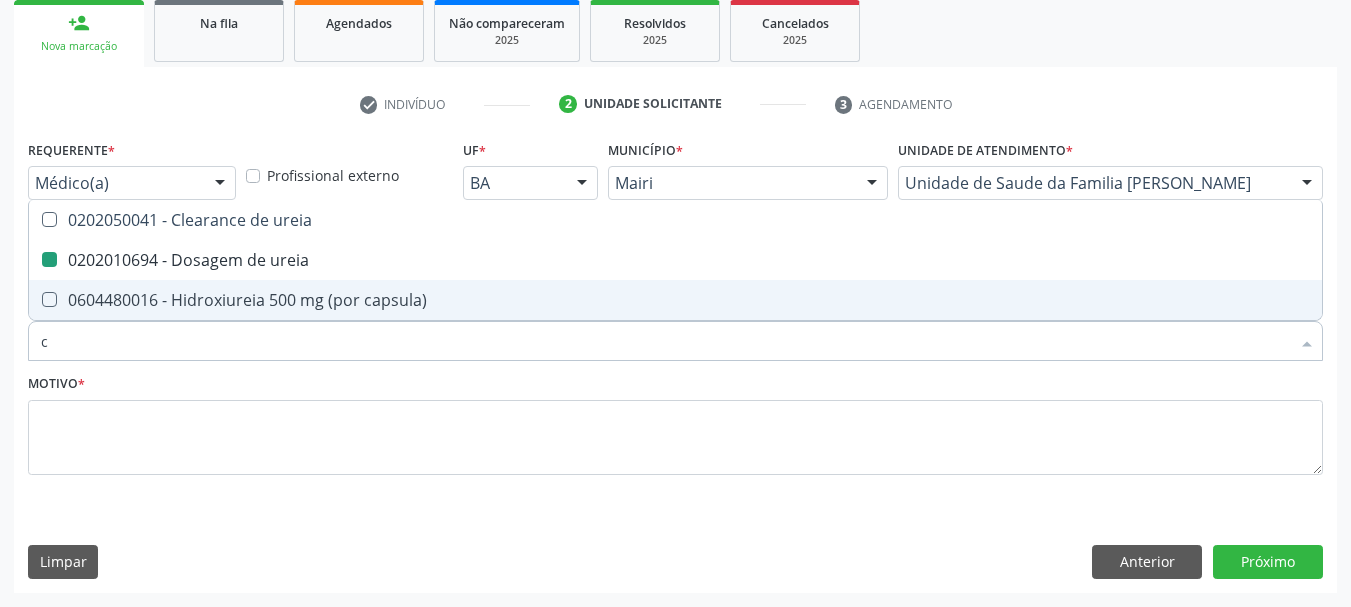 checkbox on "false" 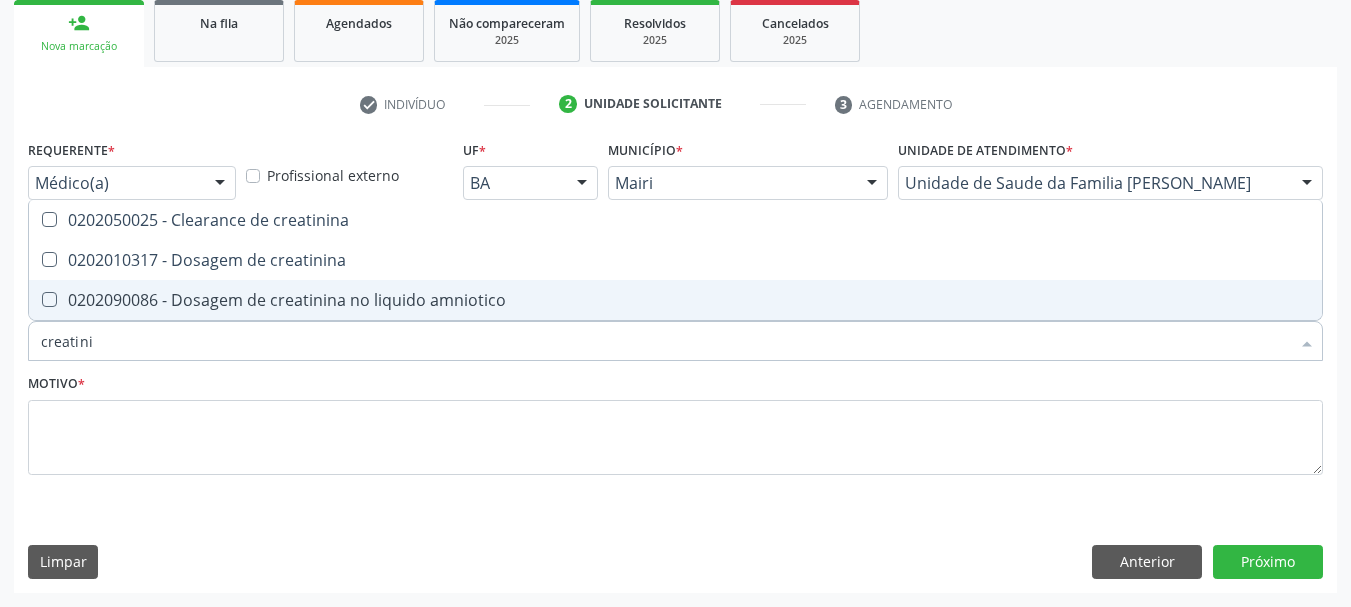 type on "creatinin" 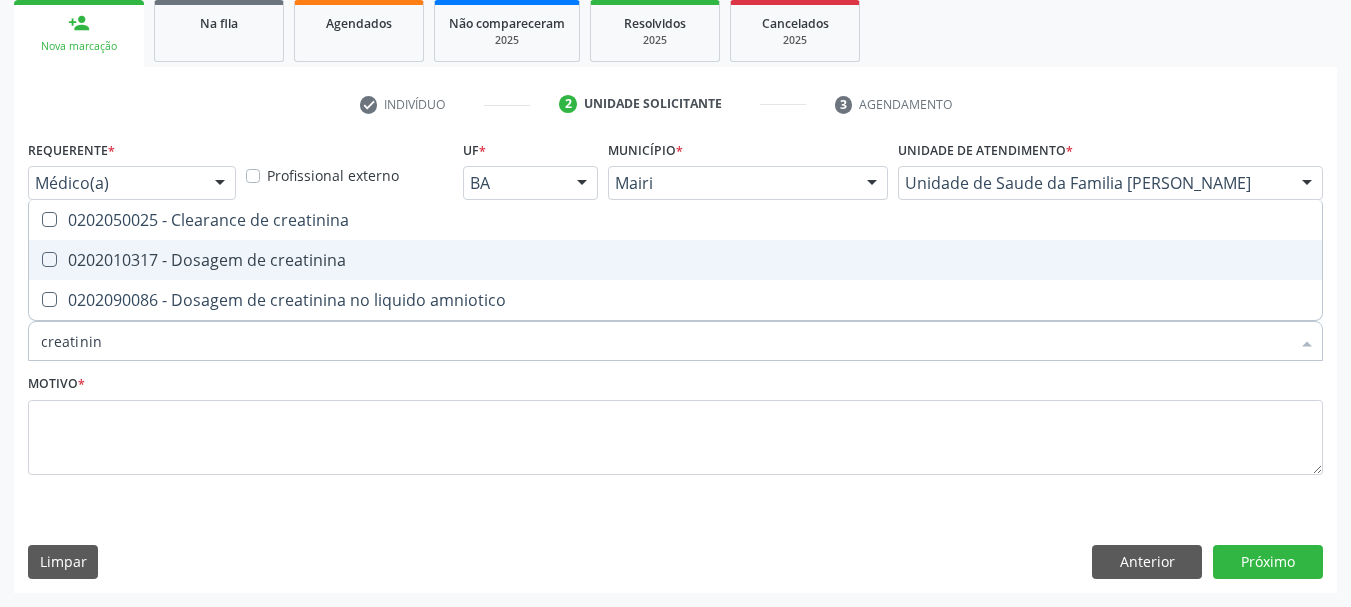 click on "0202010317 - Dosagem de creatinina" at bounding box center (675, 260) 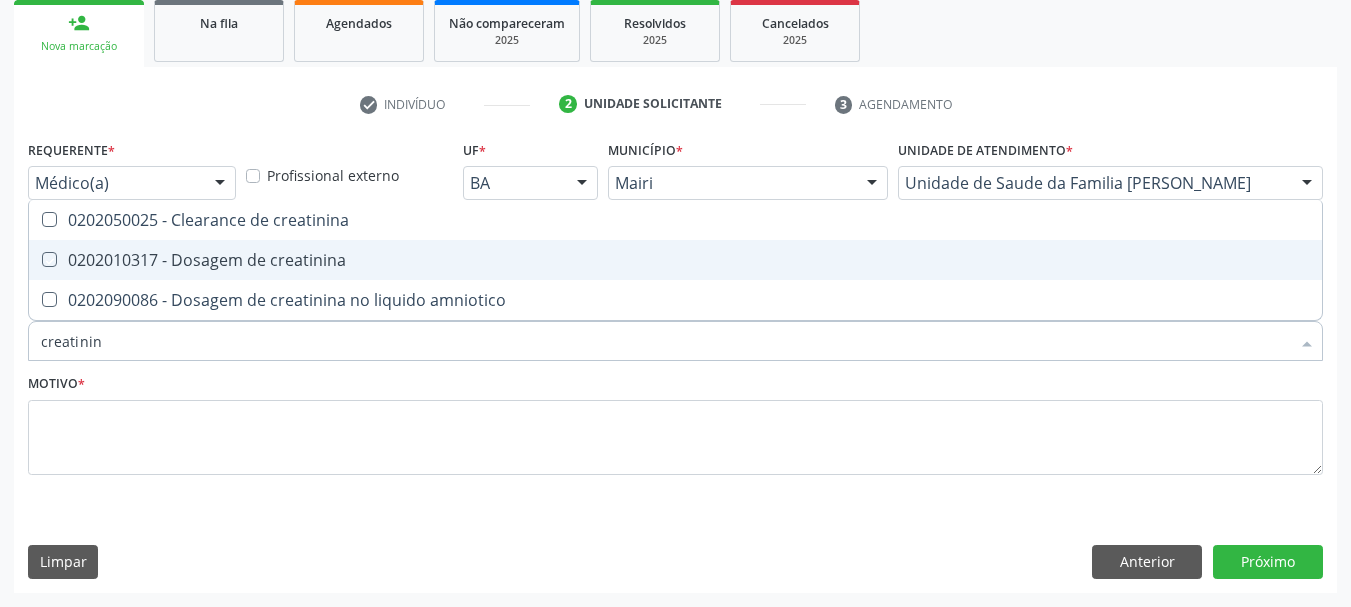 checkbox on "true" 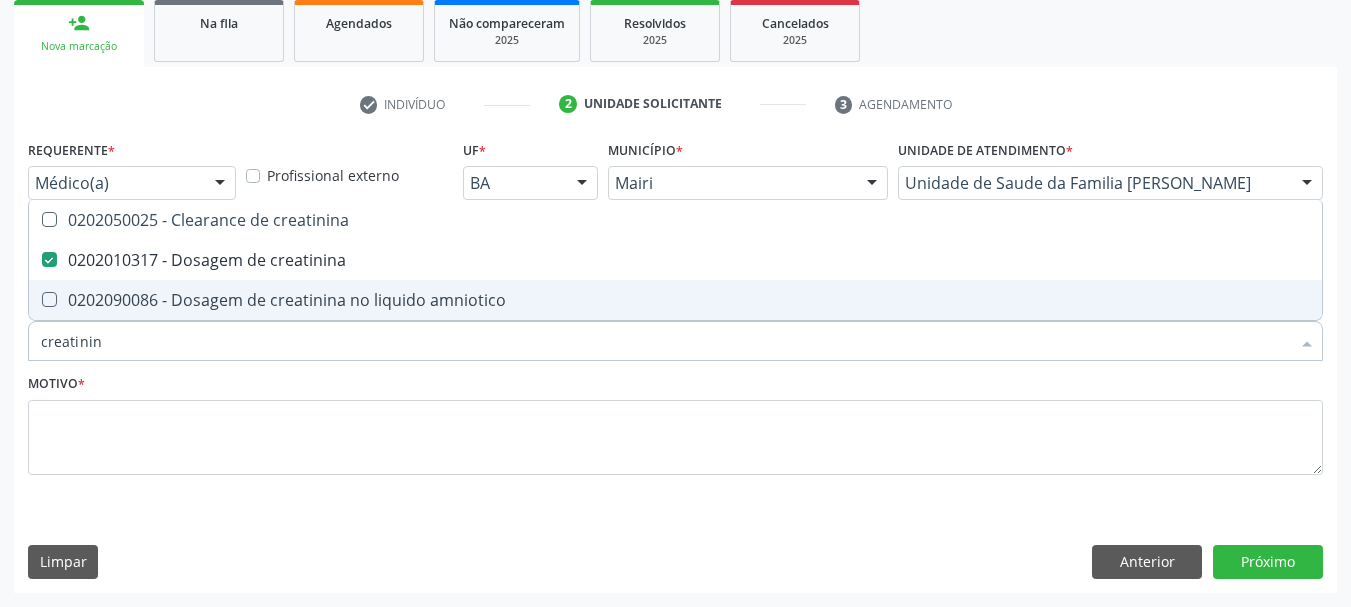 drag, startPoint x: 104, startPoint y: 353, endPoint x: 0, endPoint y: 357, distance: 104.0769 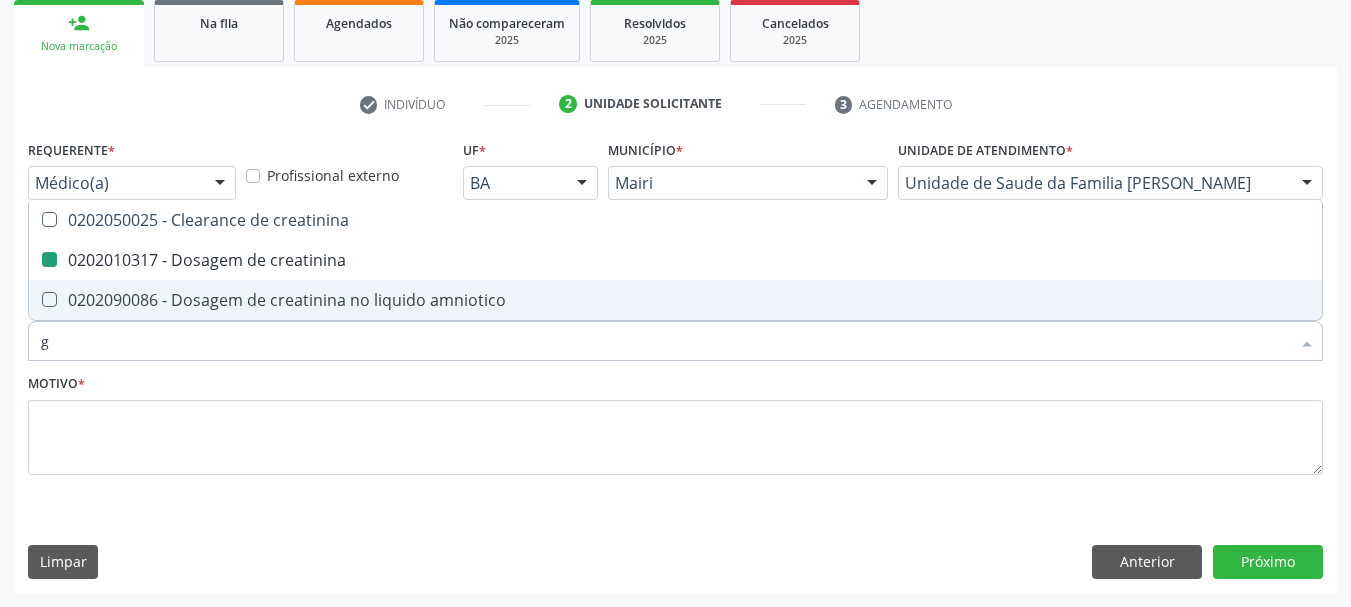 type on "gl" 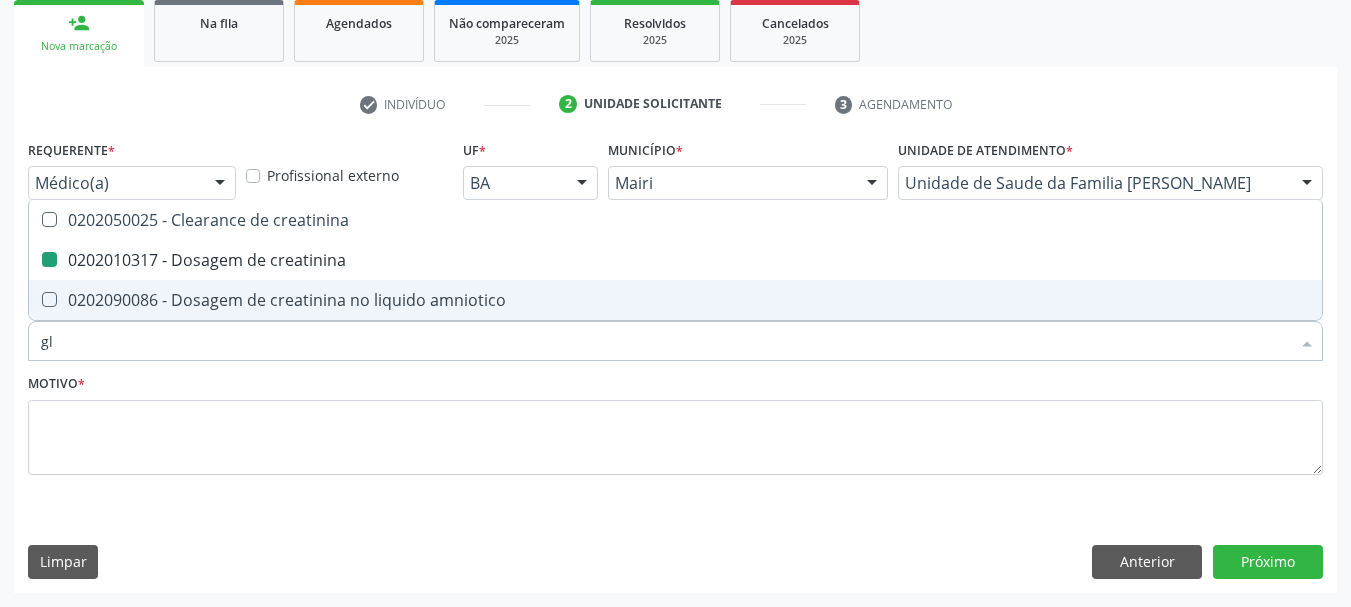 checkbox on "false" 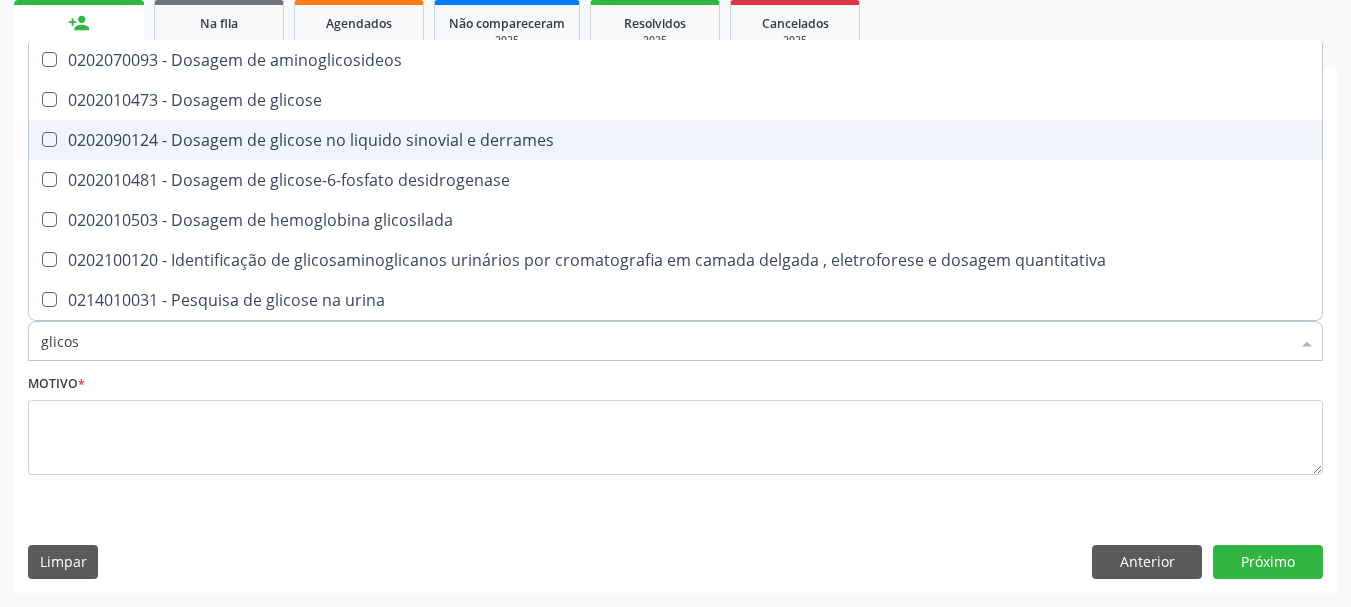 type on "glicose" 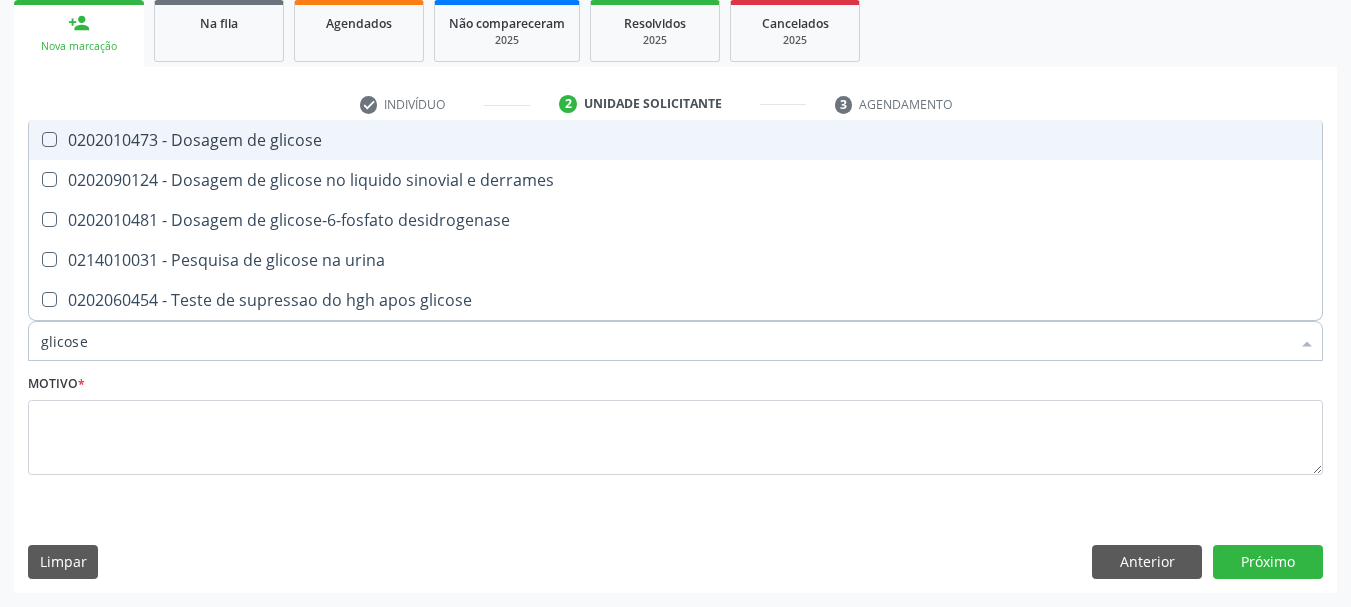 click on "0202010473 - Dosagem de glicose" at bounding box center (675, 140) 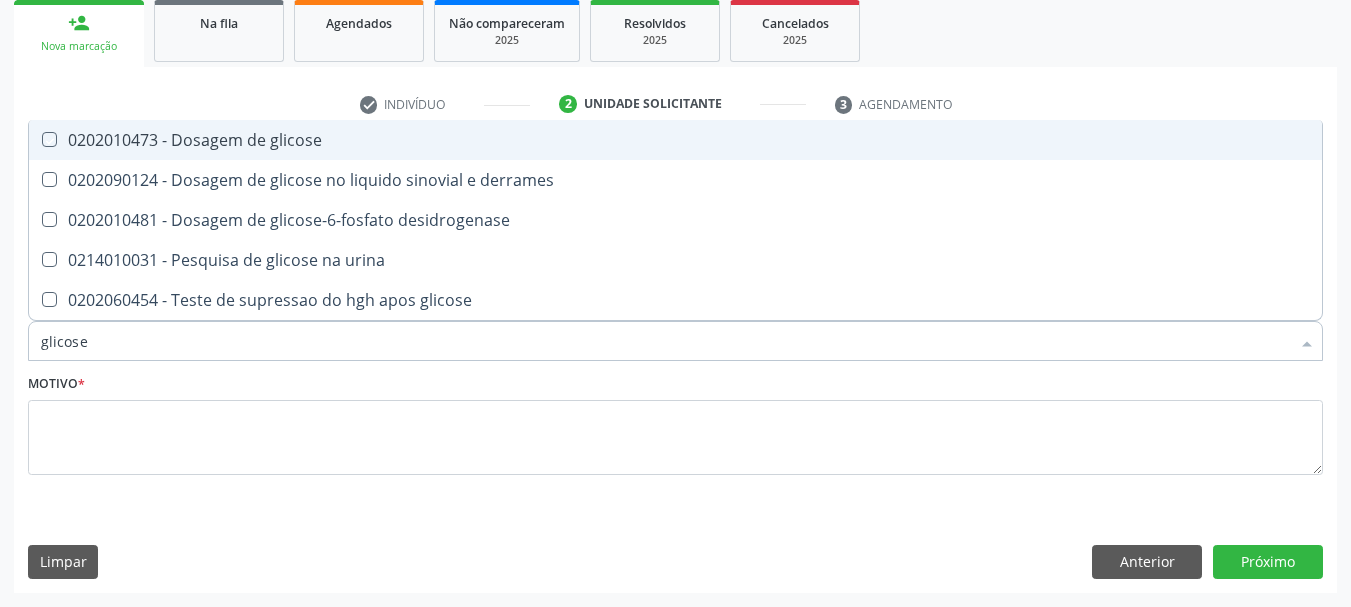checkbox on "true" 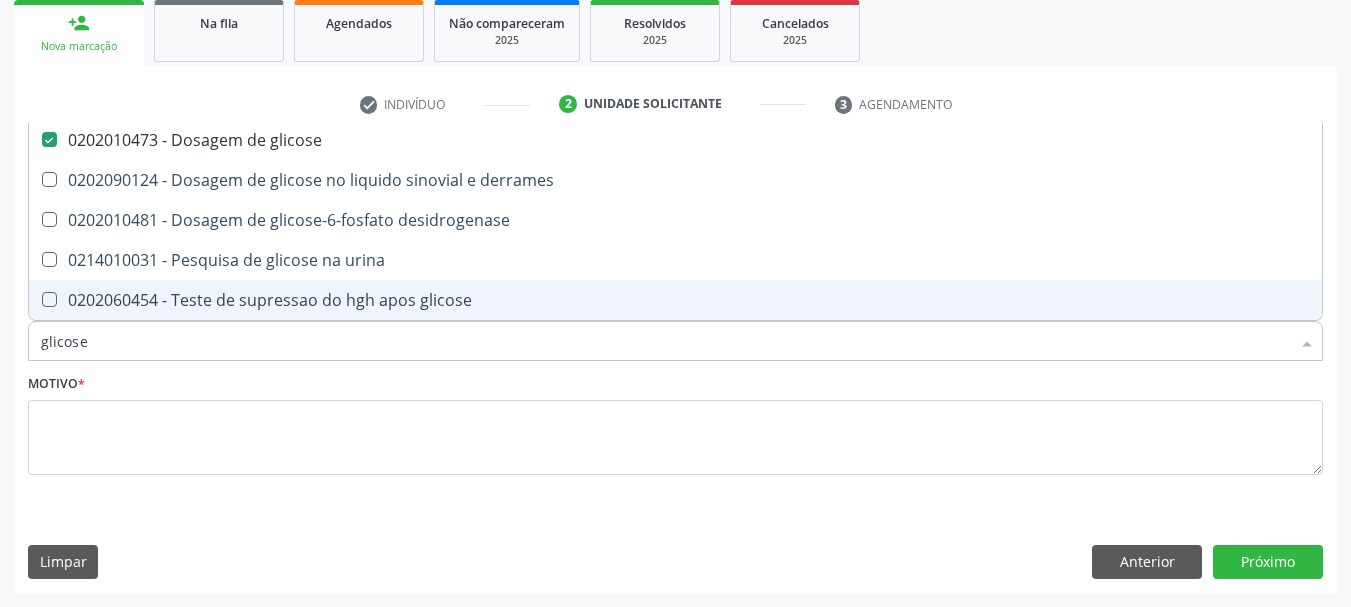 drag, startPoint x: 95, startPoint y: 354, endPoint x: 0, endPoint y: 360, distance: 95.189285 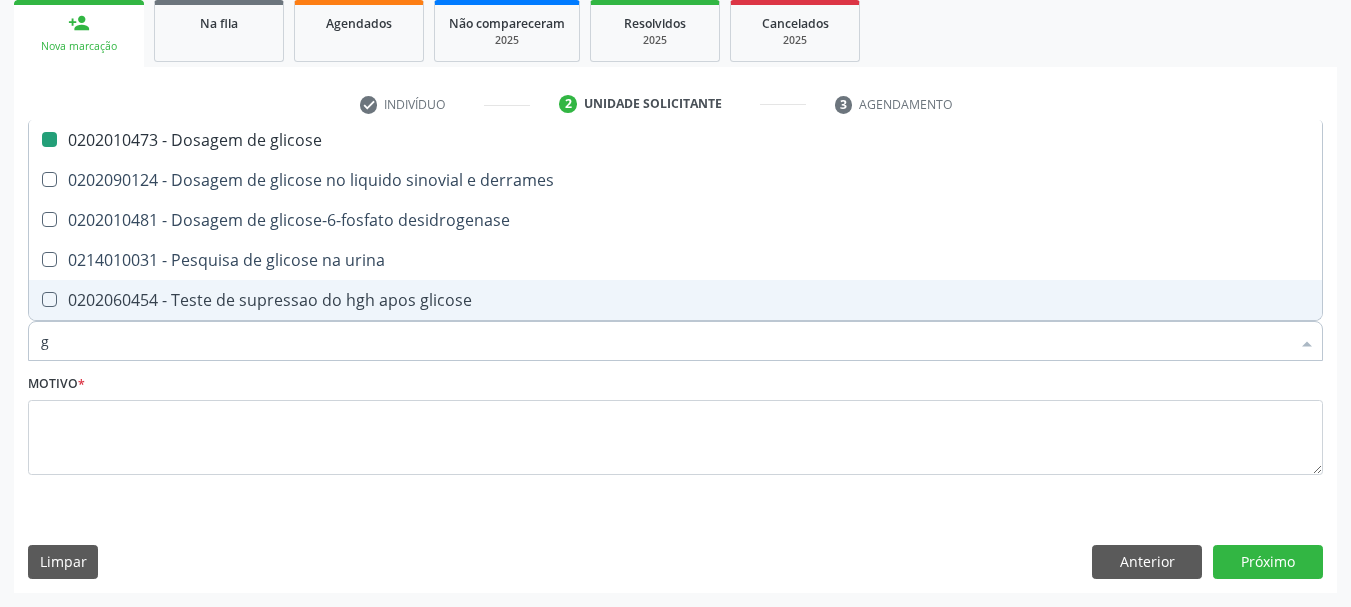 type on "gl" 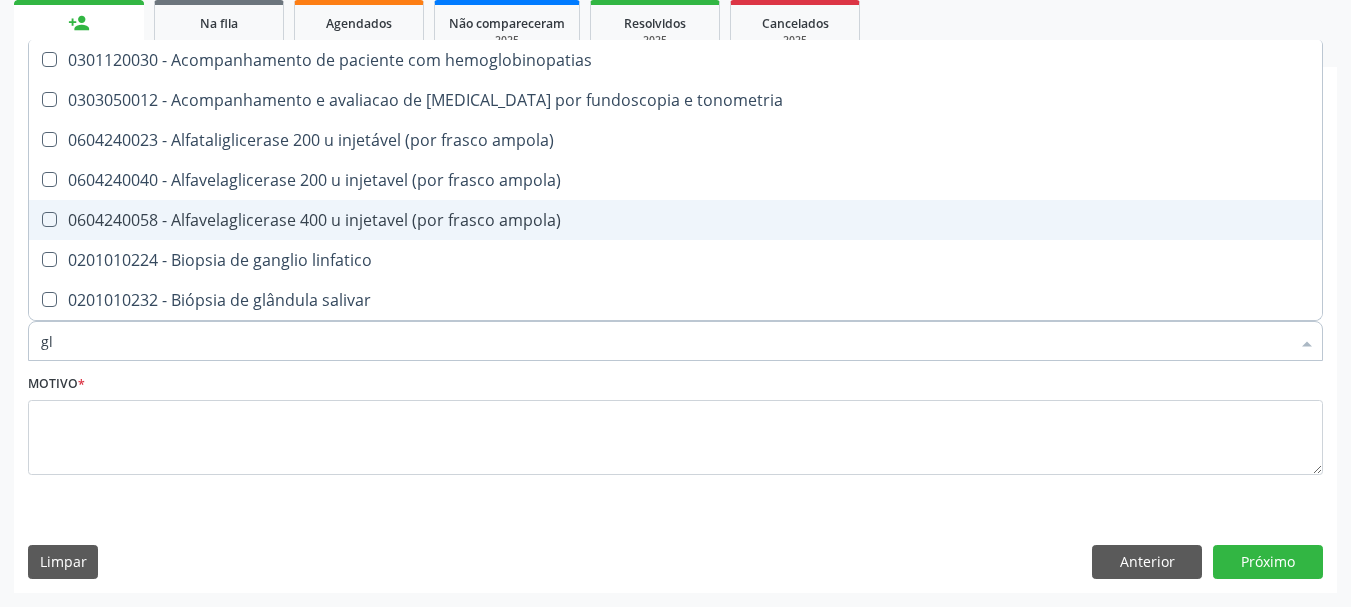 type on "gli" 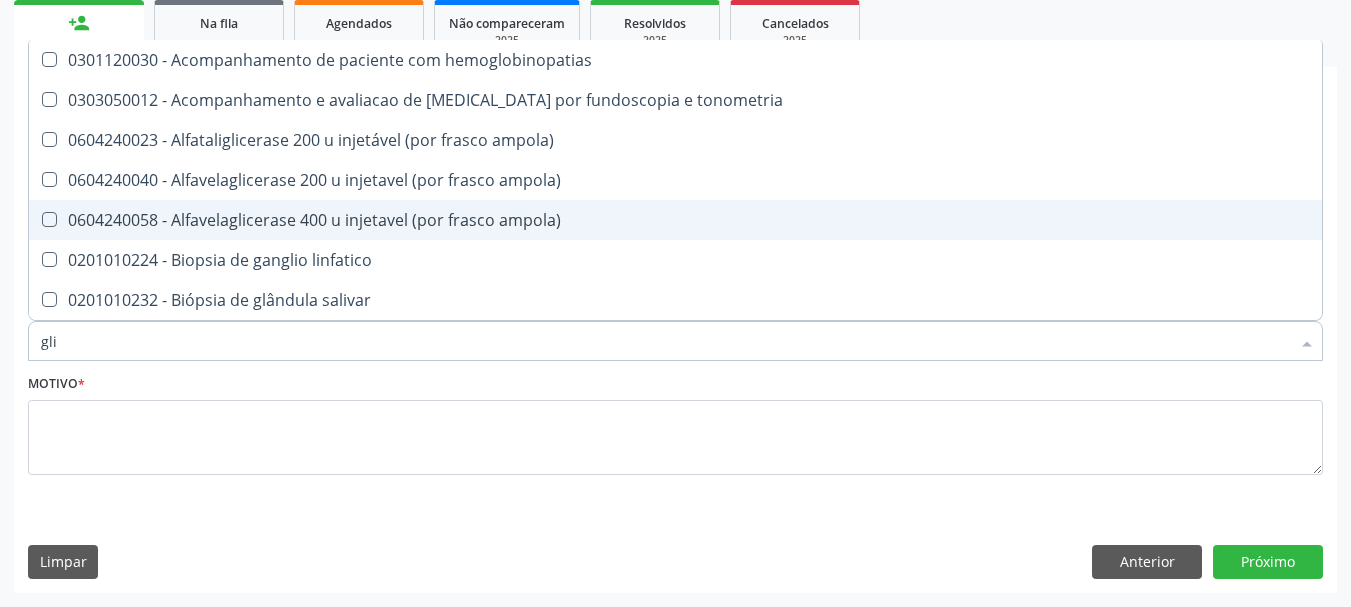 checkbox on "true" 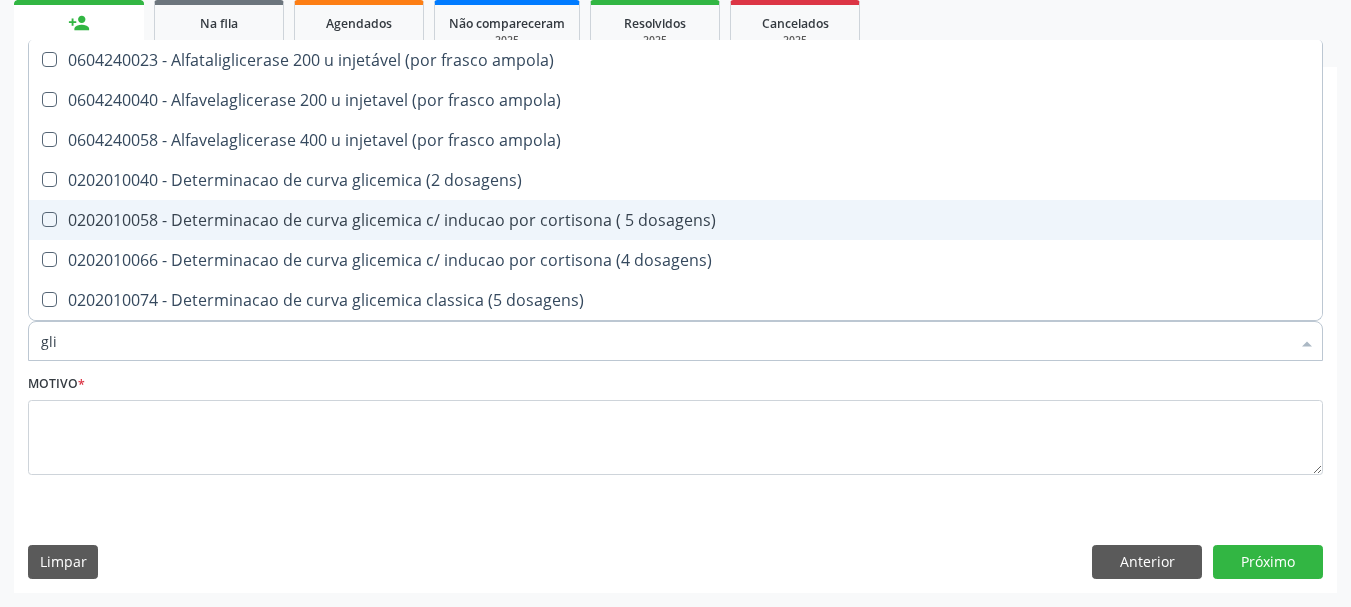 type on "glic" 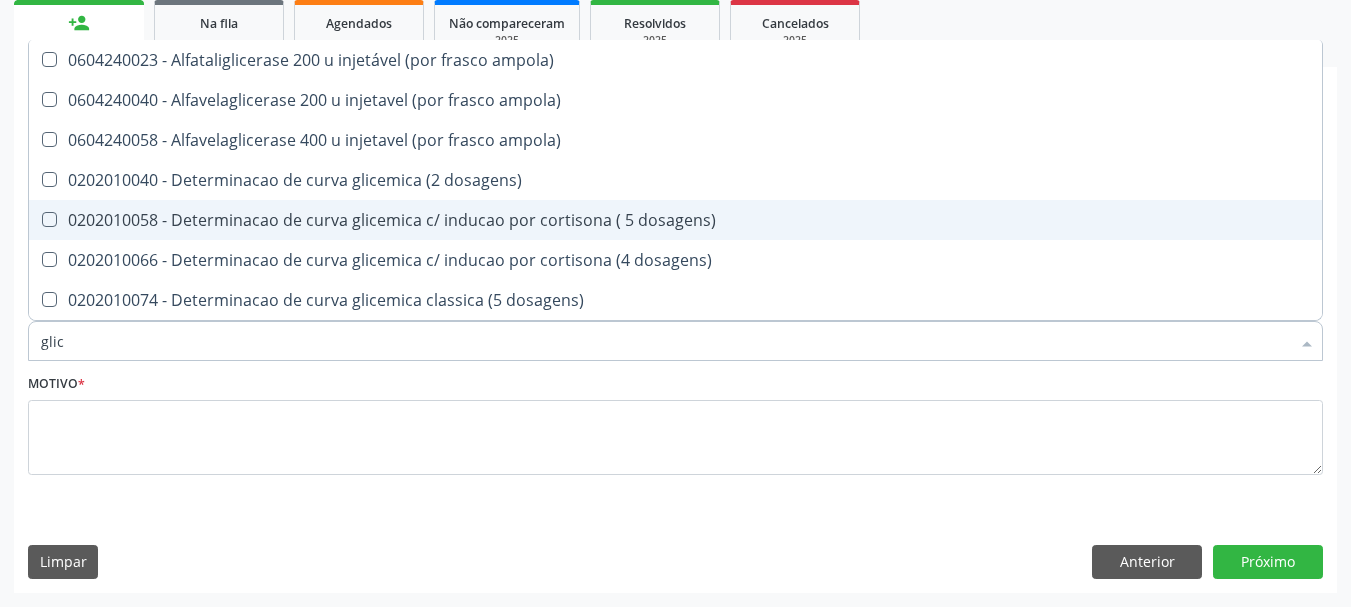 type on "glico" 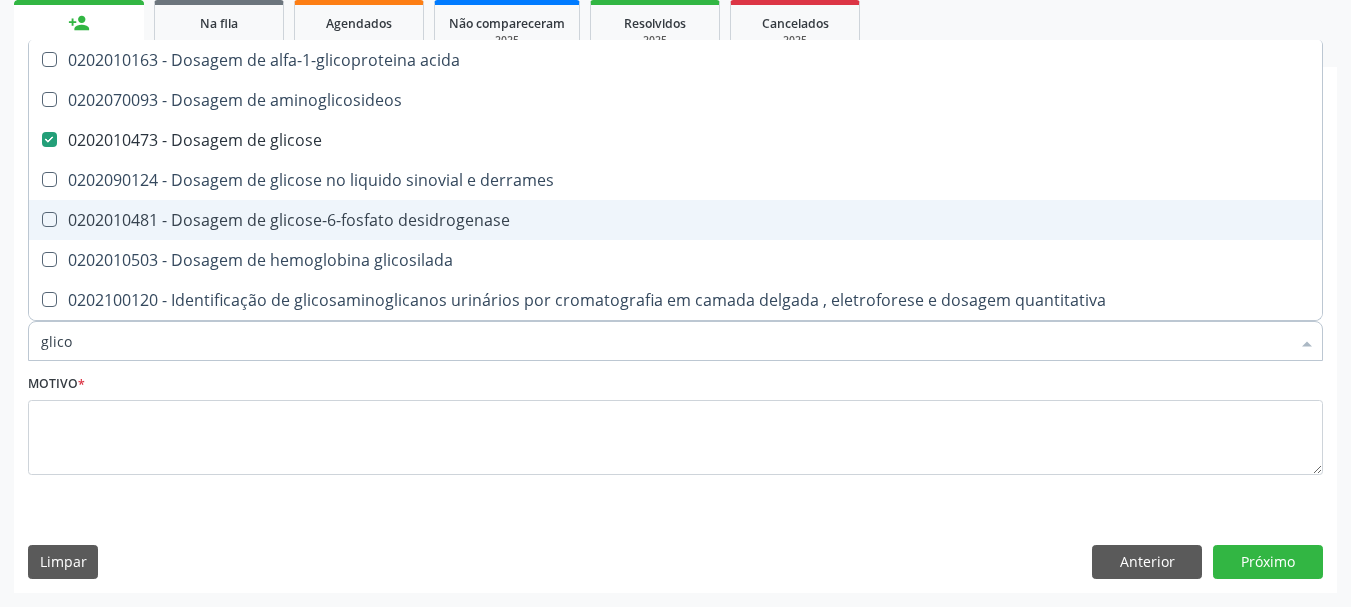 type on "glicos" 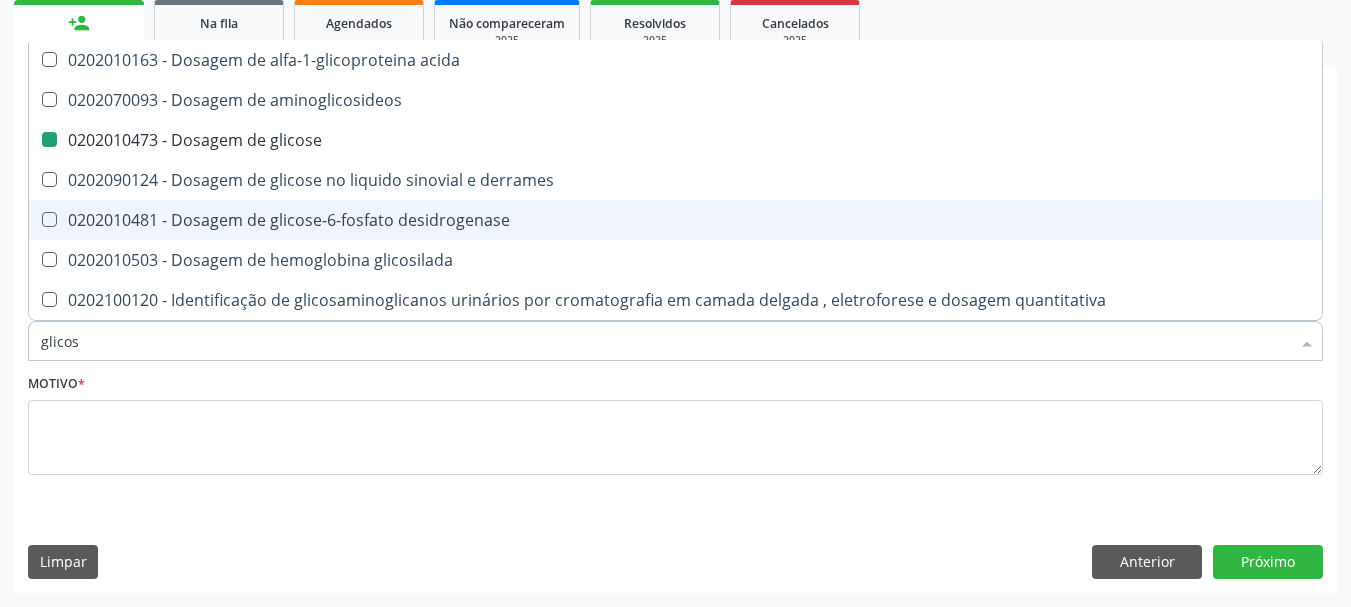 type on "glicosi" 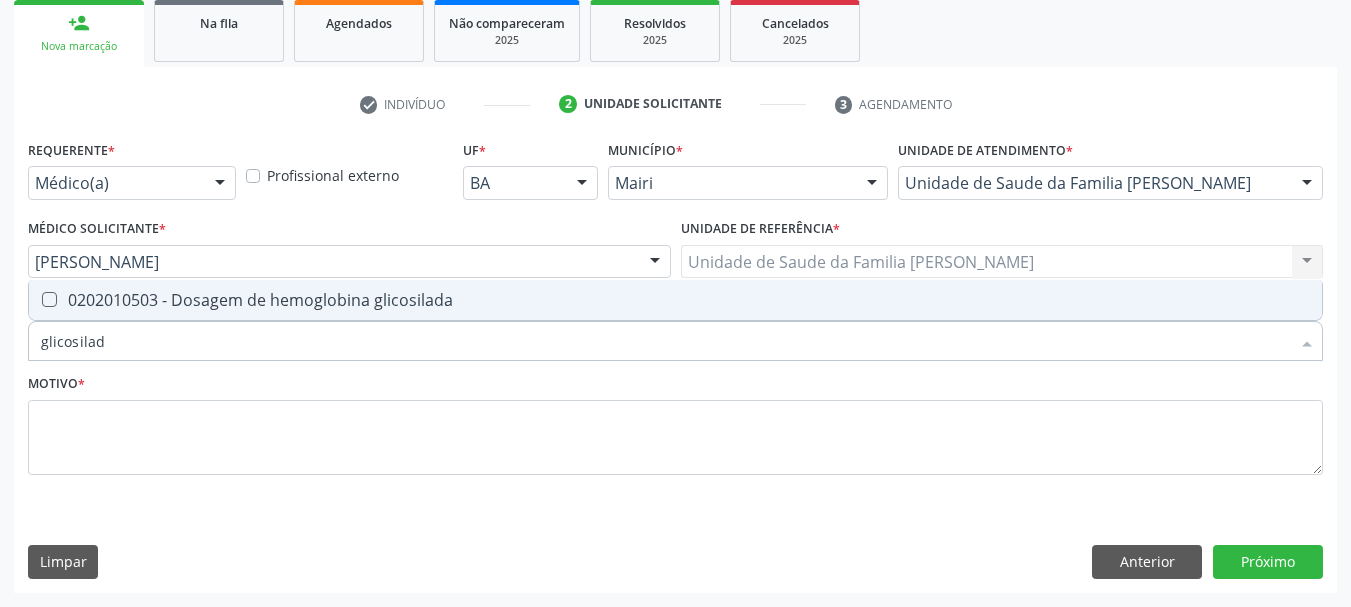type on "glicosilada" 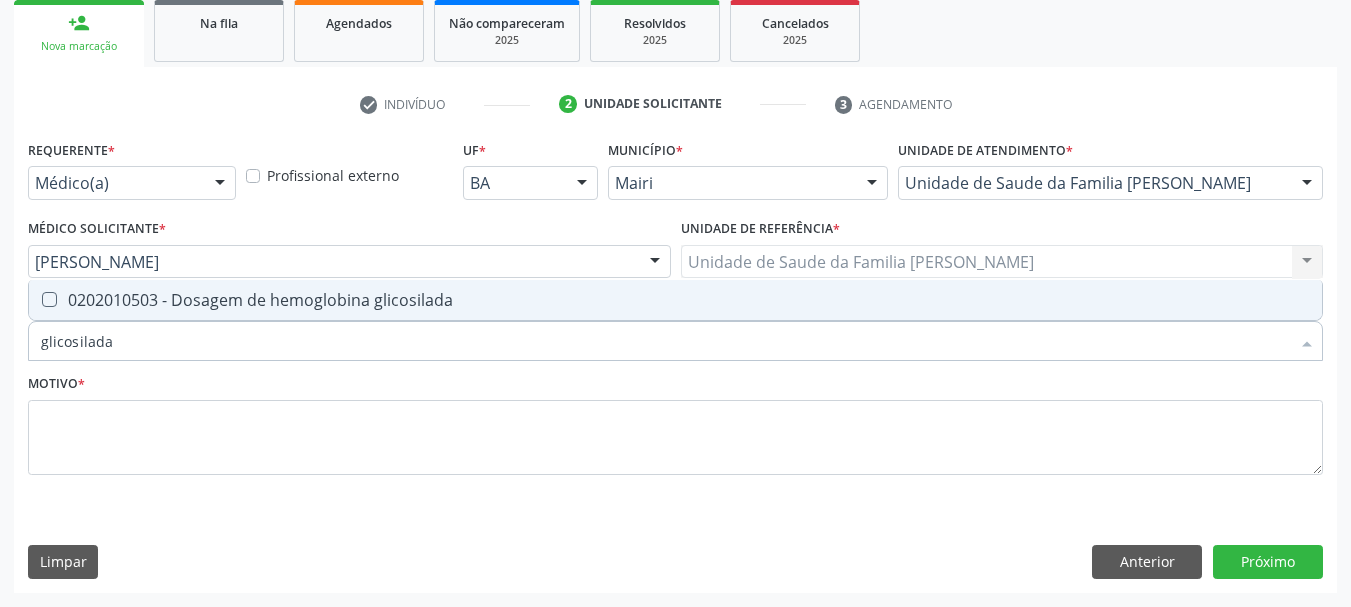 click at bounding box center [36, 300] 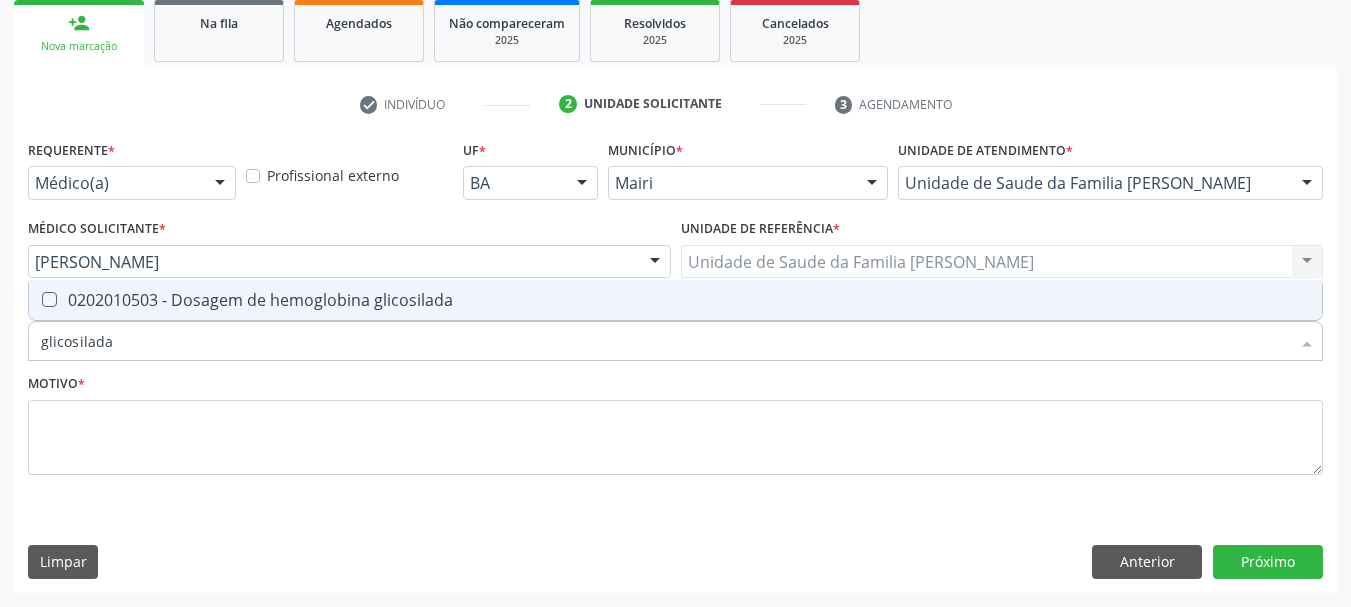 checkbox on "true" 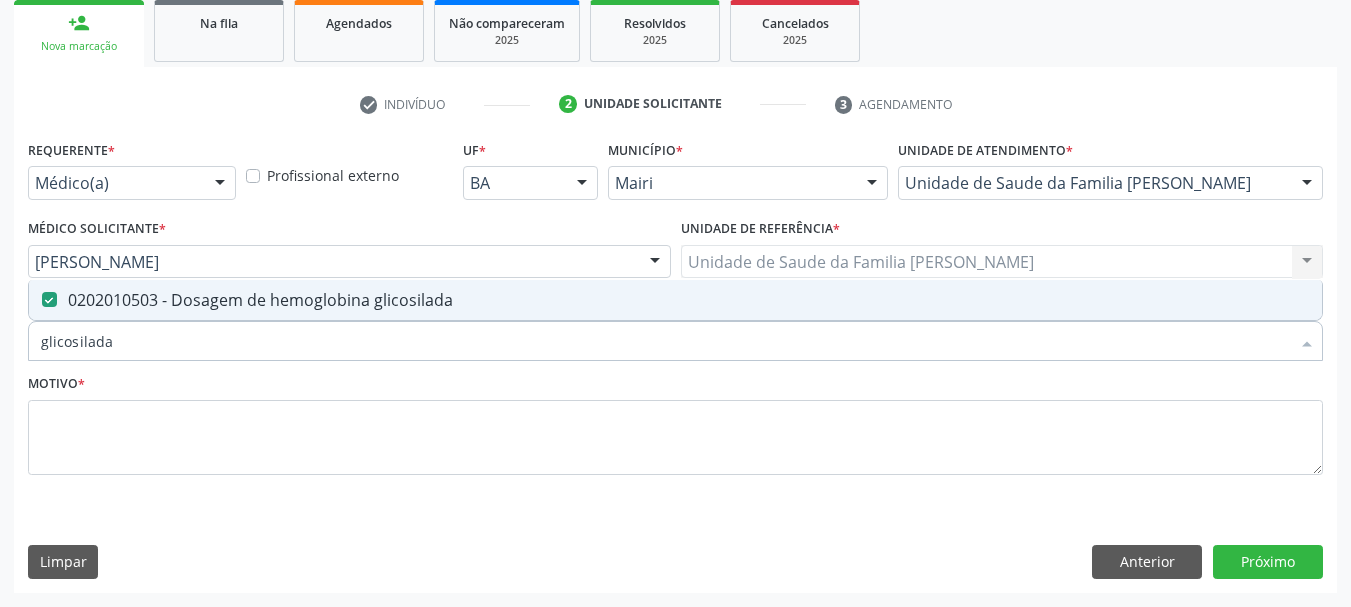 drag, startPoint x: 146, startPoint y: 355, endPoint x: 0, endPoint y: 351, distance: 146.05478 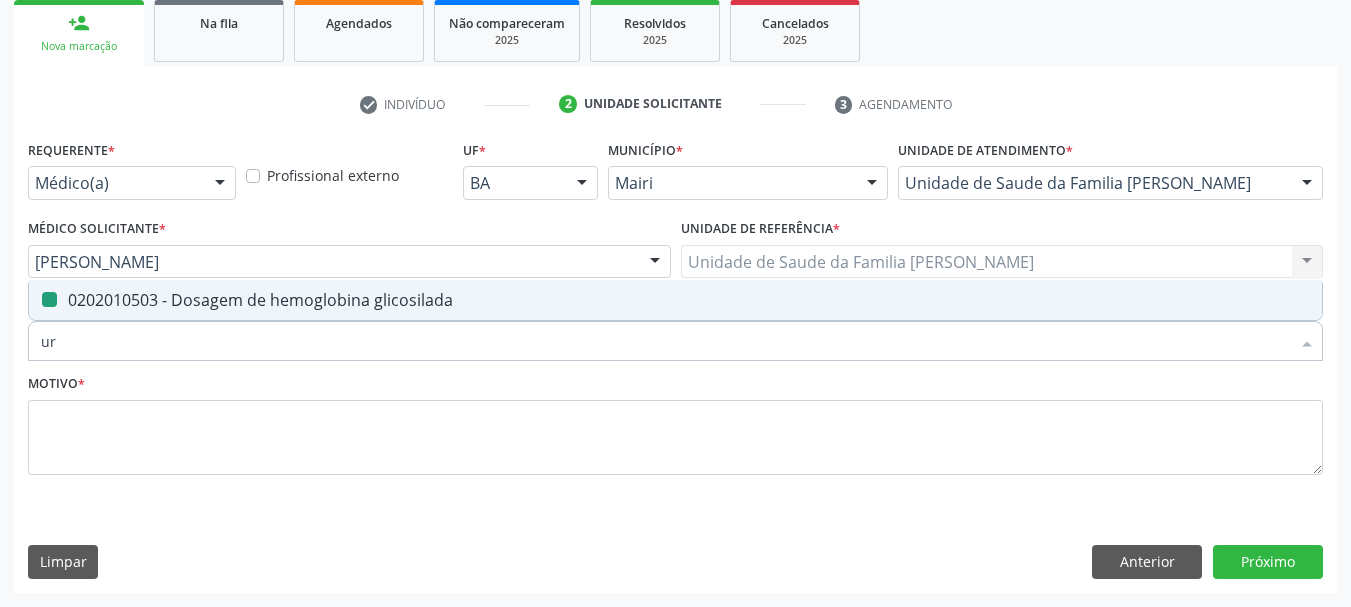type on "uri" 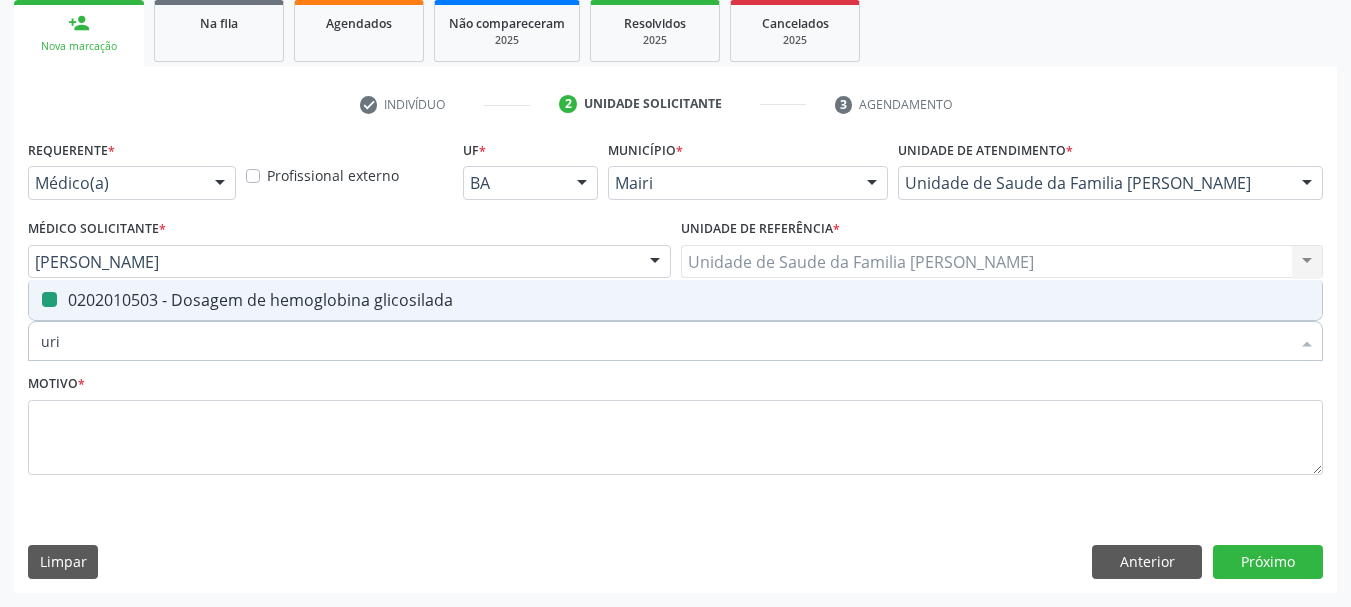 checkbox on "false" 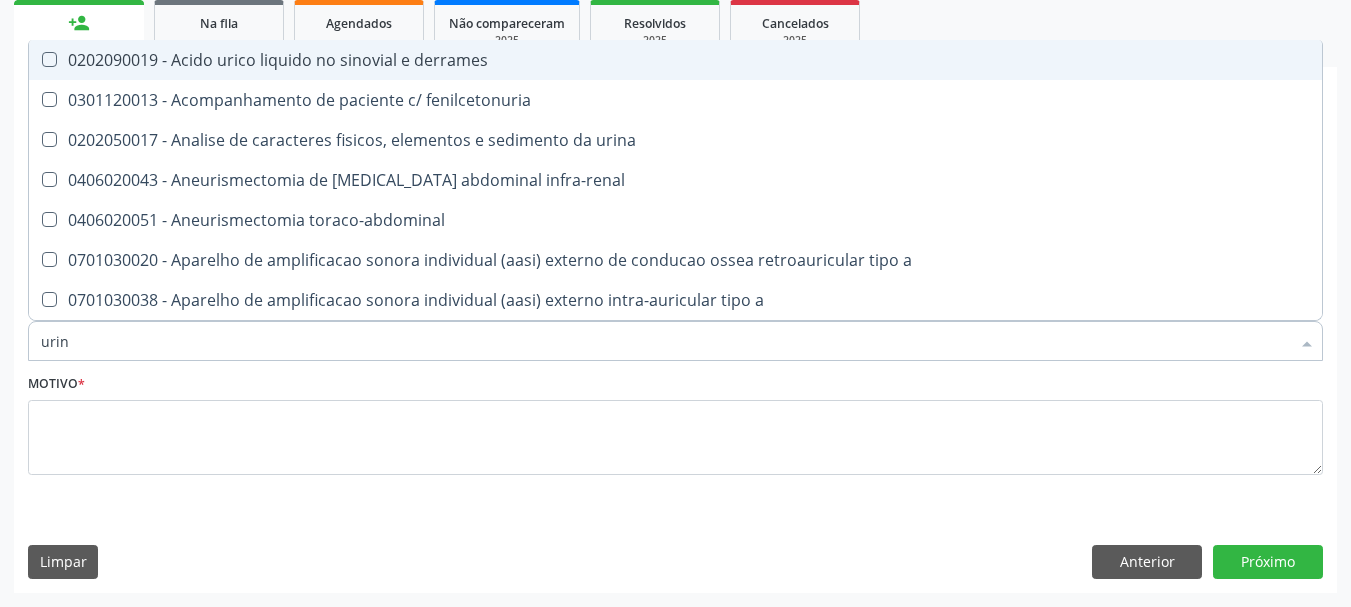 type on "urina" 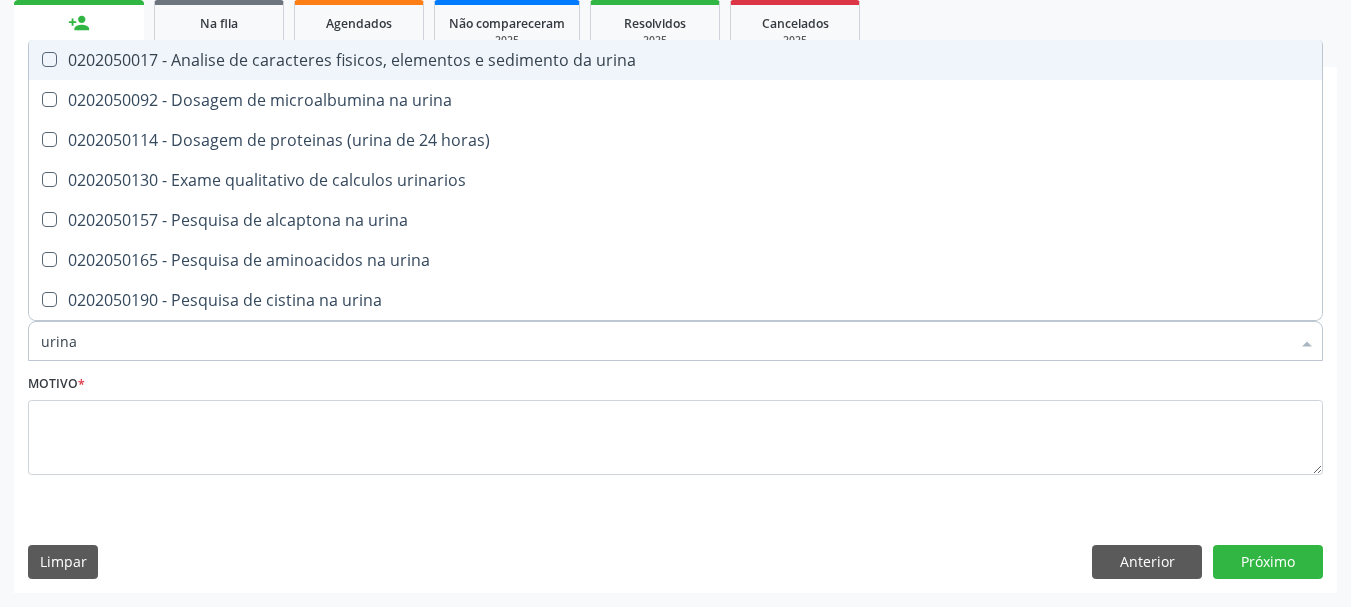 drag, startPoint x: 183, startPoint y: 67, endPoint x: 126, endPoint y: 151, distance: 101.51354 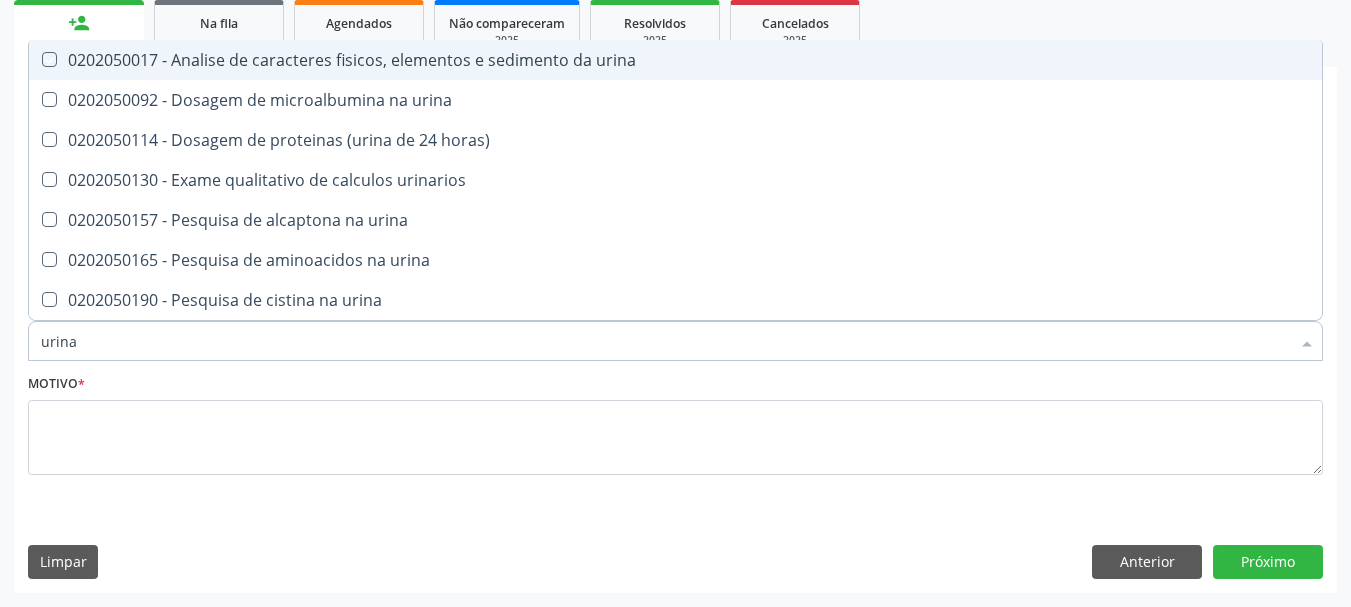 checkbox on "true" 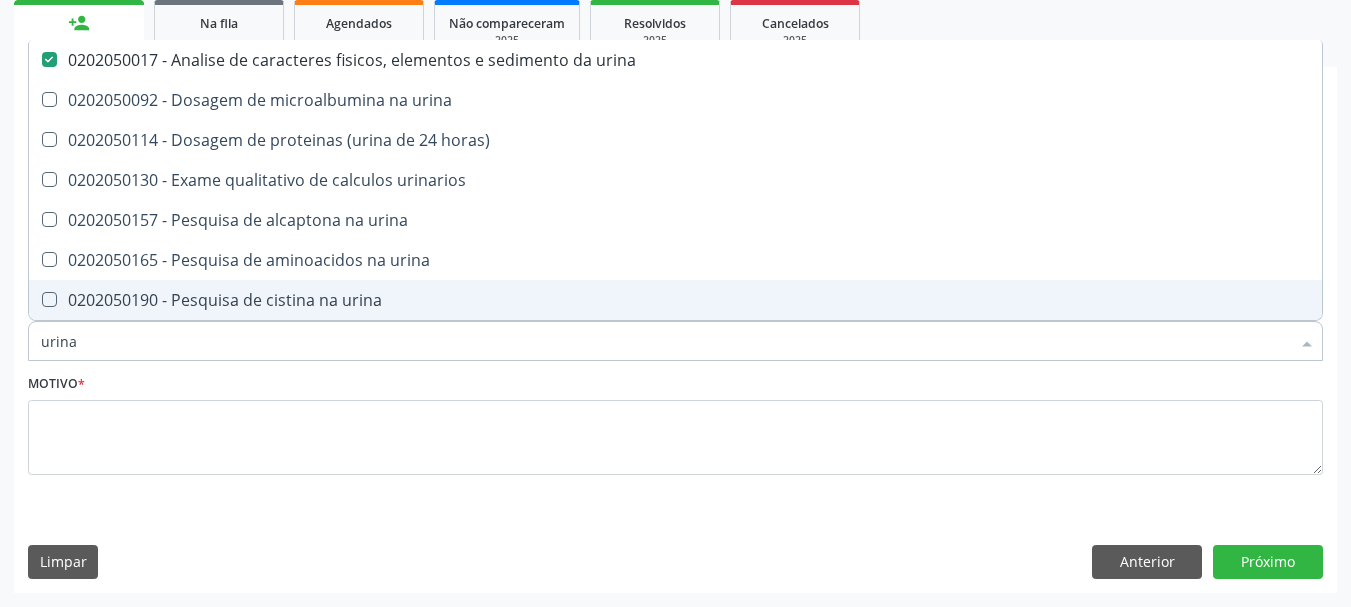 drag, startPoint x: 94, startPoint y: 347, endPoint x: 8, endPoint y: 357, distance: 86.579445 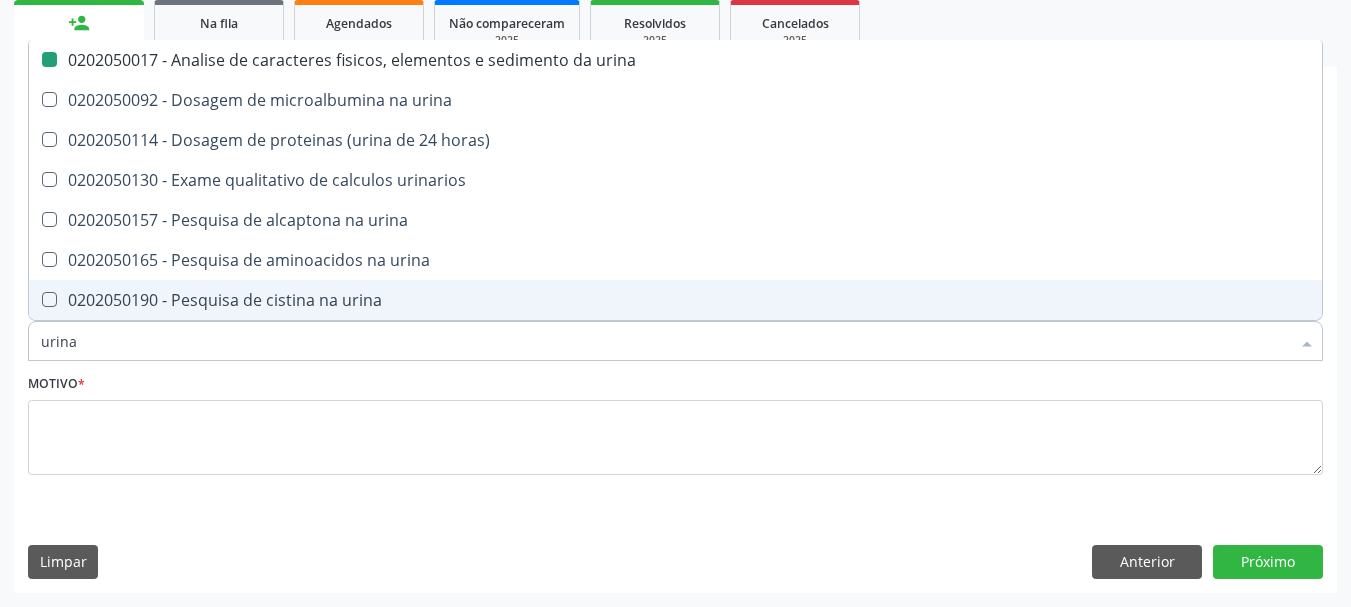 type on "f" 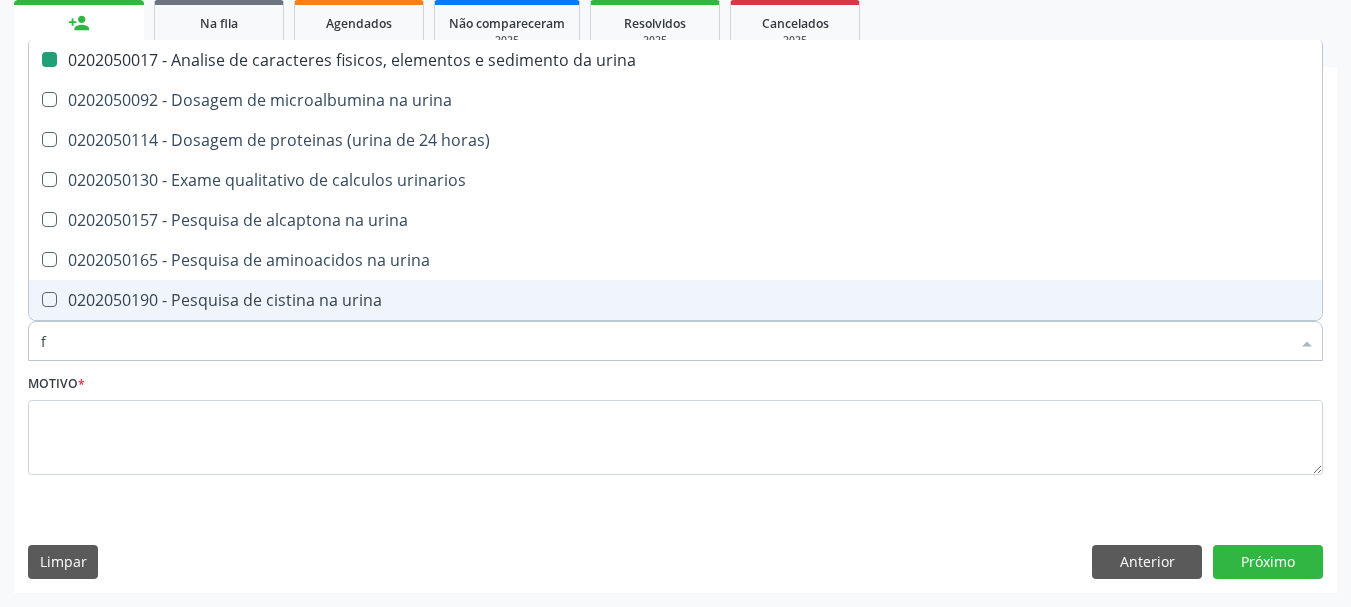 checkbox on "false" 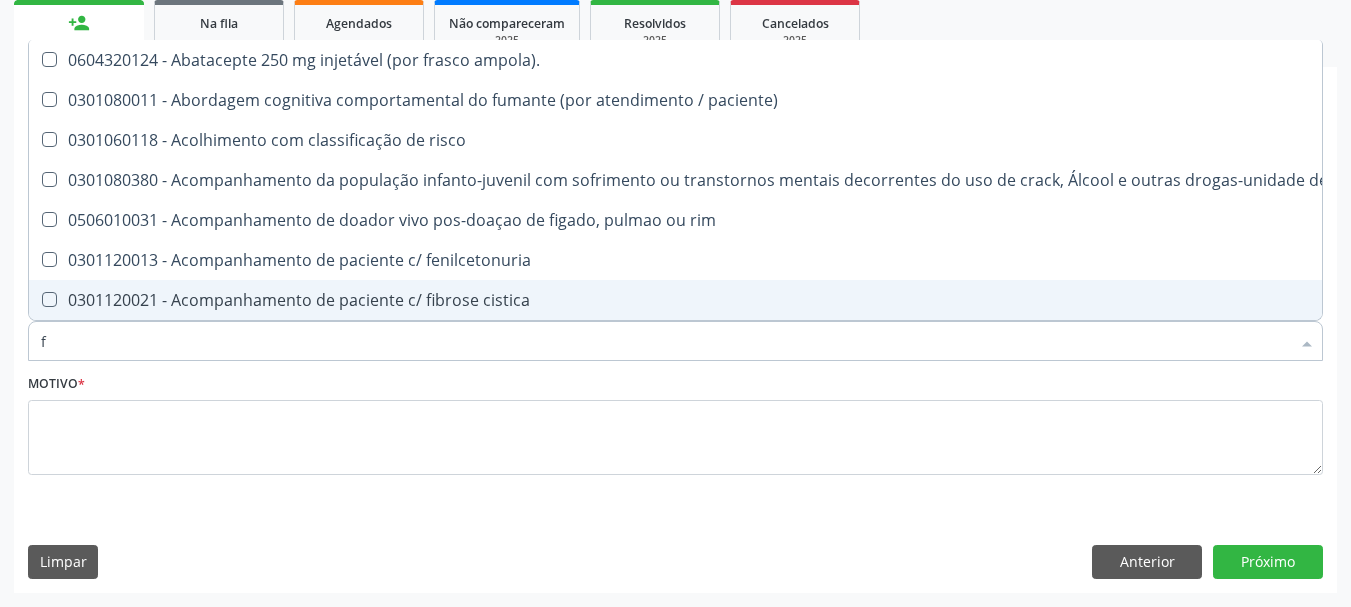 type on "fe" 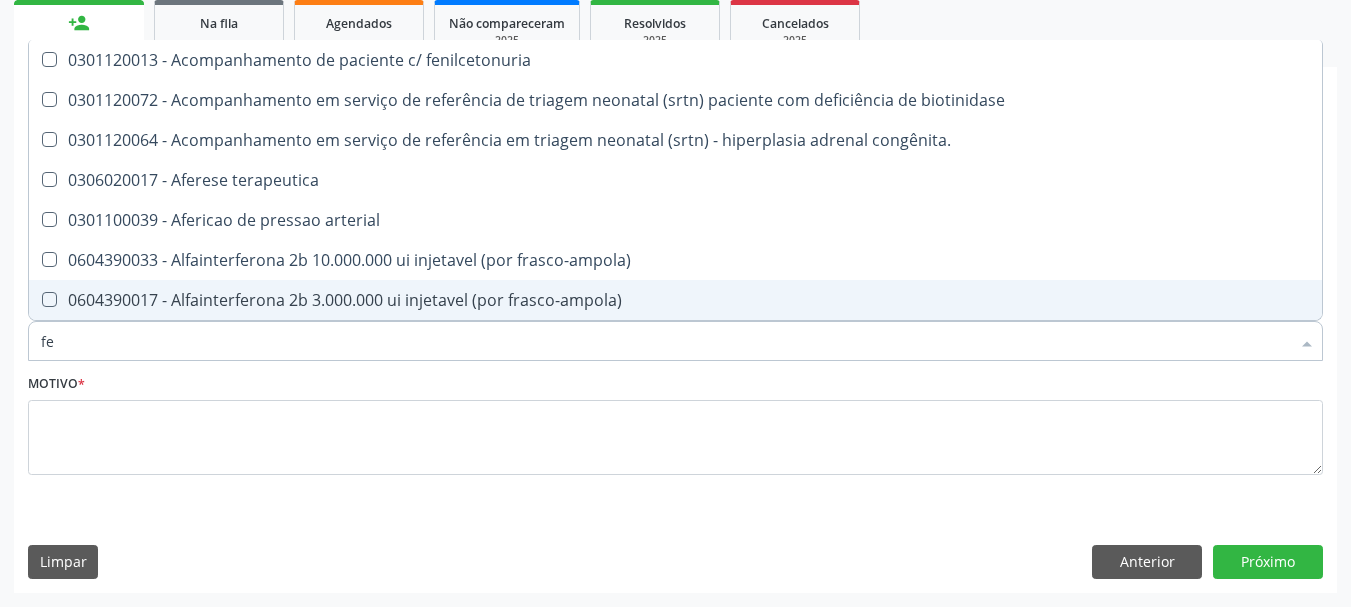 checkbox on "false" 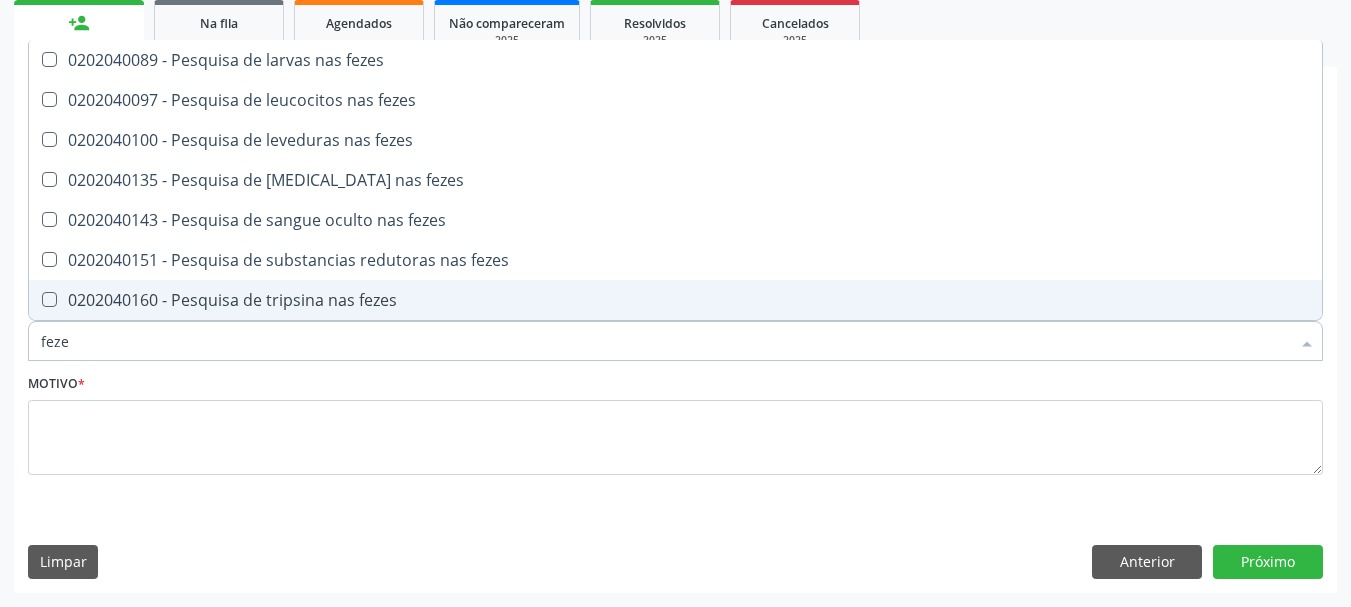 type on "fezes" 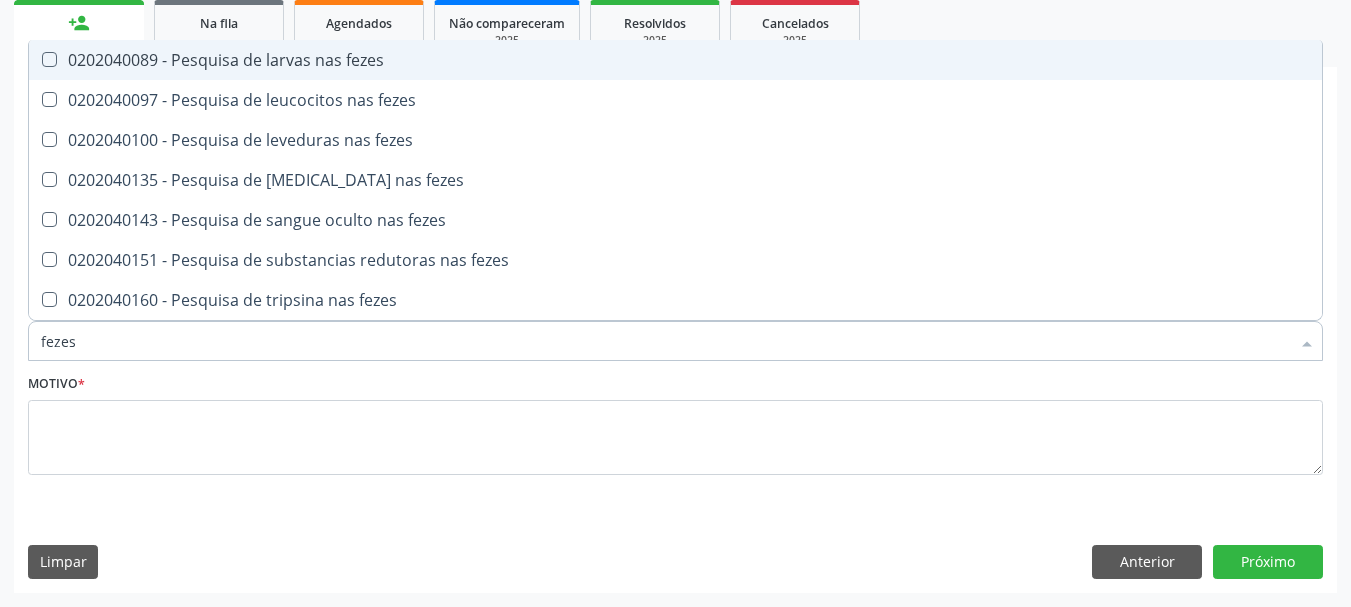 click on "0202040089 - Pesquisa de larvas nas fezes" at bounding box center [675, 60] 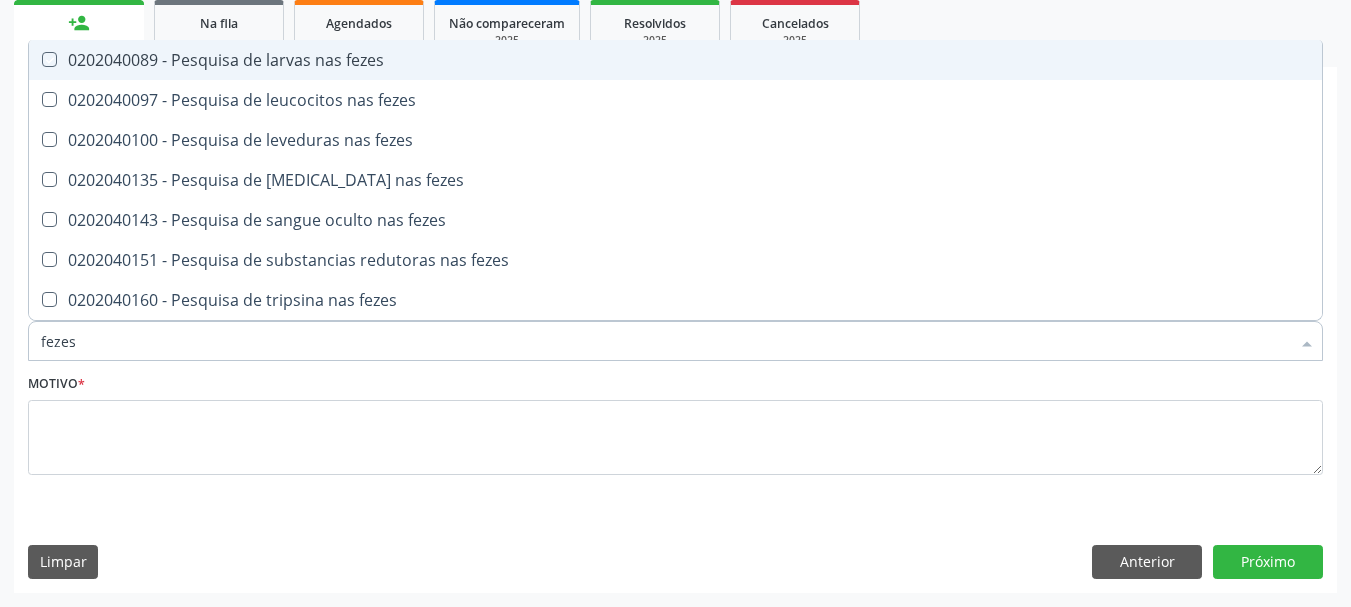 checkbox on "true" 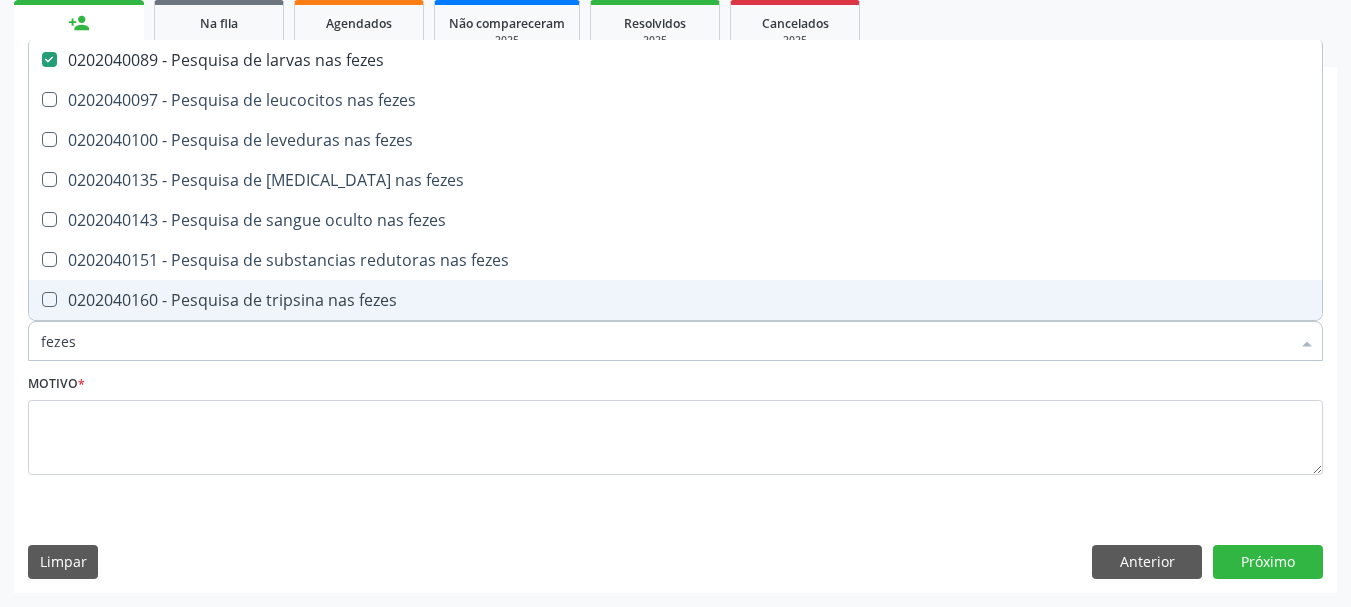 drag, startPoint x: 93, startPoint y: 356, endPoint x: 0, endPoint y: 357, distance: 93.00538 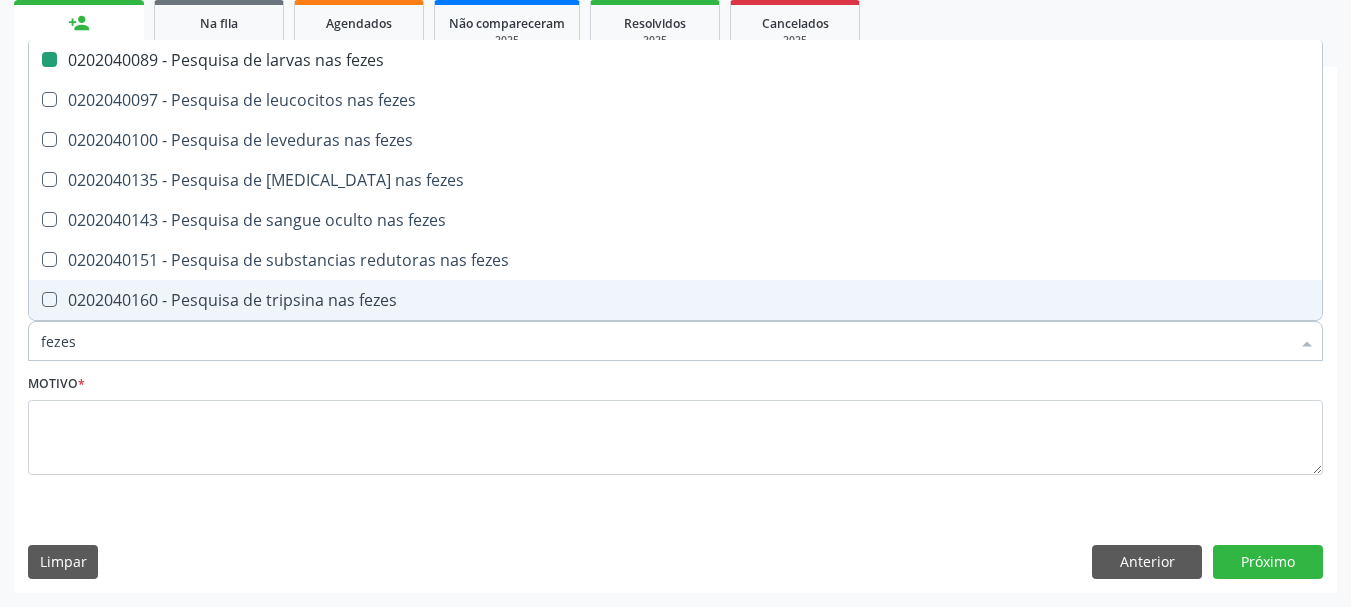 type 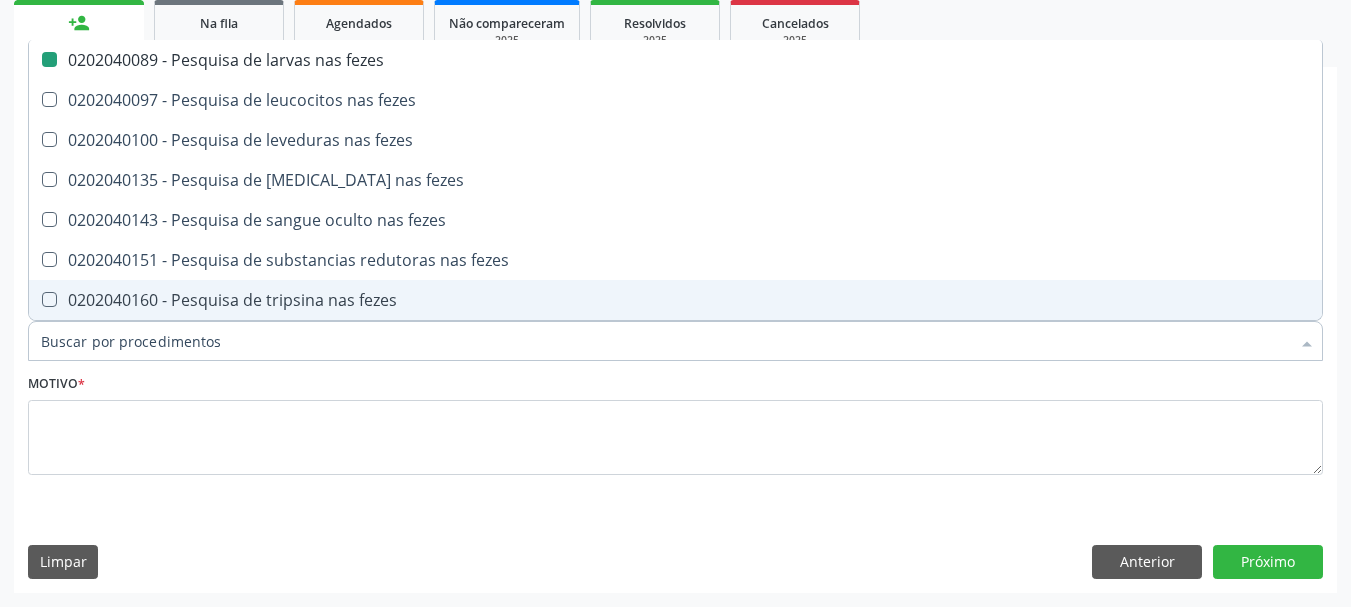 checkbox on "false" 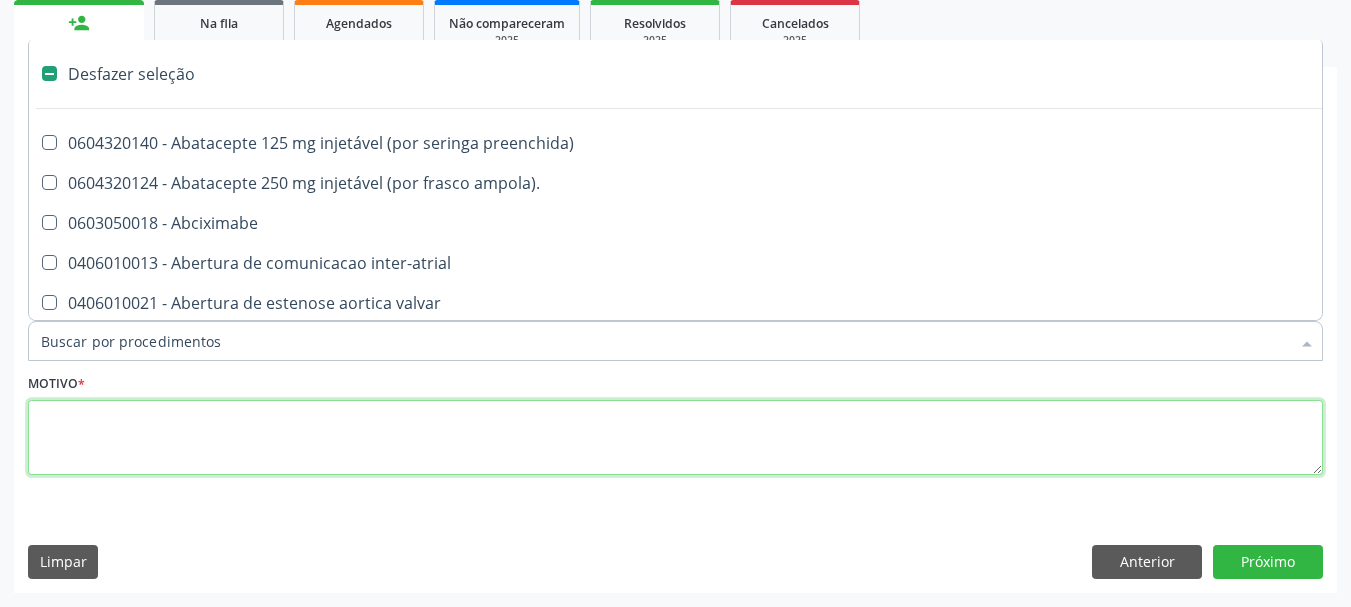 click at bounding box center [675, 438] 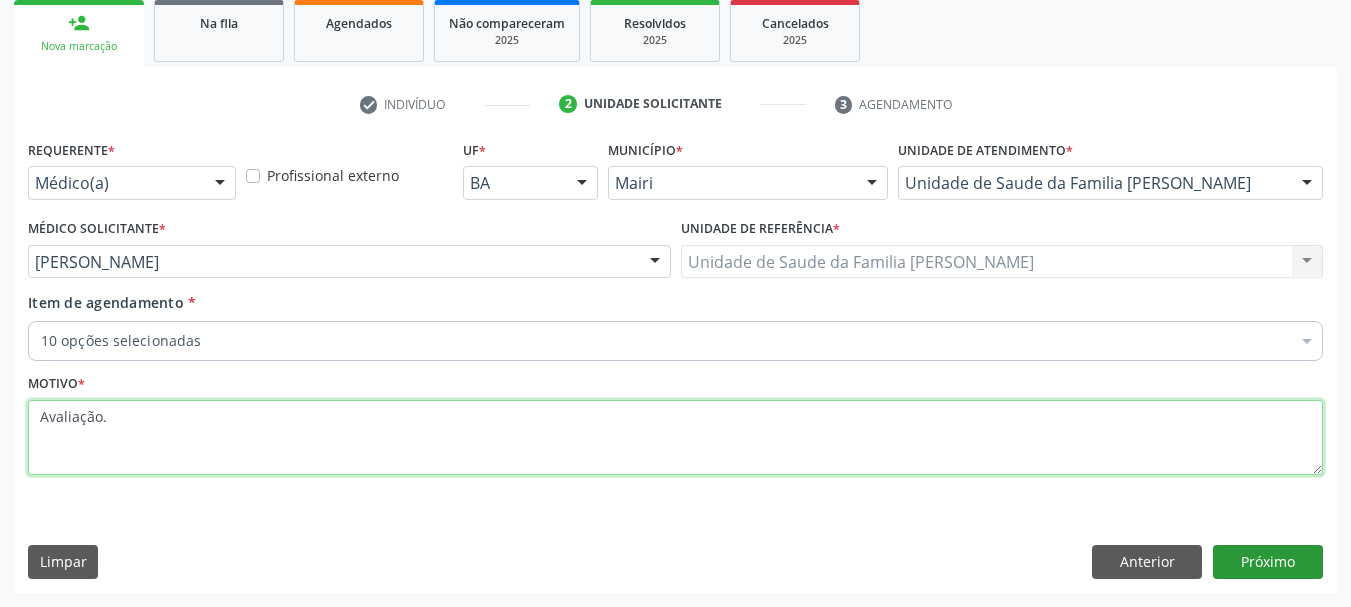 type on "Avaliação." 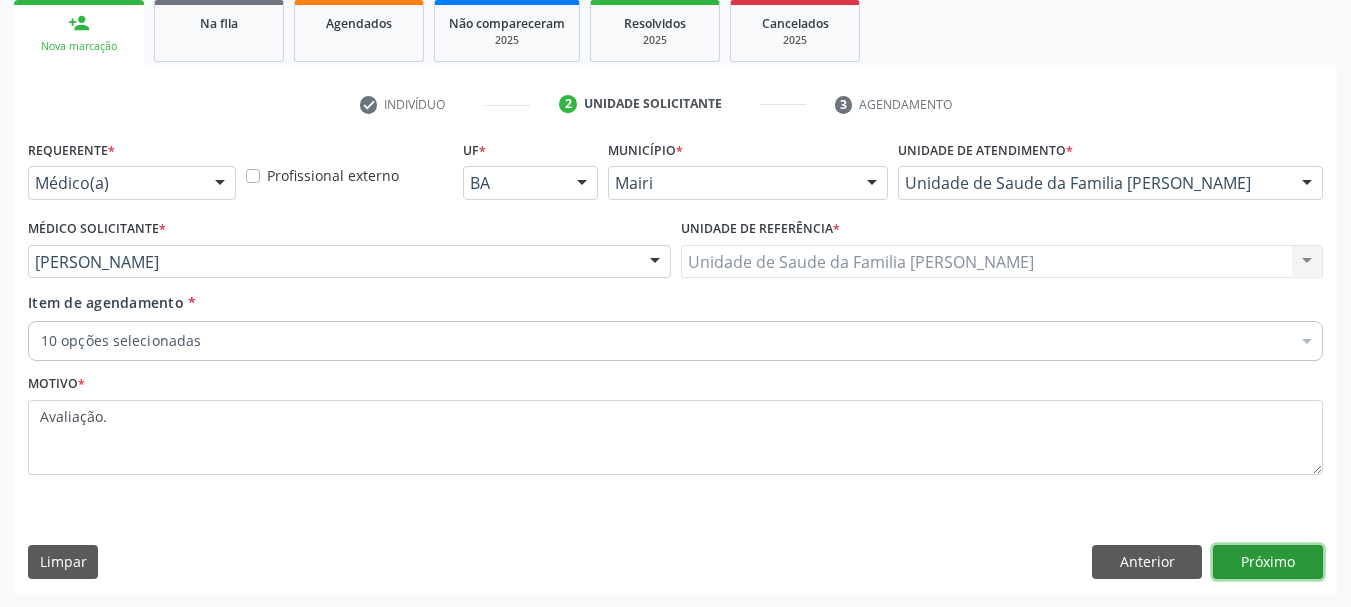 click on "Próximo" at bounding box center [1268, 562] 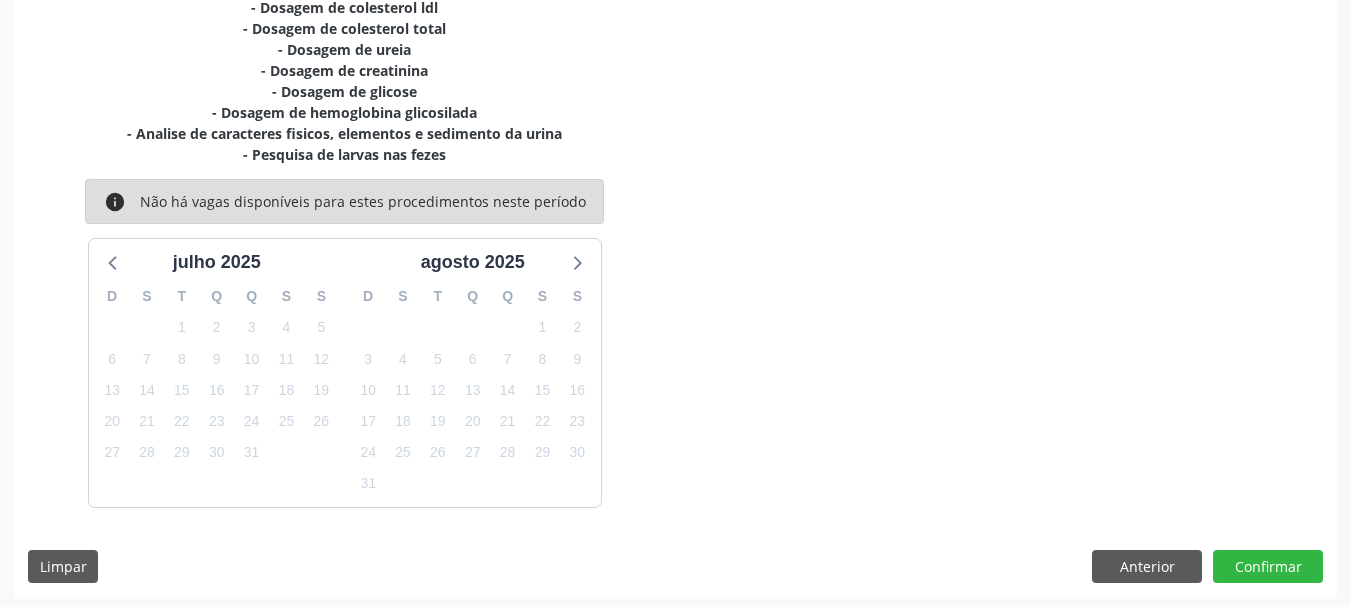 scroll, scrollTop: 511, scrollLeft: 0, axis: vertical 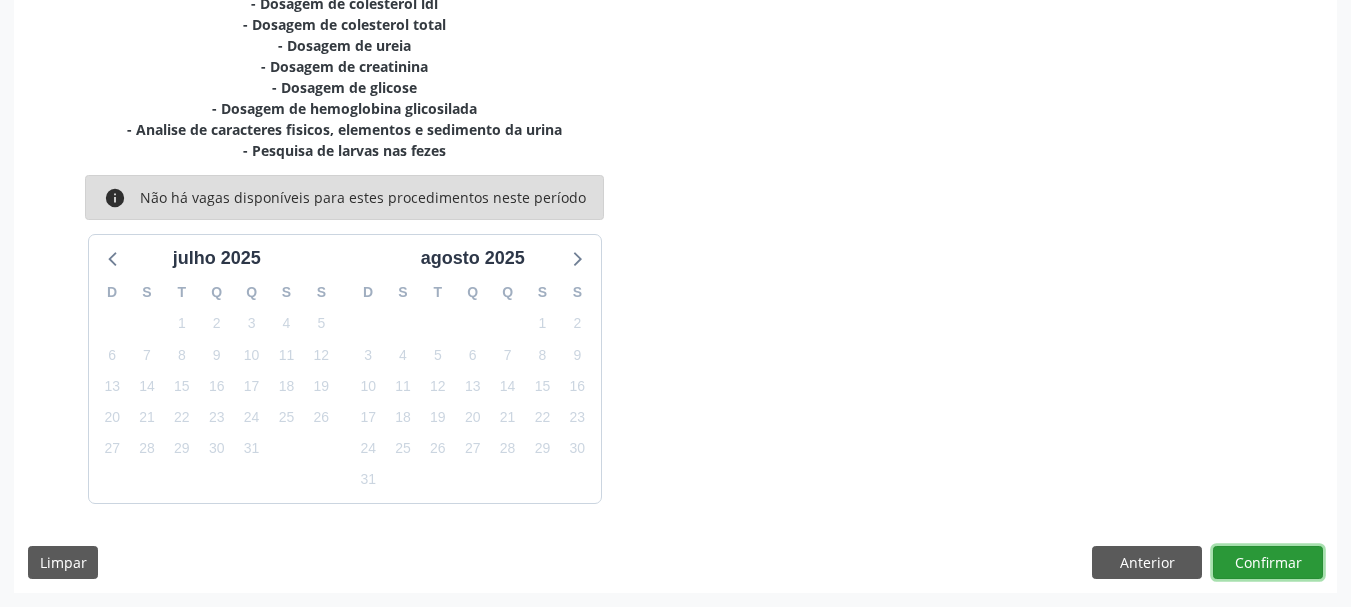 click on "Confirmar" at bounding box center (1268, 563) 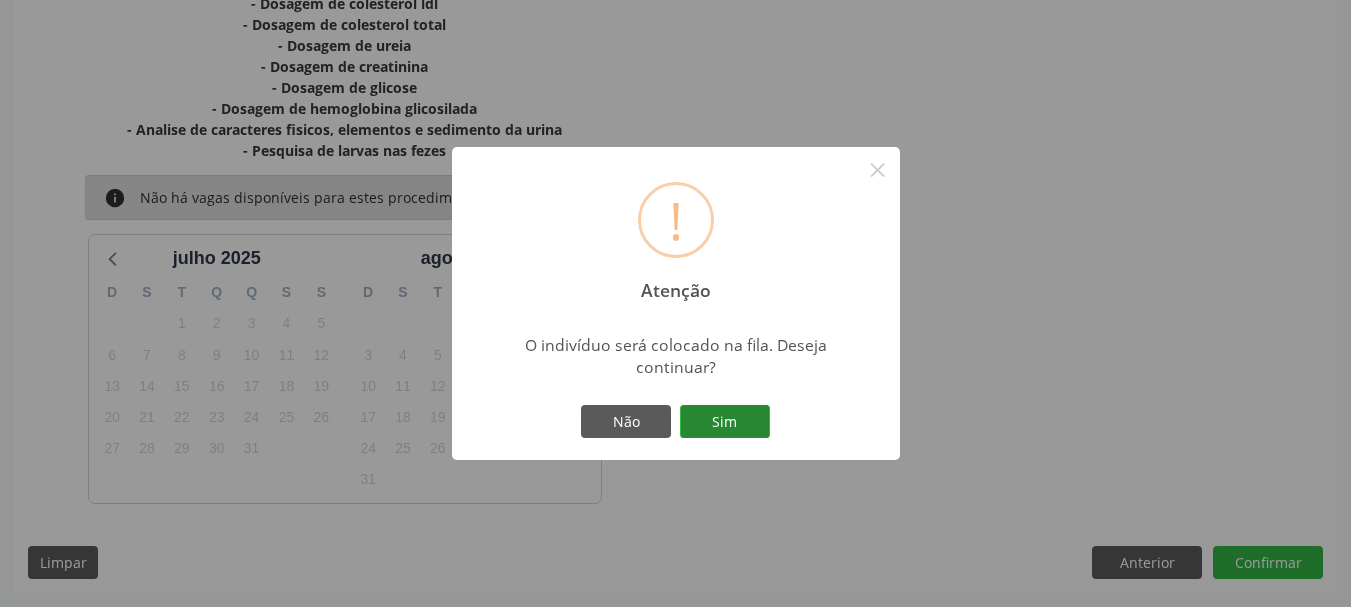 click on "Sim" at bounding box center [725, 422] 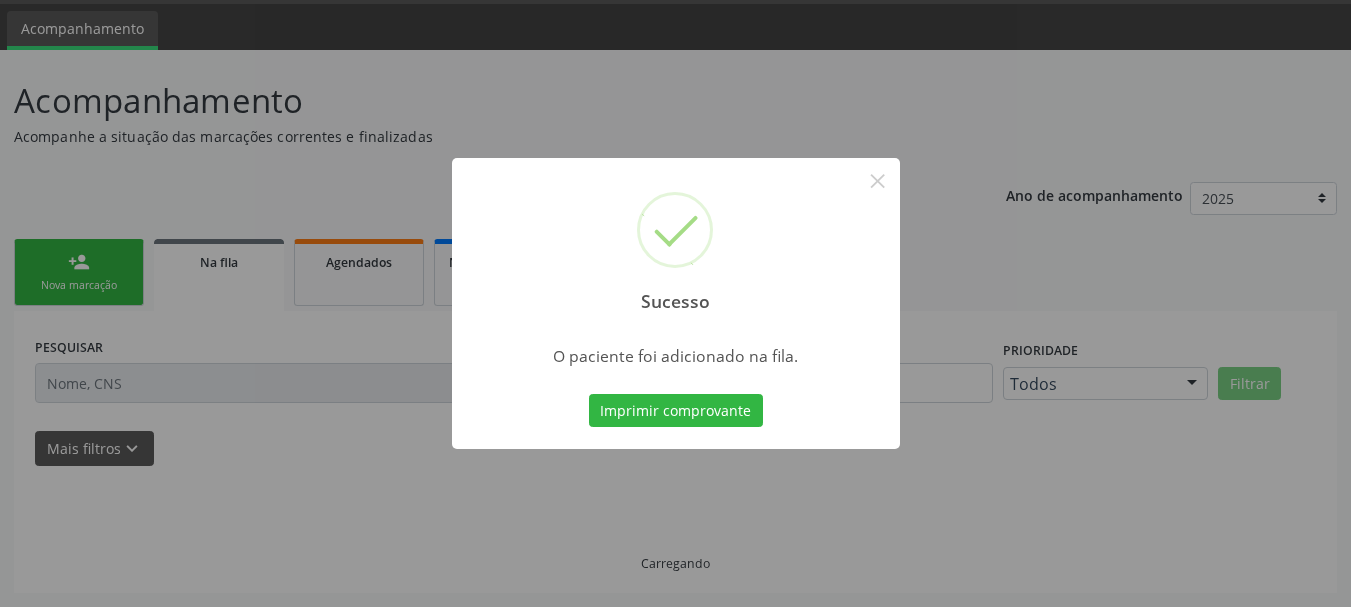 scroll, scrollTop: 60, scrollLeft: 0, axis: vertical 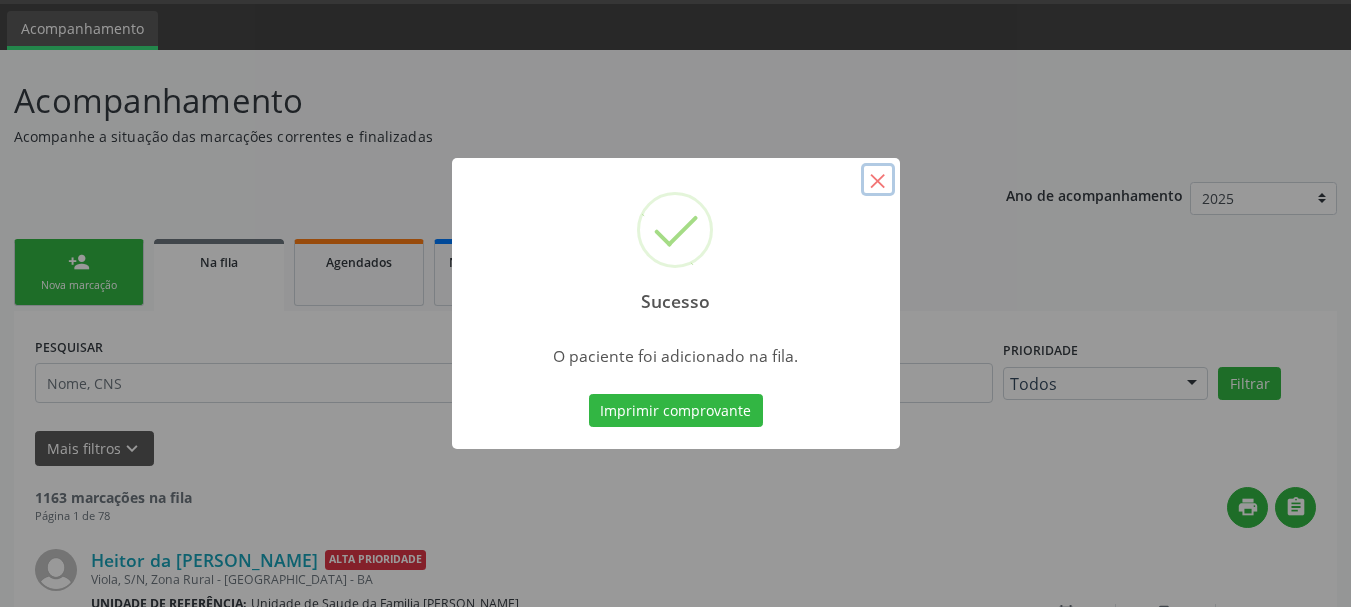 click on "×" at bounding box center [878, 180] 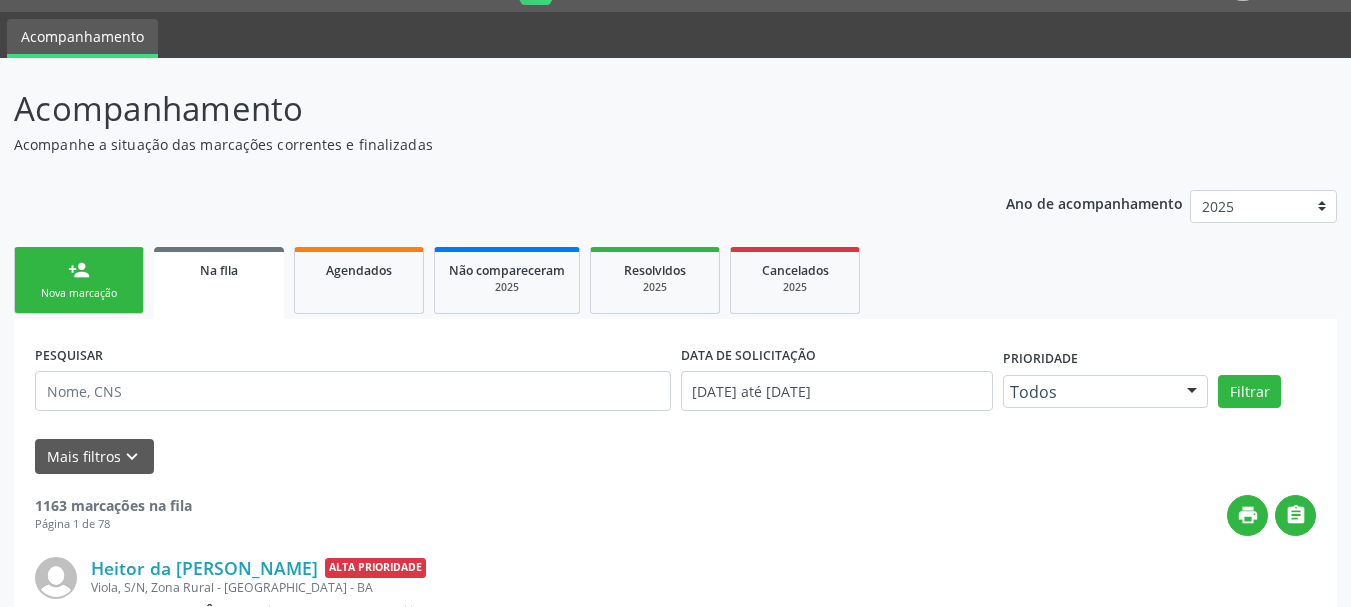 scroll, scrollTop: 100, scrollLeft: 0, axis: vertical 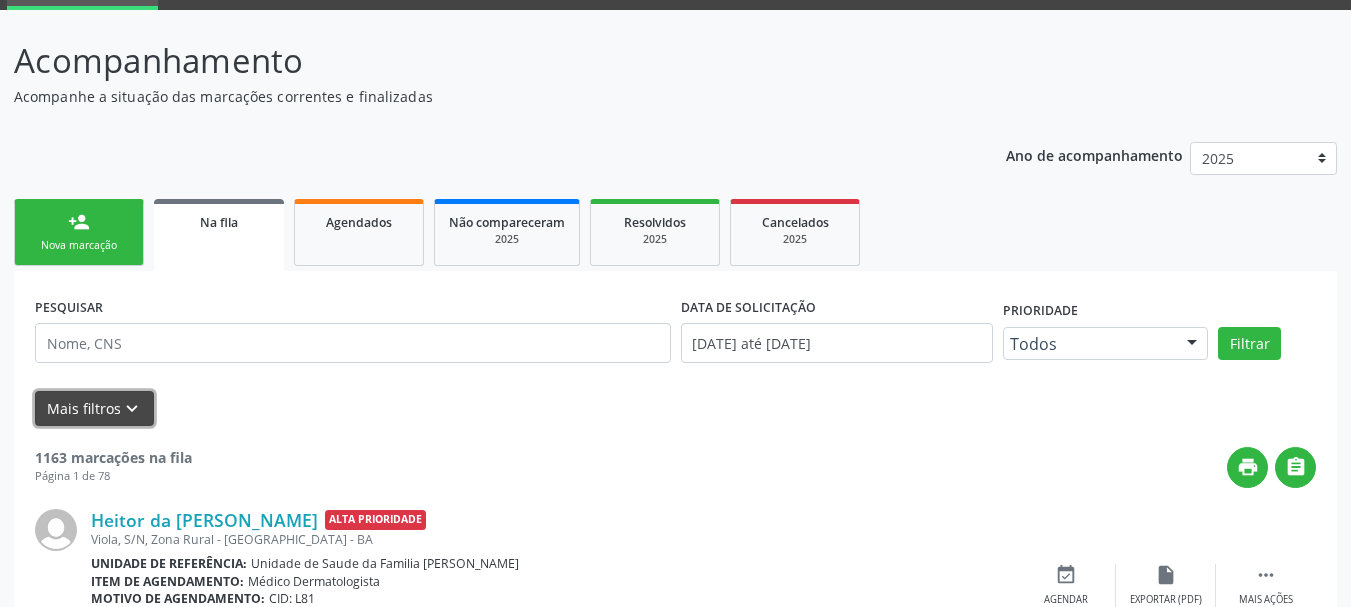 click on "Mais filtros
keyboard_arrow_down" at bounding box center [94, 408] 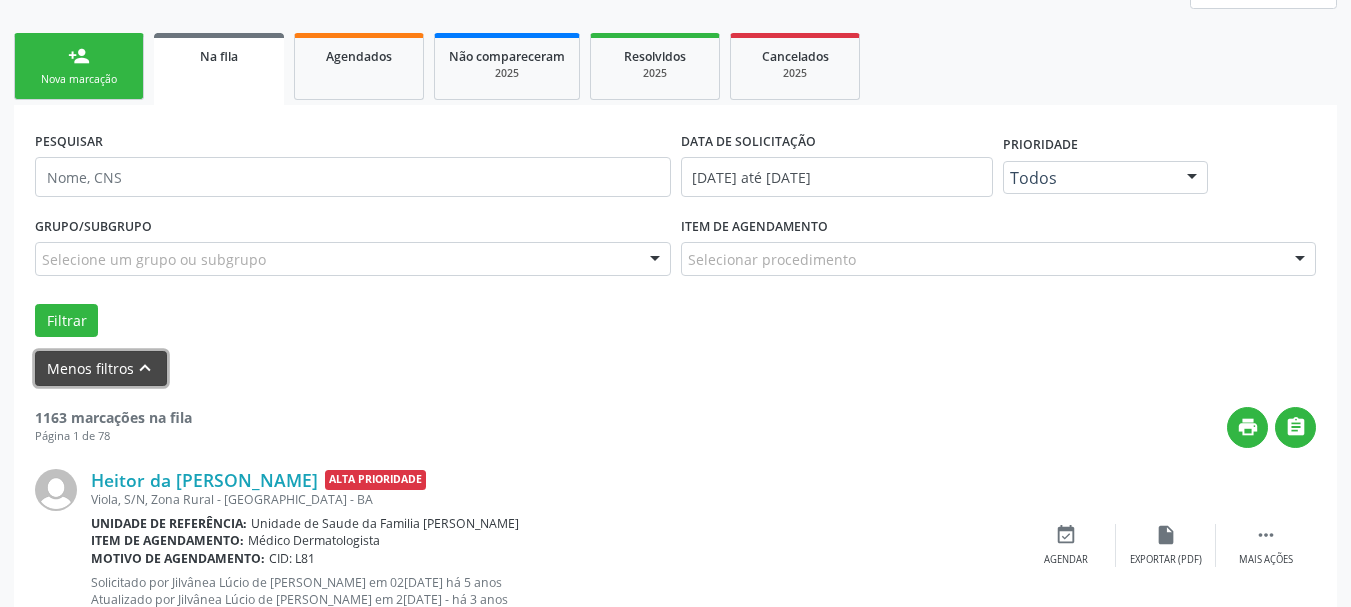 scroll, scrollTop: 300, scrollLeft: 0, axis: vertical 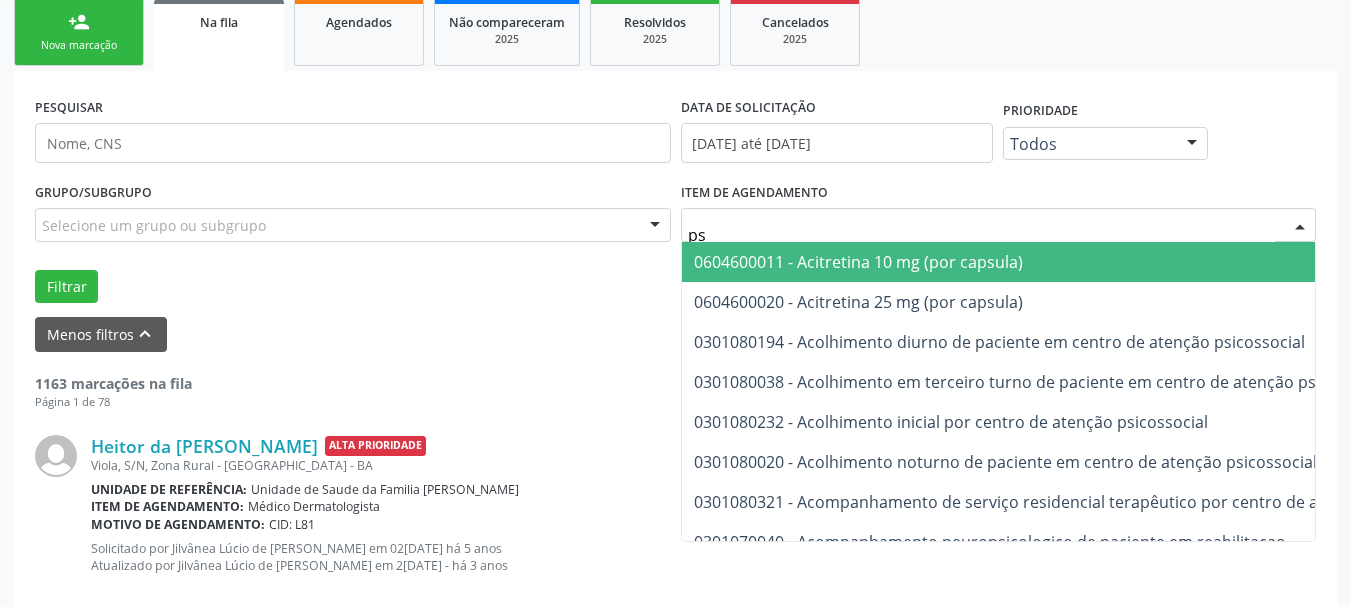 type on "psa" 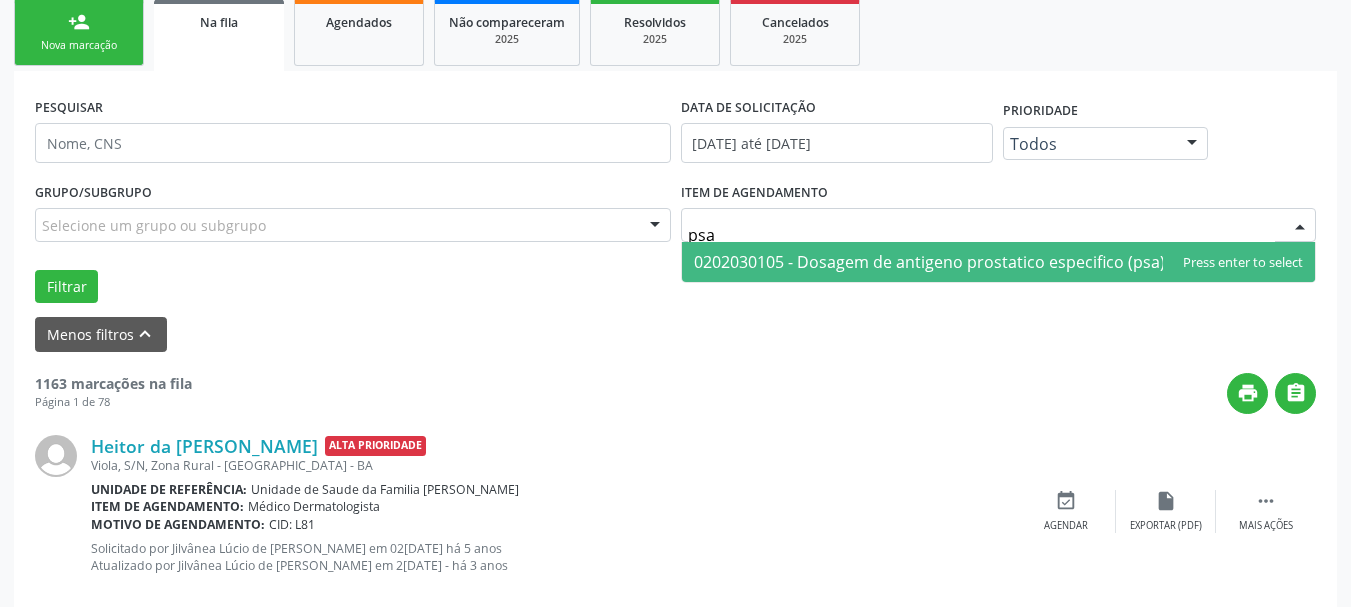 click on "0202030105 - Dosagem de antigeno prostatico especifico (psa)" at bounding box center [929, 262] 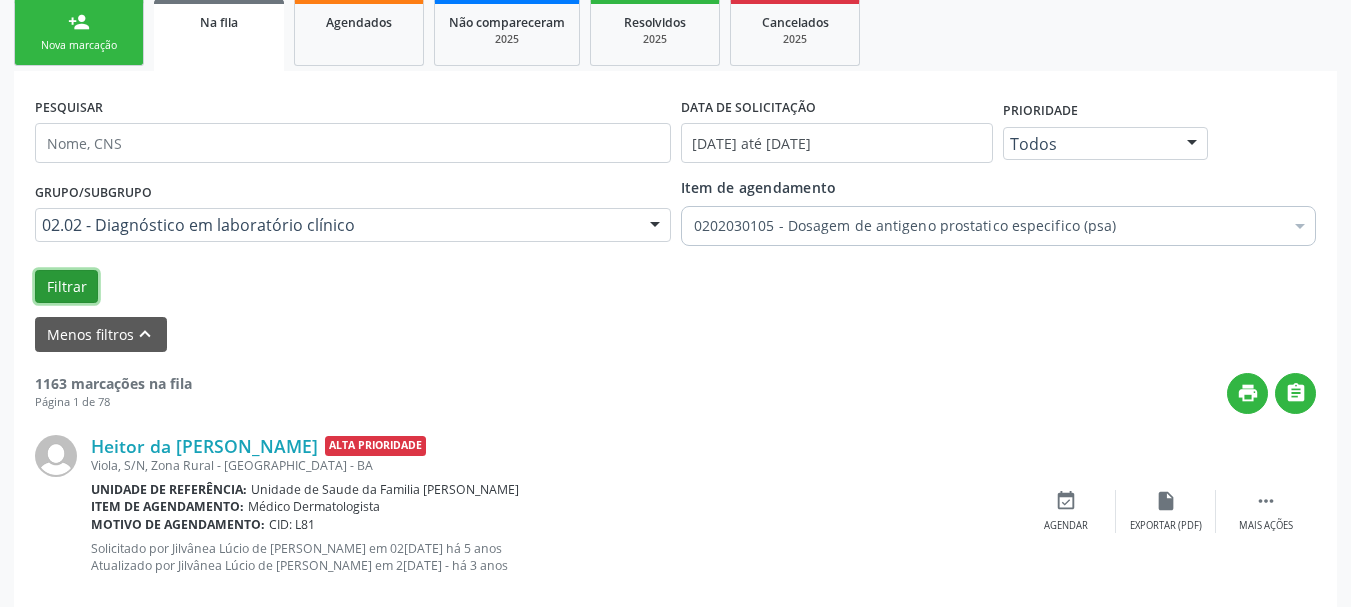 click on "Filtrar" at bounding box center [66, 287] 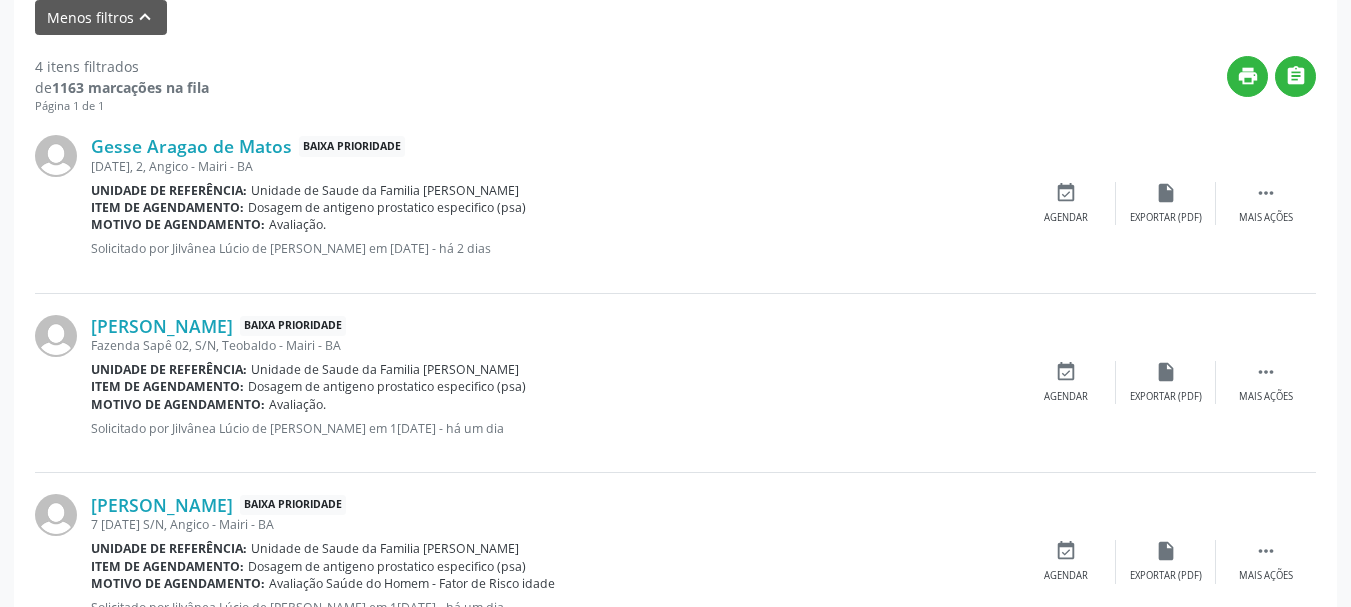 scroll, scrollTop: 375, scrollLeft: 0, axis: vertical 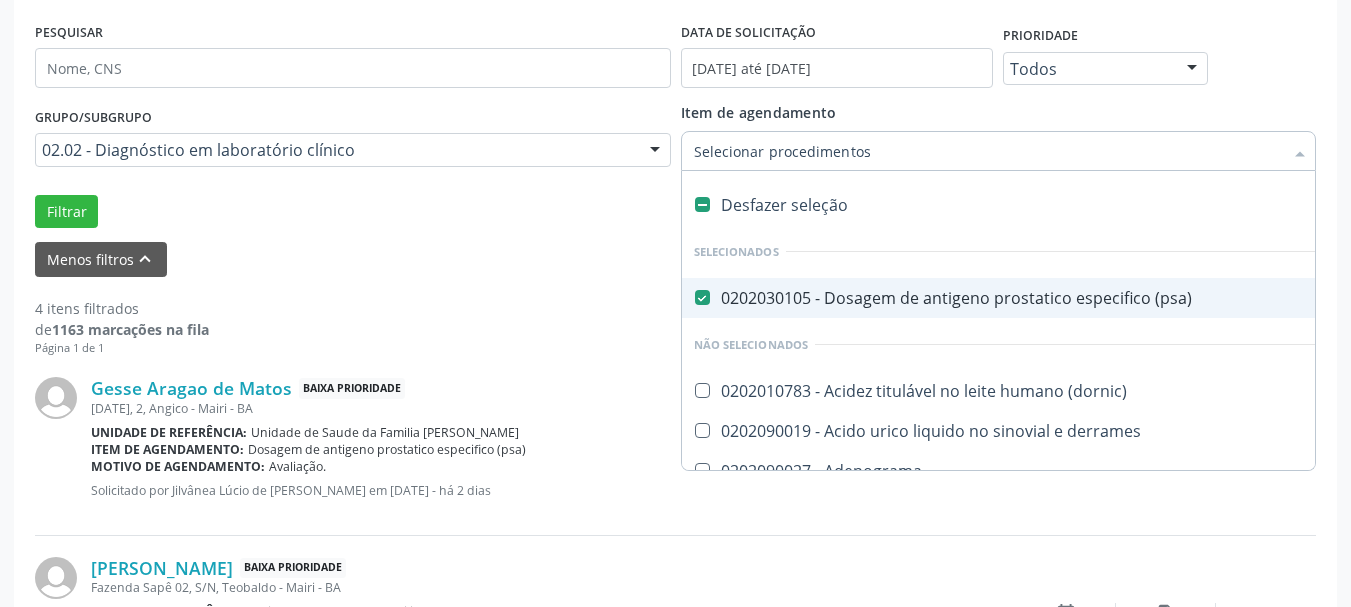 click at bounding box center [702, 297] 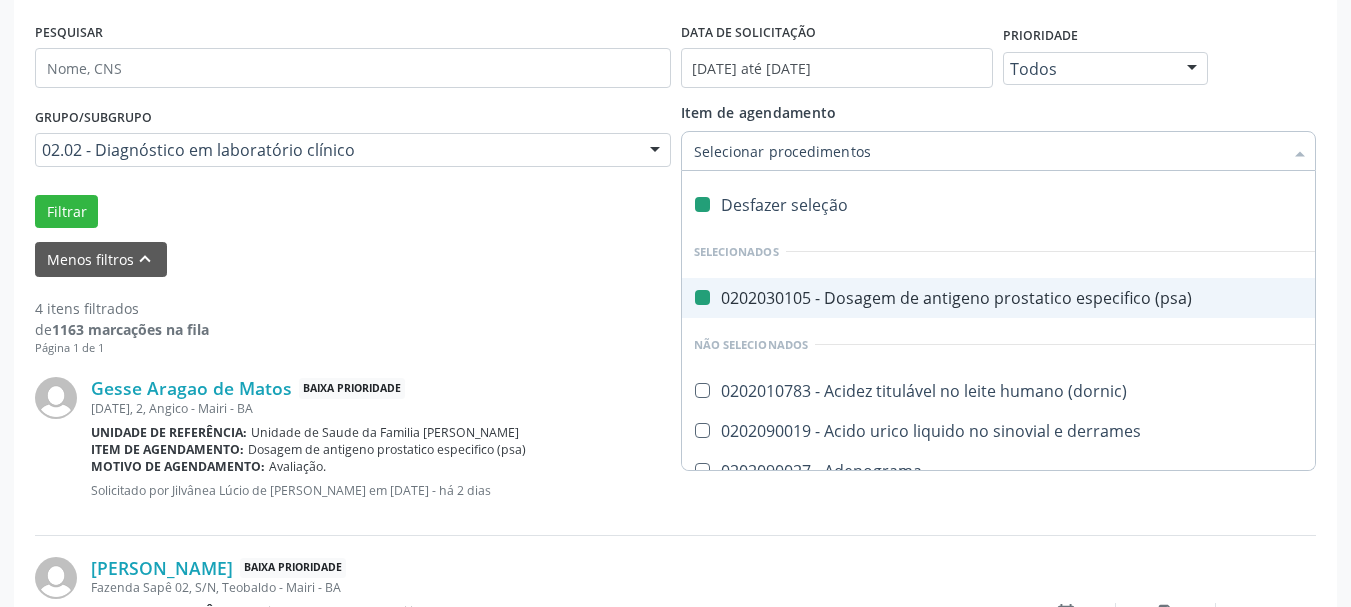 checkbox on "false" 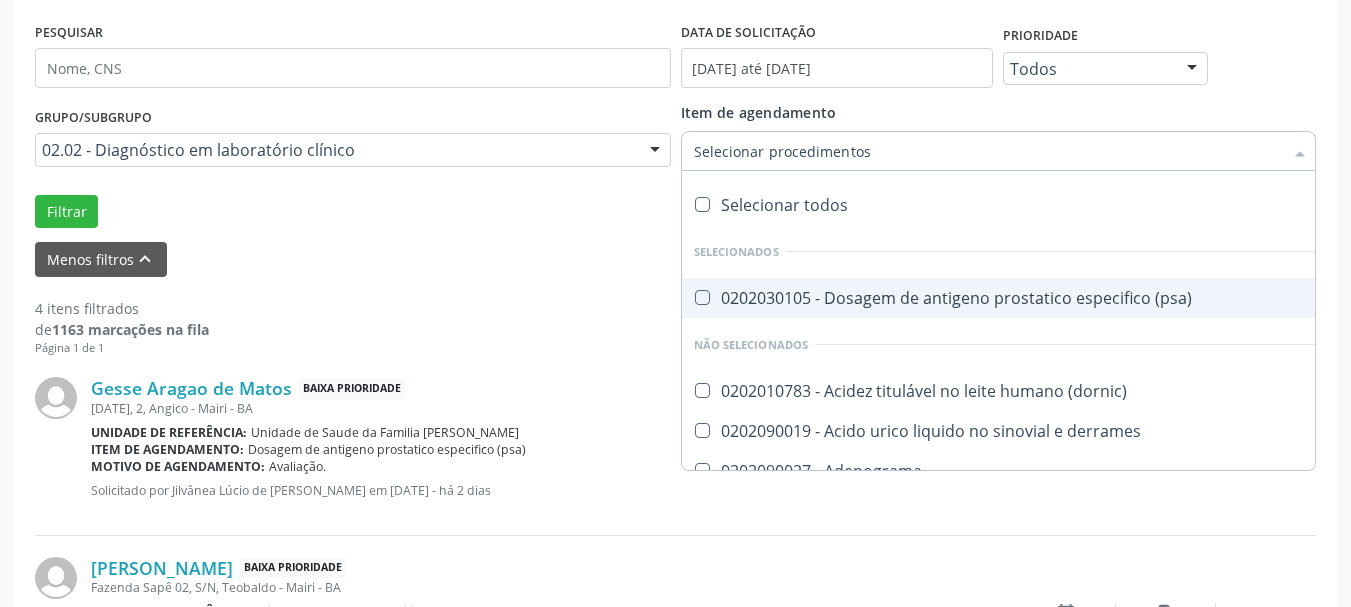 click on "Item de agendamento" at bounding box center (989, 151) 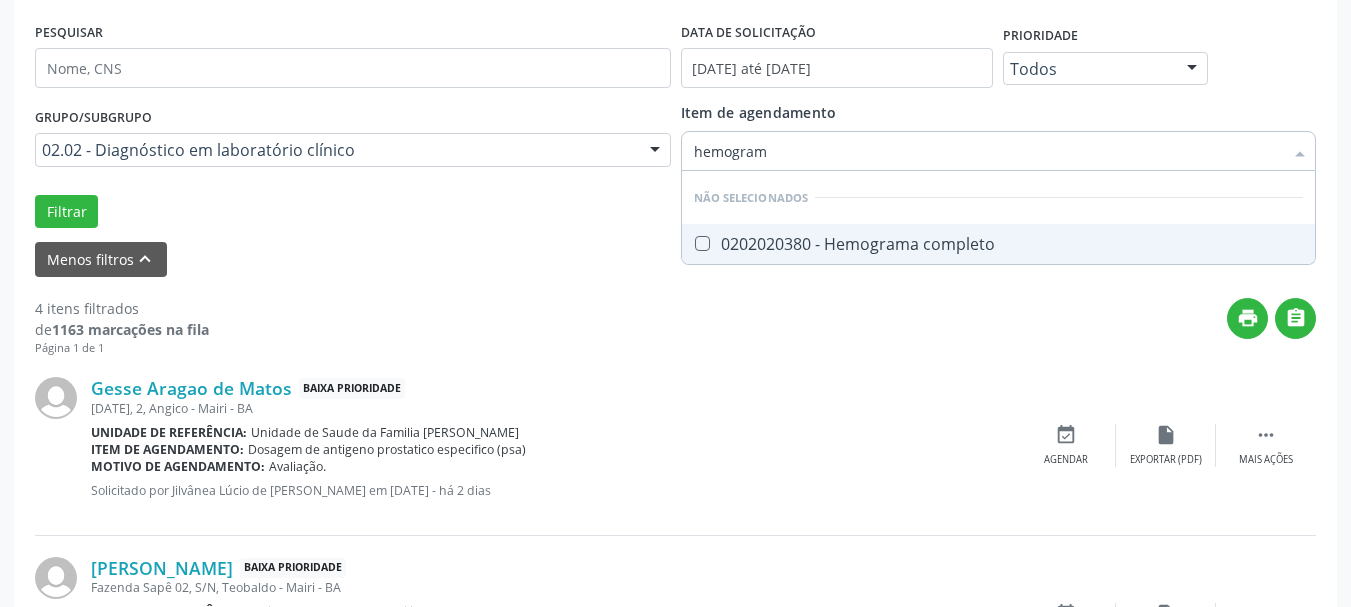 type on "hemograma" 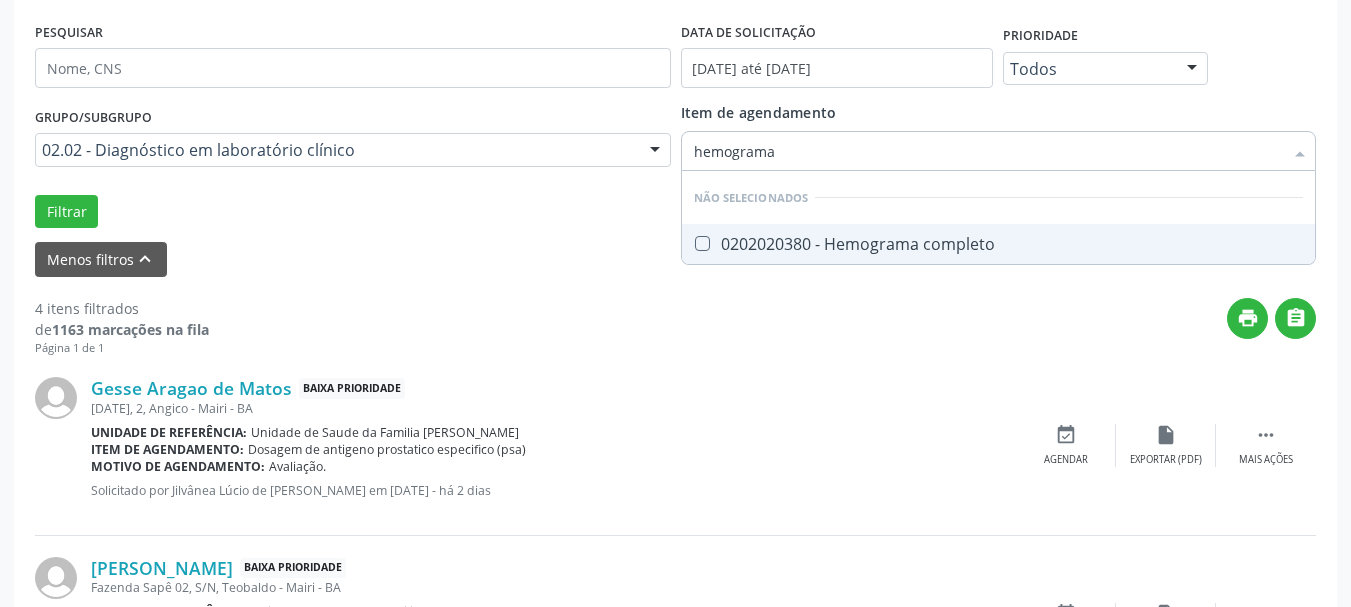 drag, startPoint x: 739, startPoint y: 247, endPoint x: 553, endPoint y: 228, distance: 186.96791 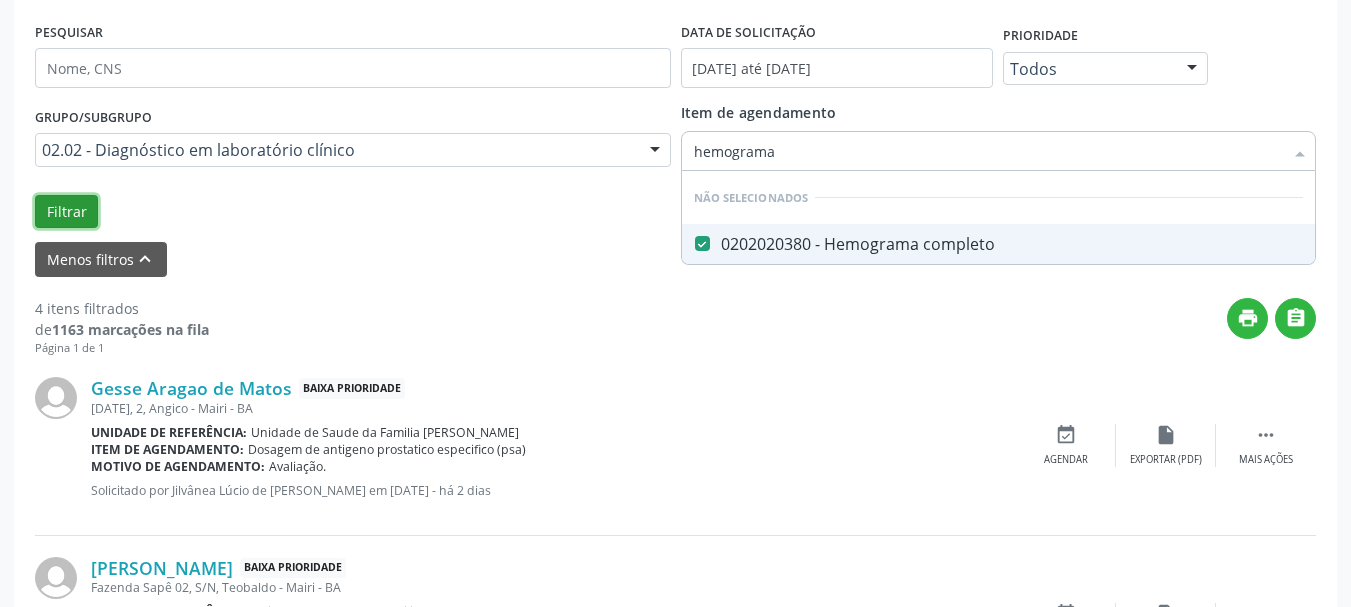 click on "Filtrar" at bounding box center [66, 212] 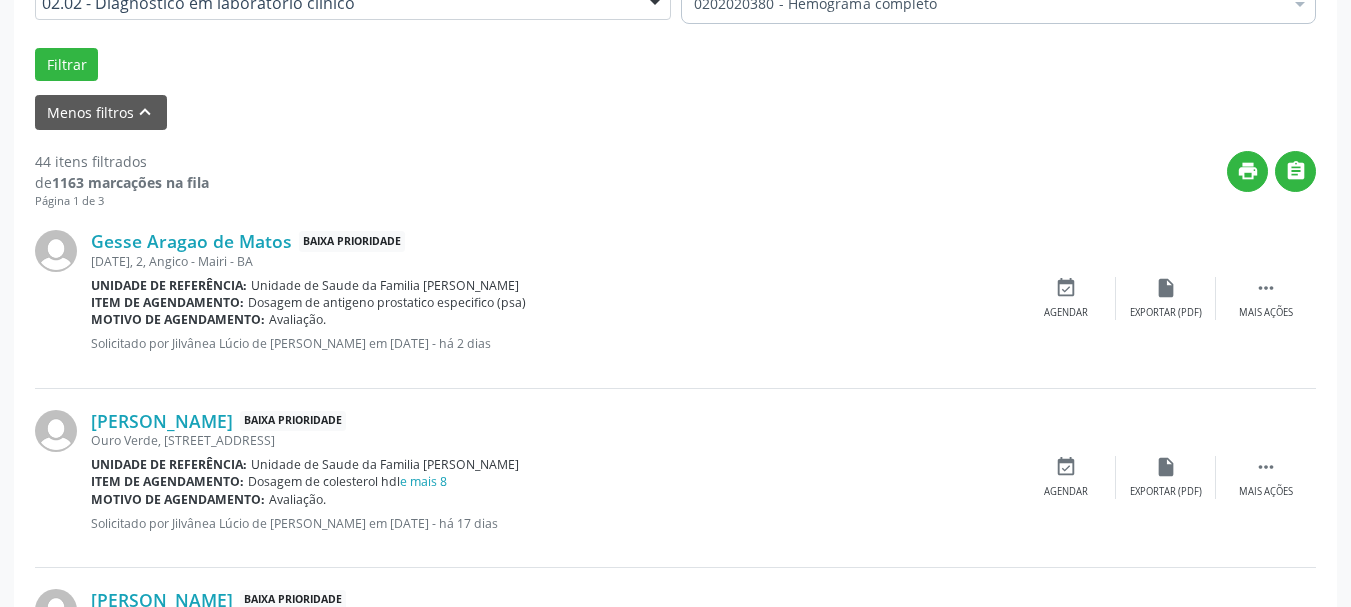 scroll, scrollTop: 475, scrollLeft: 0, axis: vertical 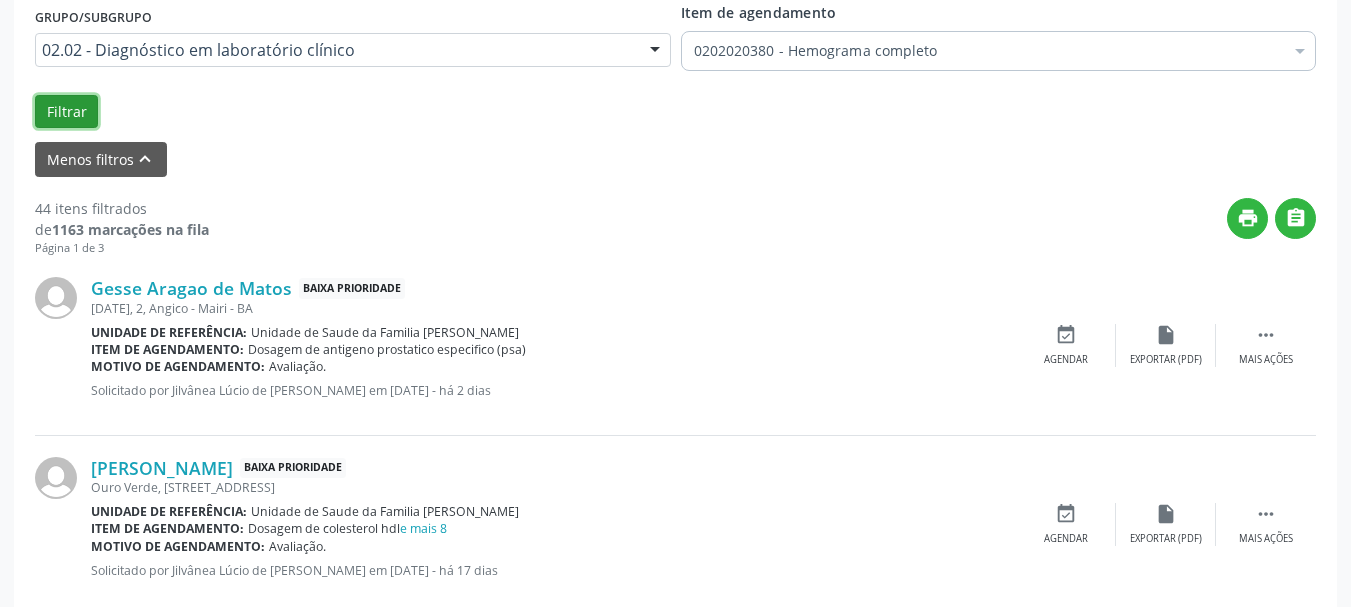 click on "Filtrar" at bounding box center [66, 112] 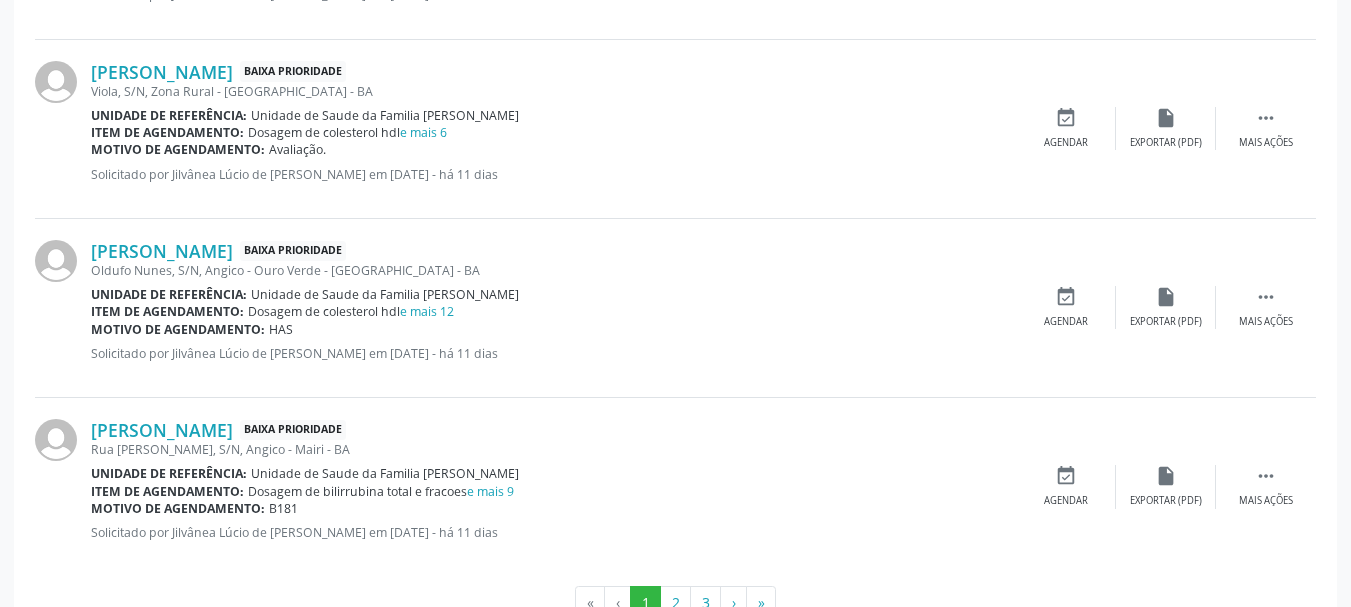 scroll, scrollTop: 2725, scrollLeft: 0, axis: vertical 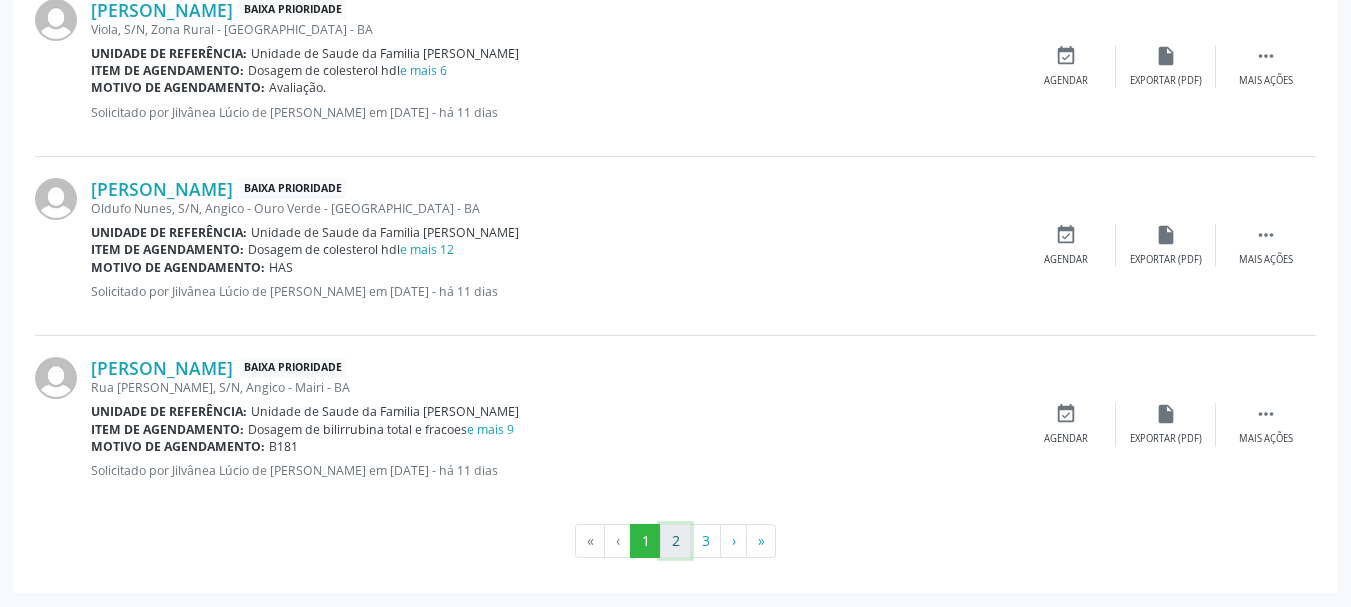 click on "2" at bounding box center [675, 541] 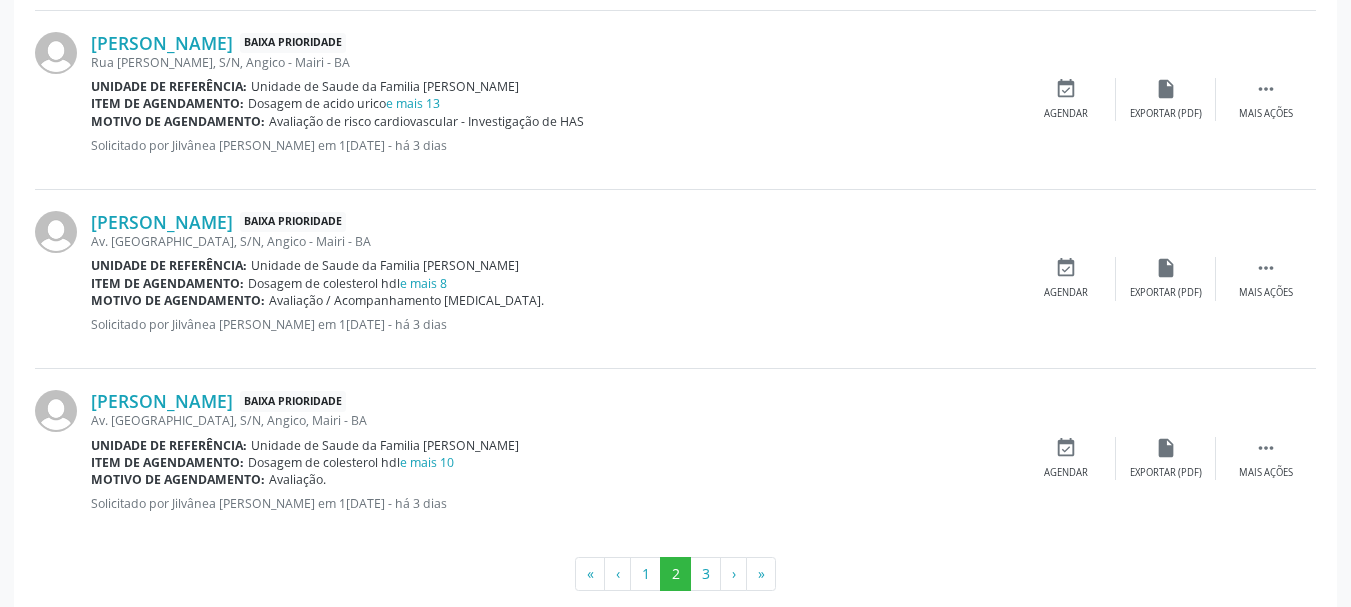 scroll, scrollTop: 2904, scrollLeft: 0, axis: vertical 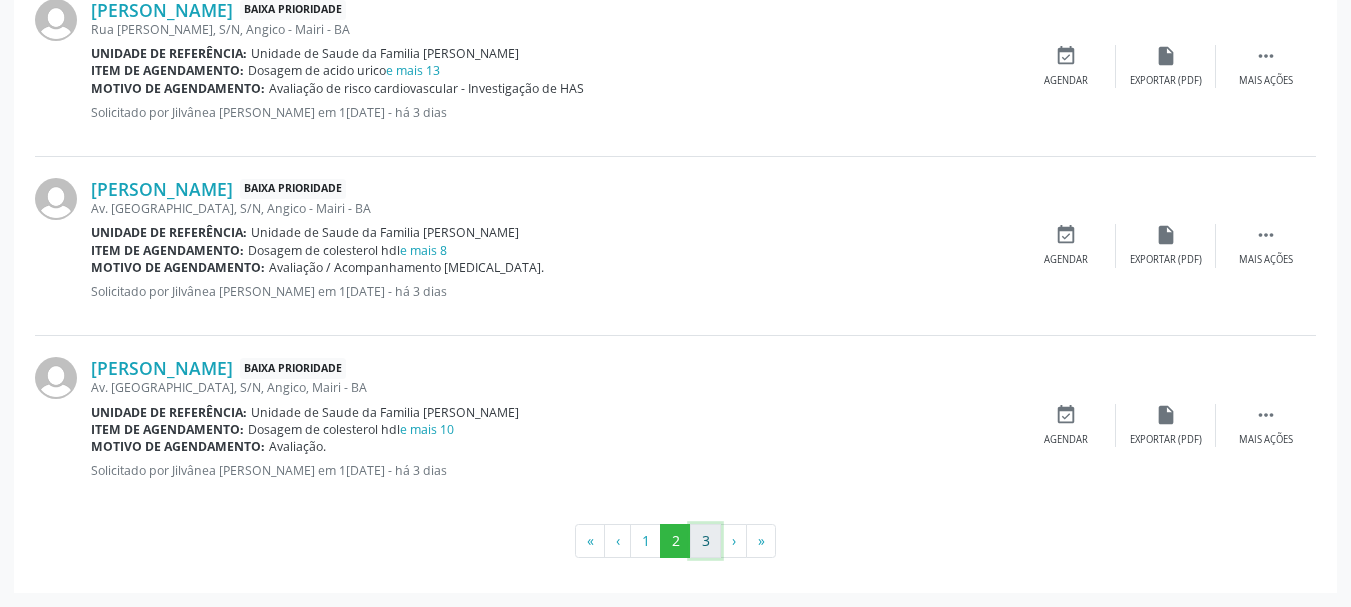 click on "3" at bounding box center [705, 541] 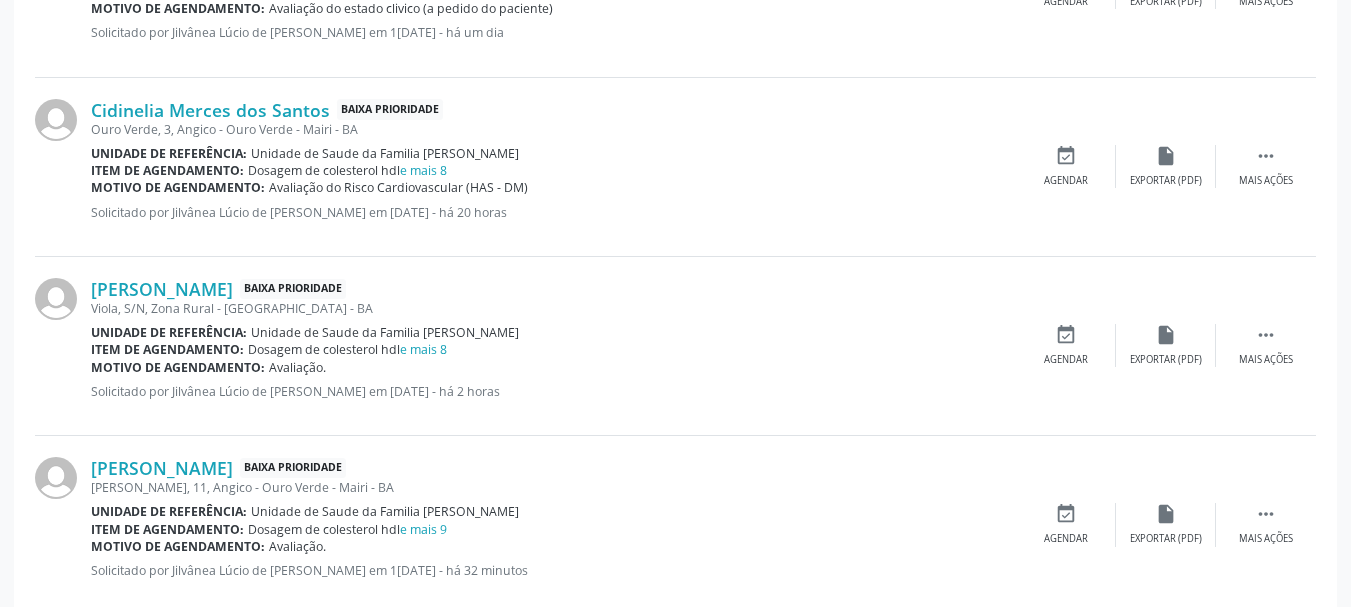 scroll, scrollTop: 2725, scrollLeft: 0, axis: vertical 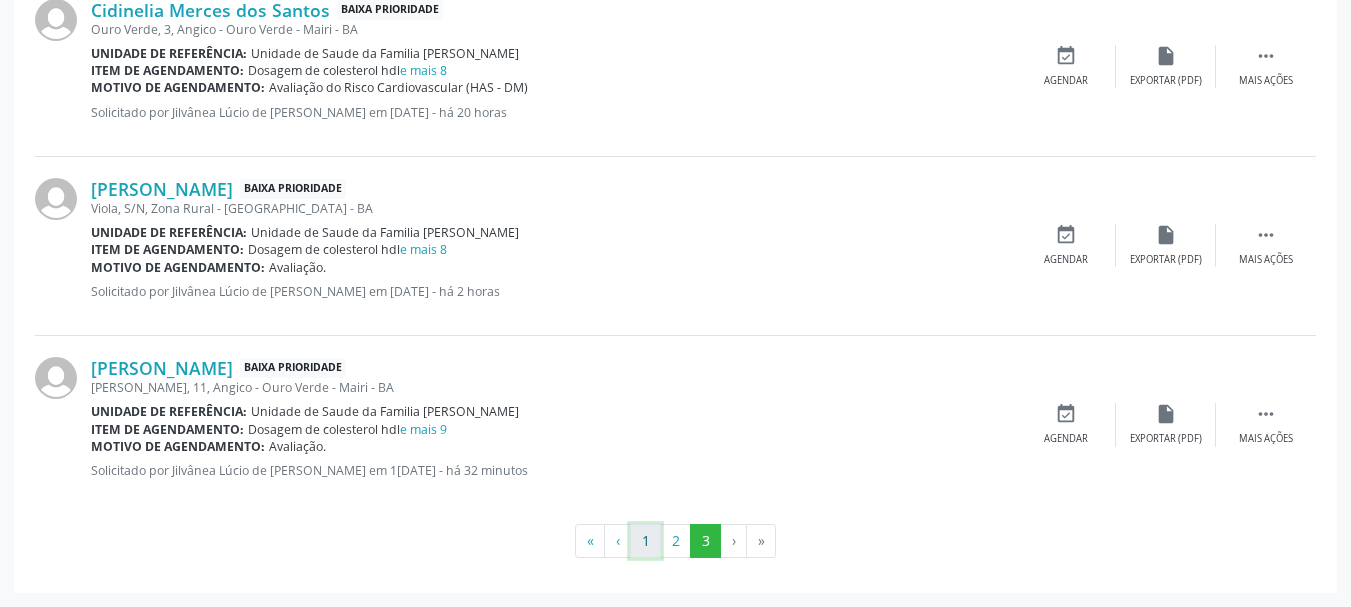 click on "1" at bounding box center [645, 541] 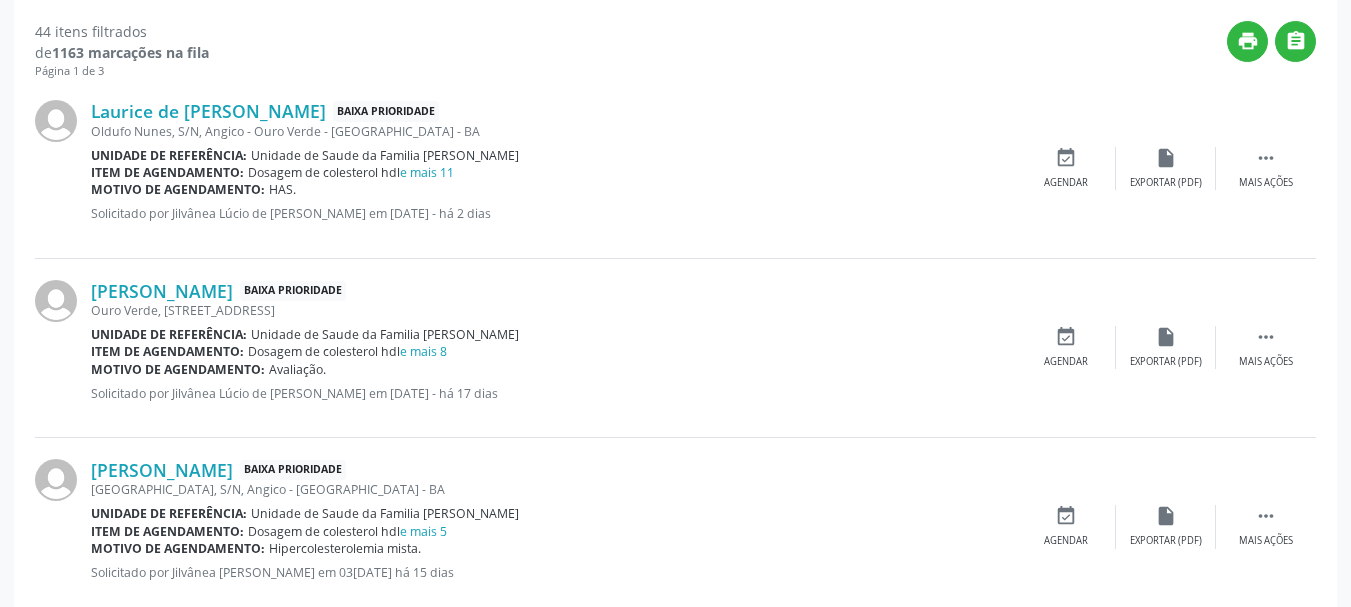scroll, scrollTop: 252, scrollLeft: 0, axis: vertical 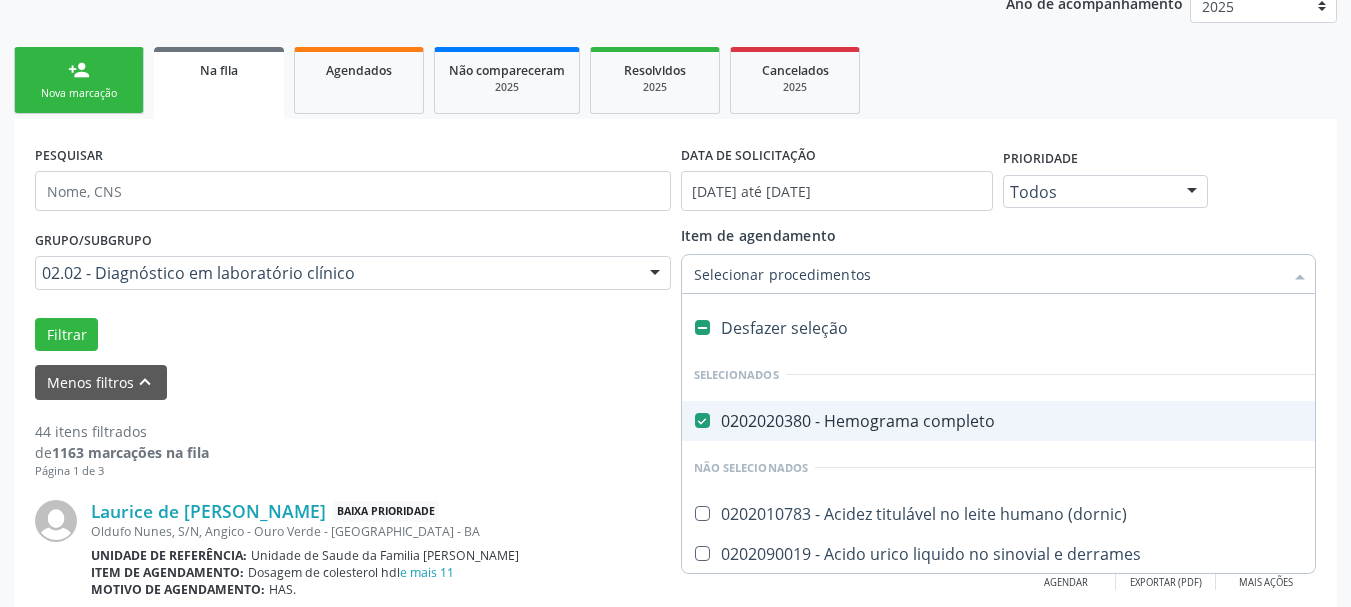 click on "0202020380 - Hemograma completo" at bounding box center [1226, 421] 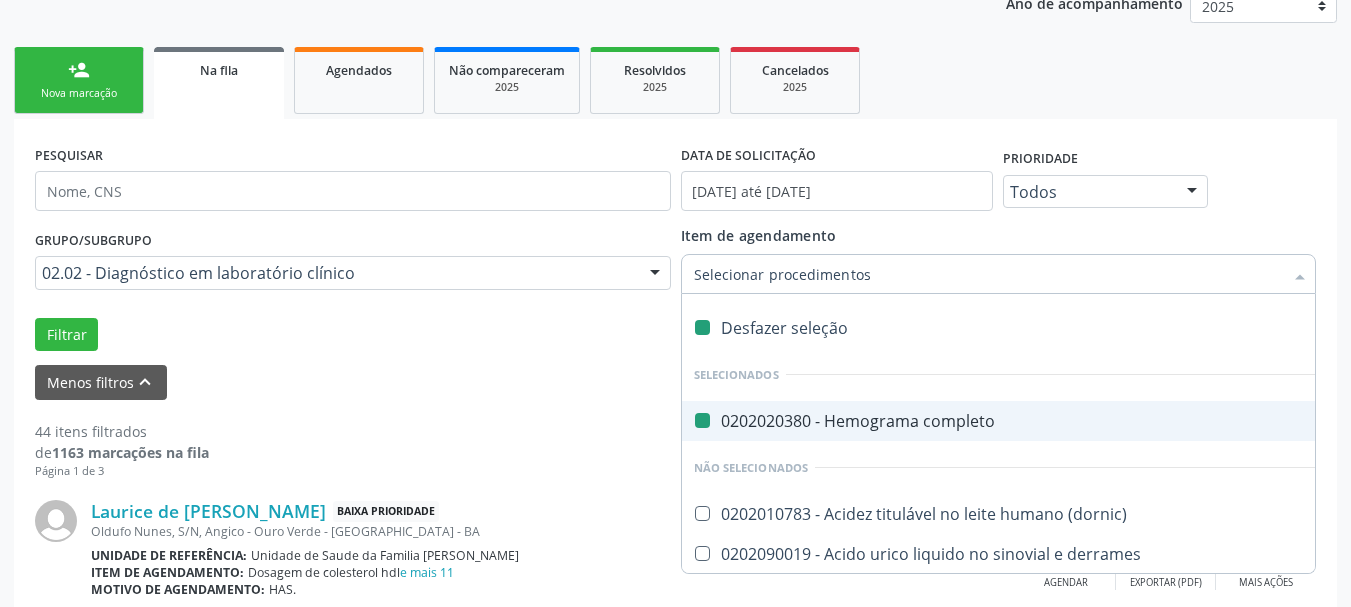 checkbox on "false" 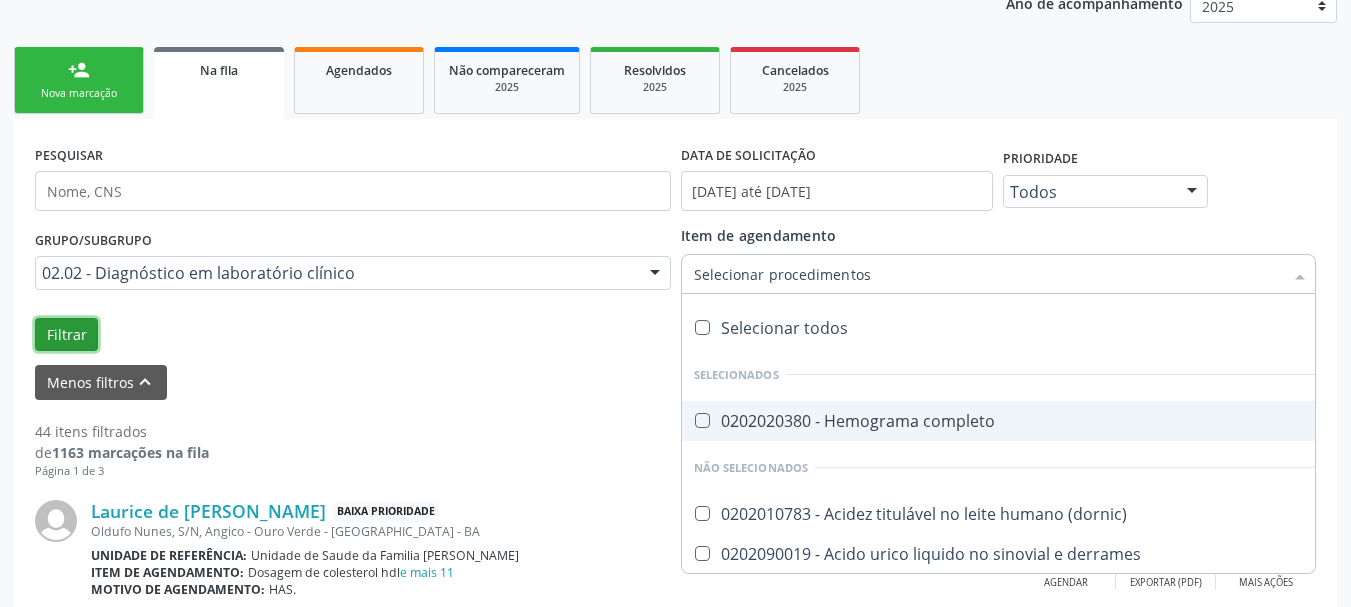 click on "Filtrar" at bounding box center [66, 335] 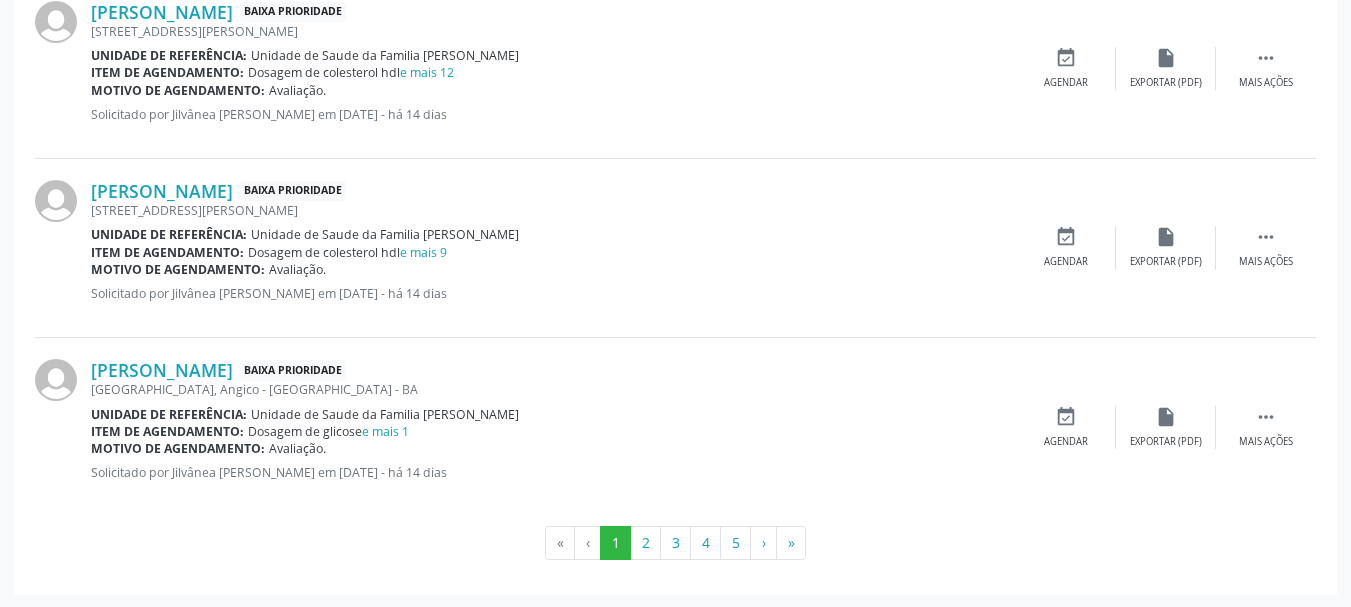 scroll, scrollTop: 2904, scrollLeft: 0, axis: vertical 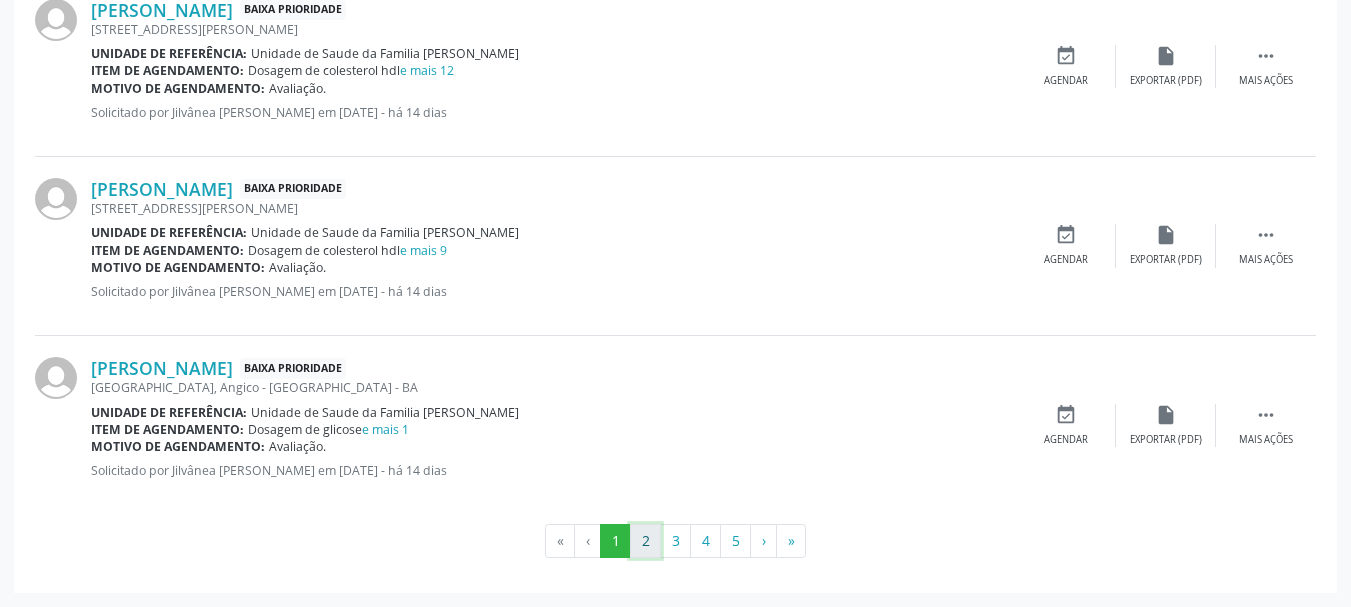 click on "2" at bounding box center (645, 541) 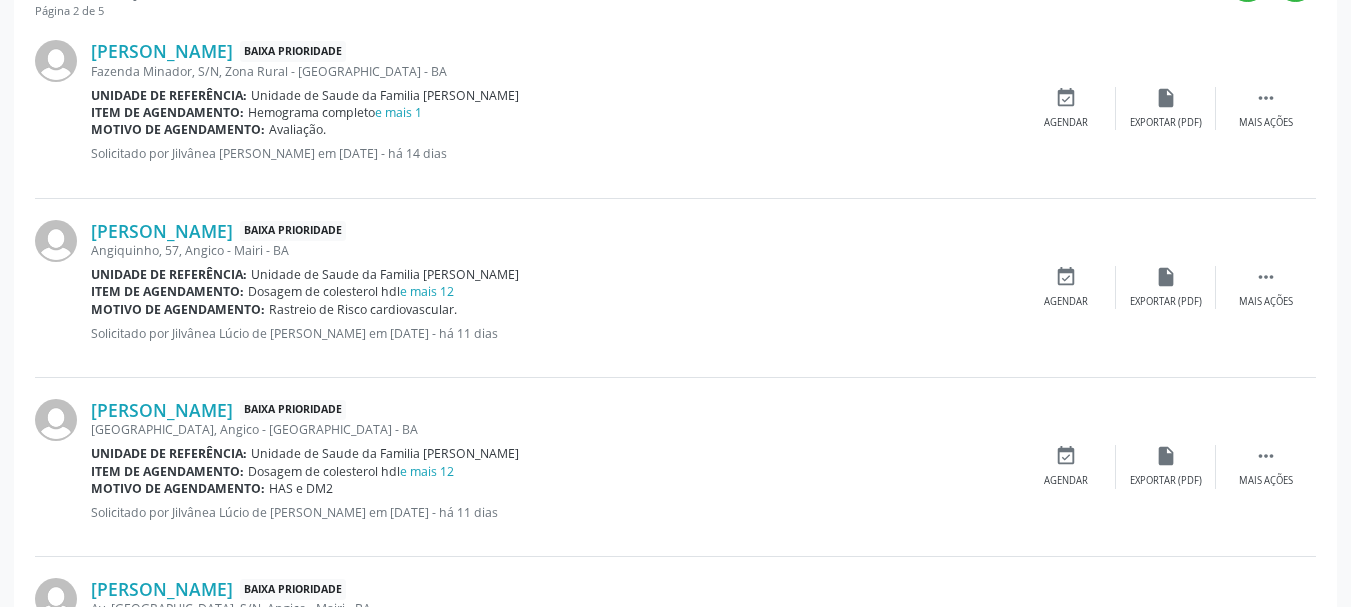 scroll, scrollTop: 704, scrollLeft: 0, axis: vertical 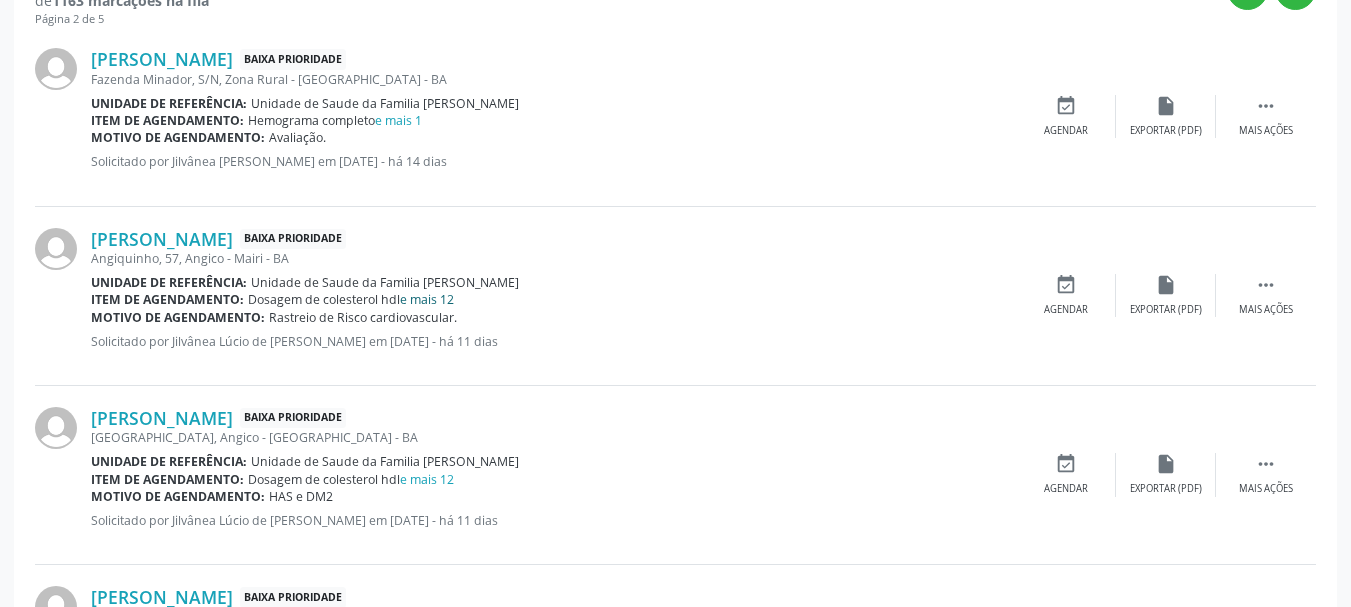 click on "e mais 12" at bounding box center [427, 299] 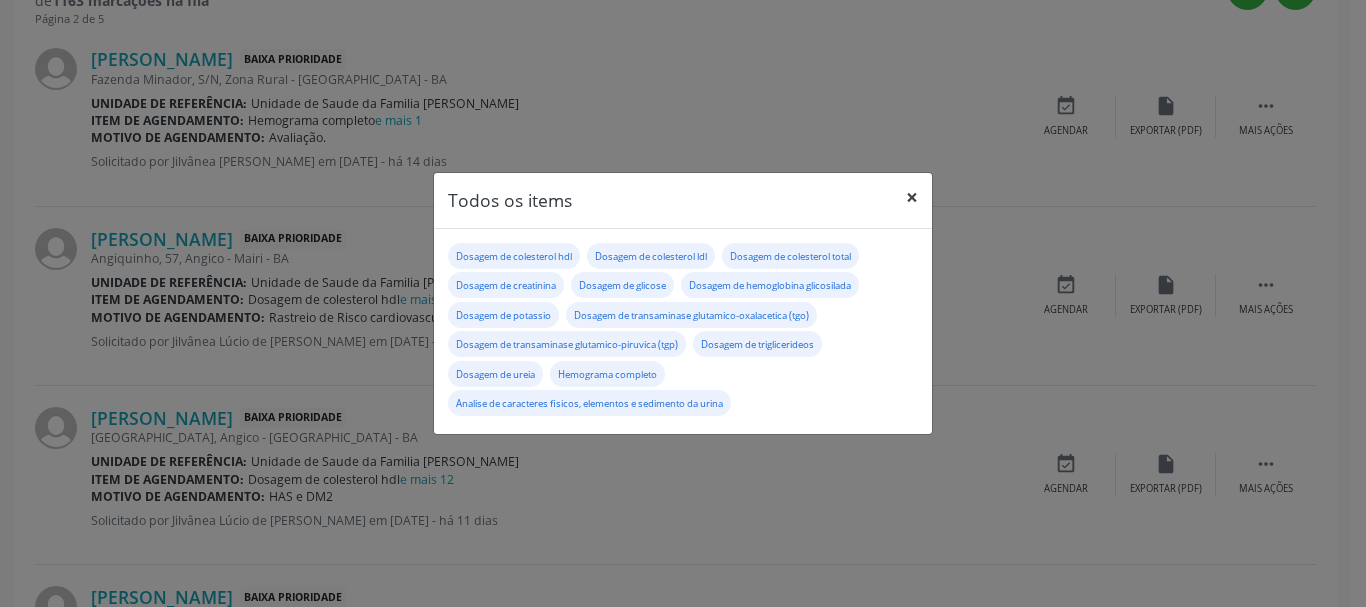 click on "×" at bounding box center [912, 197] 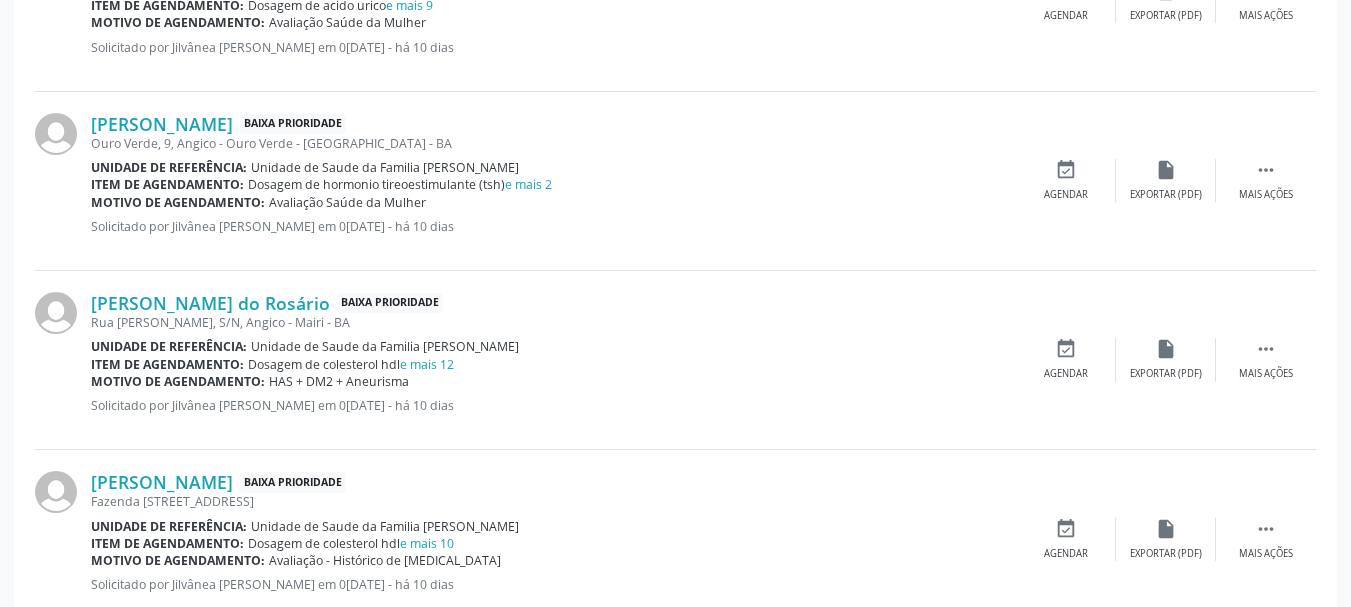 scroll, scrollTop: 2904, scrollLeft: 0, axis: vertical 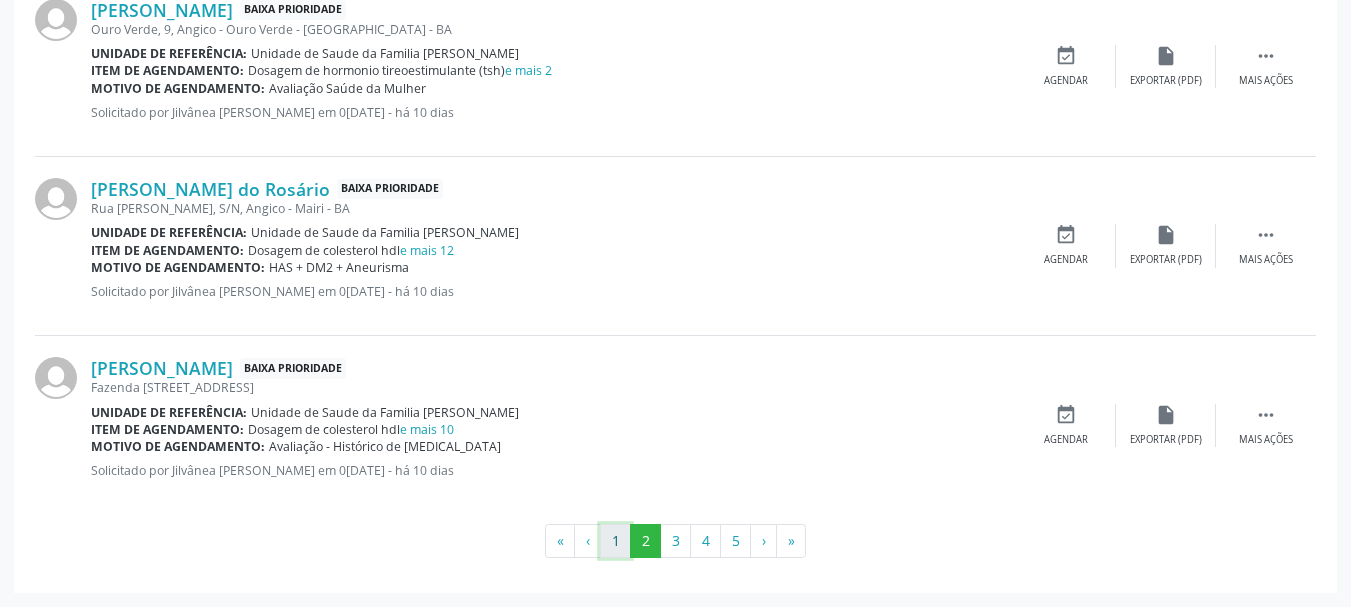 click on "1" at bounding box center (615, 541) 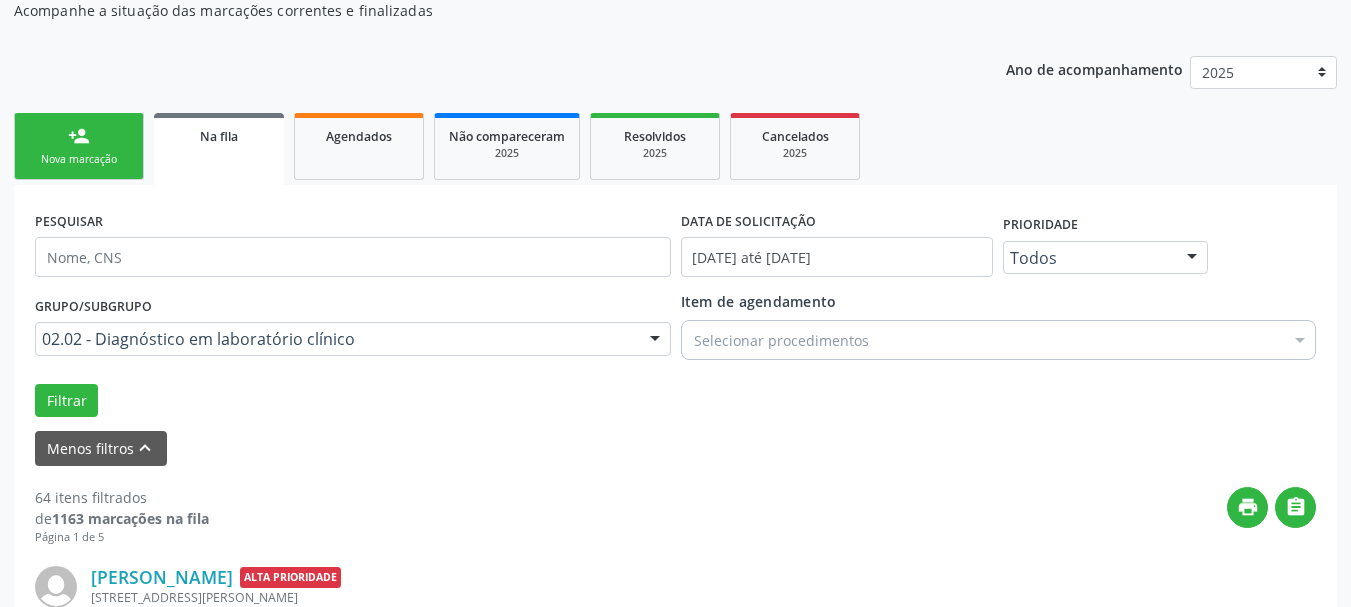 scroll, scrollTop: 304, scrollLeft: 0, axis: vertical 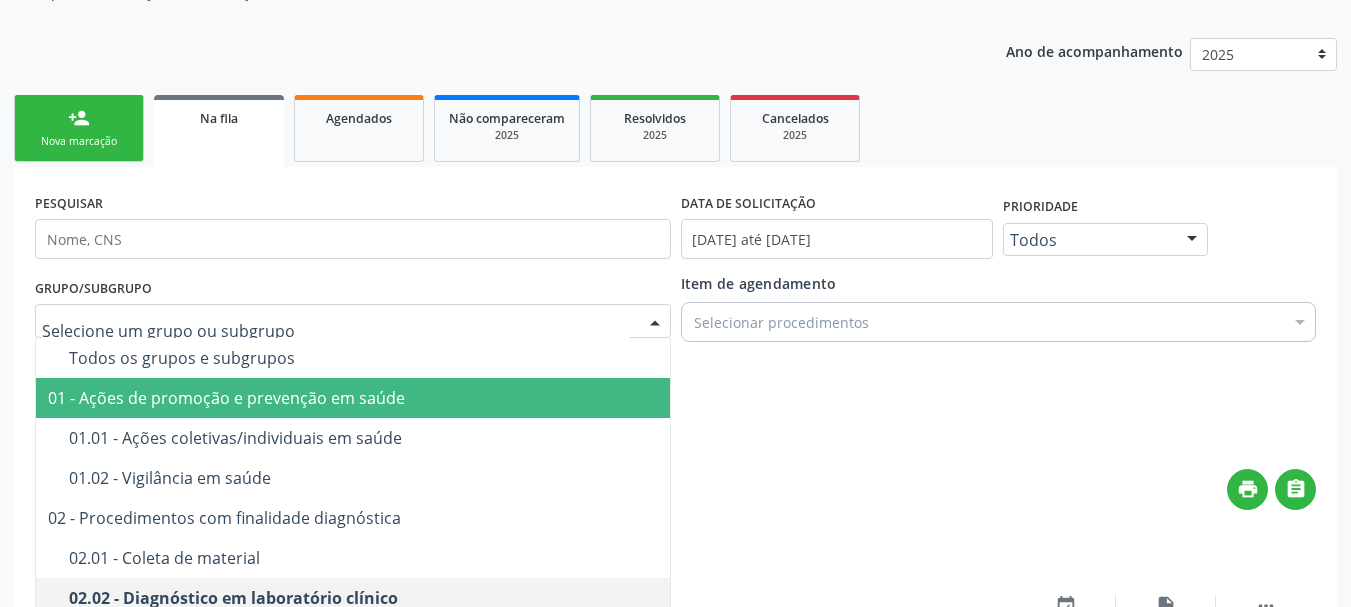 click on "01 - Ações de promoção e prevenção em saúde" at bounding box center [396, 398] 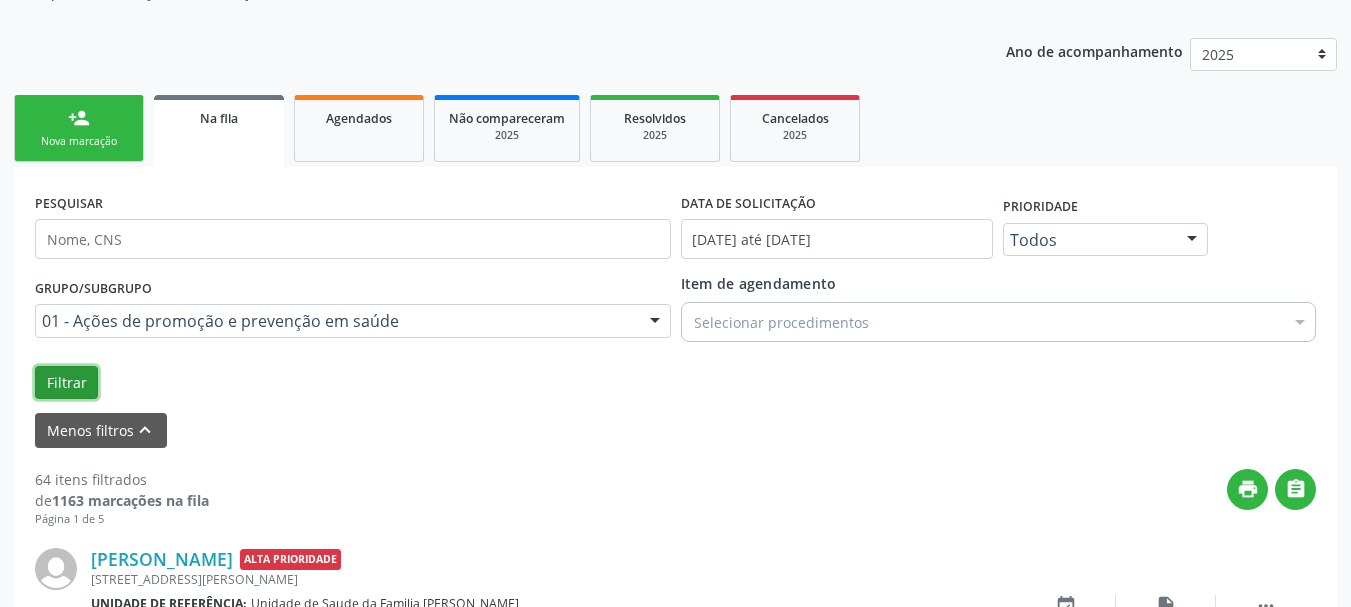click on "Filtrar" at bounding box center [66, 383] 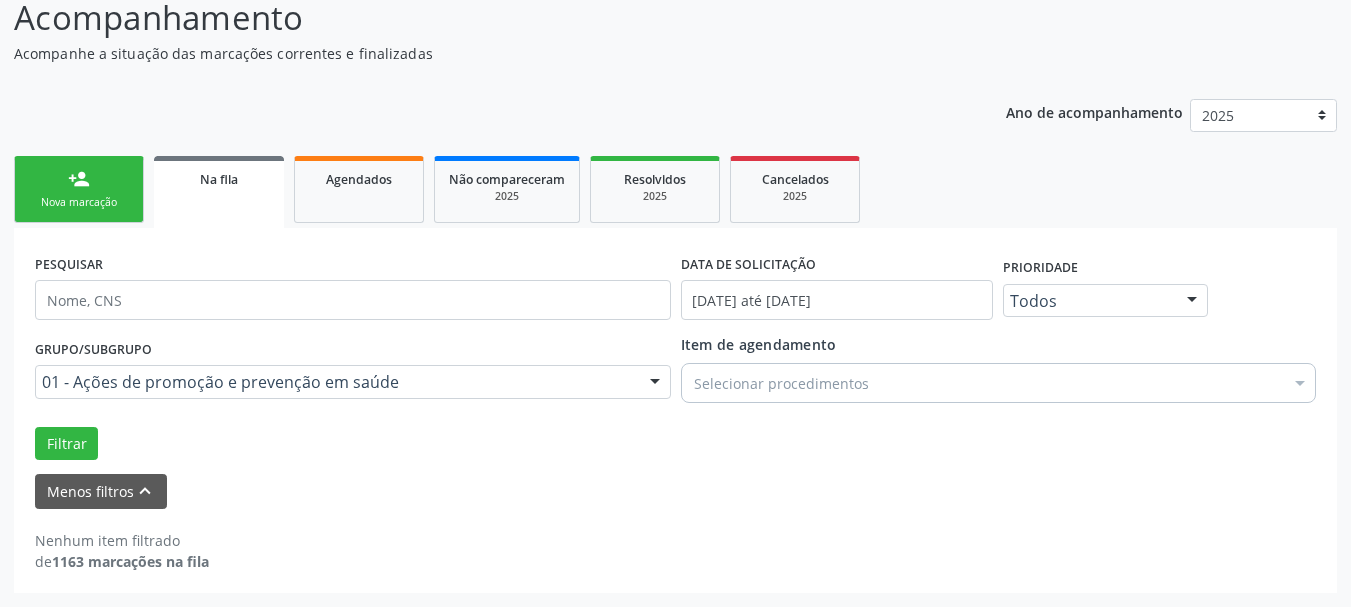 scroll, scrollTop: 143, scrollLeft: 0, axis: vertical 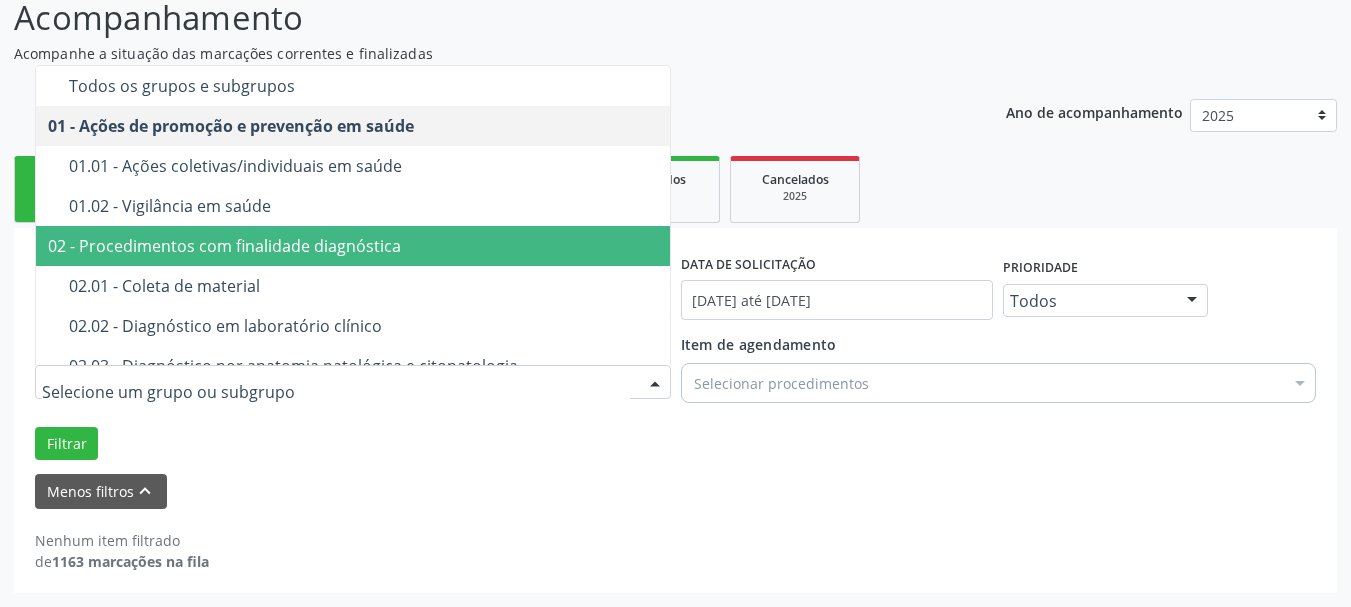 click on "02 - Procedimentos com finalidade diagnóstica" at bounding box center [396, 246] 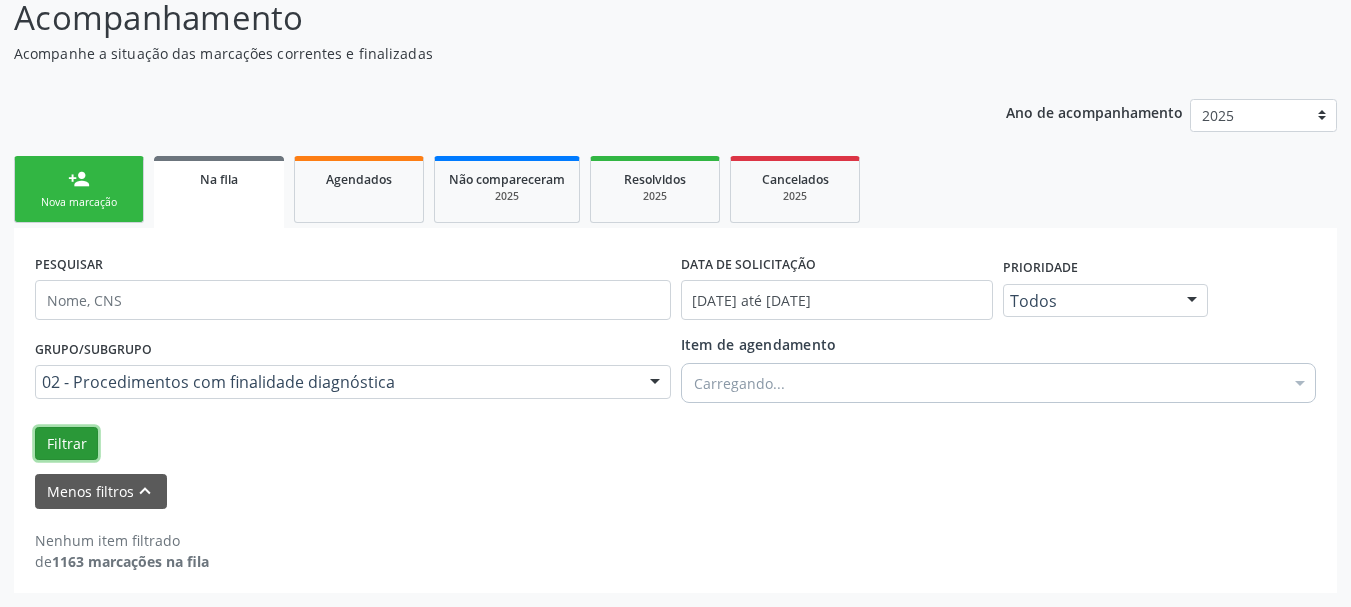 click on "Filtrar" at bounding box center (66, 444) 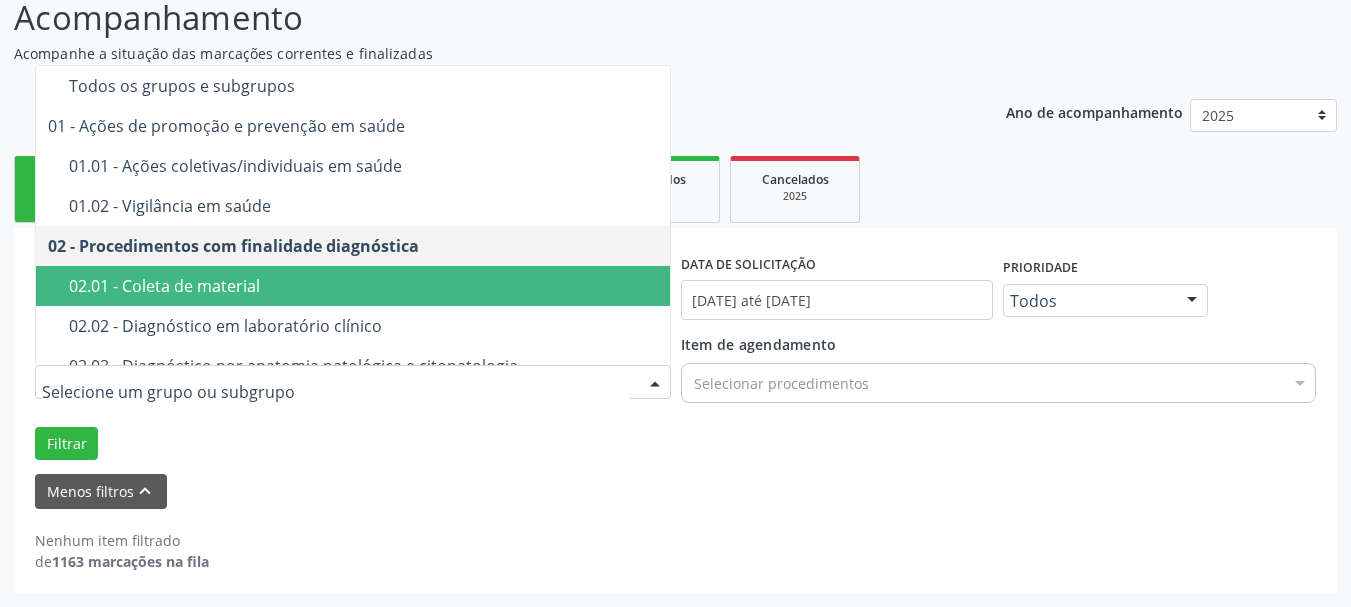 click on "02.01 - Coleta de material" at bounding box center (396, 286) 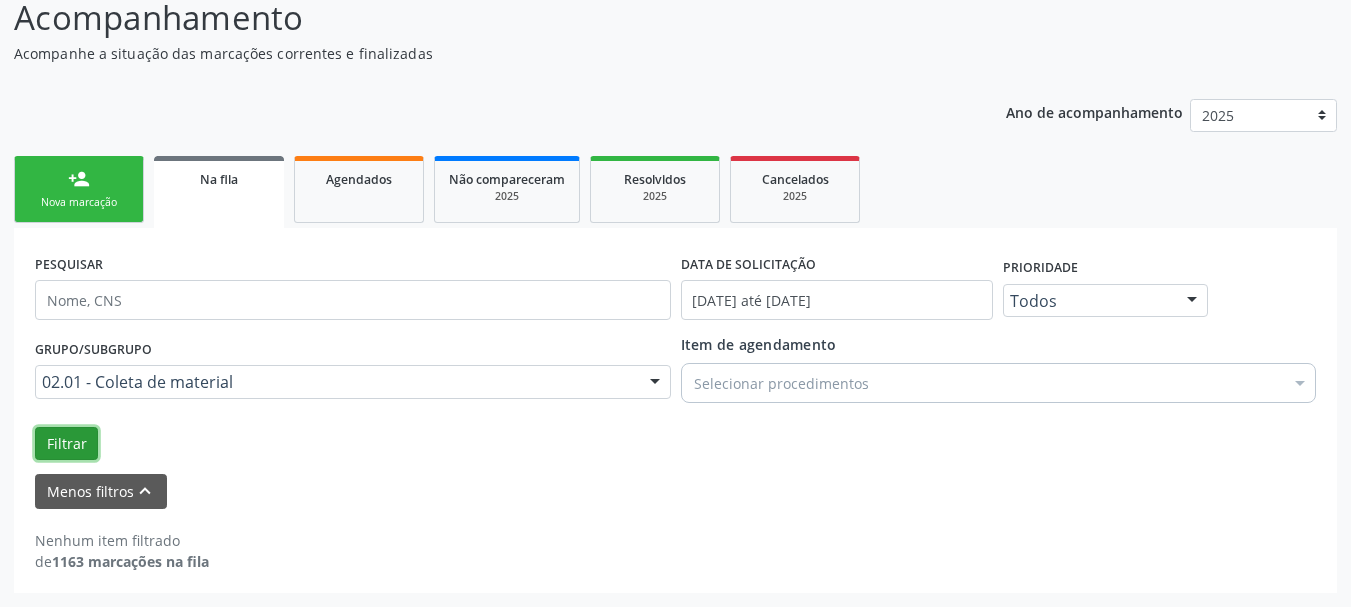 click on "Filtrar" at bounding box center [66, 444] 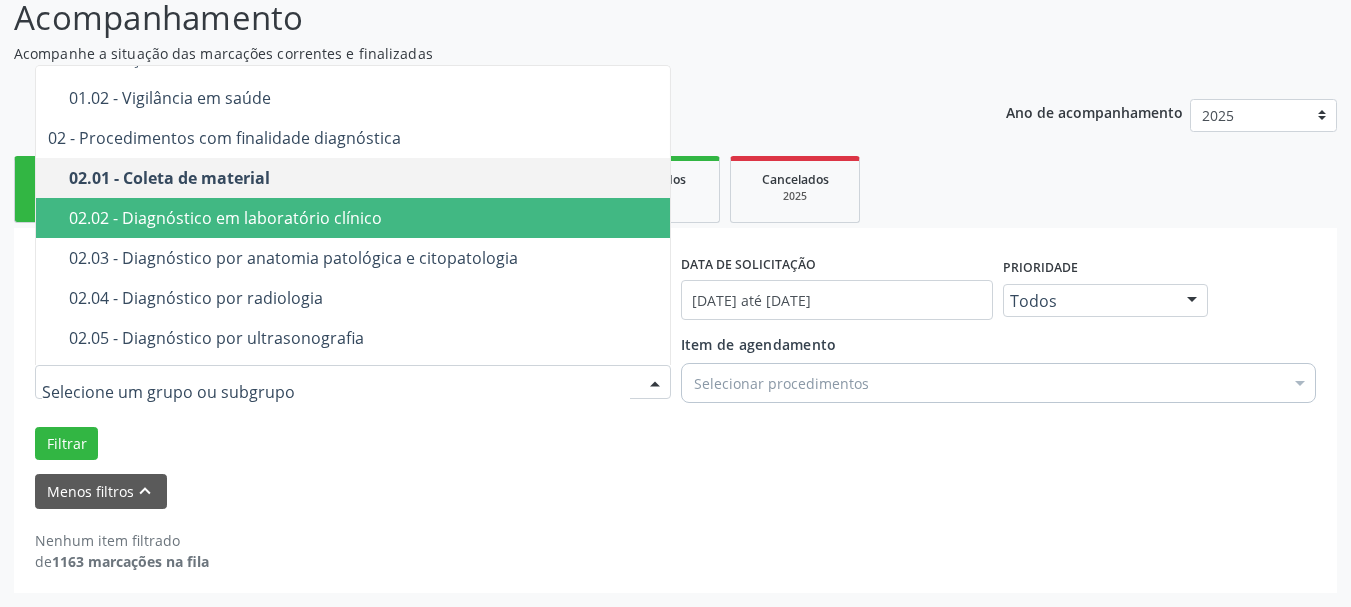 scroll, scrollTop: 200, scrollLeft: 0, axis: vertical 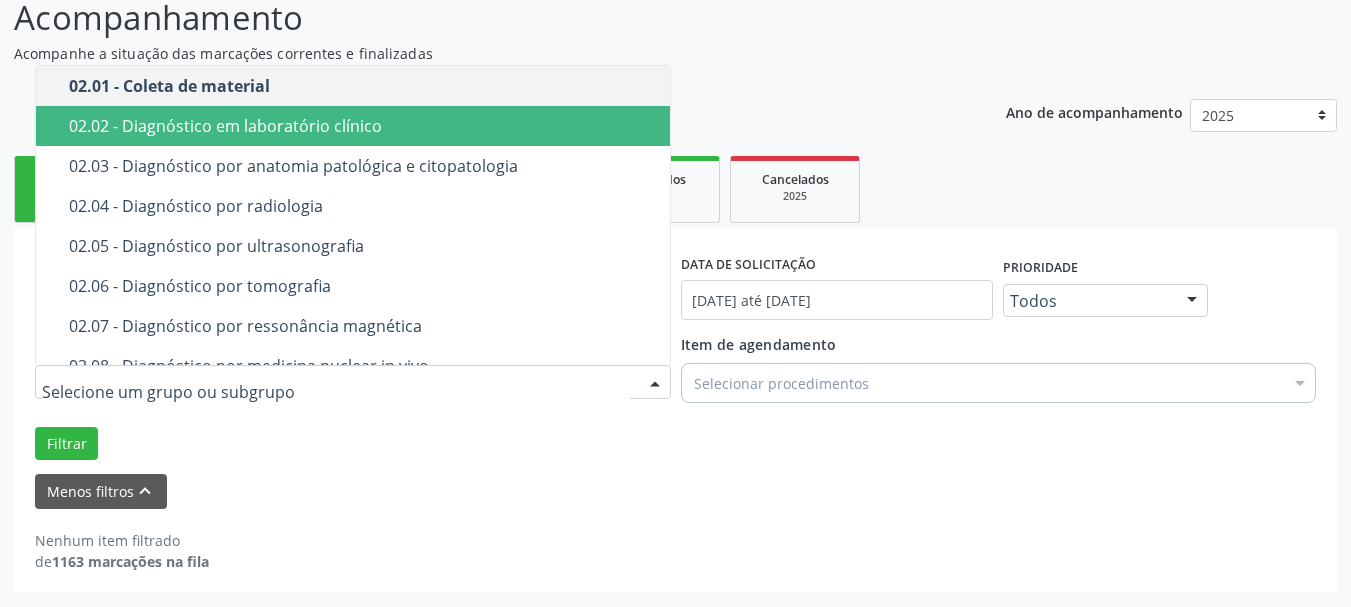 click on "02.02 - Diagnóstico em laboratório clínico" at bounding box center [407, 126] 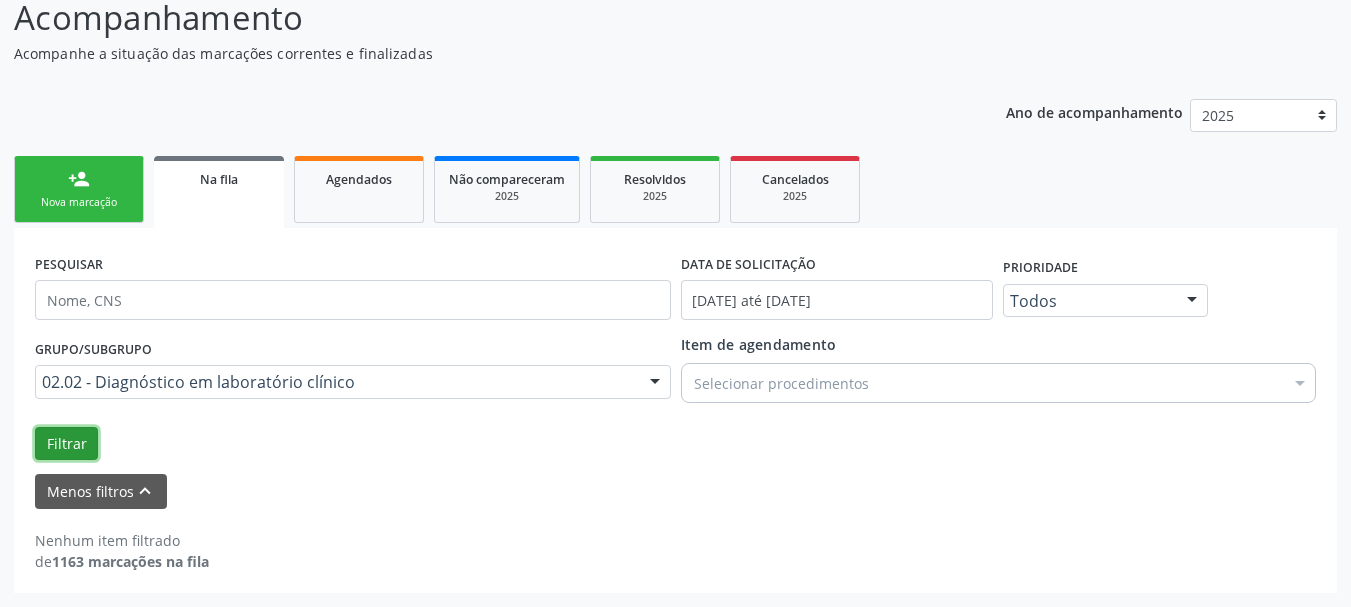 click on "Filtrar" at bounding box center (66, 444) 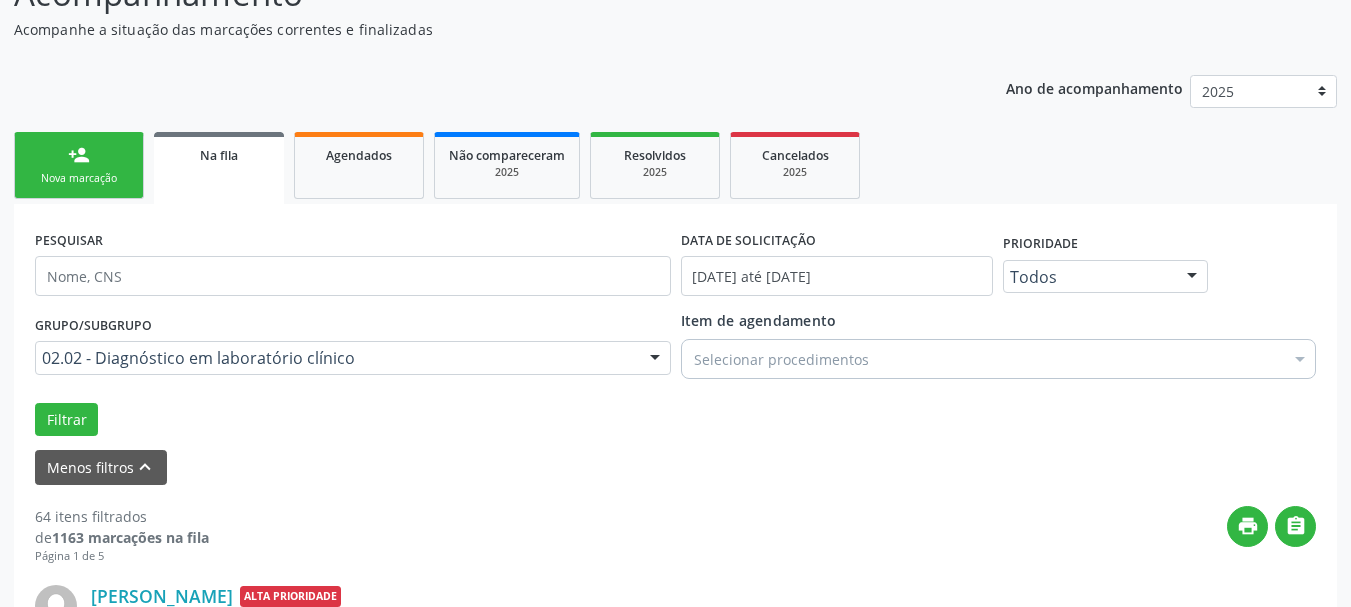 scroll, scrollTop: 143, scrollLeft: 0, axis: vertical 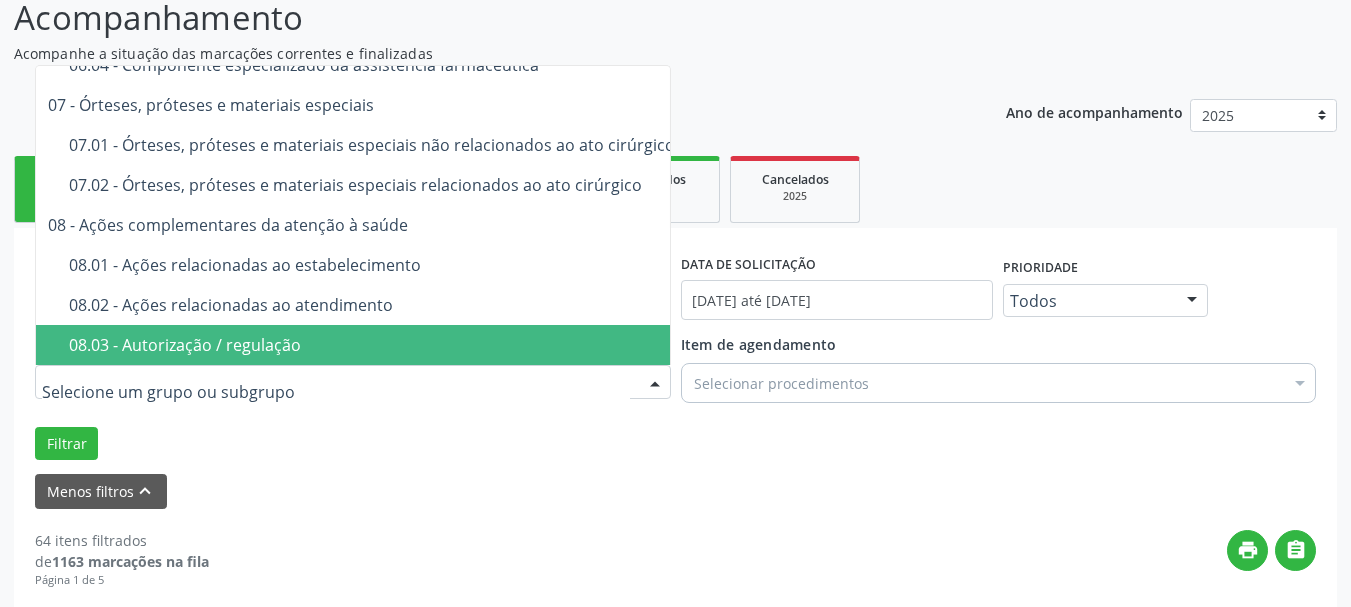 click on "PESQUISAR
DATA DE SOLICITAÇÃO
[DATE] até [DATE]
Prioridade
Todos         Todos   Baixa Prioridade   Média Prioridade   Alta Prioridade
Nenhum resultado encontrado para: "   "
Não há nenhuma opção para ser exibida.
Grupo/Subgrupo
Todos os grupos e subgrupos
01 - Ações de promoção e prevenção em saúde
01.01 - Ações coletivas/individuais em saúde
01.02 - Vigilância em saúde
02 - Procedimentos com finalidade diagnóstica
02.01 - Coleta de material
02.02 - Diagnóstico em laboratório clínico
02.03 - Diagnóstico por anatomia patológica e citopatologia
02.04 - Diagnóstico por radiologia
02.05 - Diagnóstico por ultrasonografia
02.06 - Diagnóstico por tomografia" at bounding box center [675, 378] 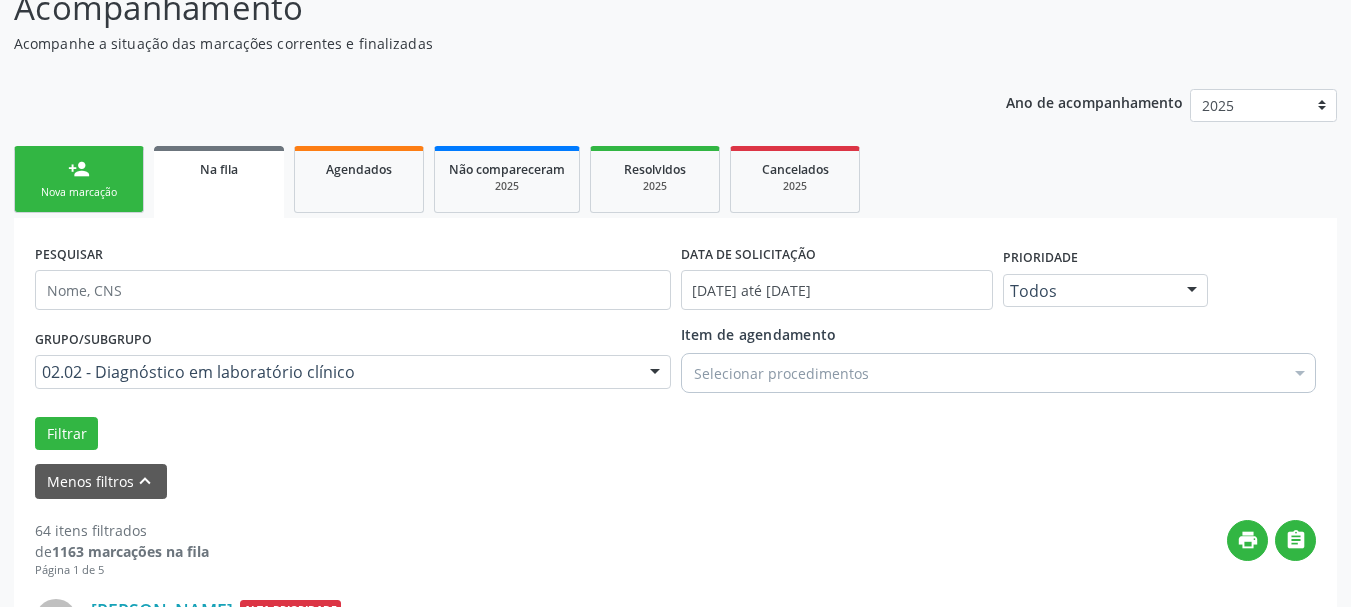 scroll, scrollTop: 43, scrollLeft: 0, axis: vertical 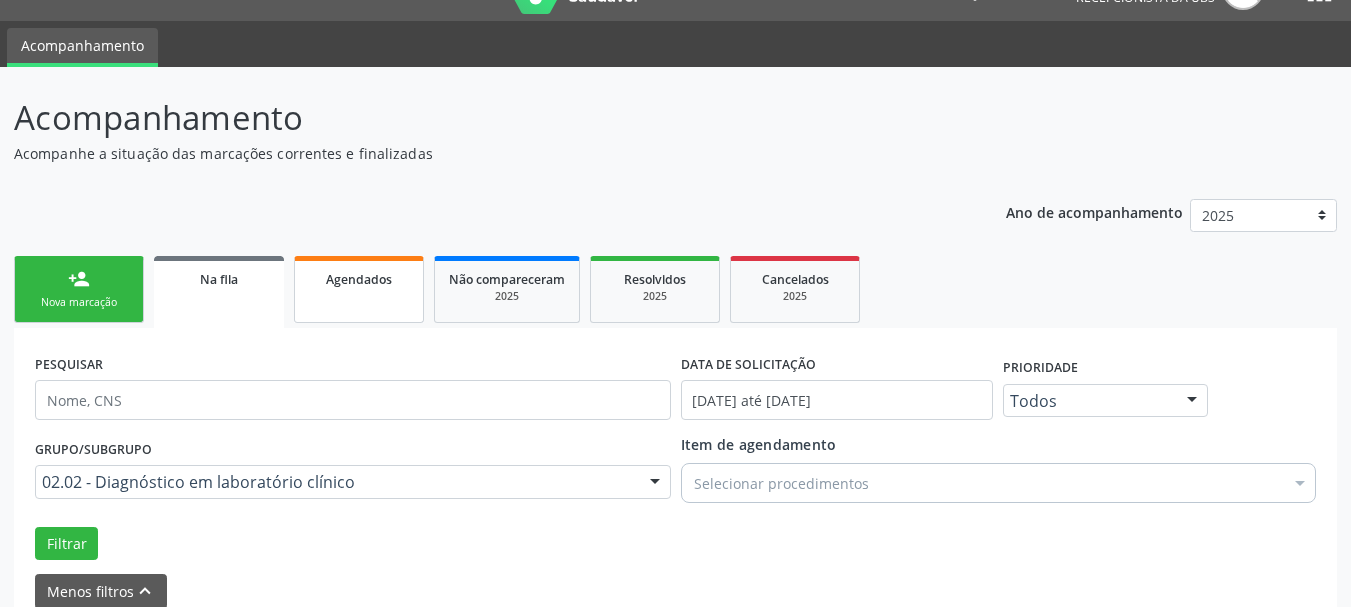 click on "Agendados" at bounding box center (359, 289) 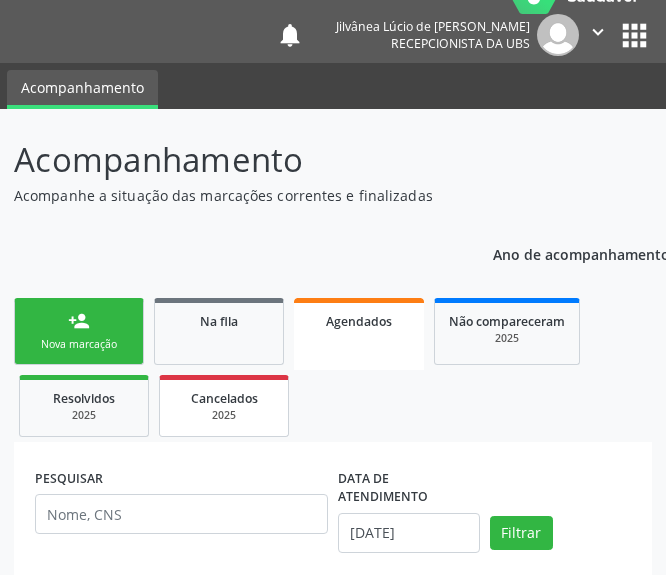 scroll, scrollTop: 181, scrollLeft: 0, axis: vertical 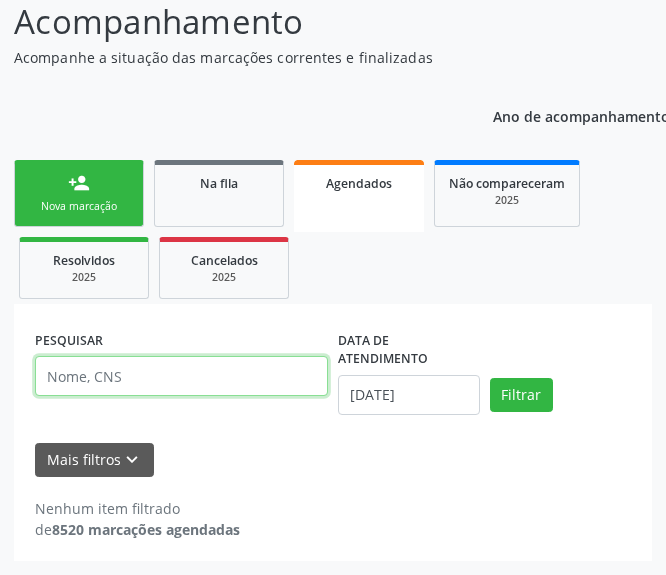 click at bounding box center (181, 376) 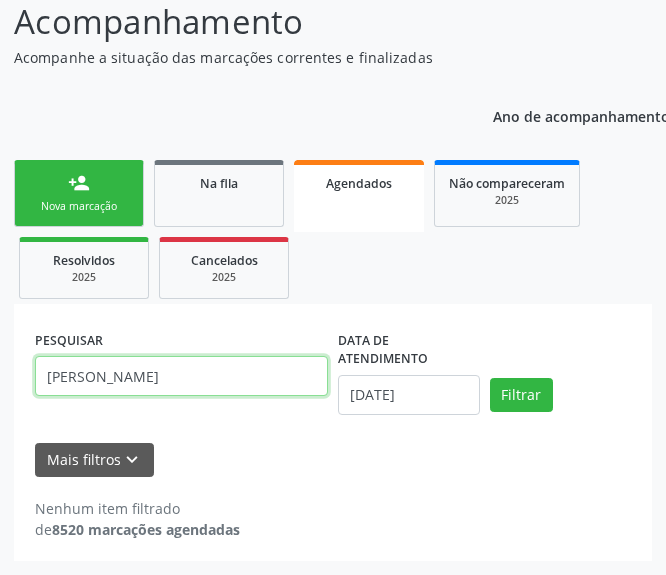 type on "[PERSON_NAME]" 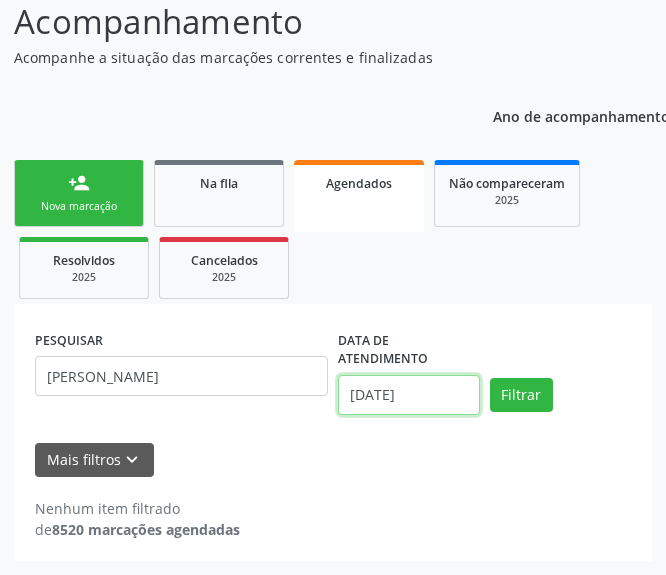 click on "[DATE]" at bounding box center (409, 395) 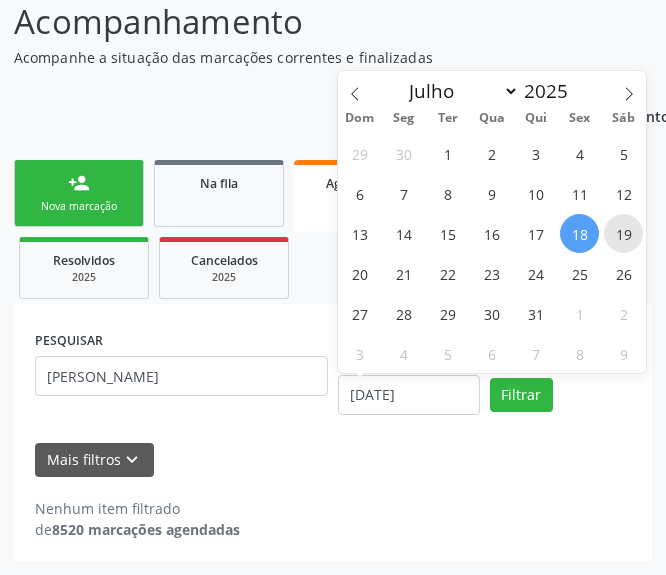 click on "19" at bounding box center [623, 233] 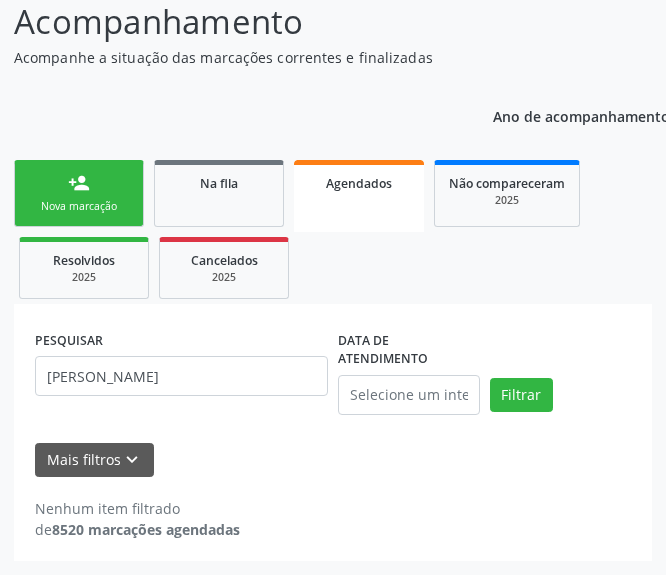 click on "Filtrar" at bounding box center [561, 395] 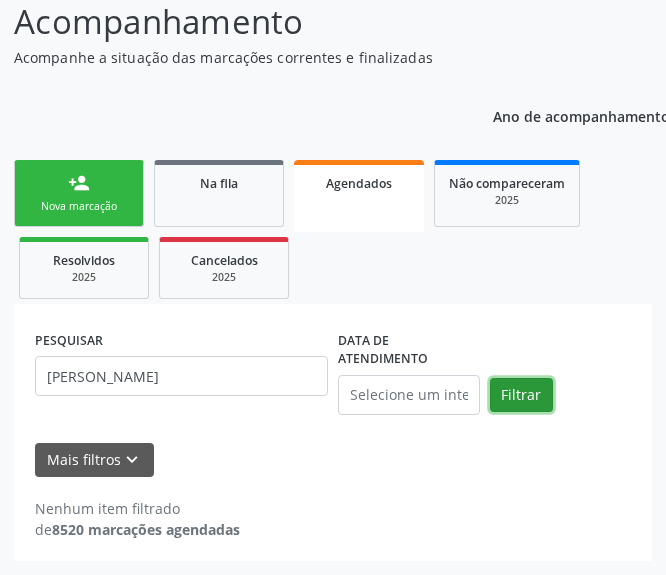 click on "Filtrar" at bounding box center (521, 395) 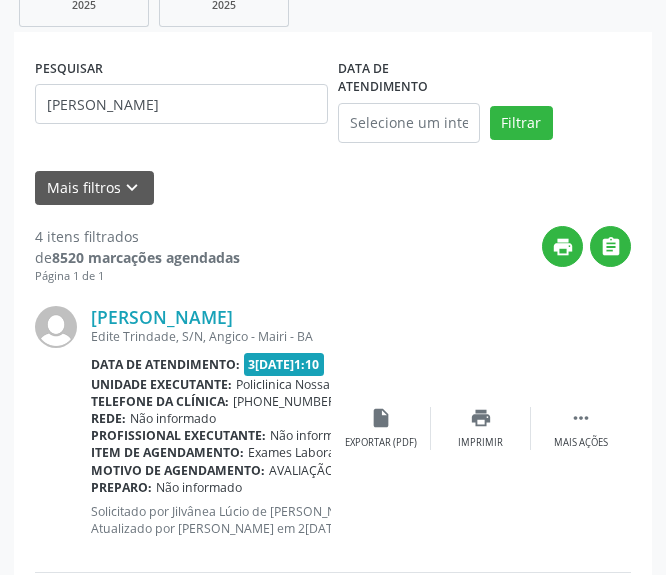 scroll, scrollTop: 481, scrollLeft: 0, axis: vertical 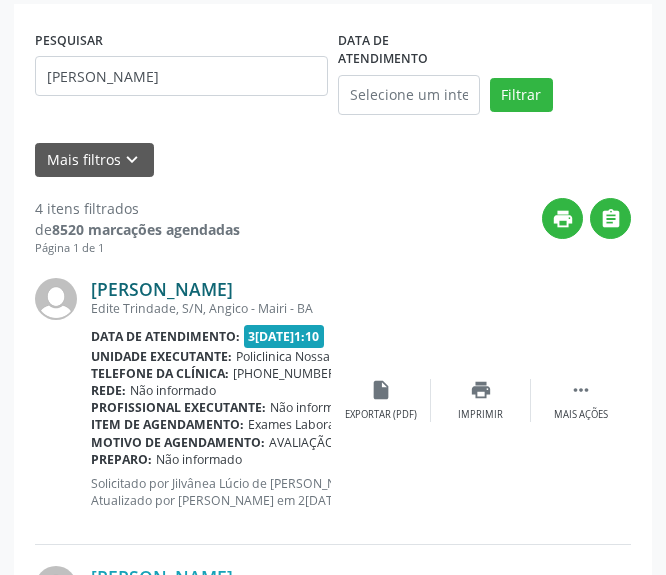 click on "[PERSON_NAME]" at bounding box center [162, 289] 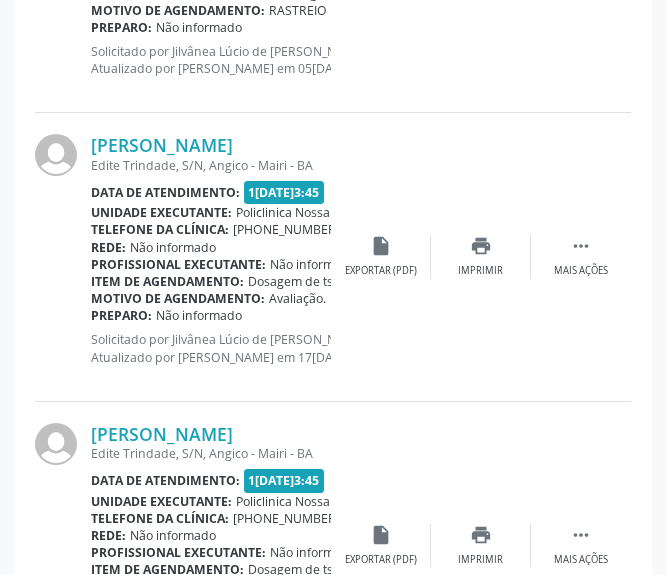 scroll, scrollTop: 1350, scrollLeft: 0, axis: vertical 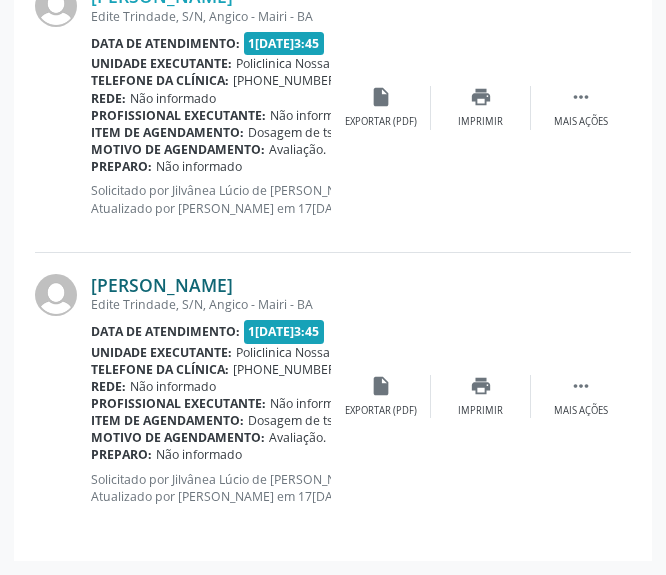 click on "[PERSON_NAME]" at bounding box center [162, 285] 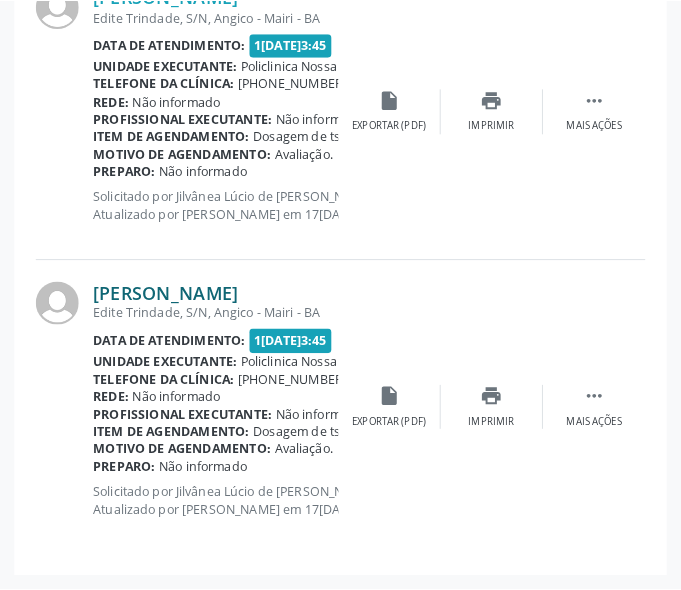 scroll, scrollTop: 1335, scrollLeft: 0, axis: vertical 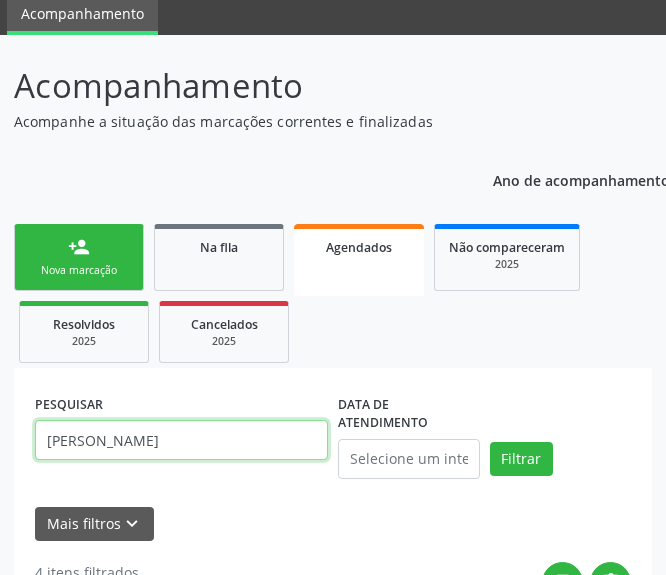 drag, startPoint x: 229, startPoint y: 453, endPoint x: 50, endPoint y: 448, distance: 179.06982 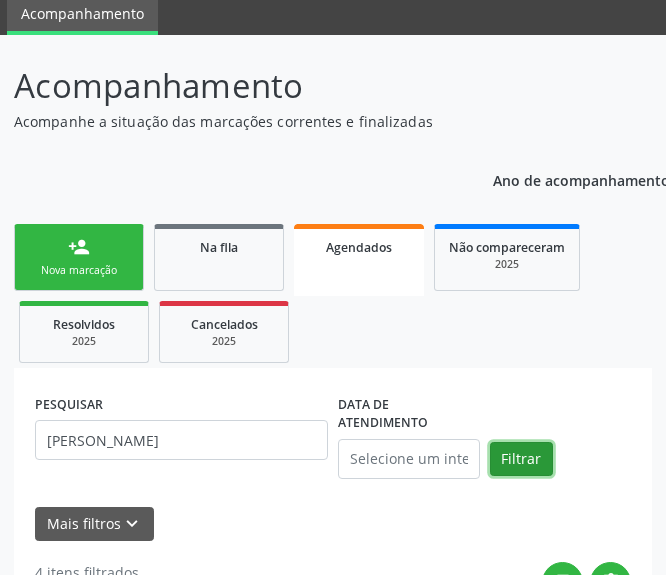 click on "Filtrar" at bounding box center [521, 459] 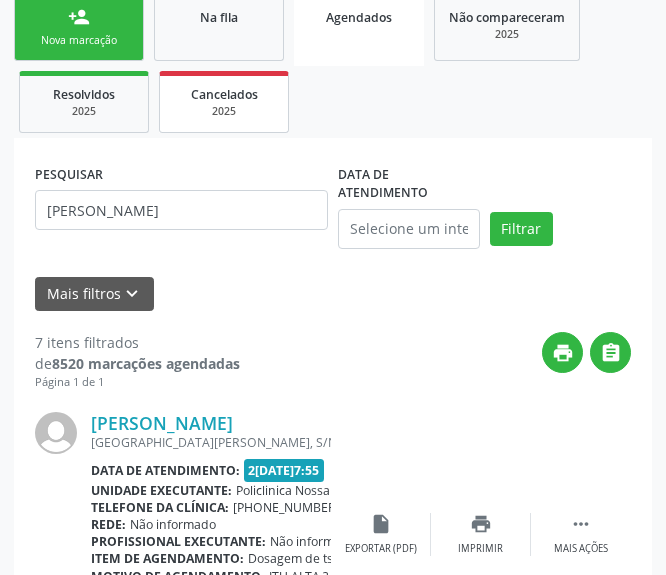 scroll, scrollTop: 545, scrollLeft: 0, axis: vertical 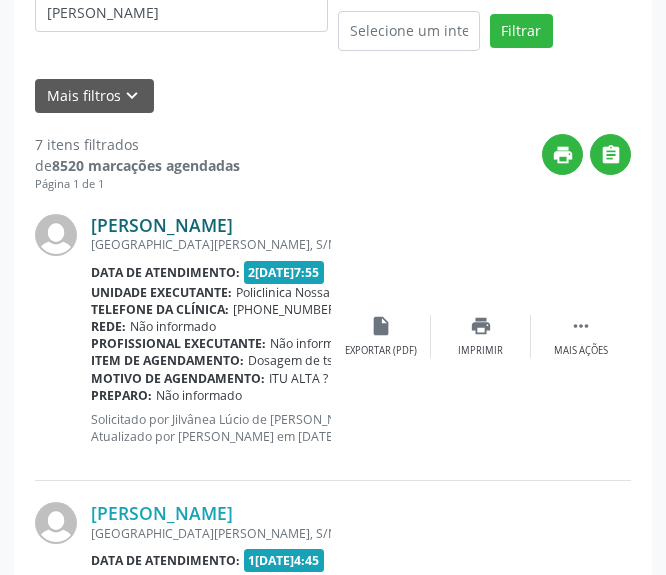 click on "[PERSON_NAME]" at bounding box center [162, 225] 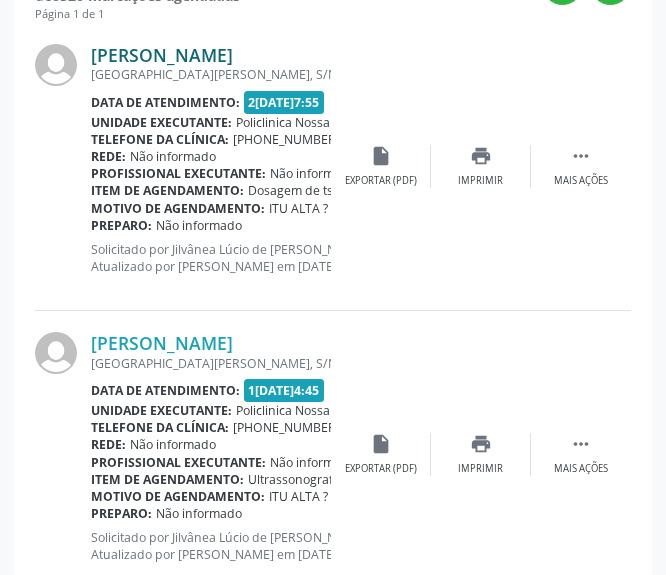 scroll, scrollTop: 745, scrollLeft: 0, axis: vertical 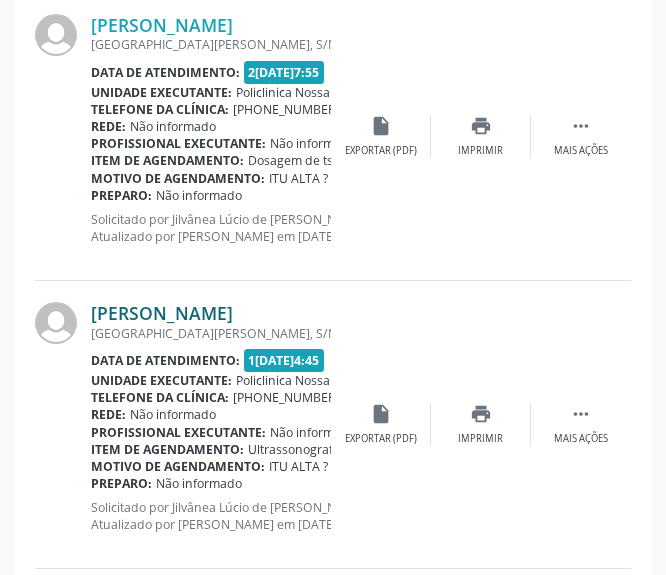 click on "[PERSON_NAME]" at bounding box center [162, 313] 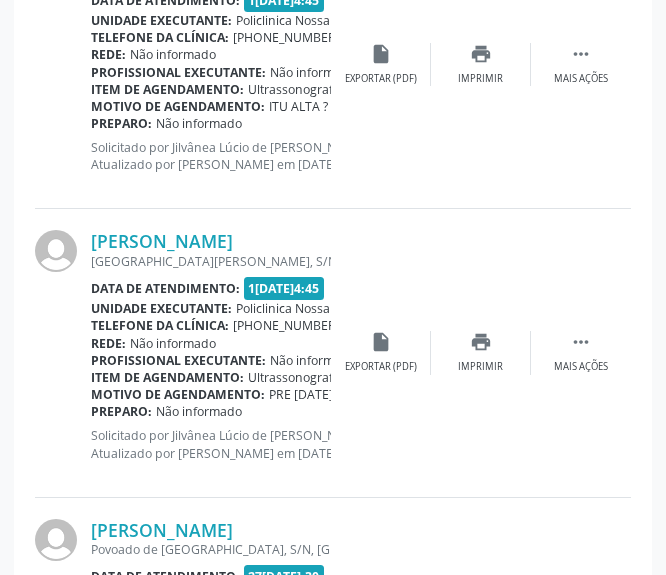 scroll, scrollTop: 1245, scrollLeft: 0, axis: vertical 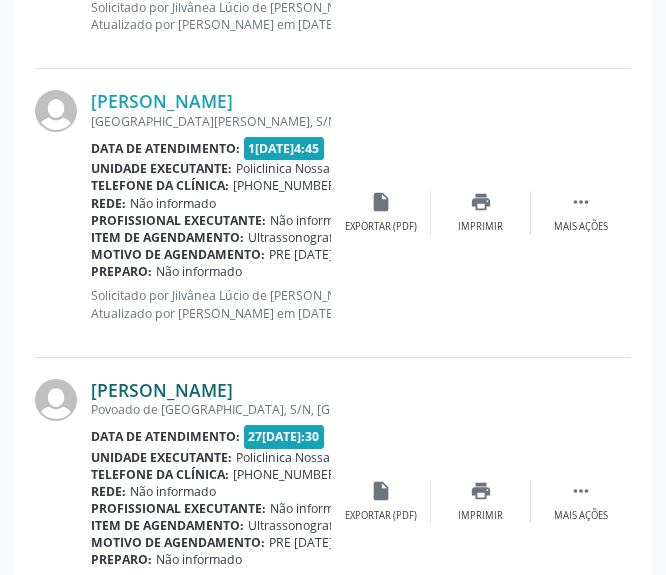 click on "[PERSON_NAME]" at bounding box center [162, 390] 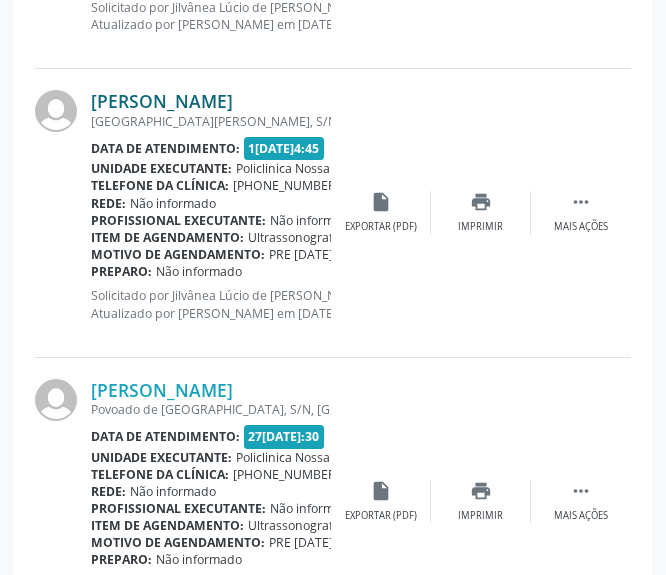 click on "[PERSON_NAME]" at bounding box center (162, 101) 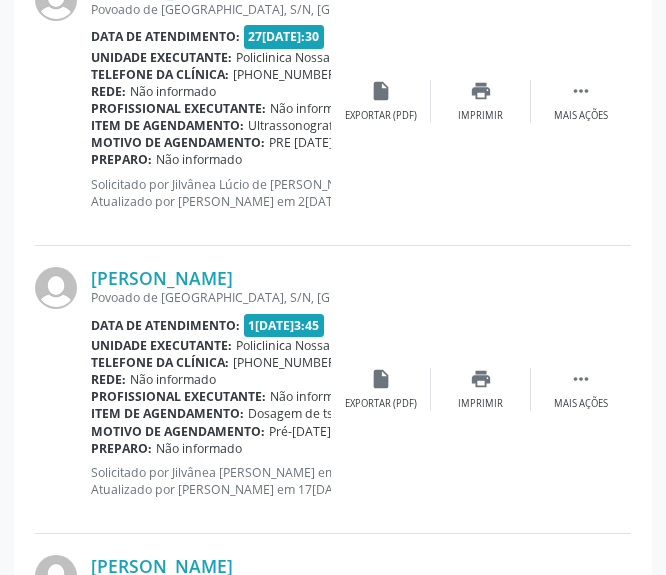 scroll, scrollTop: 2045, scrollLeft: 0, axis: vertical 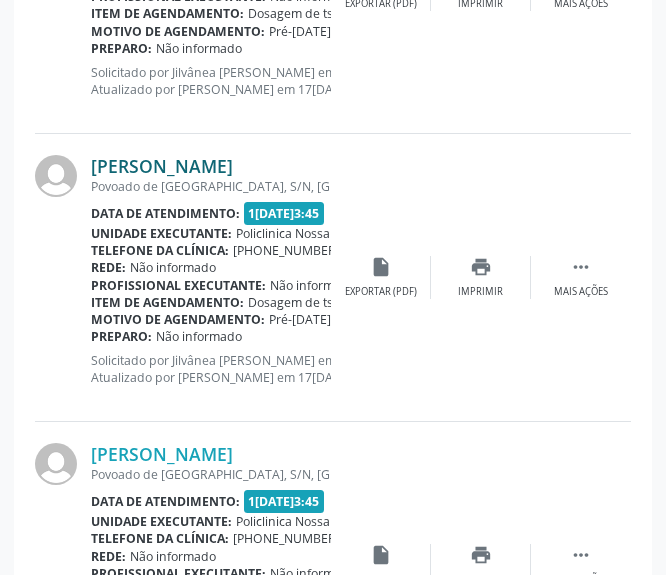 click on "[PERSON_NAME]" at bounding box center (162, 166) 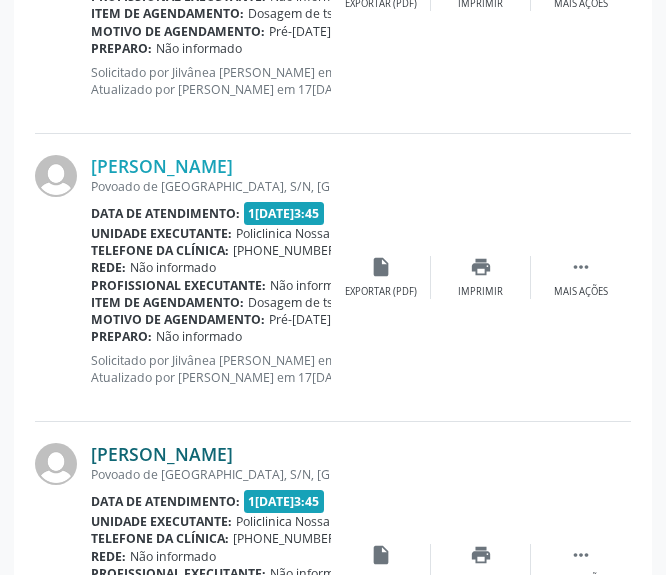click on "[PERSON_NAME]" at bounding box center [162, 454] 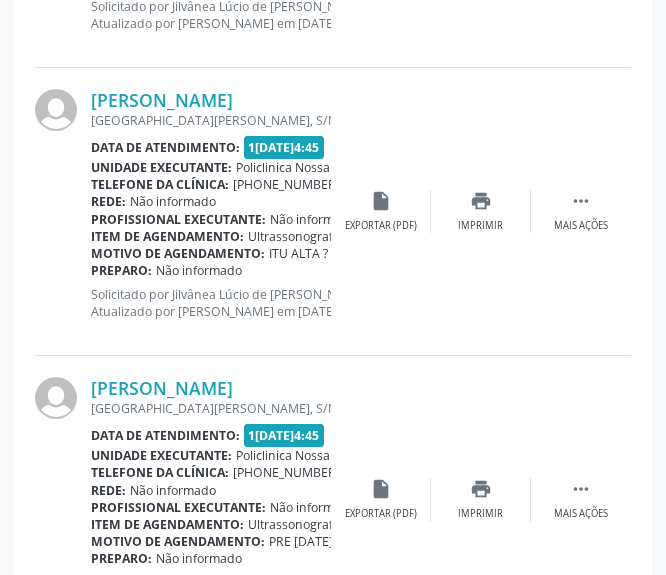 scroll, scrollTop: 745, scrollLeft: 0, axis: vertical 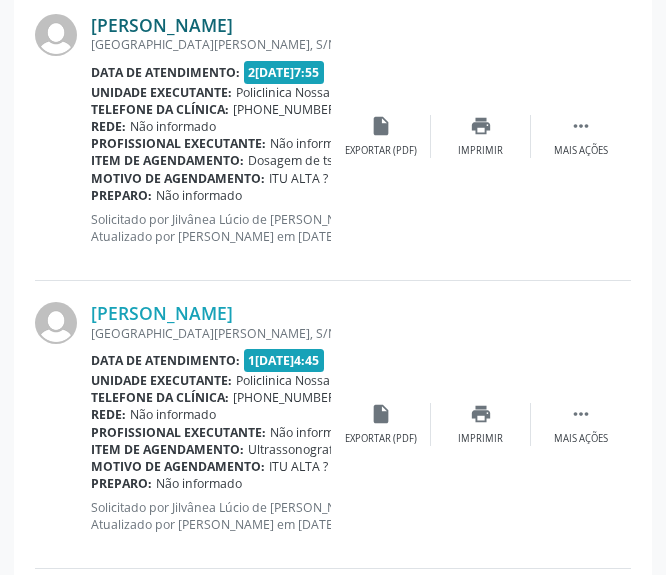 click on "[PERSON_NAME]" at bounding box center (162, 25) 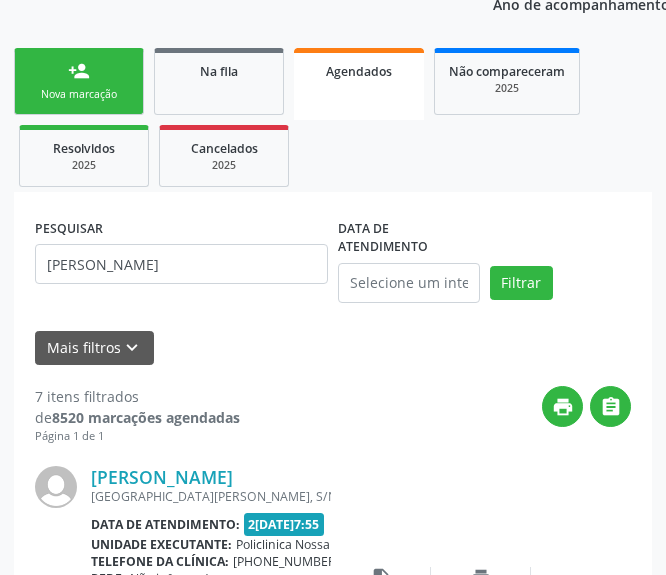 scroll, scrollTop: 300, scrollLeft: 0, axis: vertical 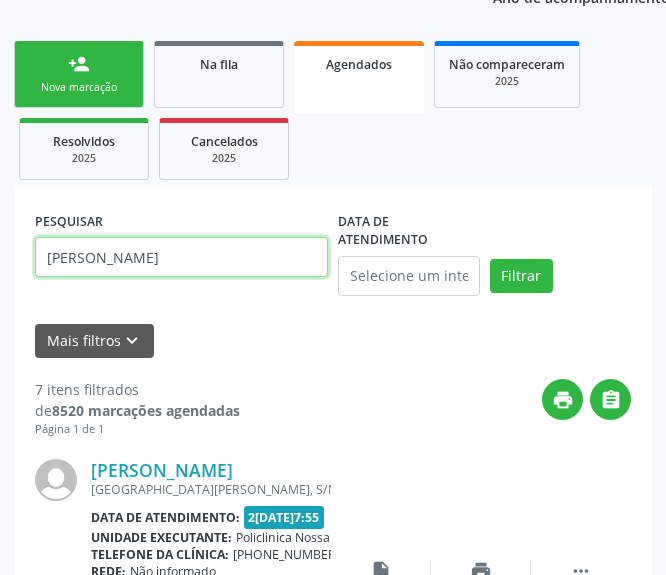 drag, startPoint x: 200, startPoint y: 259, endPoint x: 30, endPoint y: 256, distance: 170.02647 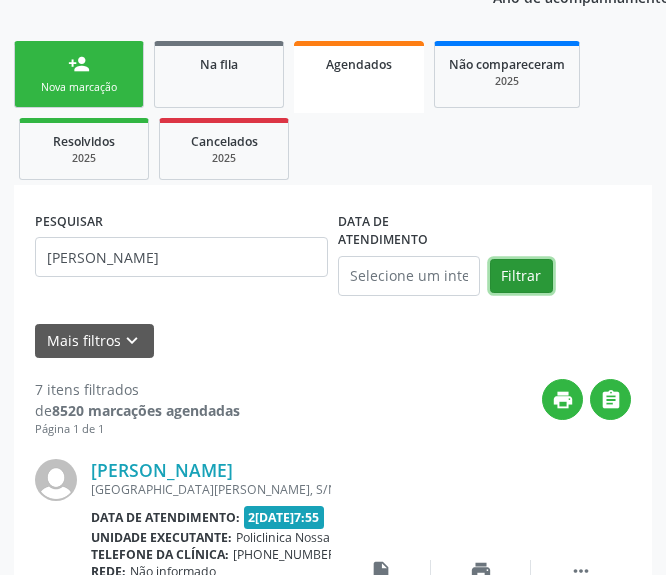 click on "Filtrar" at bounding box center [521, 276] 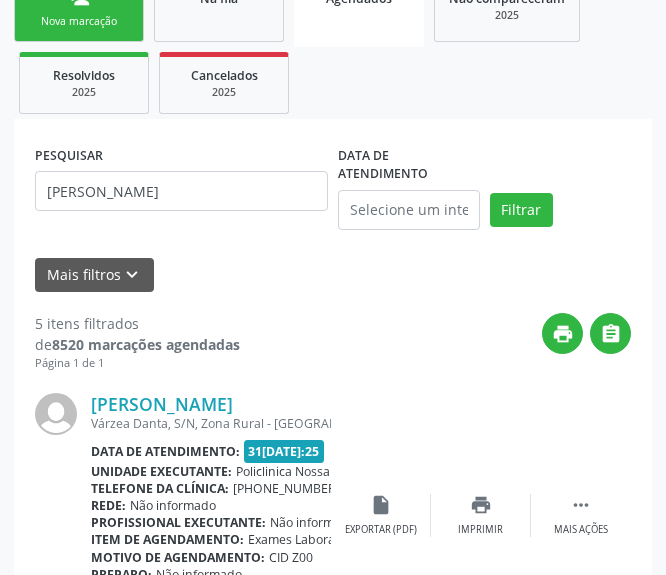 scroll, scrollTop: 400, scrollLeft: 0, axis: vertical 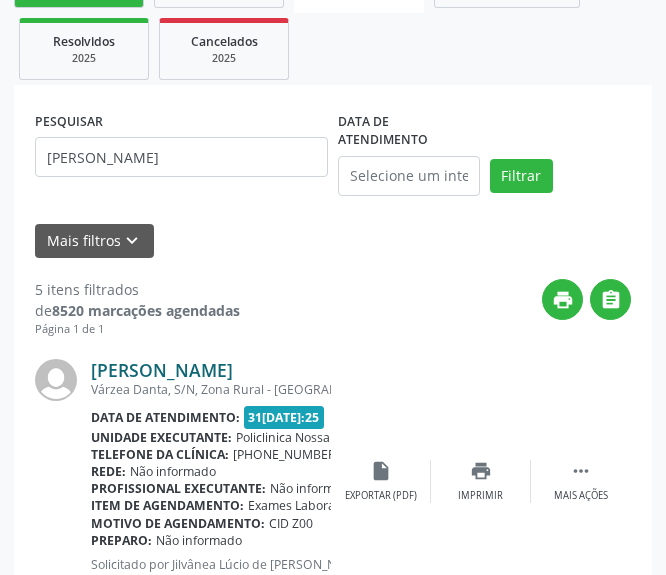 click on "[PERSON_NAME]" at bounding box center (162, 370) 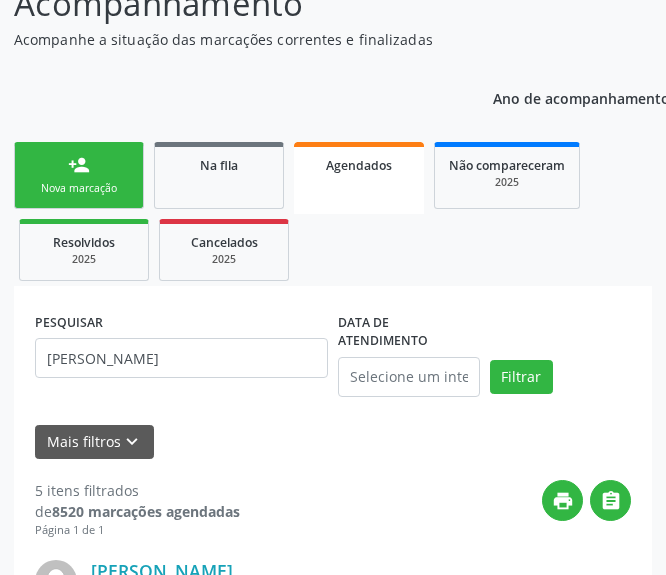 scroll, scrollTop: 200, scrollLeft: 0, axis: vertical 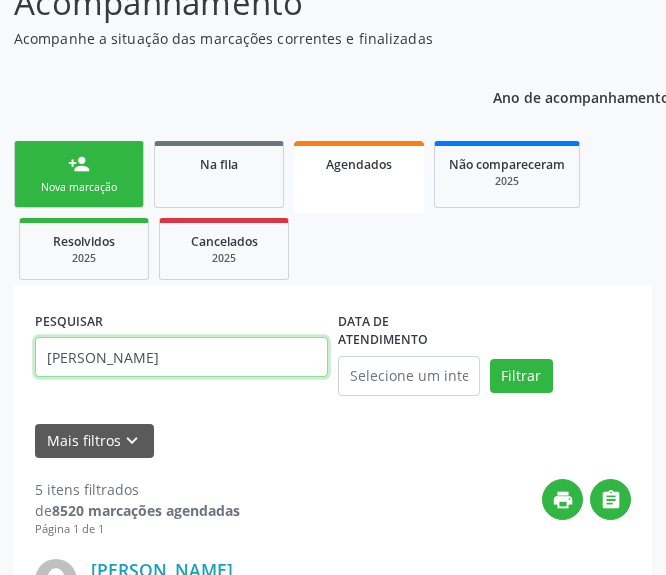 drag, startPoint x: 115, startPoint y: 357, endPoint x: 39, endPoint y: 350, distance: 76.321686 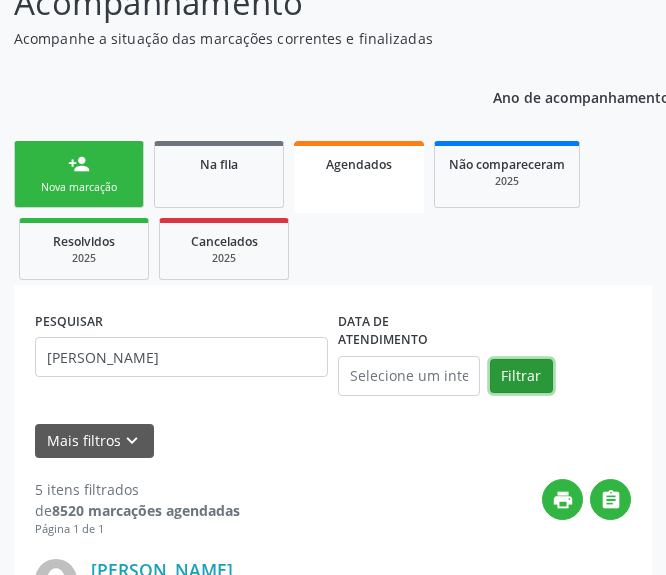 click on "Filtrar" at bounding box center [521, 376] 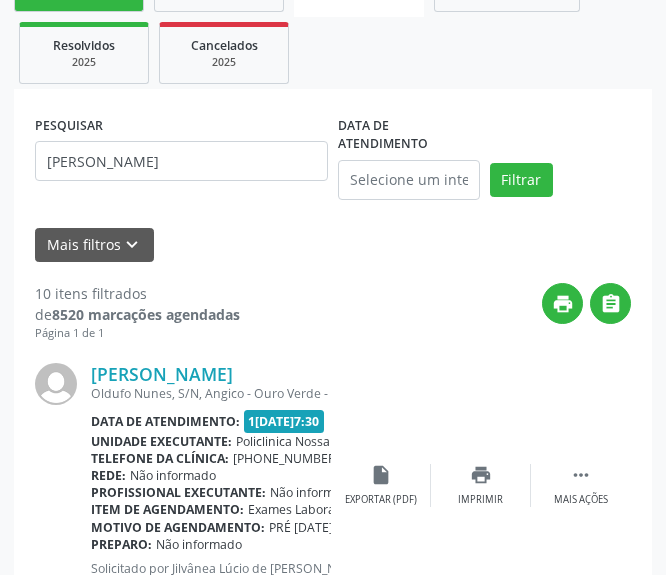 scroll, scrollTop: 400, scrollLeft: 0, axis: vertical 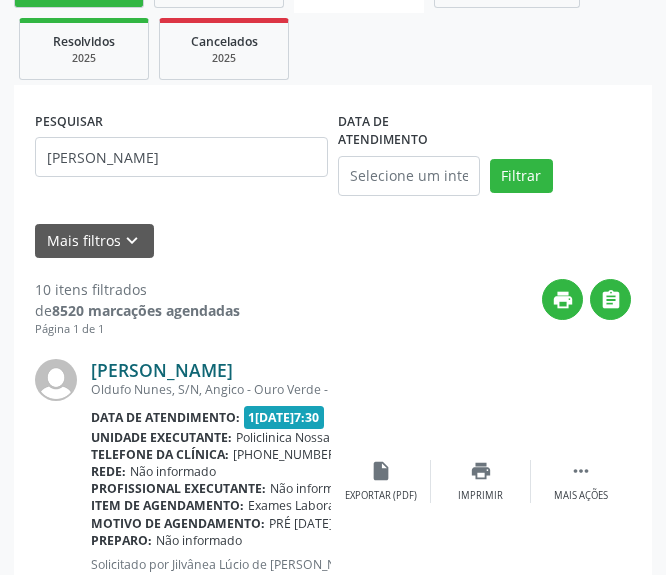 click on "[PERSON_NAME]" at bounding box center [162, 370] 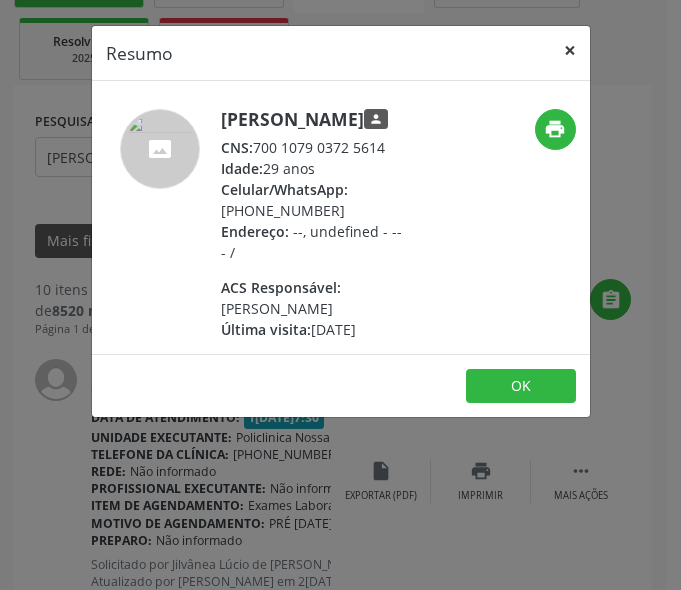 click on "×" at bounding box center [570, 50] 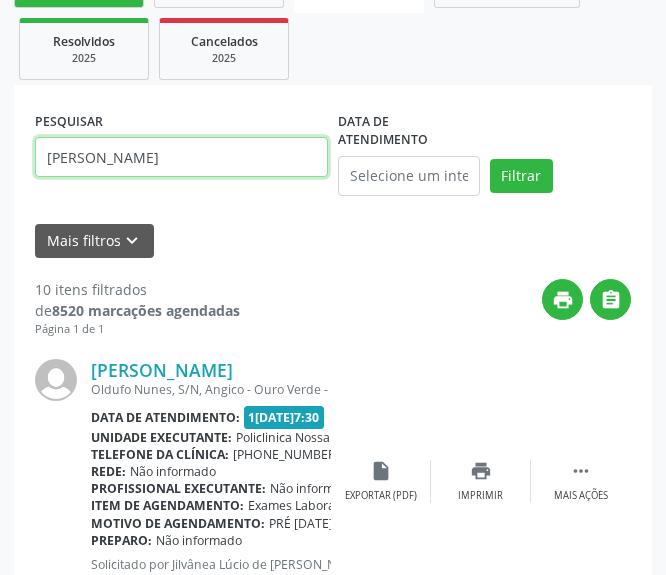 click on "[PERSON_NAME]" at bounding box center [181, 157] 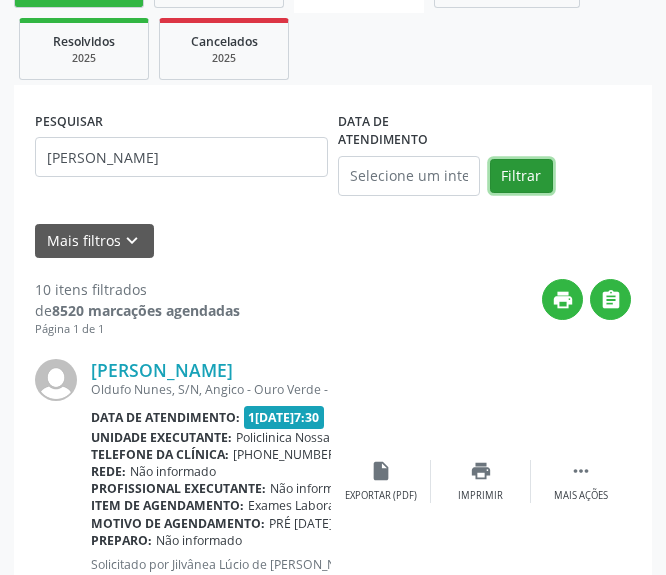 click on "Filtrar" at bounding box center (521, 176) 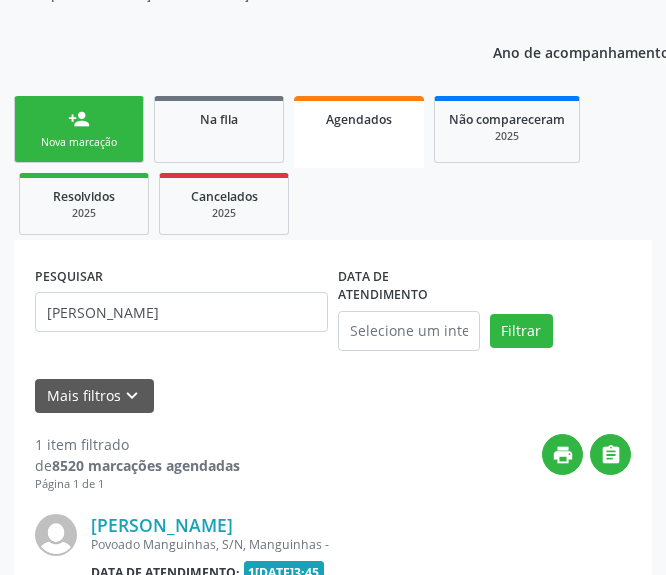scroll, scrollTop: 400, scrollLeft: 0, axis: vertical 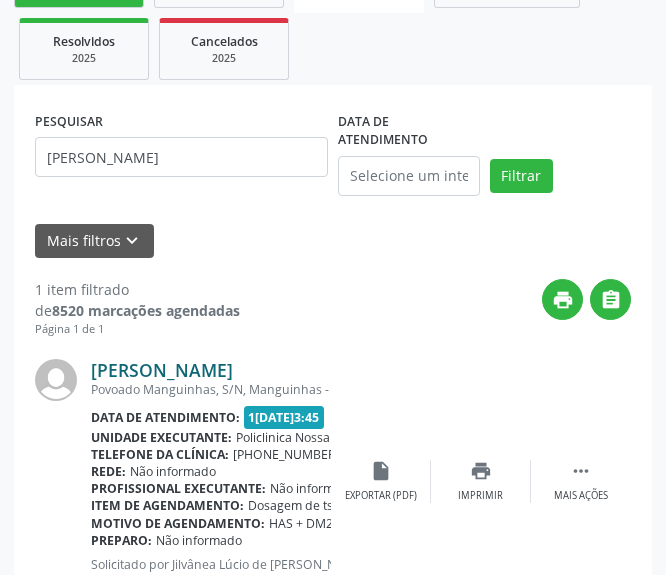 click on "[PERSON_NAME]" at bounding box center [162, 370] 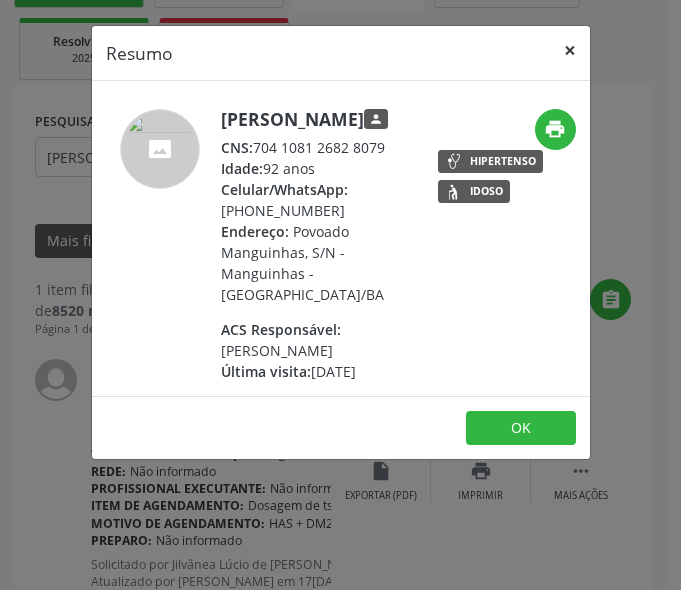 click on "×" at bounding box center (570, 50) 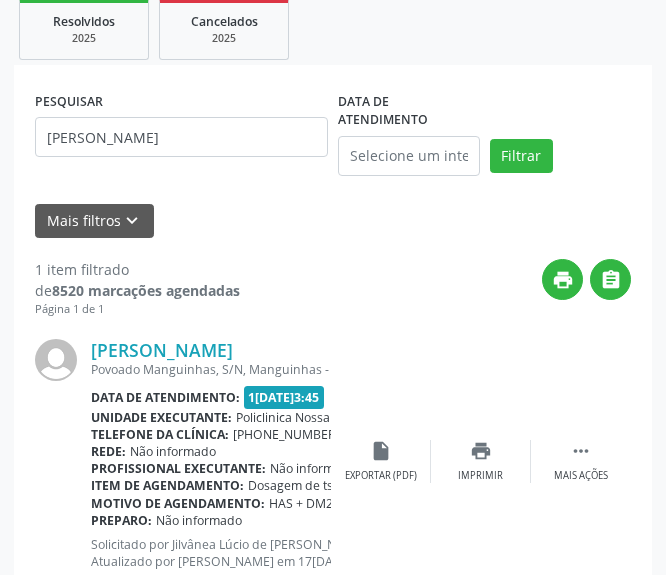scroll, scrollTop: 285, scrollLeft: 0, axis: vertical 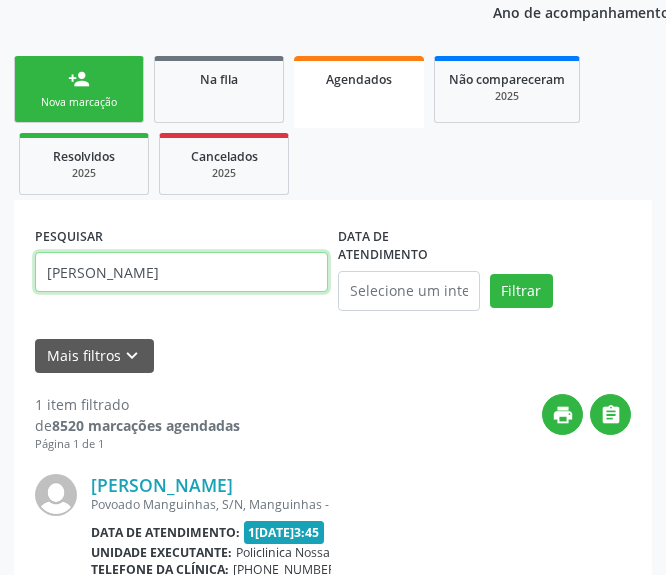 drag, startPoint x: 211, startPoint y: 265, endPoint x: 22, endPoint y: 265, distance: 189 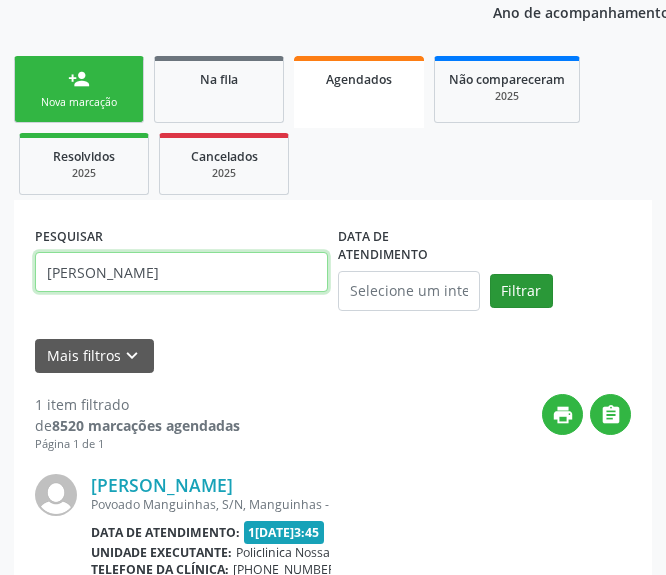 type on "[PERSON_NAME]" 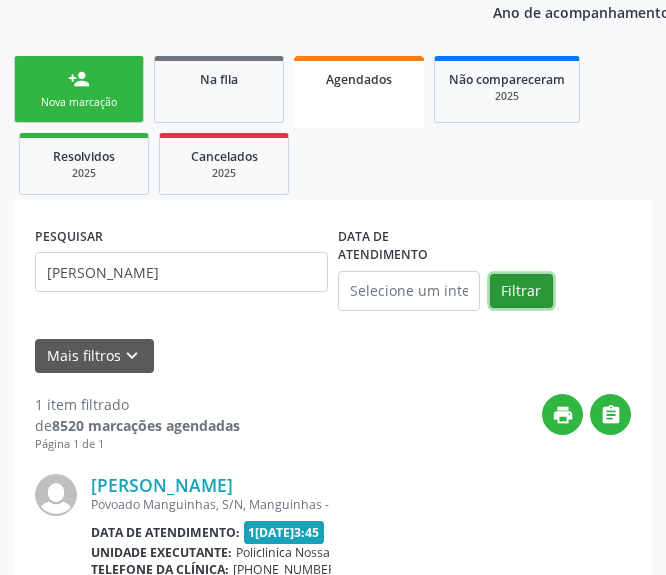 click on "Filtrar" at bounding box center (521, 291) 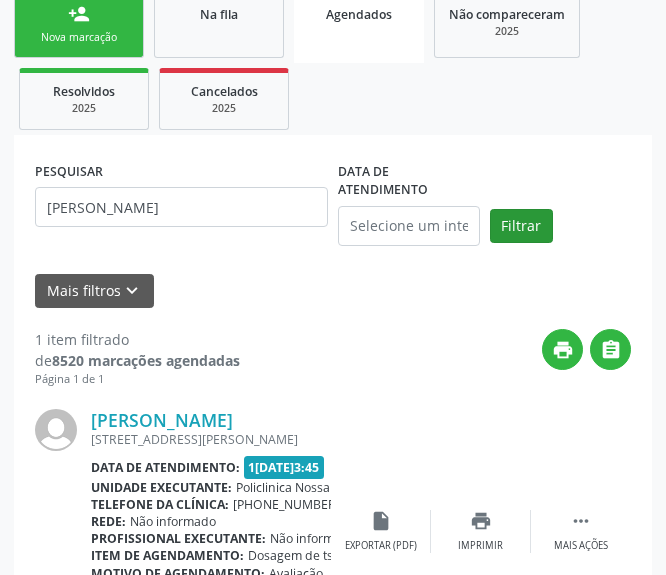 scroll, scrollTop: 385, scrollLeft: 0, axis: vertical 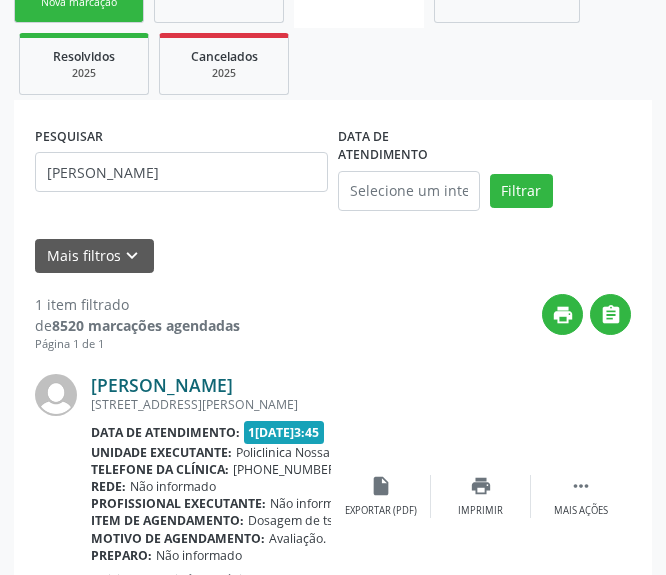 click on "[PERSON_NAME]" at bounding box center [162, 385] 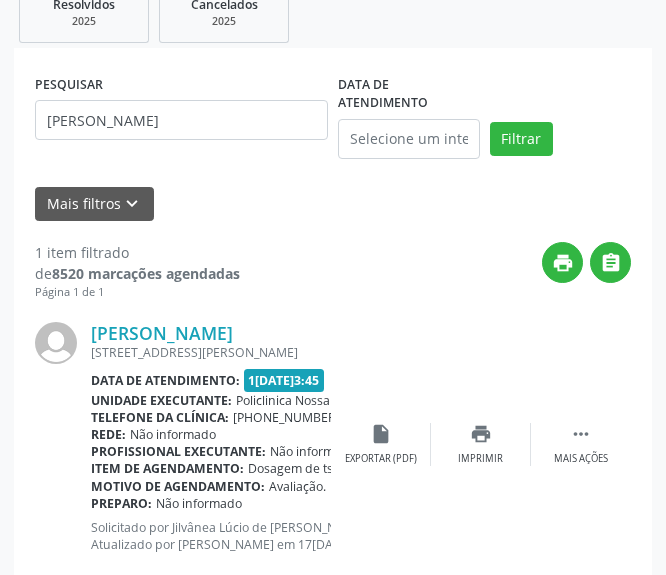 scroll, scrollTop: 485, scrollLeft: 0, axis: vertical 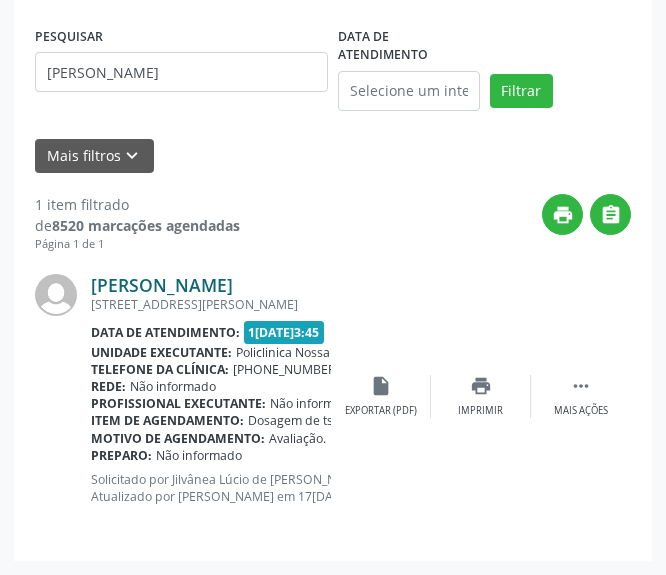 click on "[PERSON_NAME]" at bounding box center (162, 285) 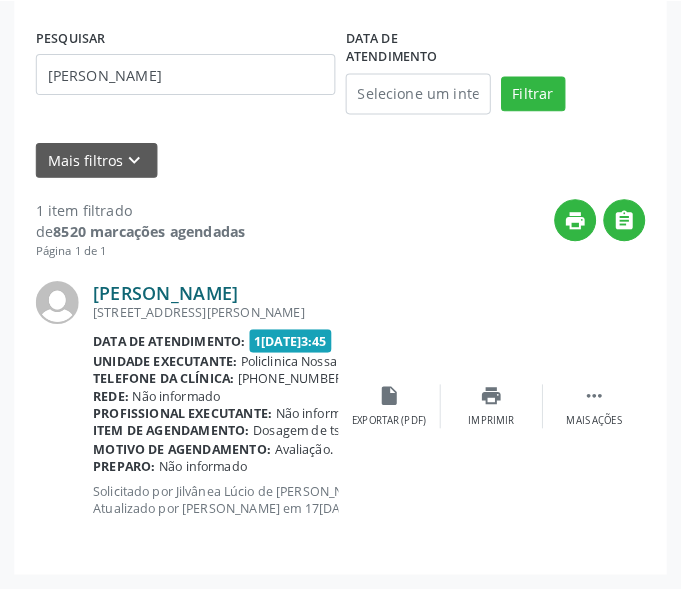 scroll, scrollTop: 470, scrollLeft: 0, axis: vertical 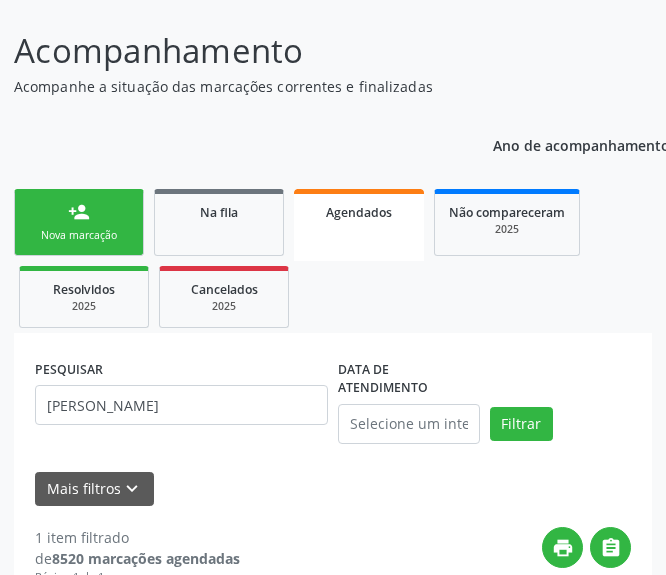 click on "person_add
Nova marcação" at bounding box center (79, 222) 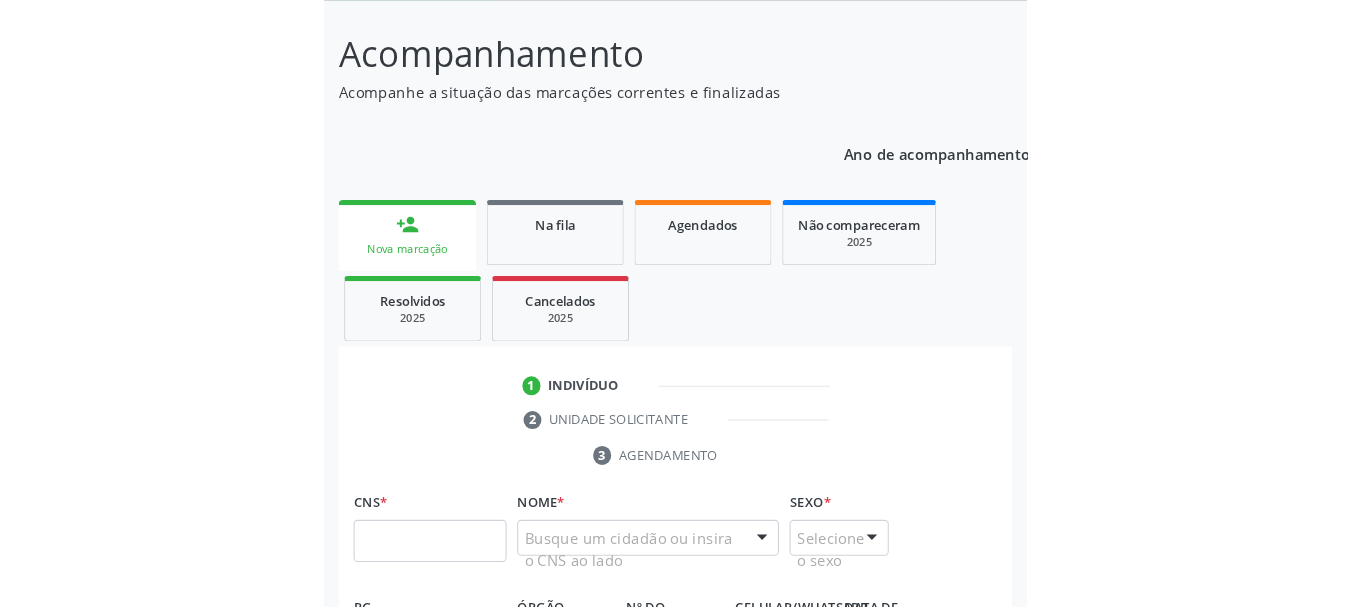 scroll, scrollTop: 110, scrollLeft: 0, axis: vertical 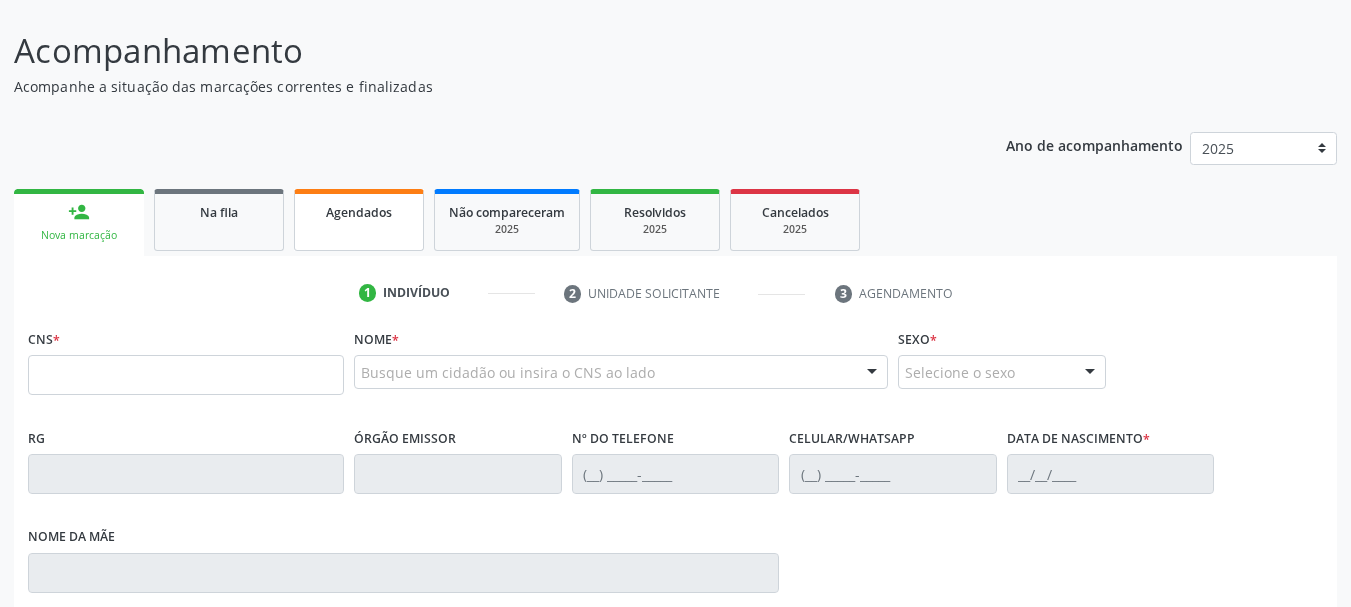 click on "Agendados" at bounding box center (359, 212) 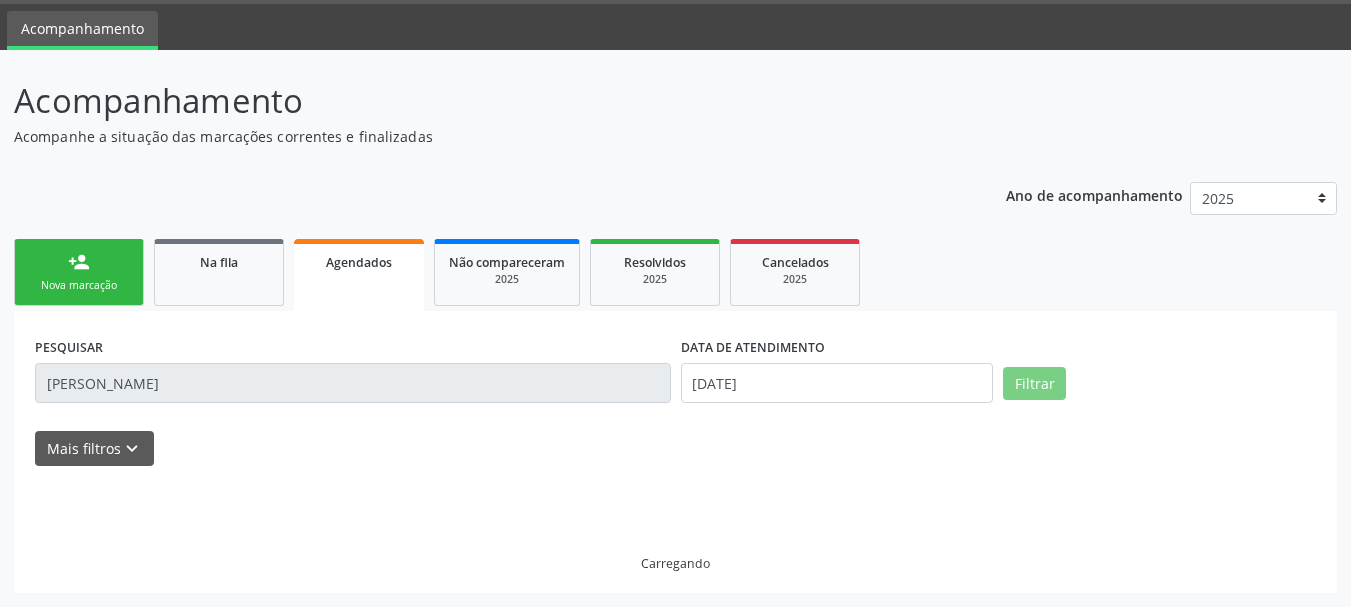 scroll, scrollTop: 110, scrollLeft: 0, axis: vertical 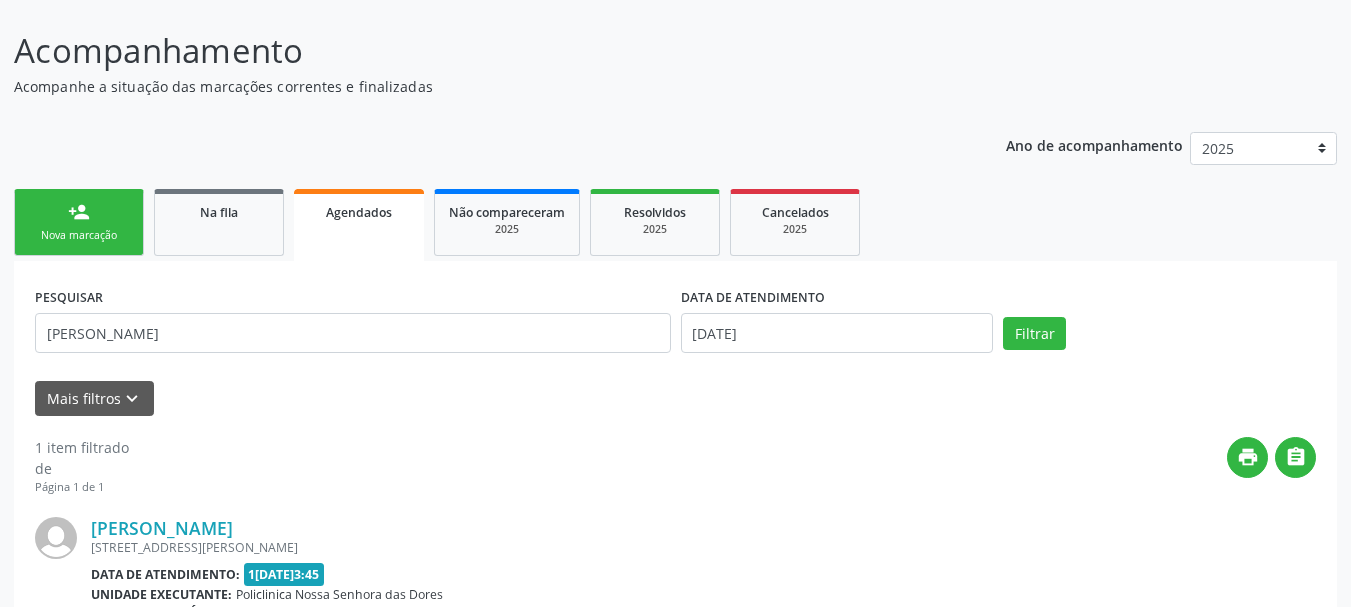 click on "Mais filtros
keyboard_arrow_down" at bounding box center [675, 398] 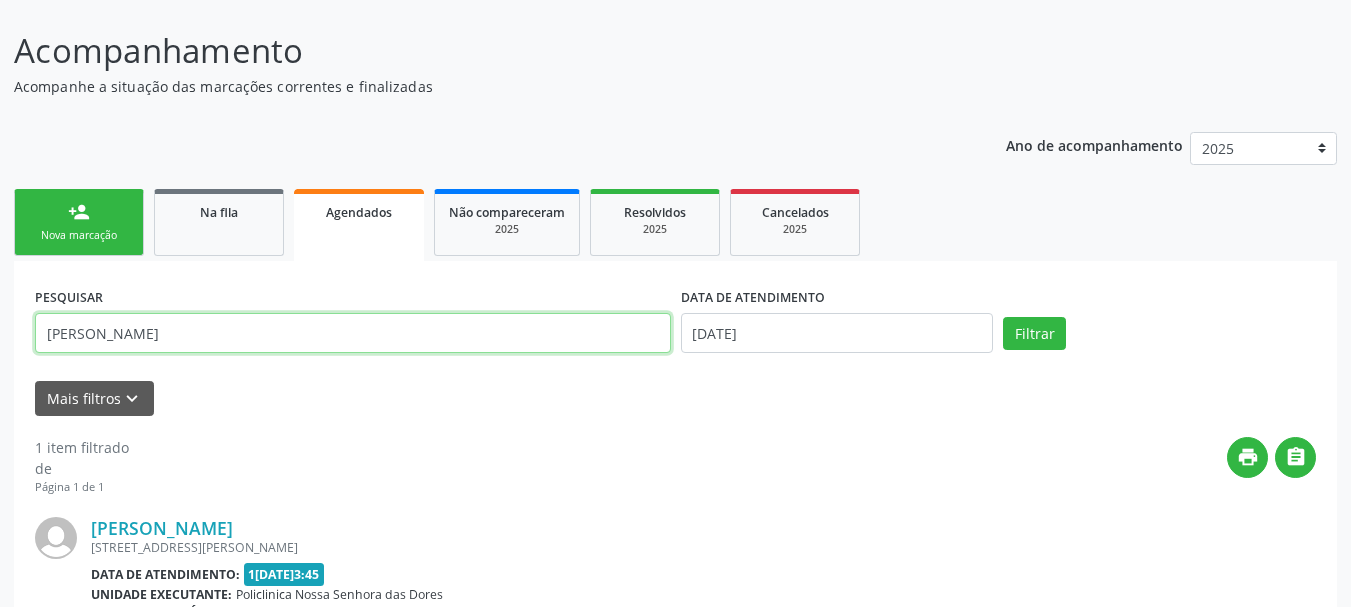 drag, startPoint x: 269, startPoint y: 342, endPoint x: 0, endPoint y: 344, distance: 269.00745 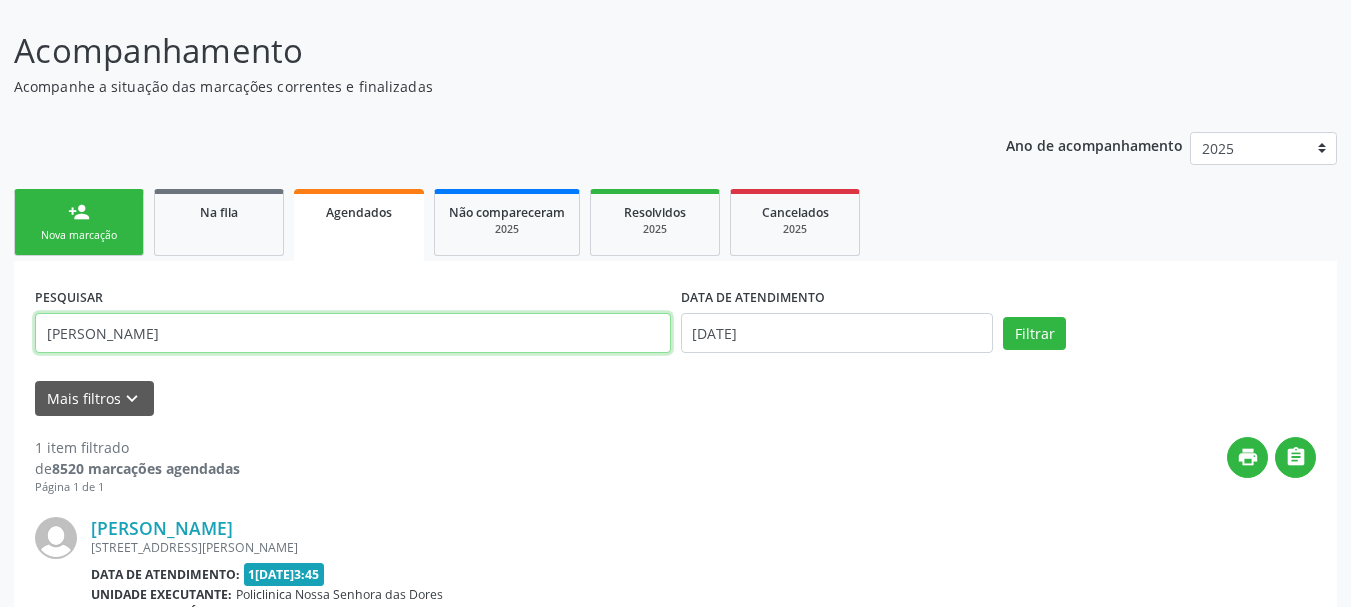 type on "[PERSON_NAME]" 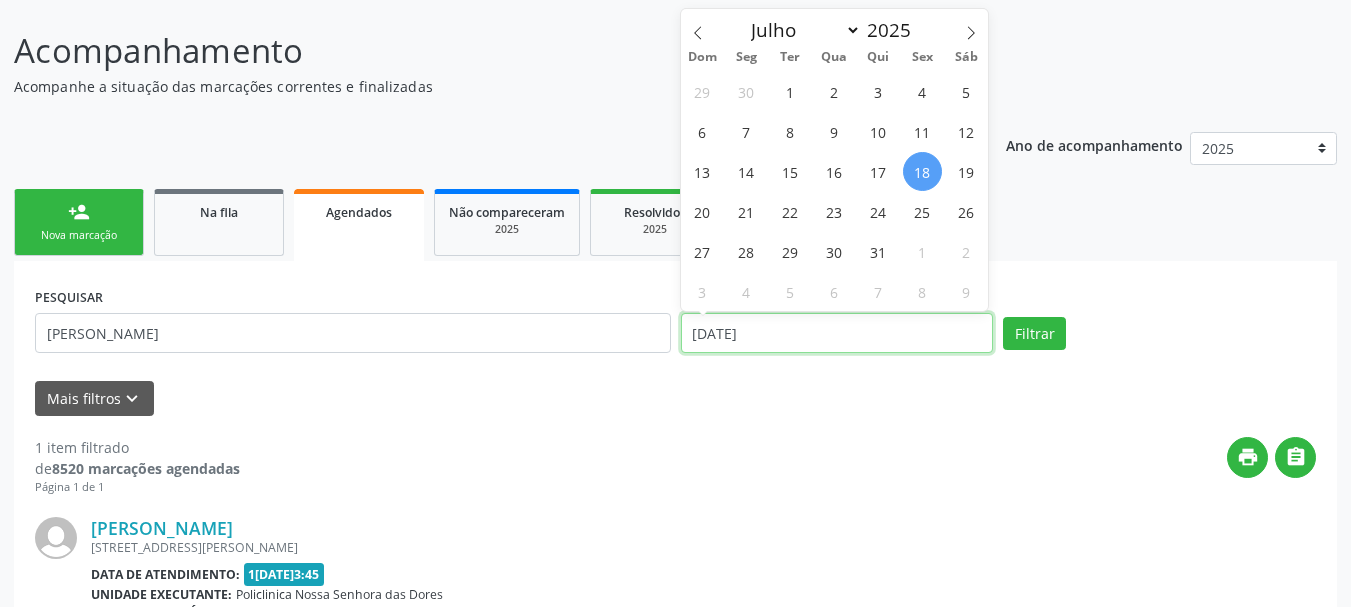 click on "[DATE]" at bounding box center [837, 333] 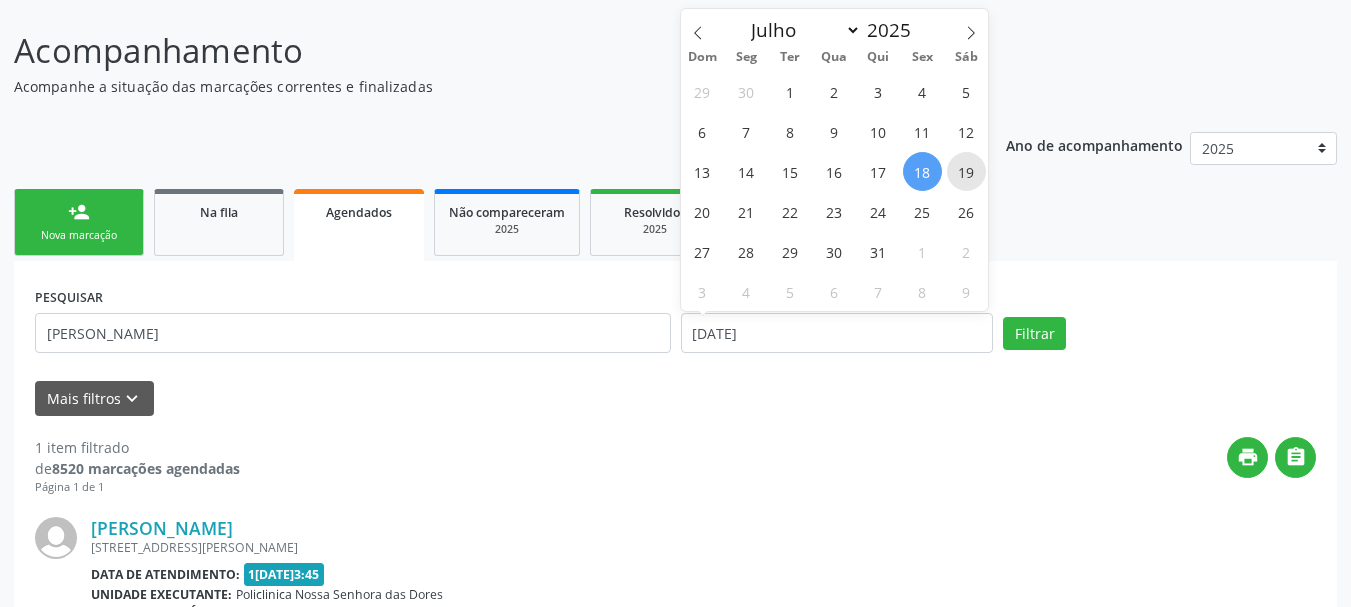 click on "19" at bounding box center (966, 171) 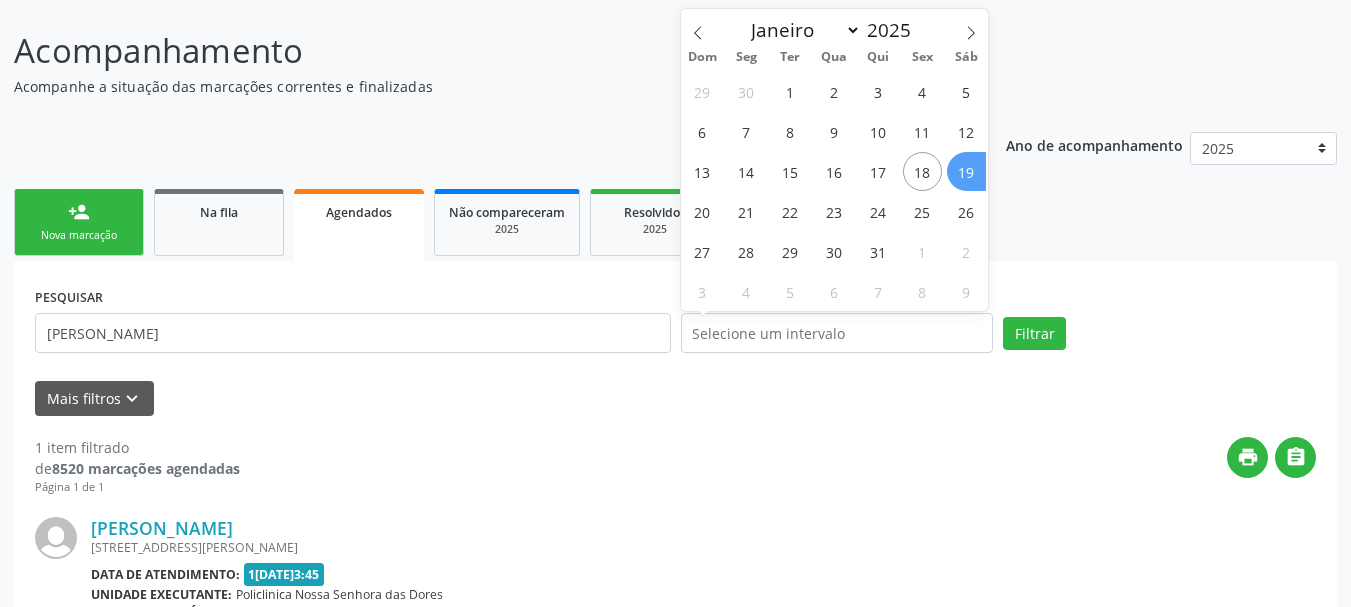 click on "PESQUISAR
Dayane [PERSON_NAME]
DATA DE ATENDIMENTO
Filtrar" at bounding box center [675, 324] 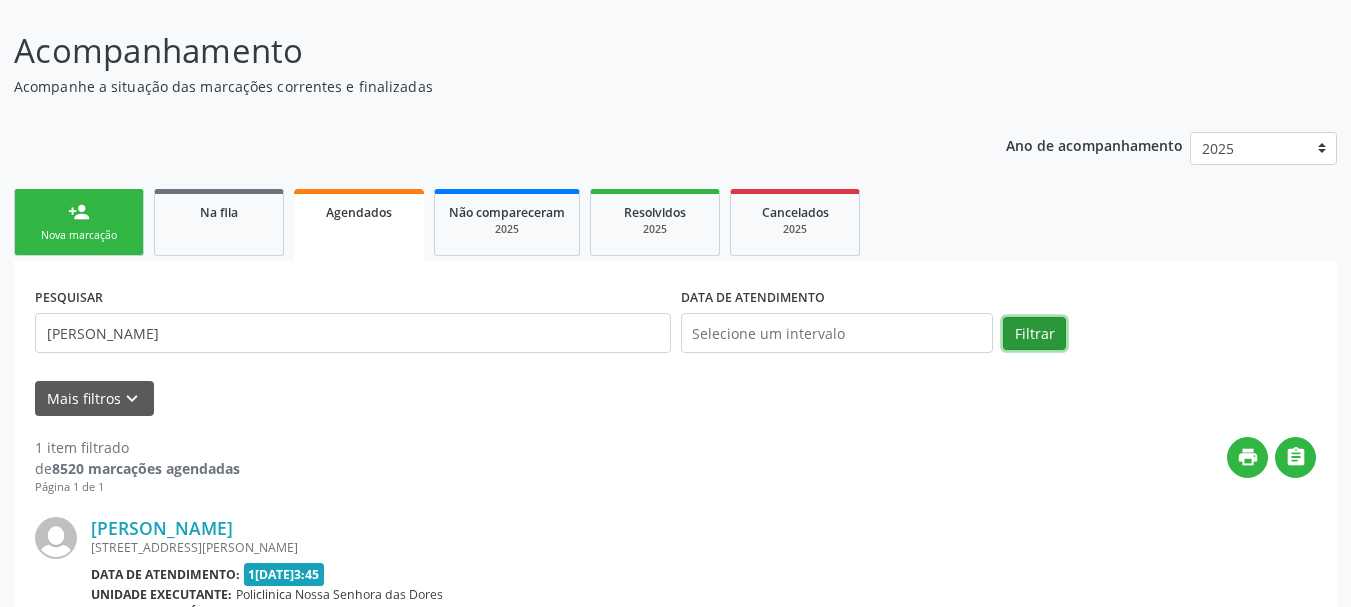 click on "Filtrar" at bounding box center (1034, 334) 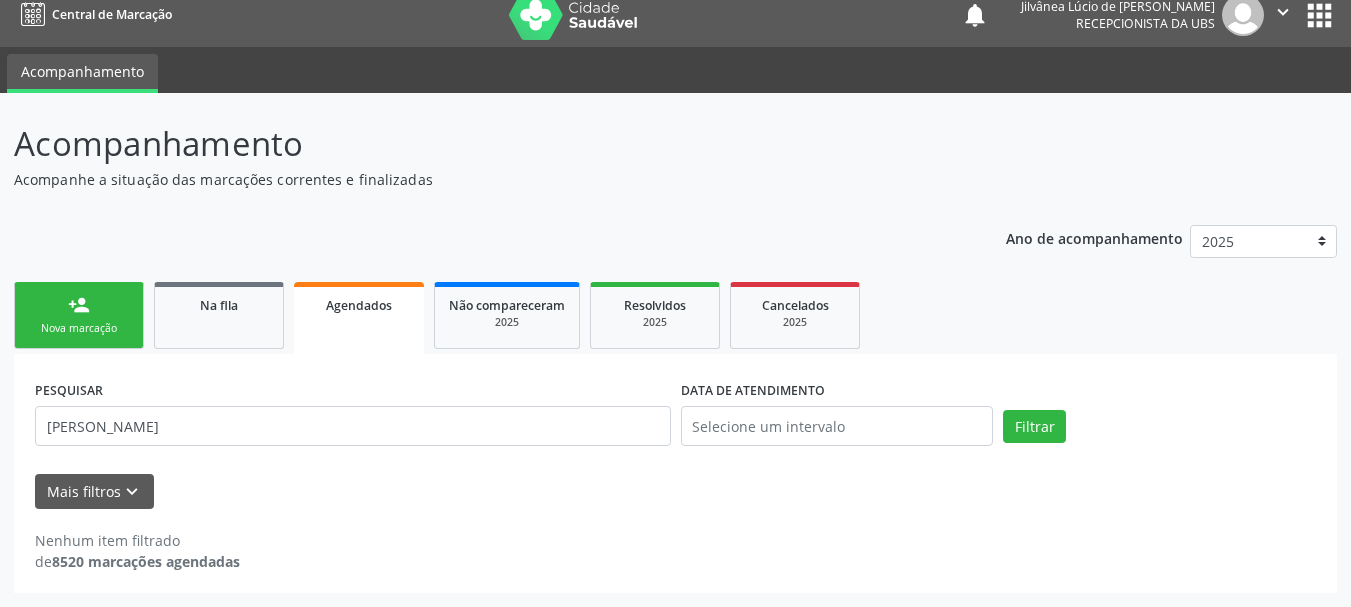 scroll, scrollTop: 0, scrollLeft: 0, axis: both 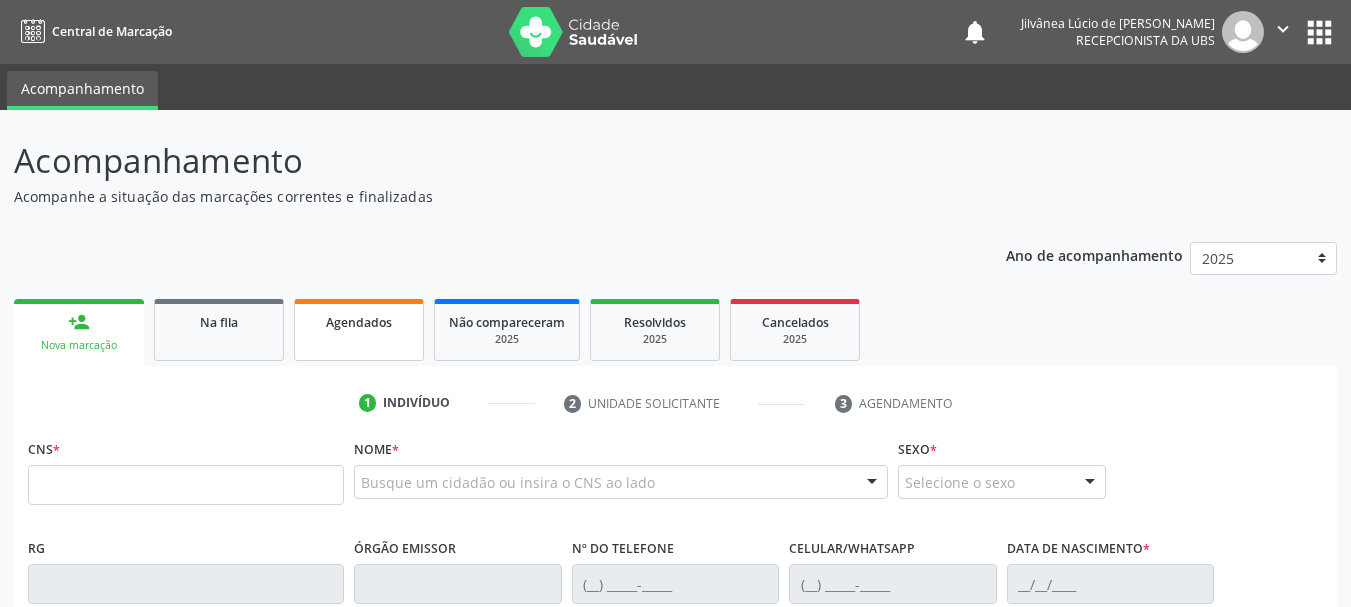 click on "Agendados" at bounding box center [359, 330] 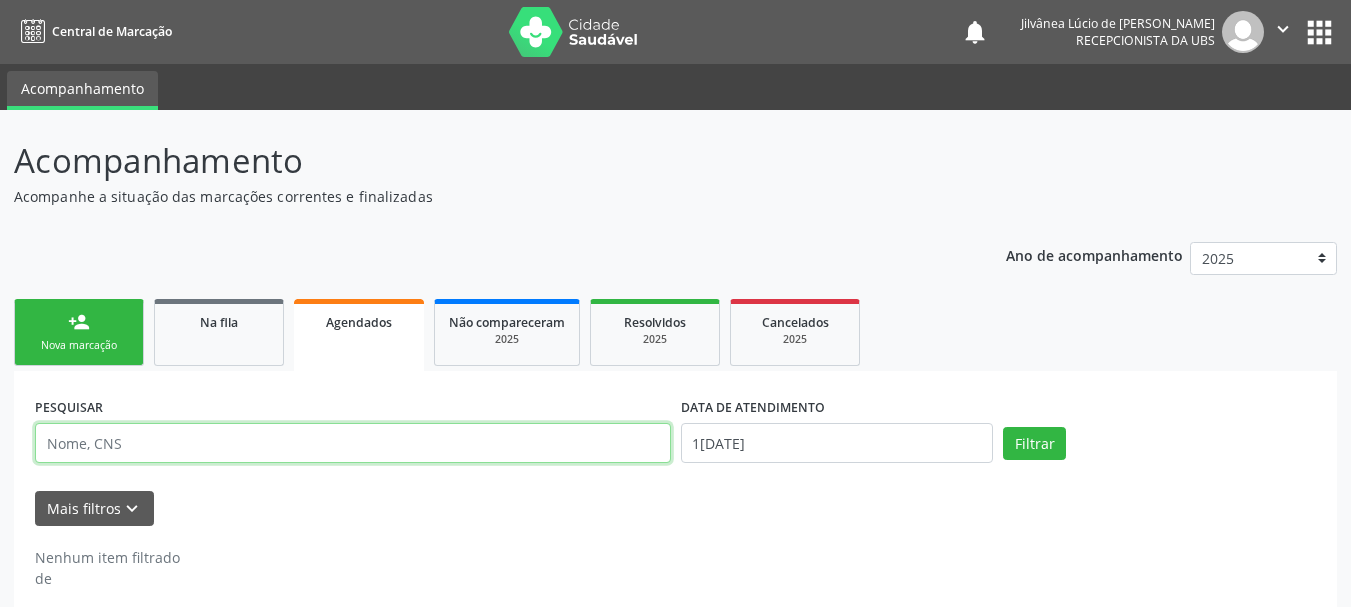 click at bounding box center [353, 443] 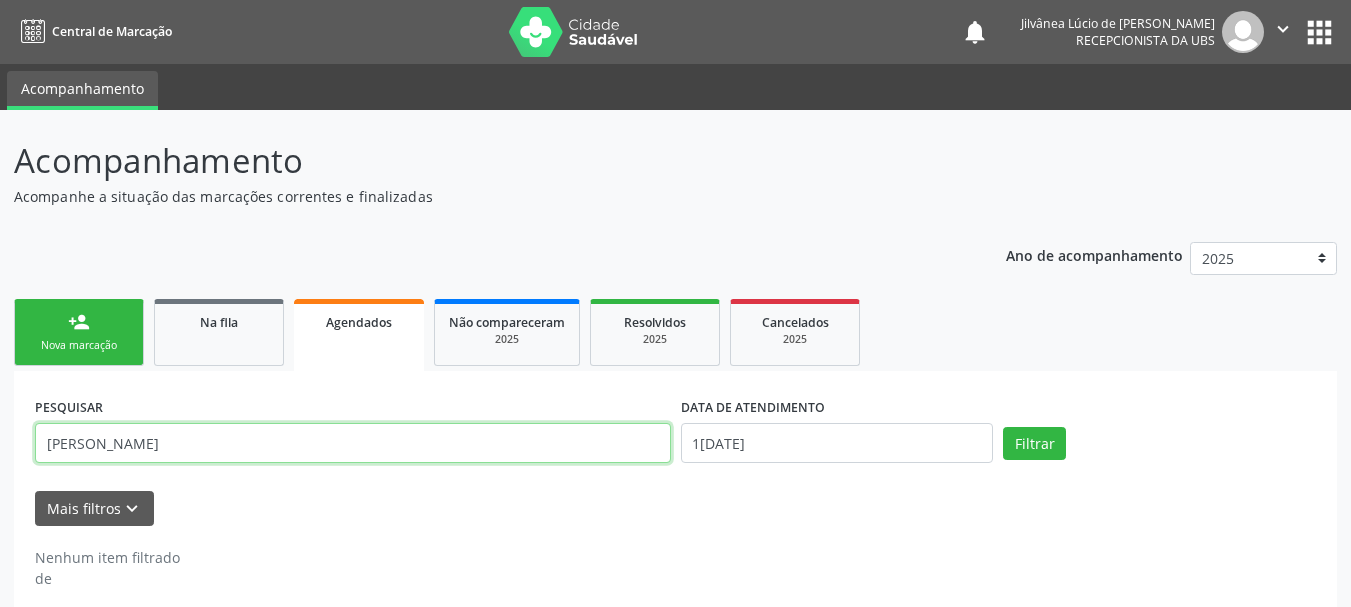 type on "[PERSON_NAME]" 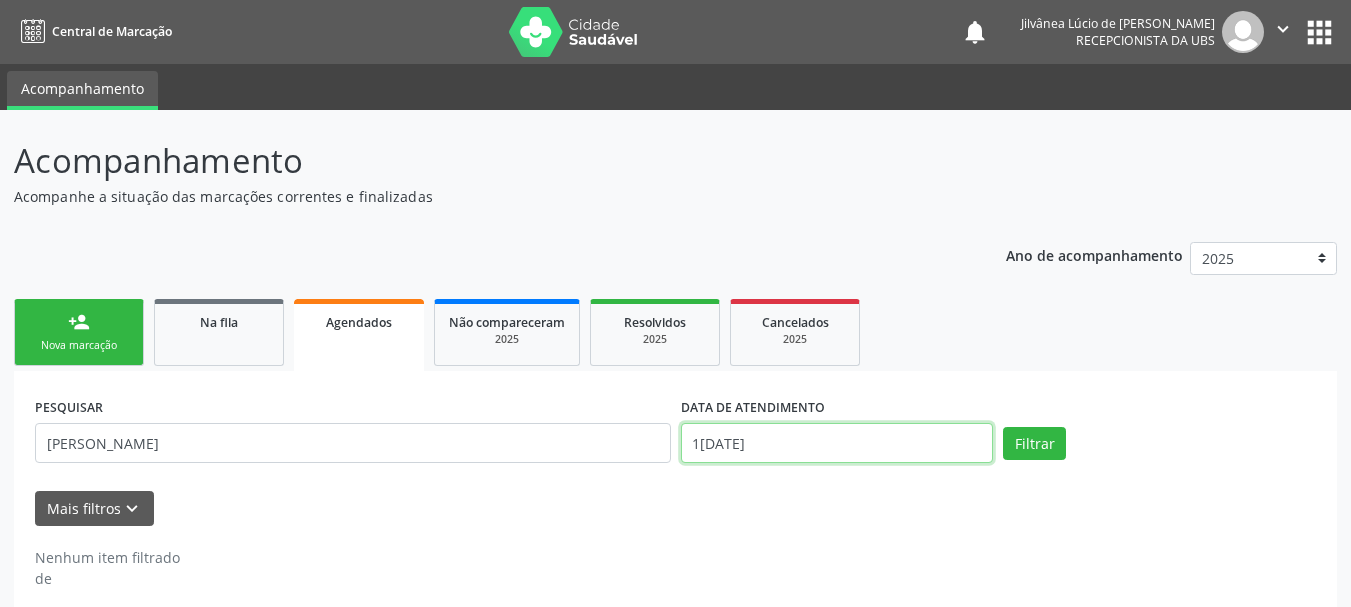 click on "[DATE]" at bounding box center [837, 443] 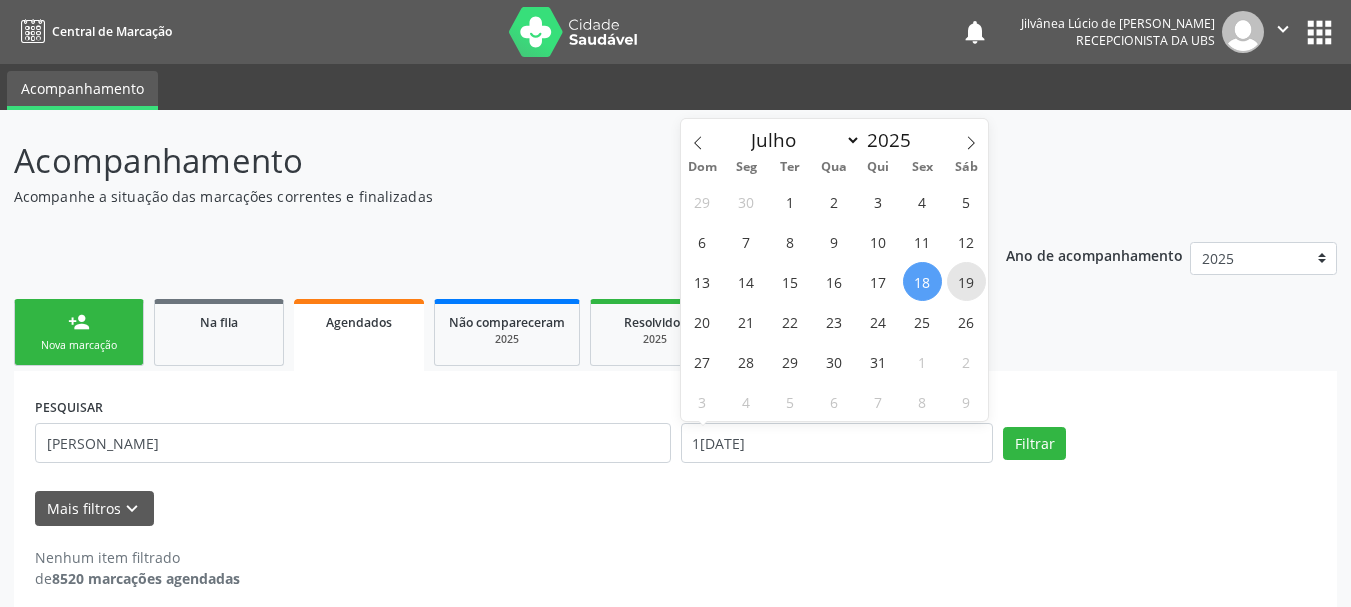 click on "19" at bounding box center (966, 281) 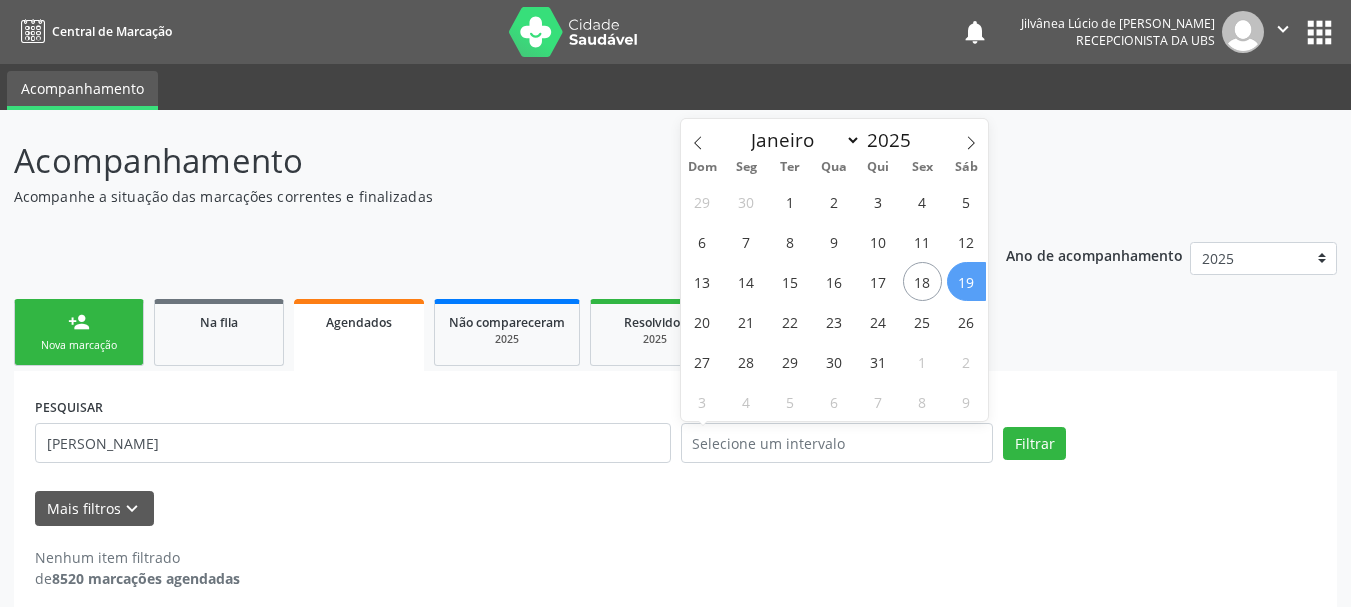 click on "person_add
Nova marcação
Na fila   Agendados   Não compareceram
2025
Resolvidos
2025
Cancelados
2025" at bounding box center (675, 332) 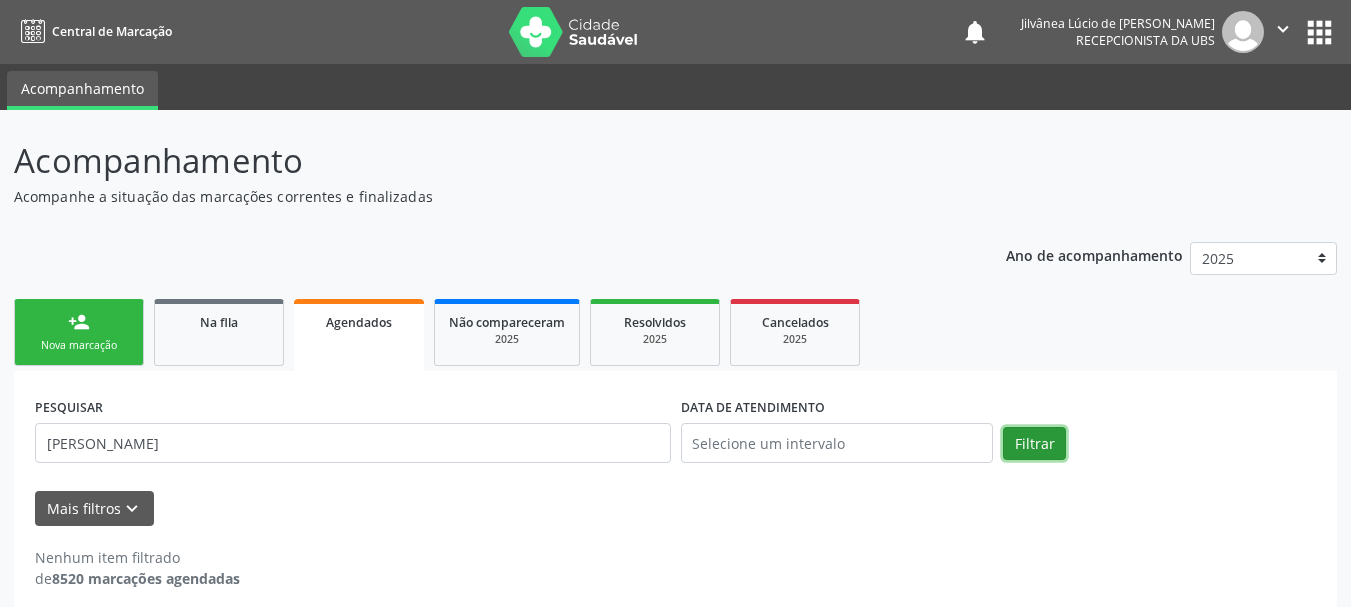 click on "Filtrar" at bounding box center (1034, 444) 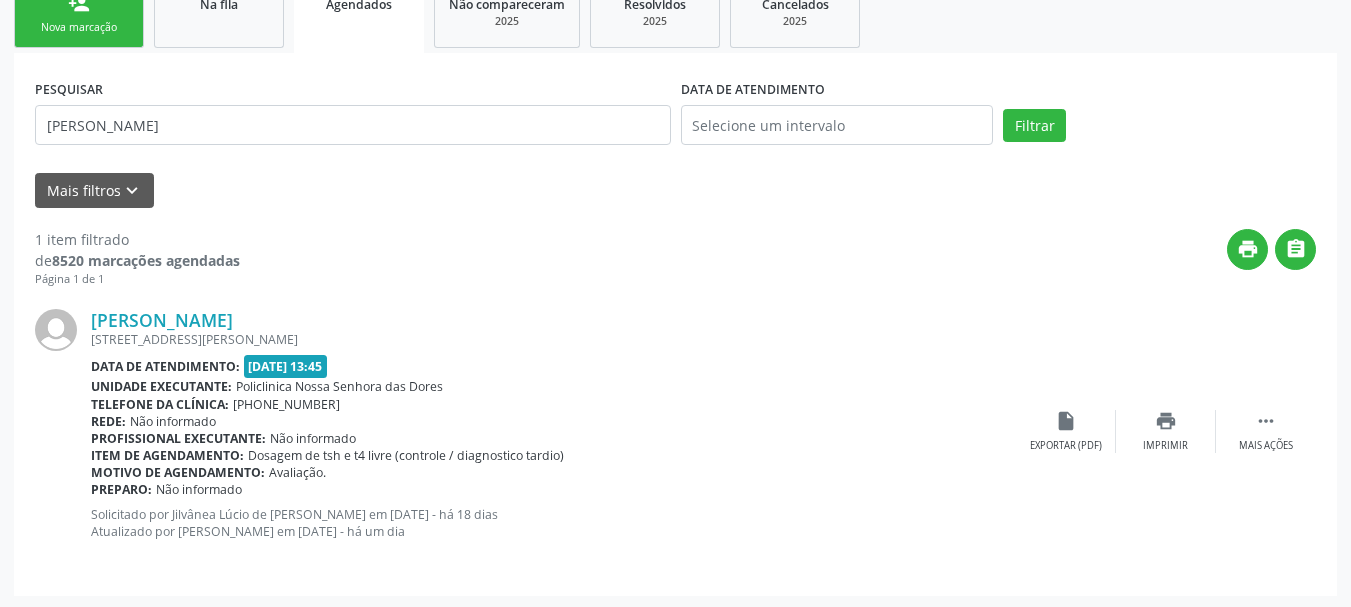 scroll, scrollTop: 321, scrollLeft: 0, axis: vertical 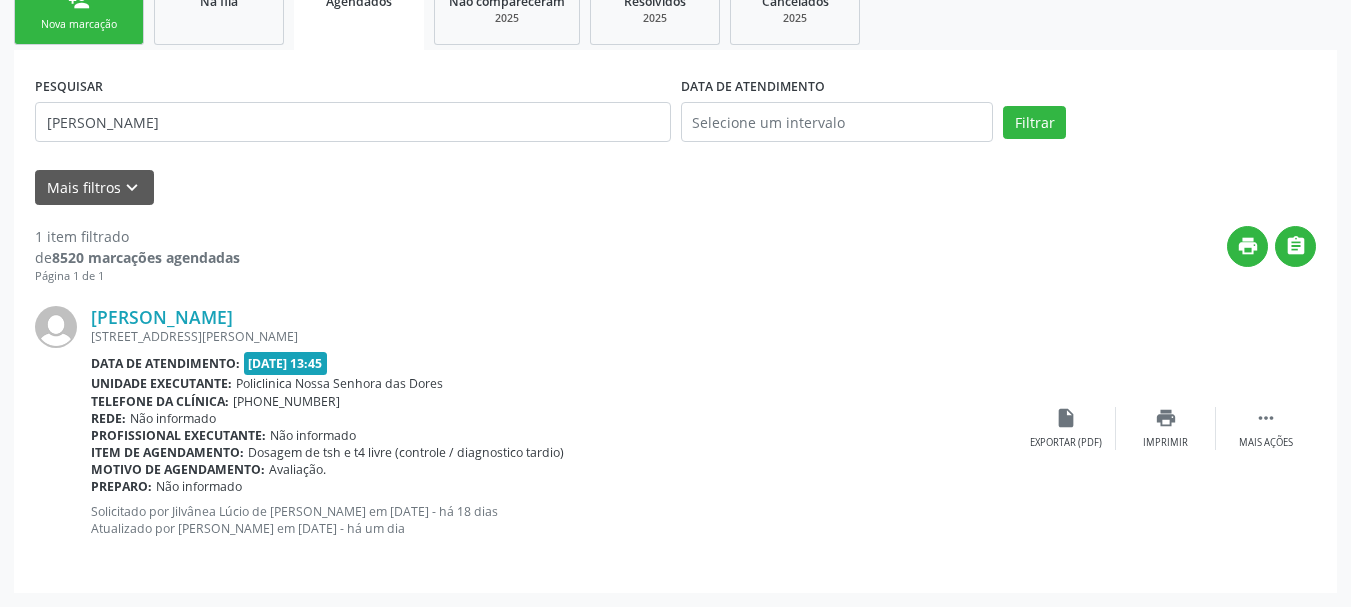 drag, startPoint x: 835, startPoint y: 252, endPoint x: 577, endPoint y: 178, distance: 268.40268 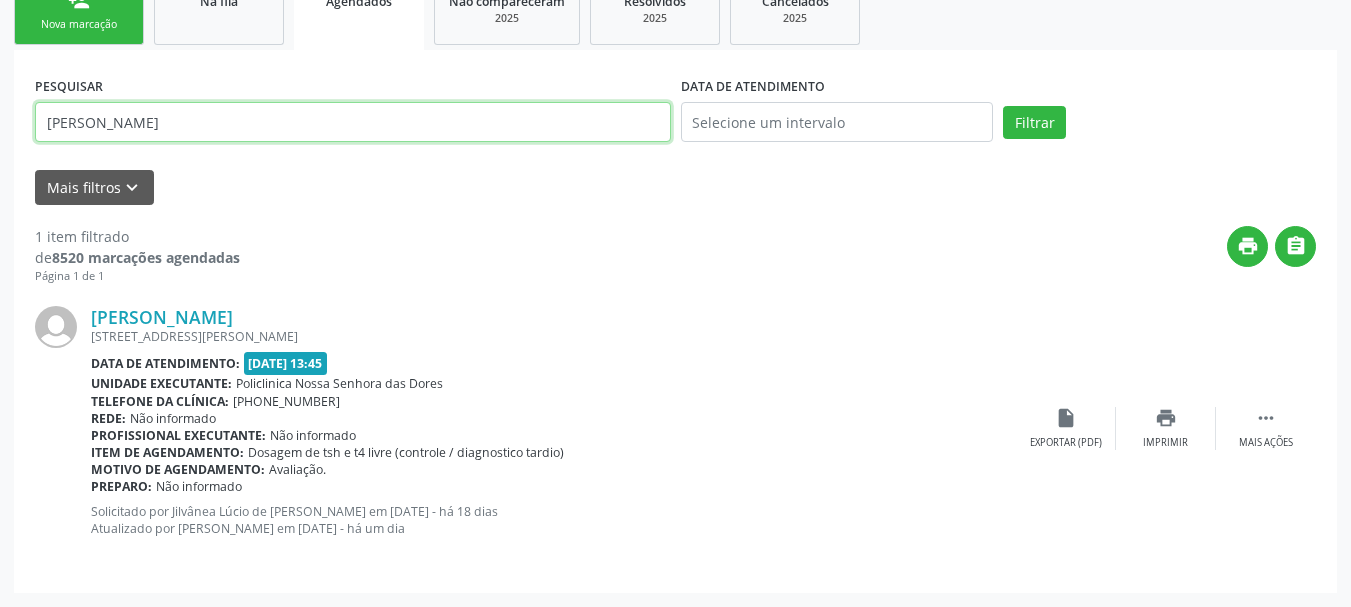drag, startPoint x: 278, startPoint y: 127, endPoint x: 0, endPoint y: 146, distance: 278.64853 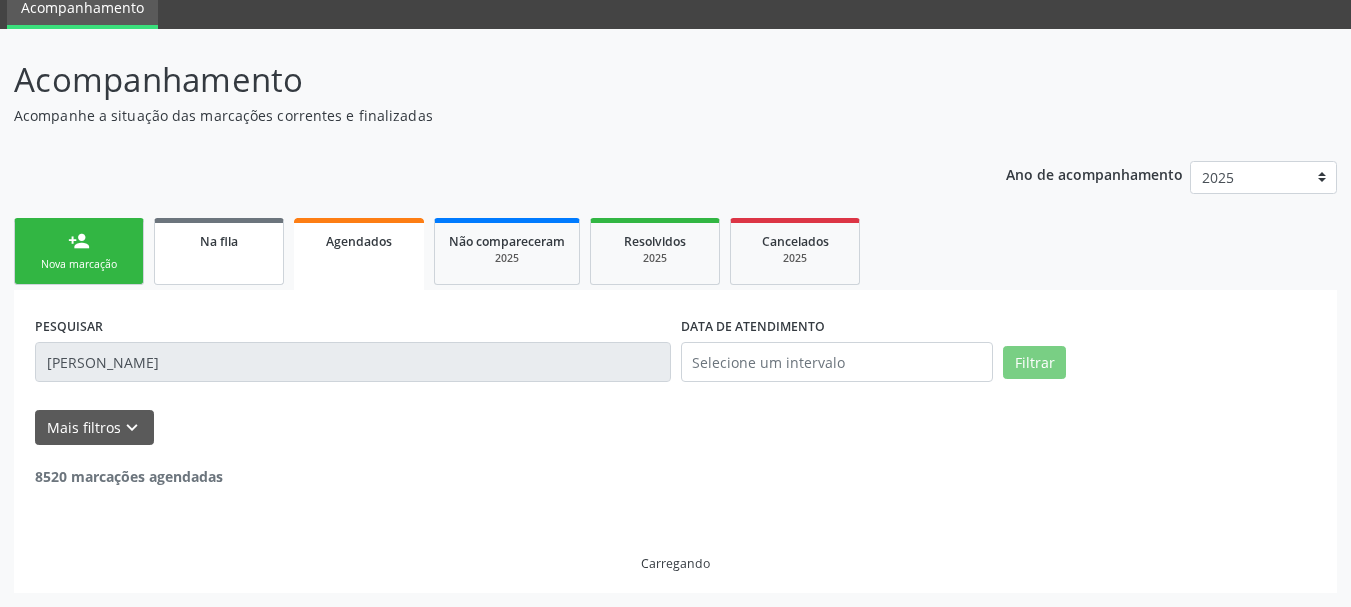 scroll, scrollTop: 321, scrollLeft: 0, axis: vertical 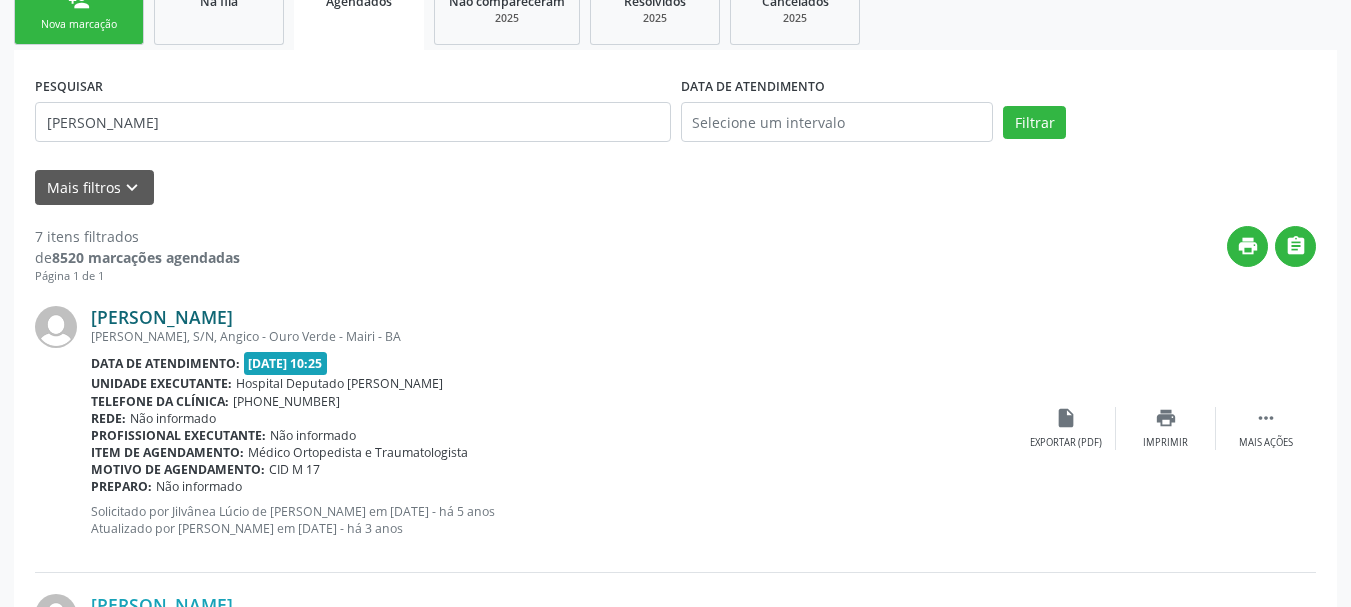 click on "Guilhermina Maria de Brito" at bounding box center [162, 317] 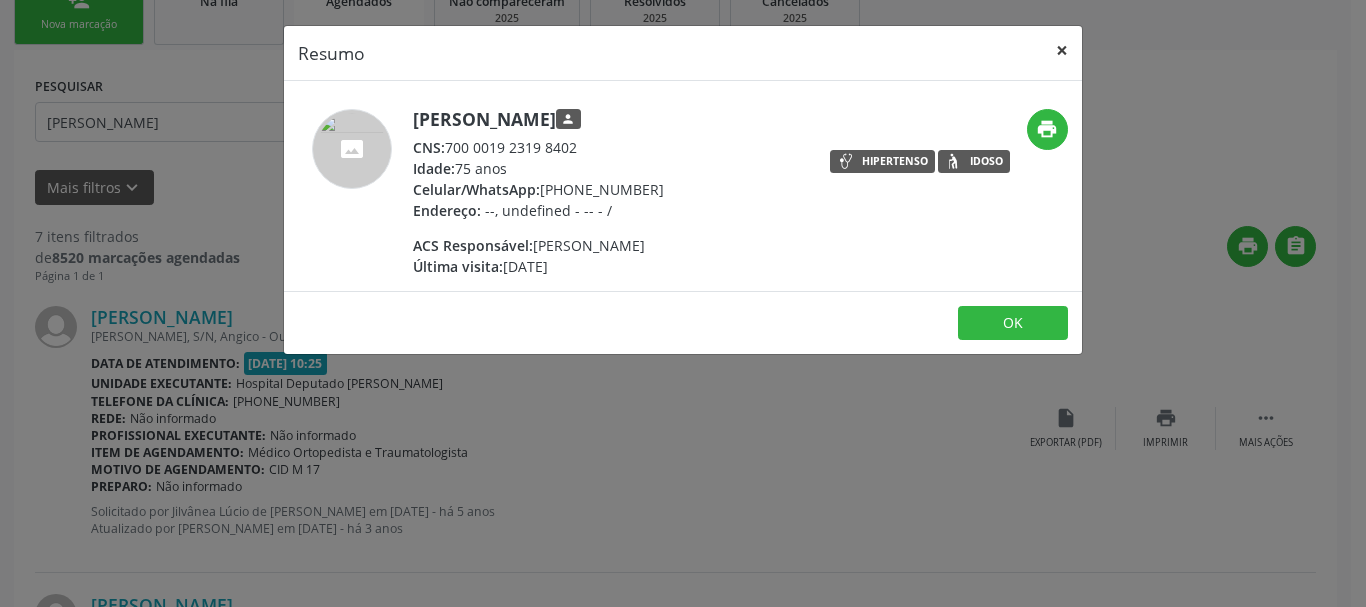 click on "×" at bounding box center [1062, 50] 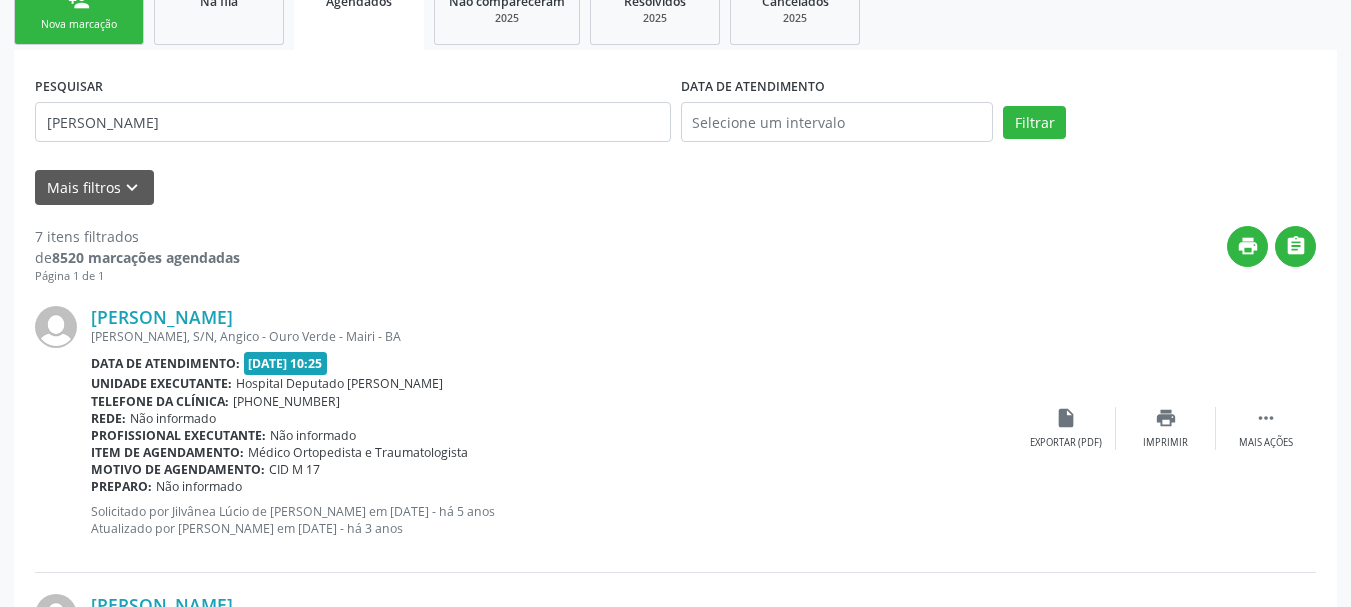 click on "print   " at bounding box center (778, 255) 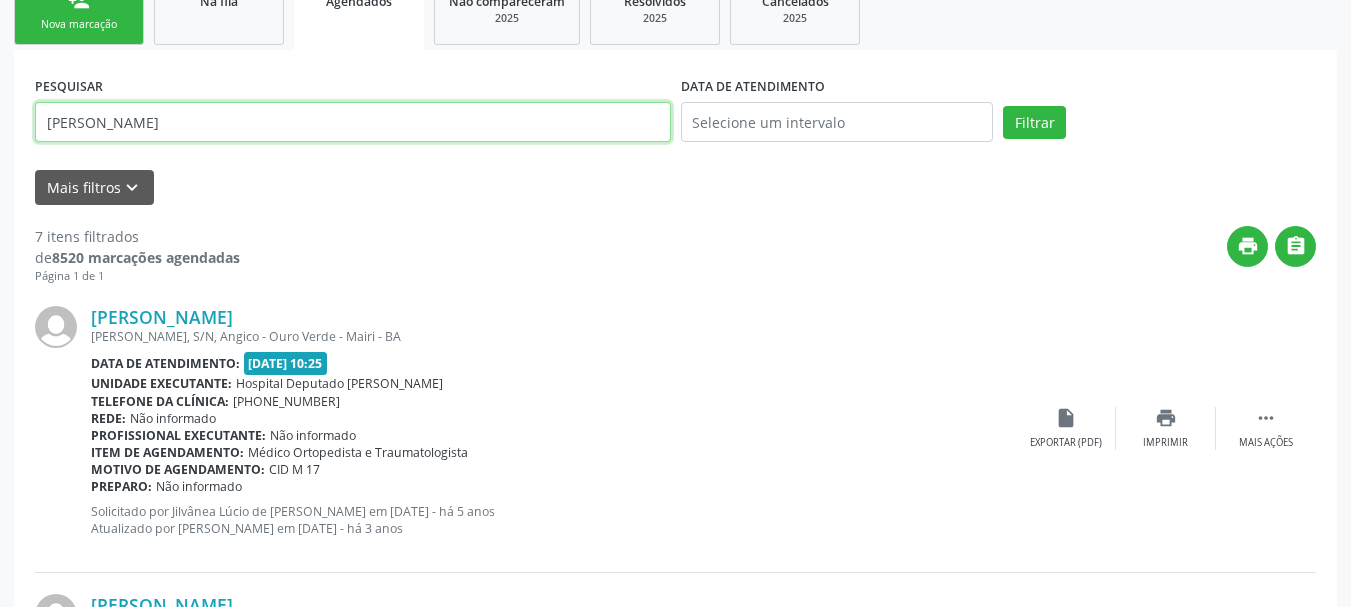 drag, startPoint x: 229, startPoint y: 126, endPoint x: 0, endPoint y: 120, distance: 229.07858 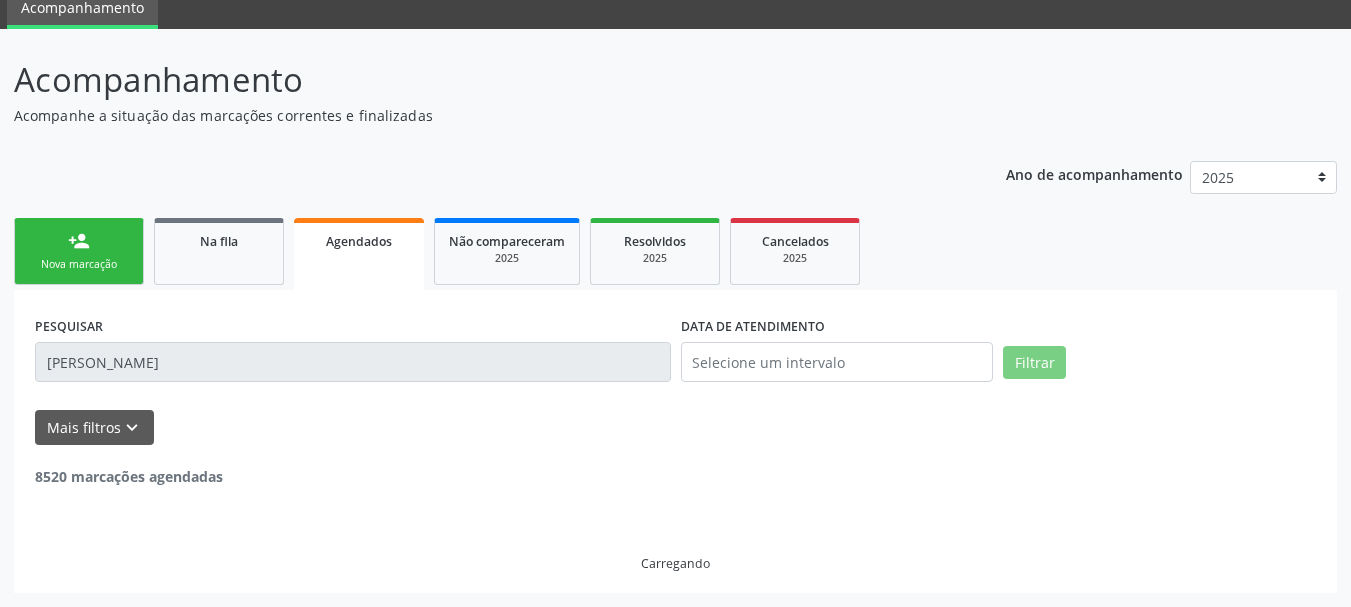 scroll, scrollTop: 321, scrollLeft: 0, axis: vertical 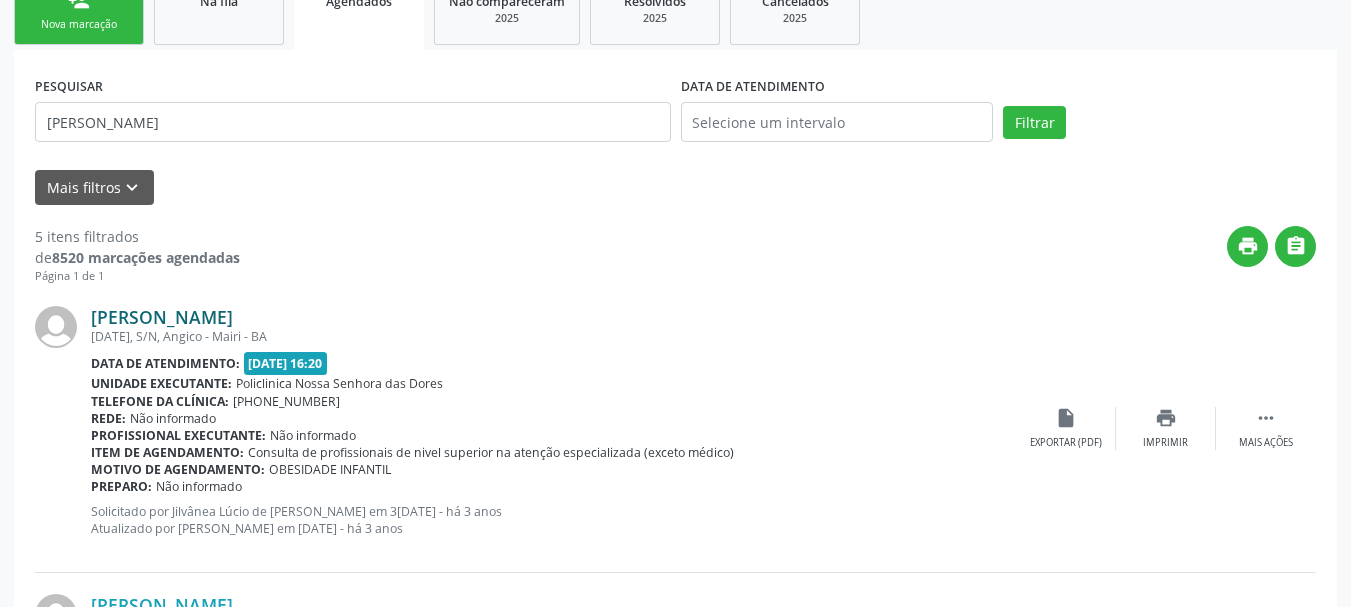 click on "Joaquim Lopes da Cruz" at bounding box center (162, 317) 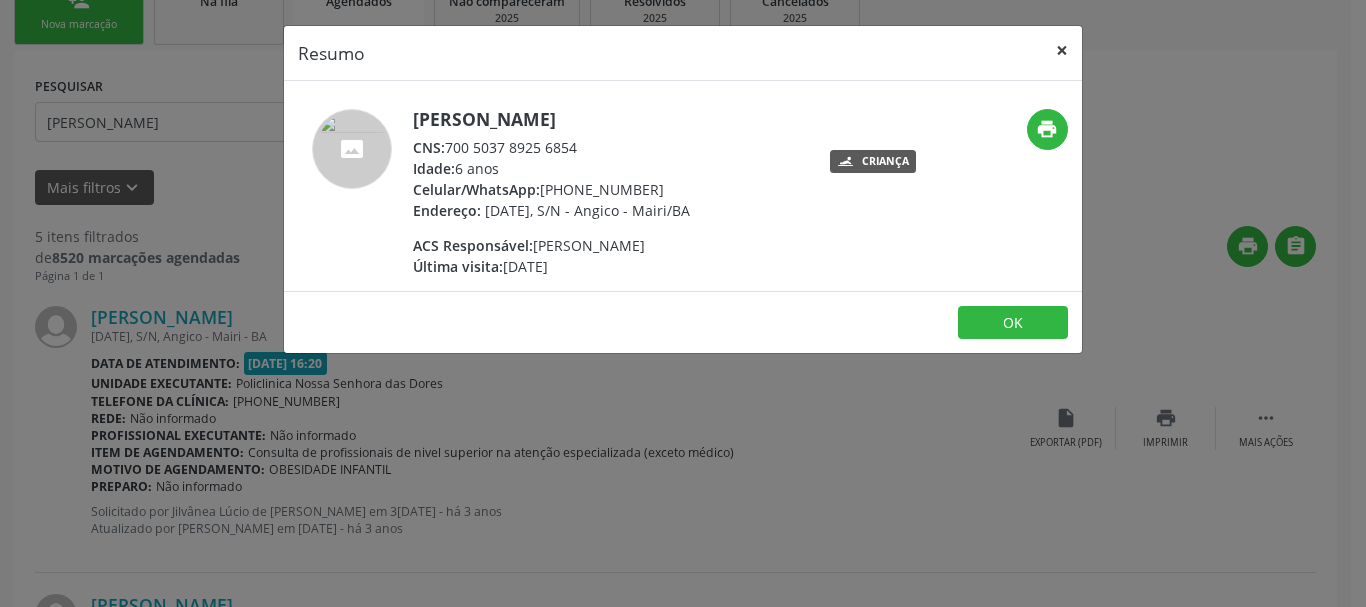 click on "×" at bounding box center (1062, 50) 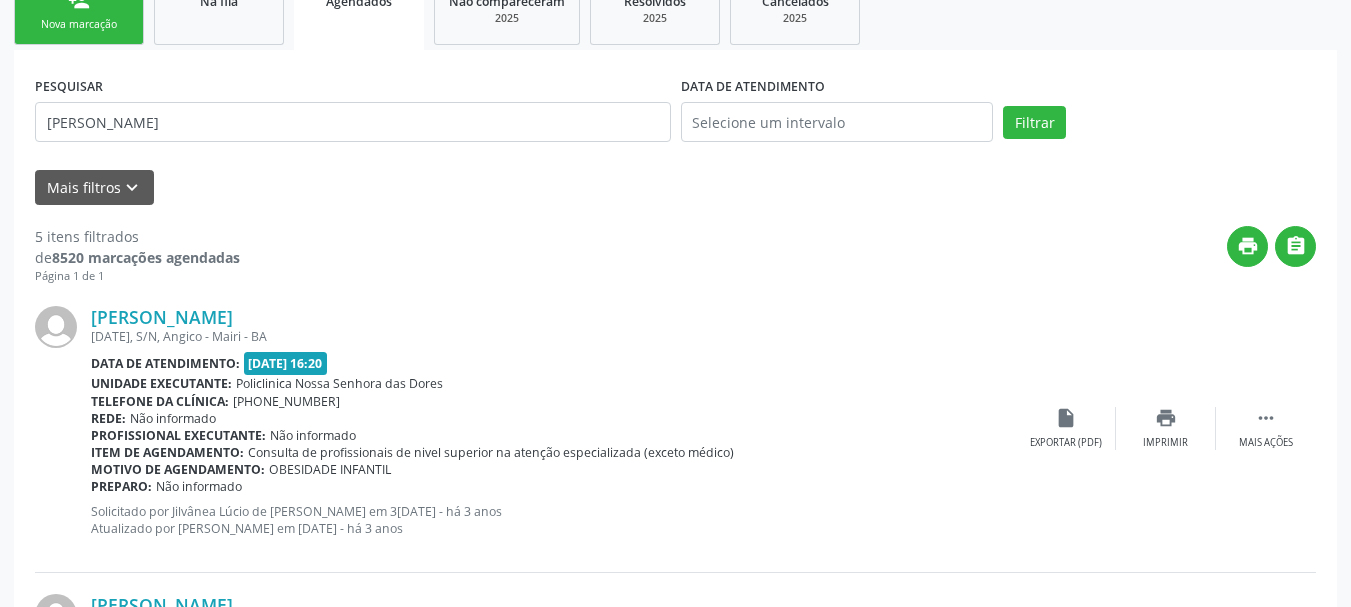 click on "print   " at bounding box center [778, 255] 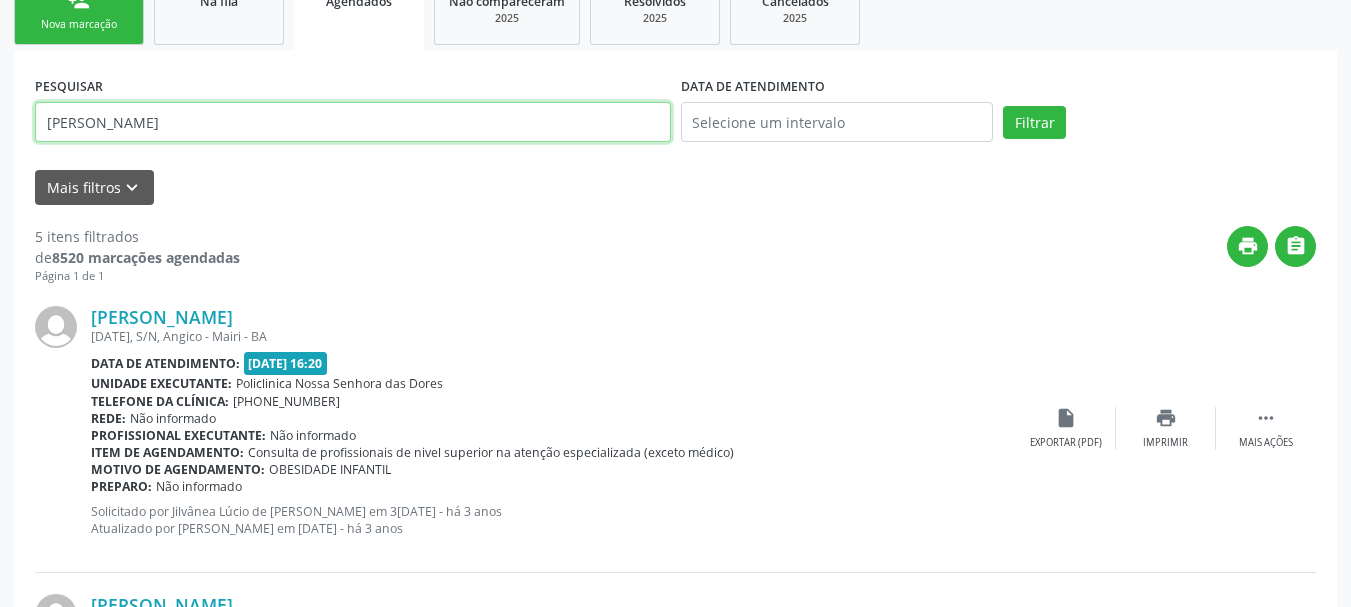 drag, startPoint x: 242, startPoint y: 131, endPoint x: 0, endPoint y: 154, distance: 243.09052 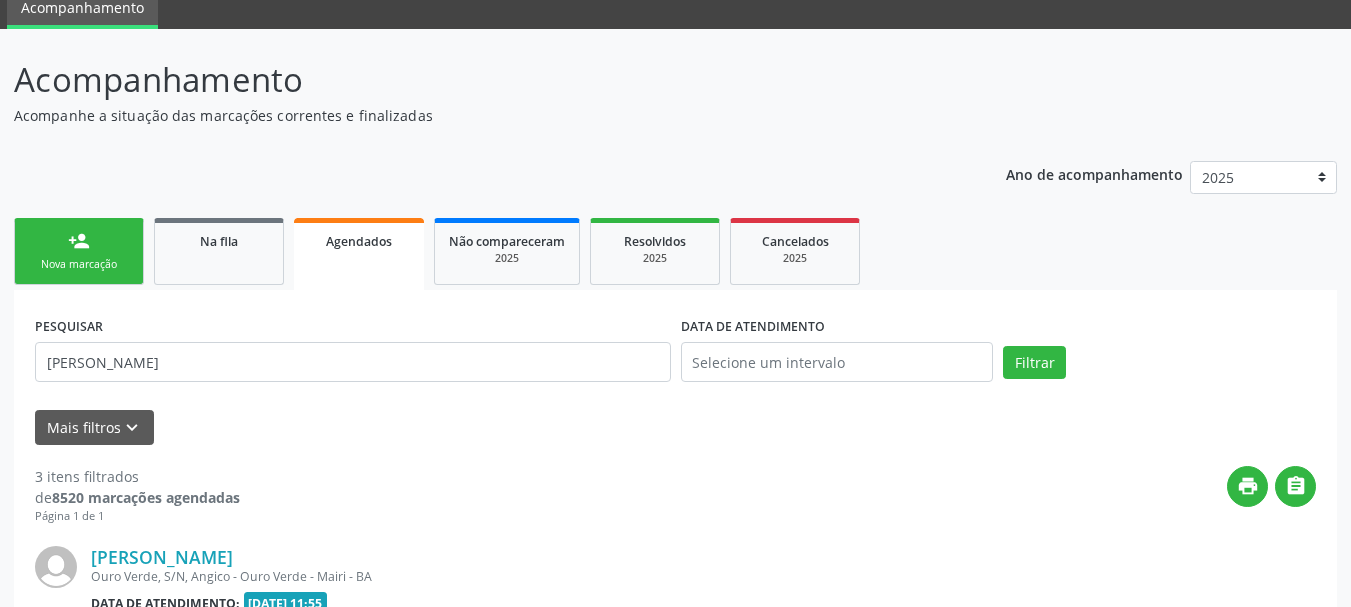 scroll, scrollTop: 321, scrollLeft: 0, axis: vertical 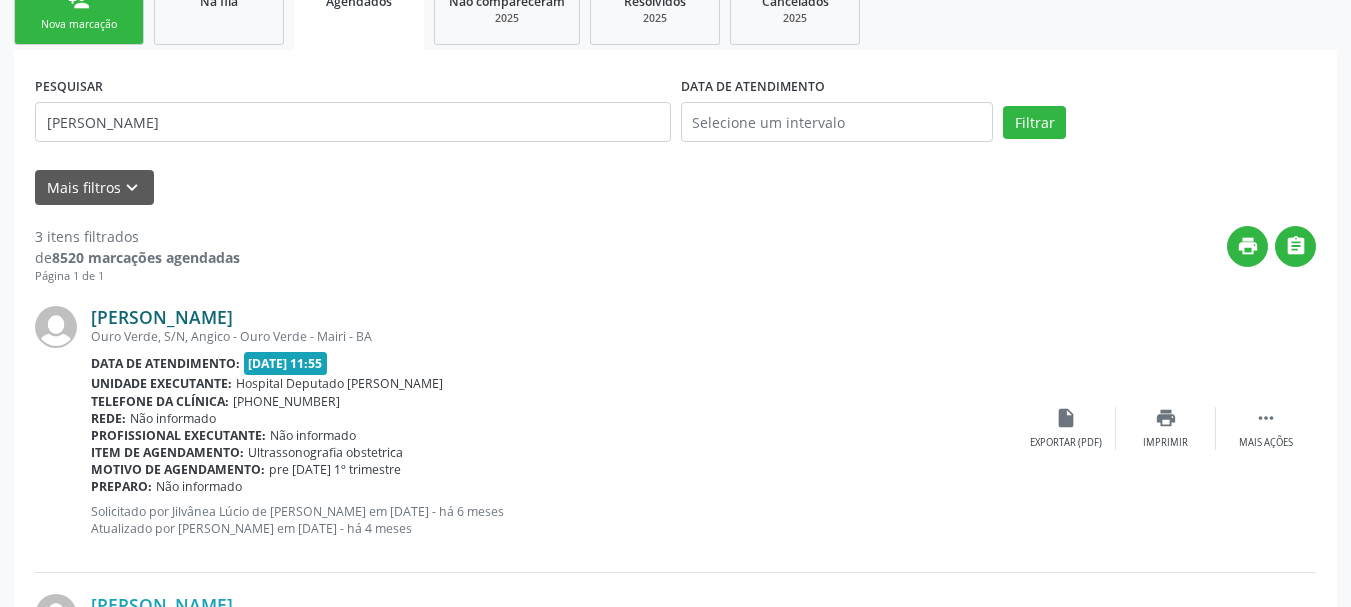 click on "Keyla Oliveira Nascimento" at bounding box center (162, 317) 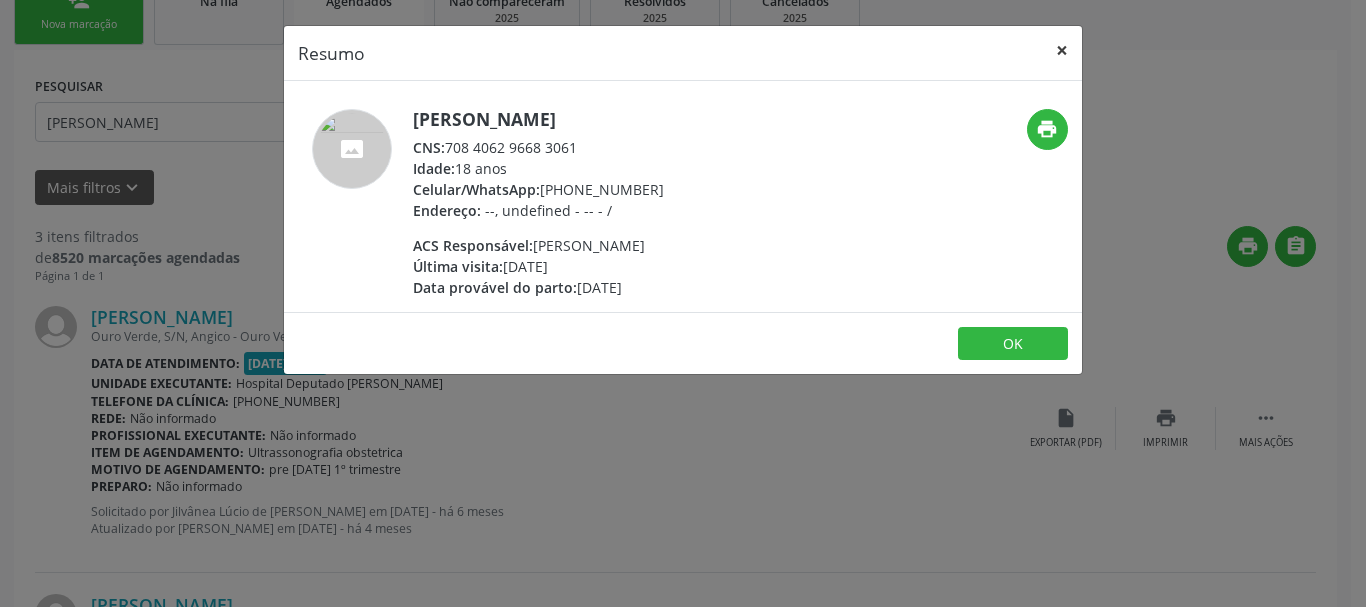 click on "×" at bounding box center (1062, 50) 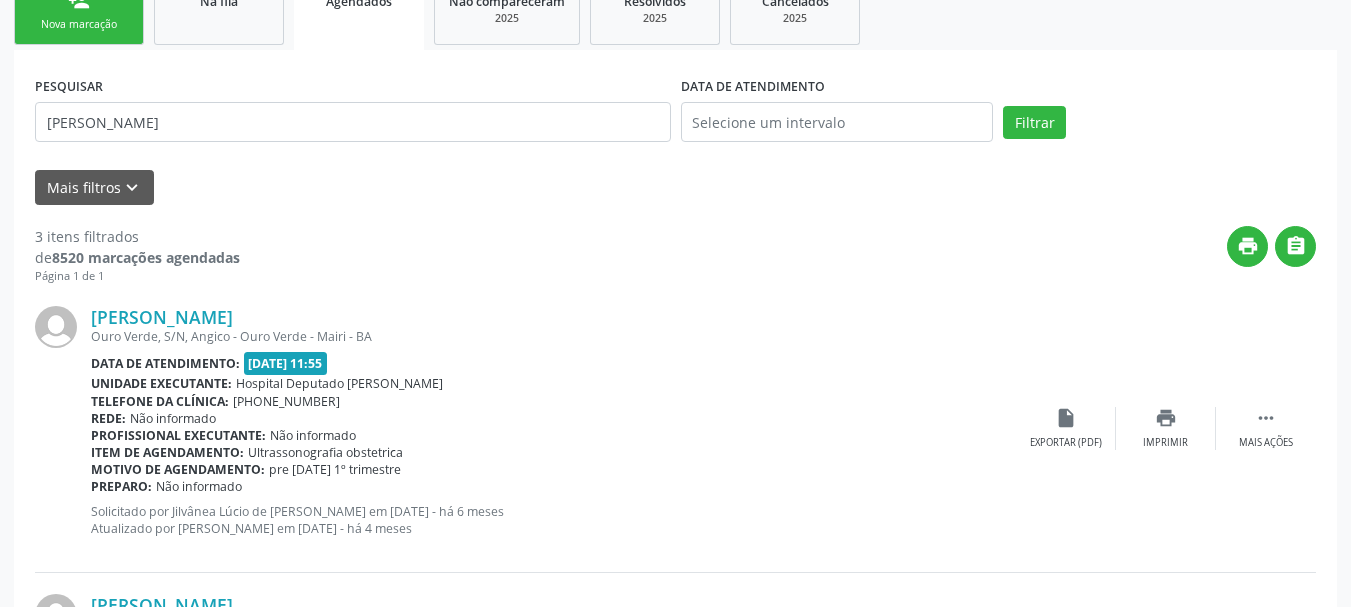 click on "print   " at bounding box center [778, 255] 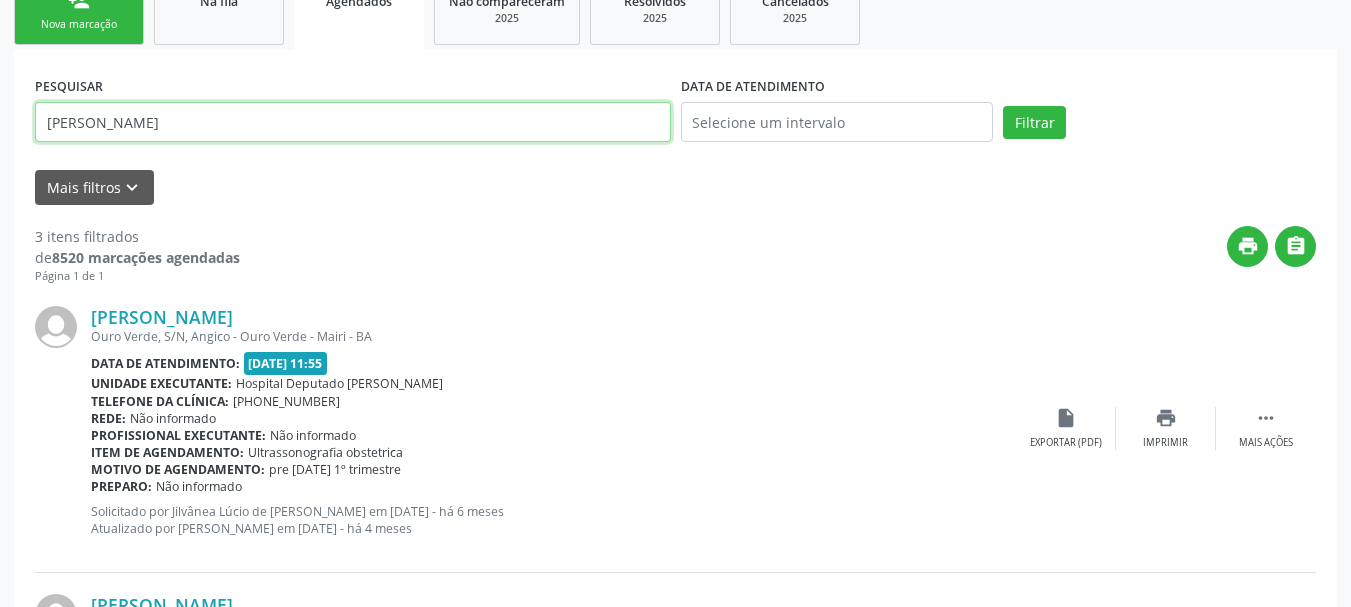 drag, startPoint x: 316, startPoint y: 121, endPoint x: 0, endPoint y: 144, distance: 316.8359 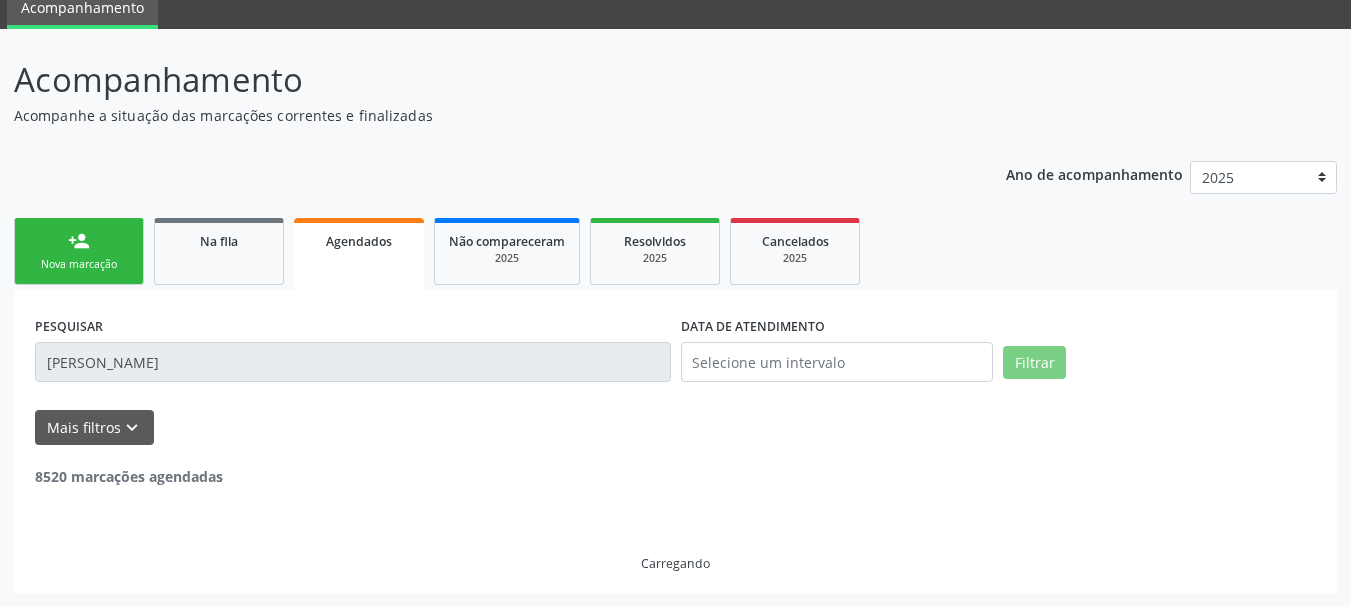 scroll, scrollTop: 321, scrollLeft: 0, axis: vertical 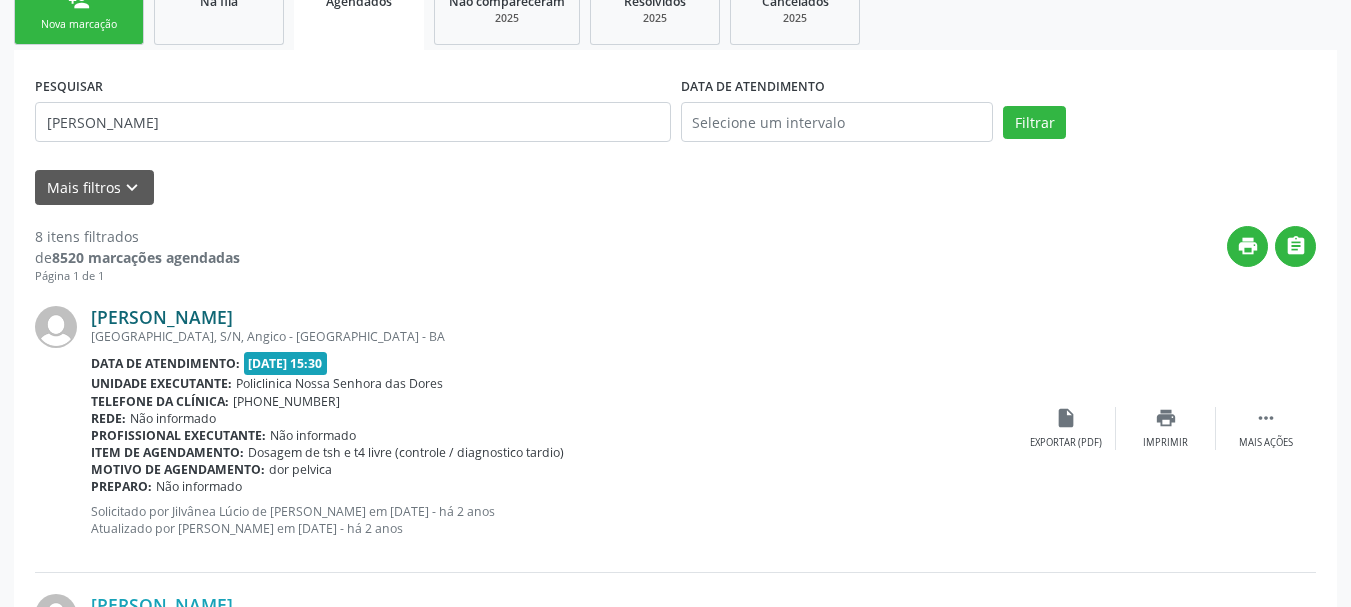 click on "[PERSON_NAME]" at bounding box center [162, 317] 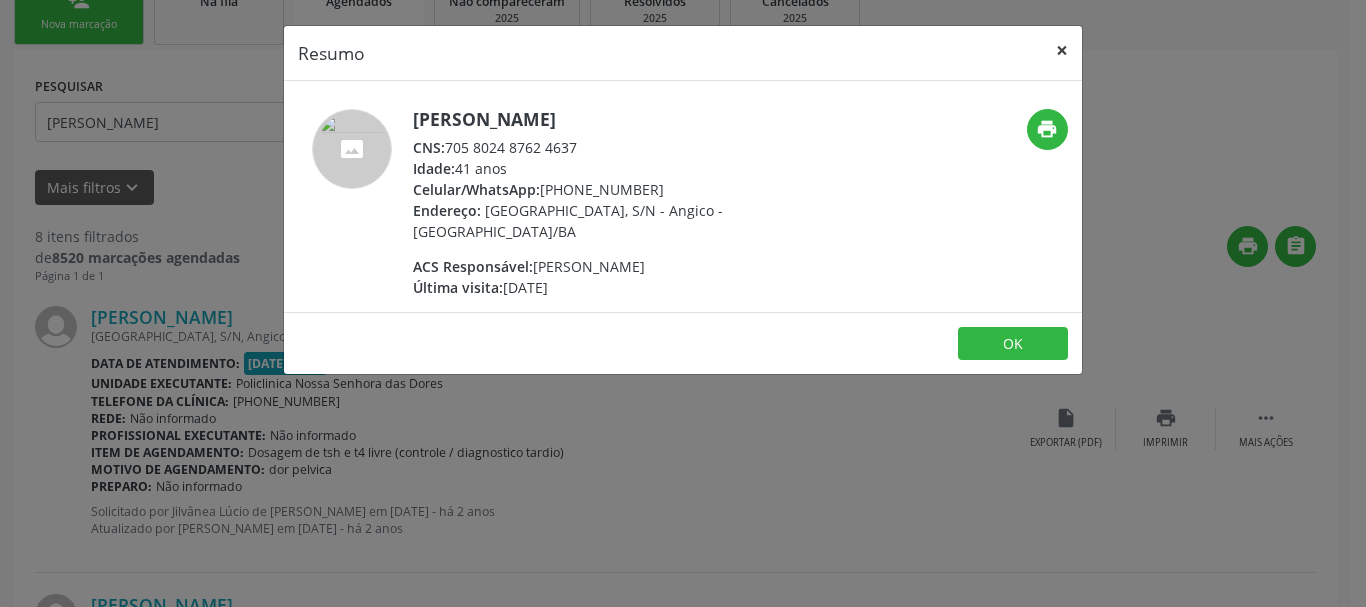 click on "×" at bounding box center (1062, 50) 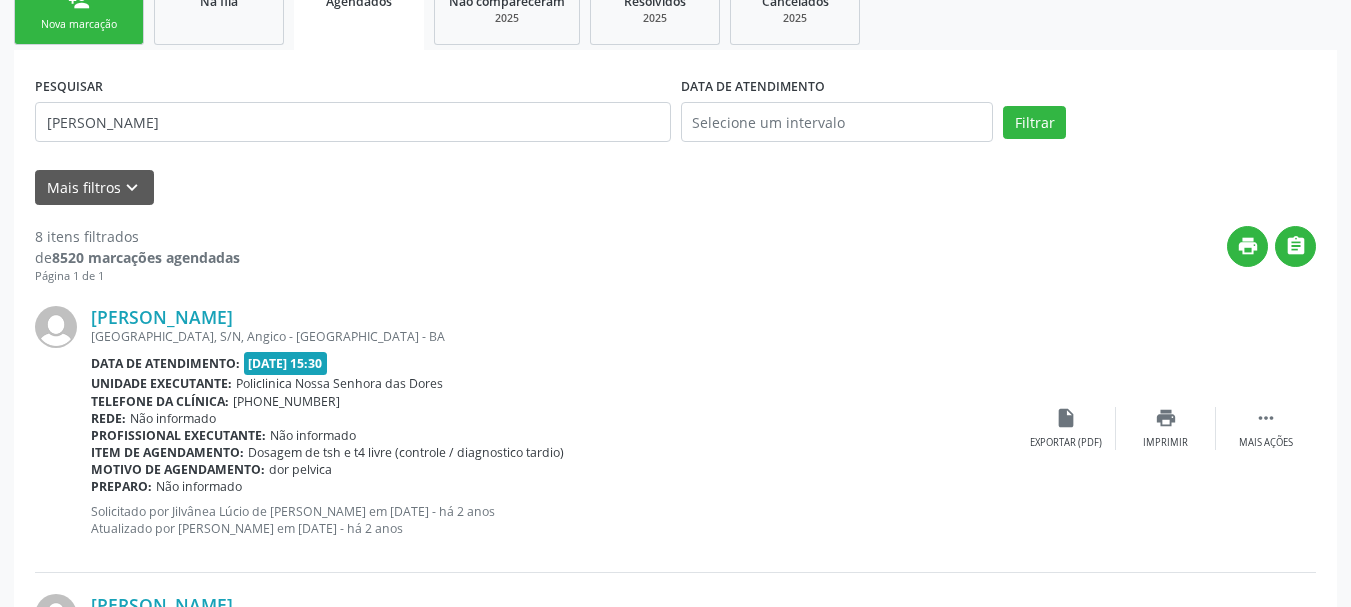 drag, startPoint x: 912, startPoint y: 290, endPoint x: 837, endPoint y: 257, distance: 81.939 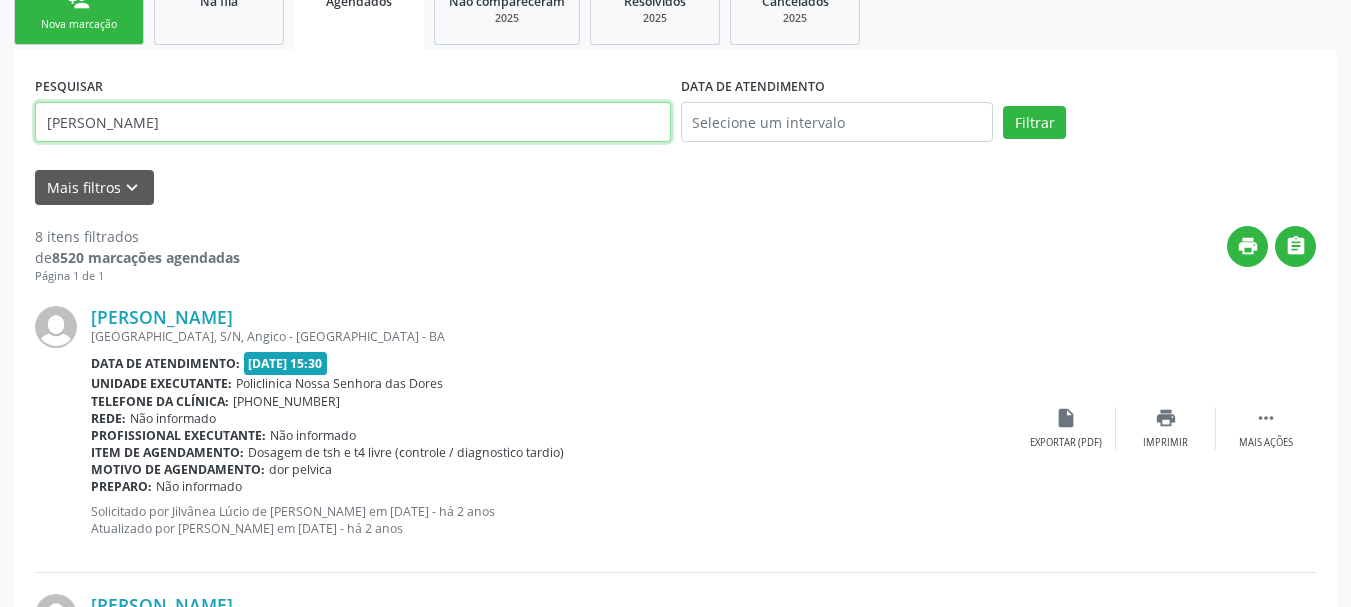 drag, startPoint x: 346, startPoint y: 119, endPoint x: 0, endPoint y: 138, distance: 346.52127 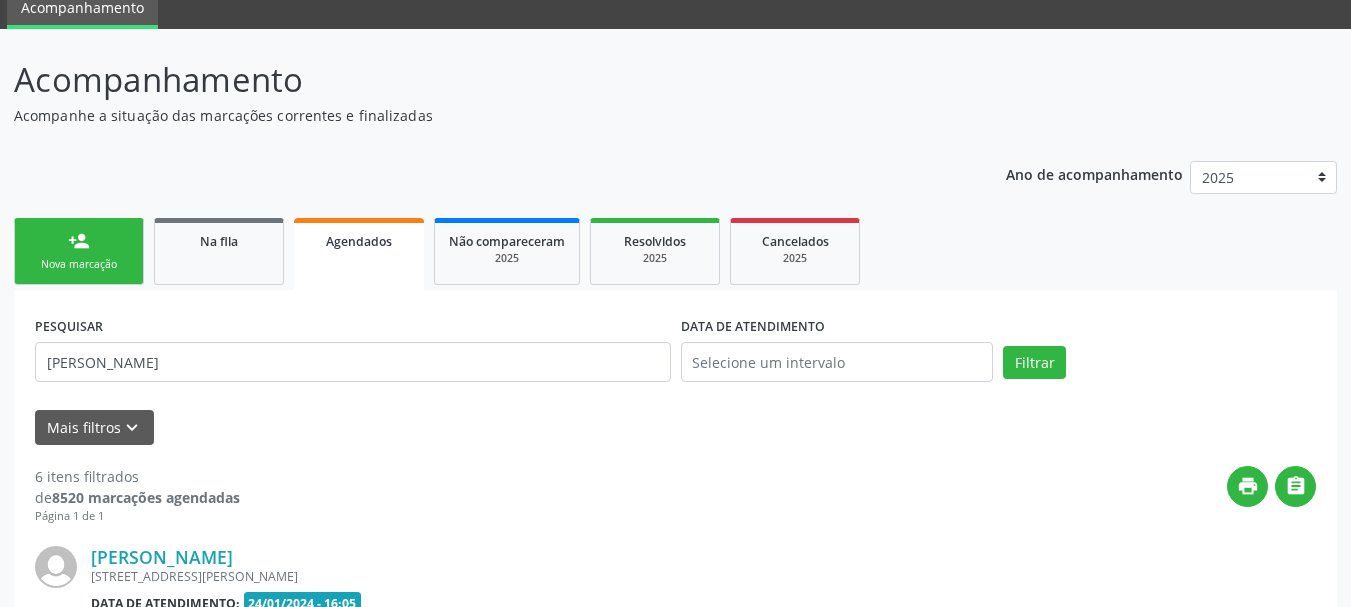 scroll, scrollTop: 321, scrollLeft: 0, axis: vertical 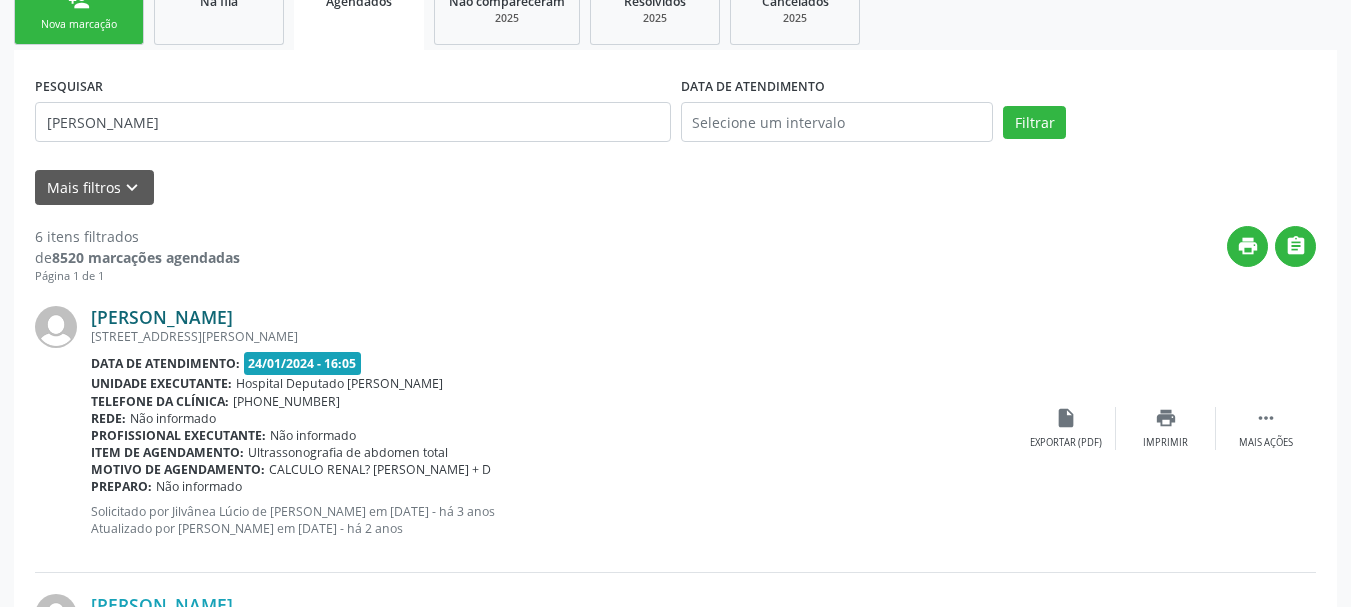 click on "Taise Maia Souza" at bounding box center (162, 317) 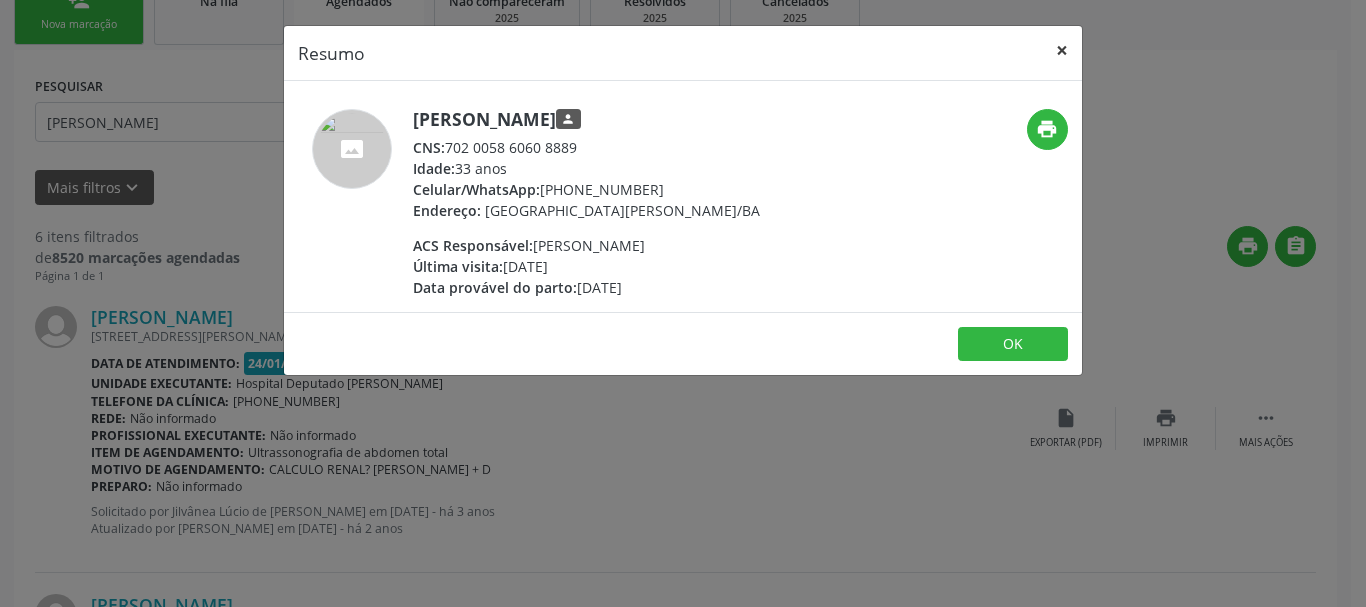 click on "×" at bounding box center [1062, 50] 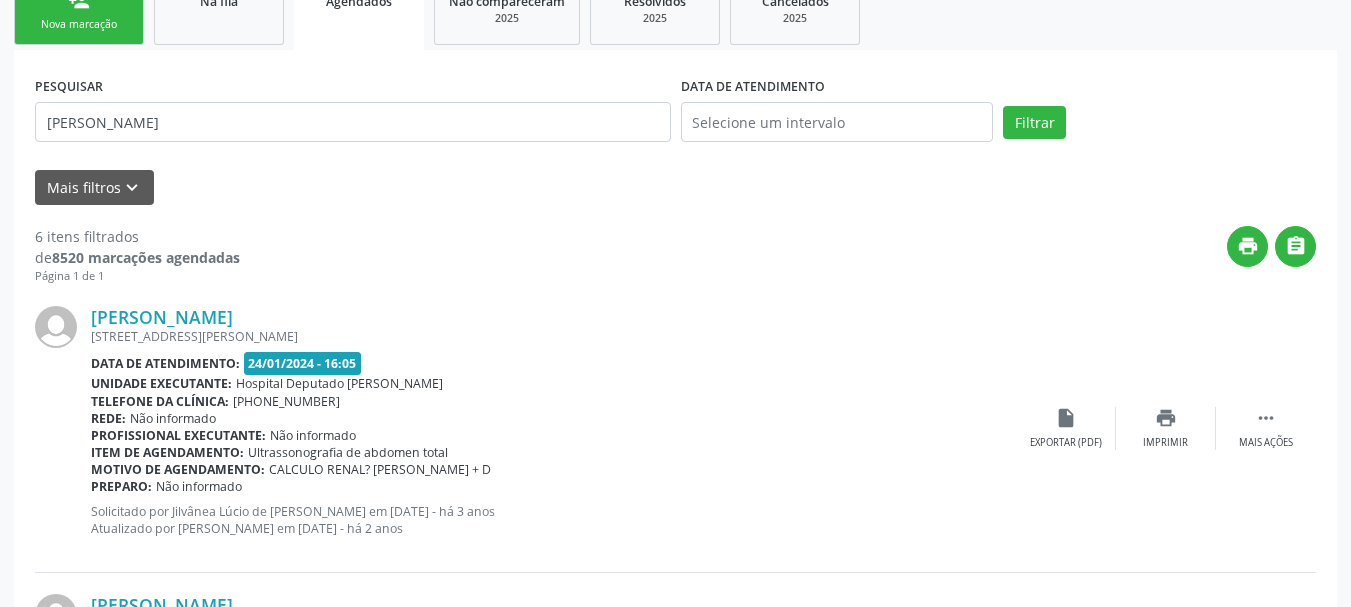 click on "Rua Manuel Cunha, S/N, Centro - Mairi - BA" at bounding box center [553, 336] 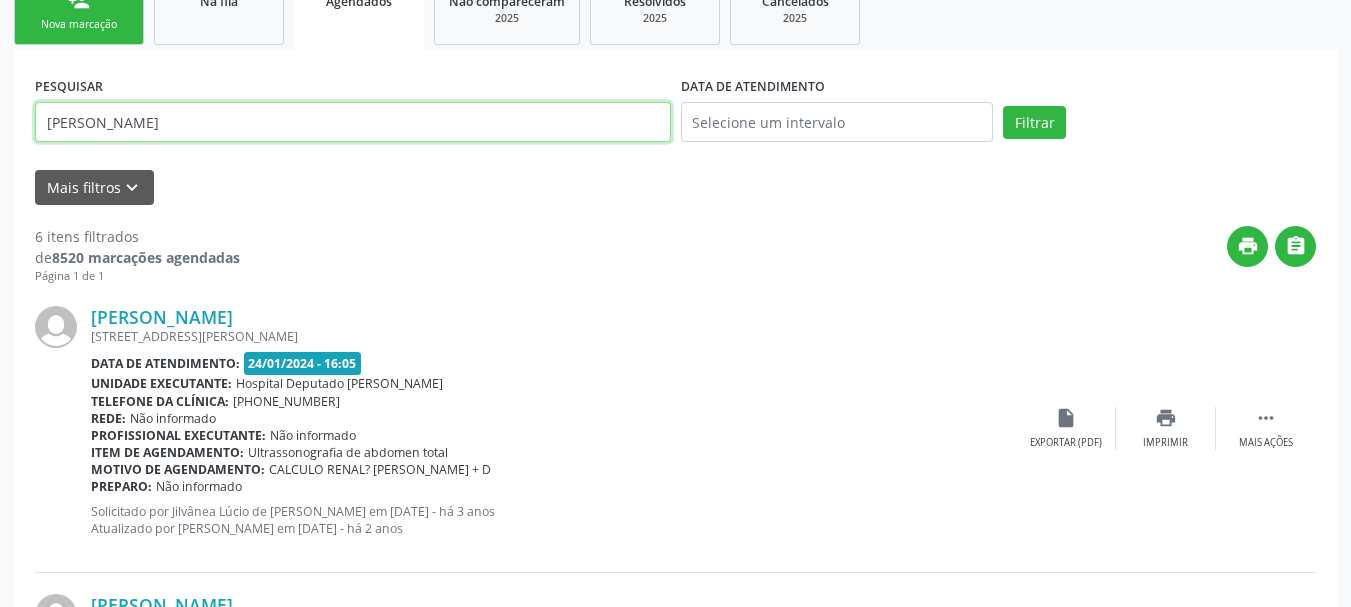 drag, startPoint x: 174, startPoint y: 127, endPoint x: 0, endPoint y: 154, distance: 176.08237 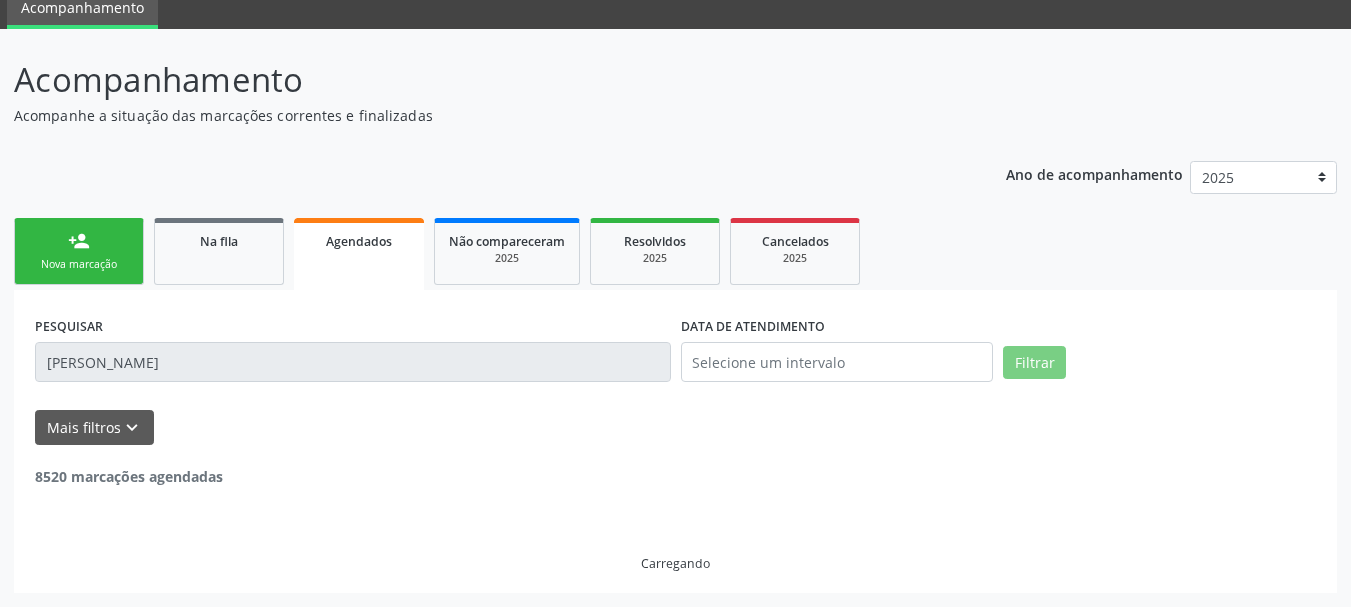 scroll, scrollTop: 321, scrollLeft: 0, axis: vertical 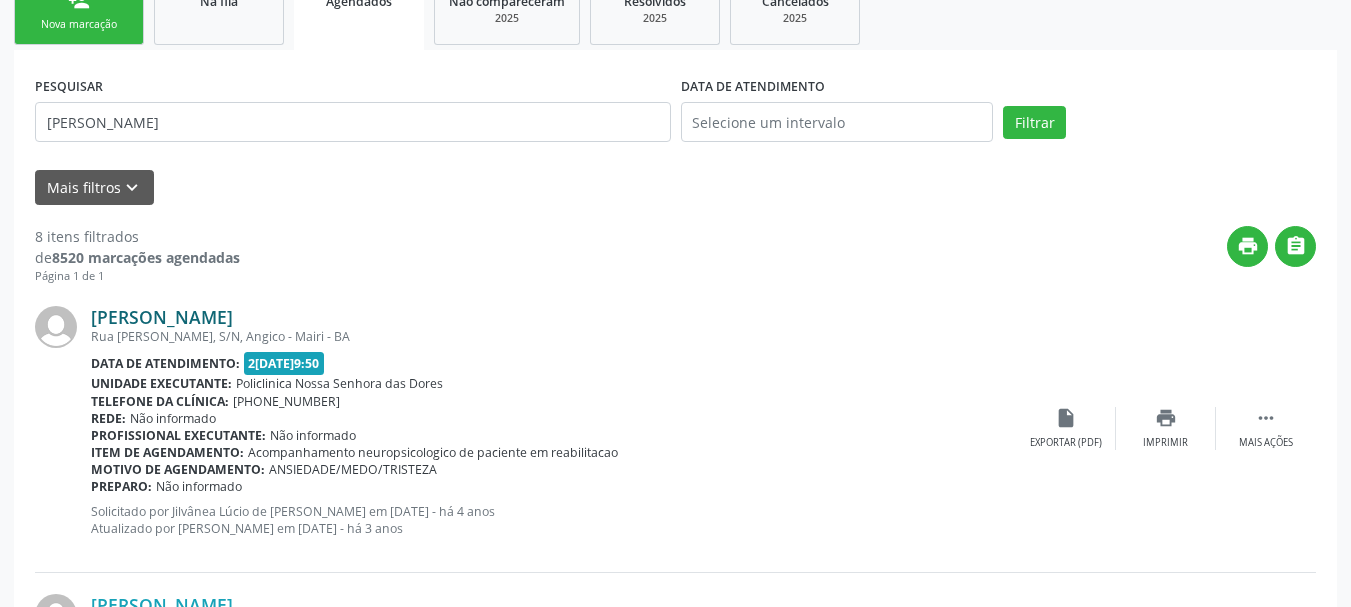 click on "Vanderleia Silva Ferreira" at bounding box center [162, 317] 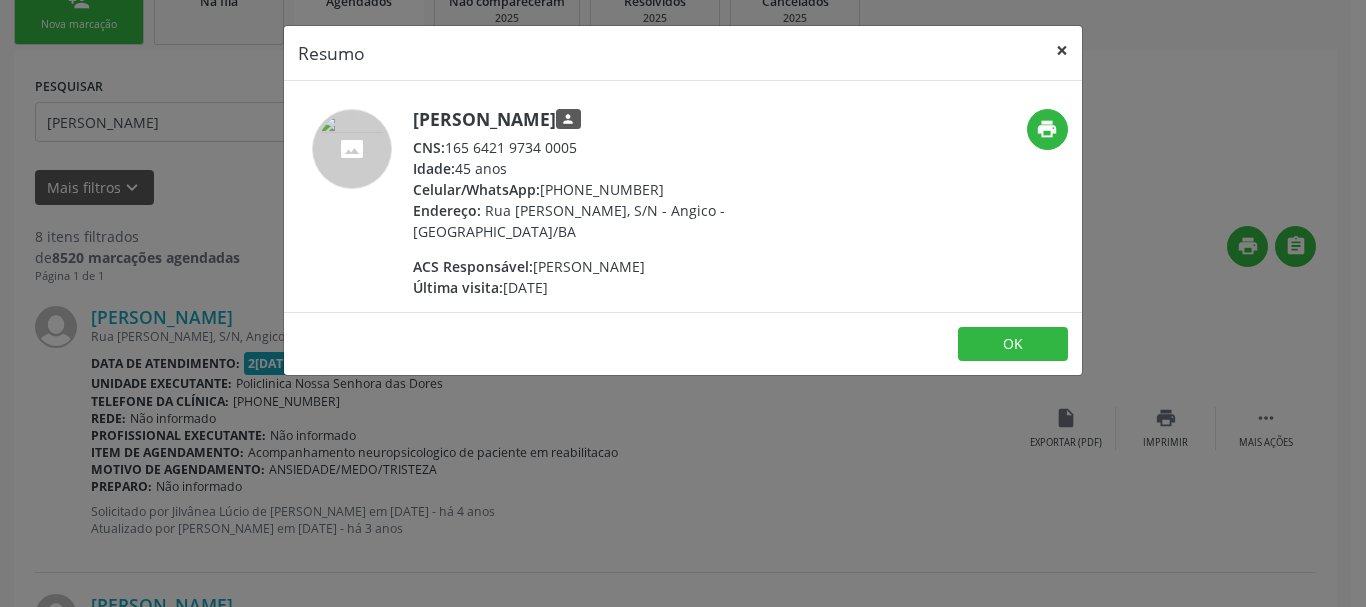 click on "×" at bounding box center [1062, 50] 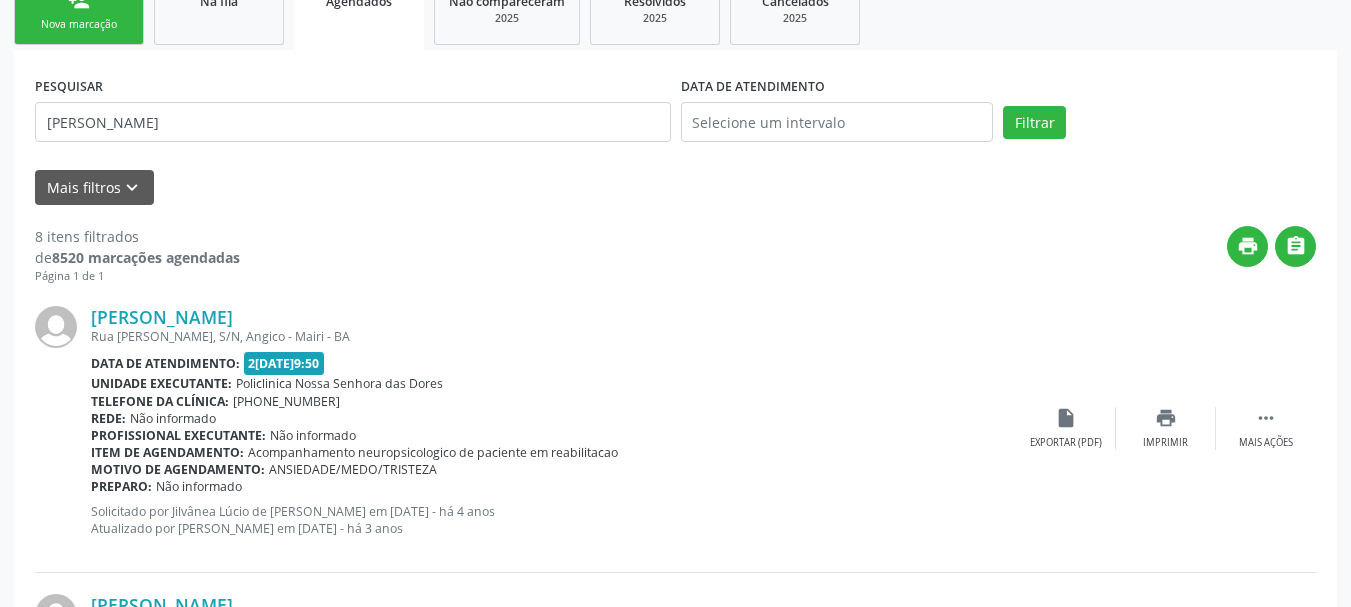 drag, startPoint x: 720, startPoint y: 347, endPoint x: 653, endPoint y: 264, distance: 106.66771 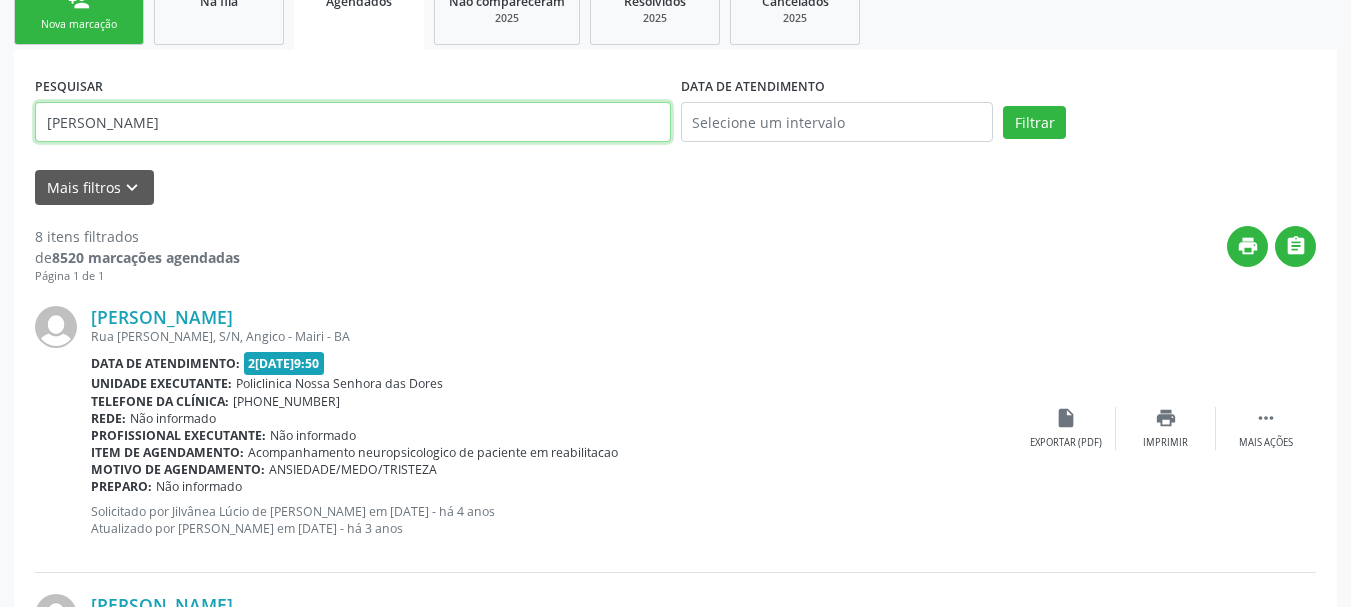 drag, startPoint x: 14, startPoint y: 127, endPoint x: 0, endPoint y: 140, distance: 19.104973 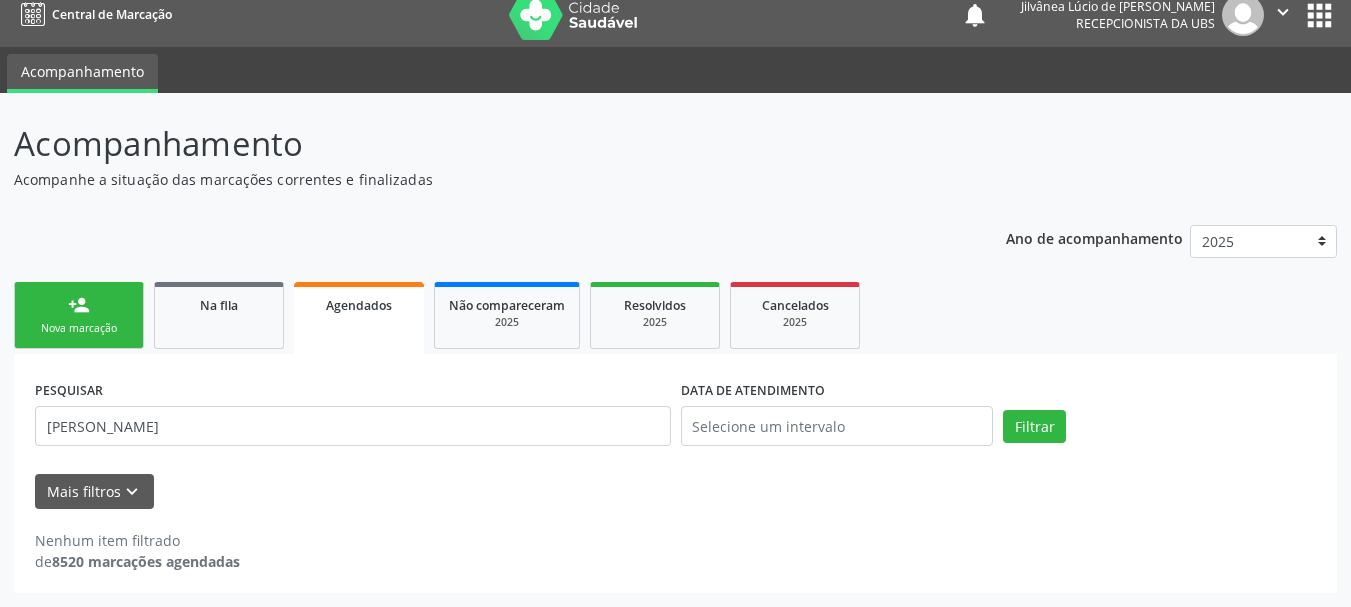 scroll, scrollTop: 17, scrollLeft: 0, axis: vertical 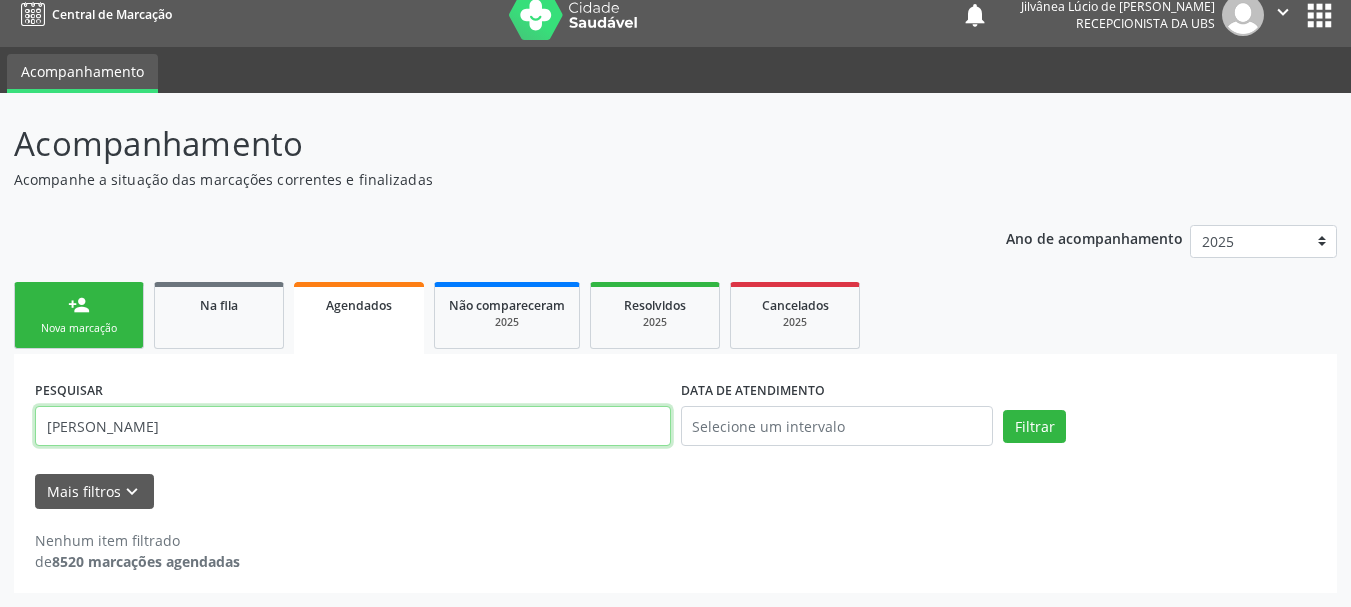 click on "Yosane Santana Mendes" at bounding box center (353, 426) 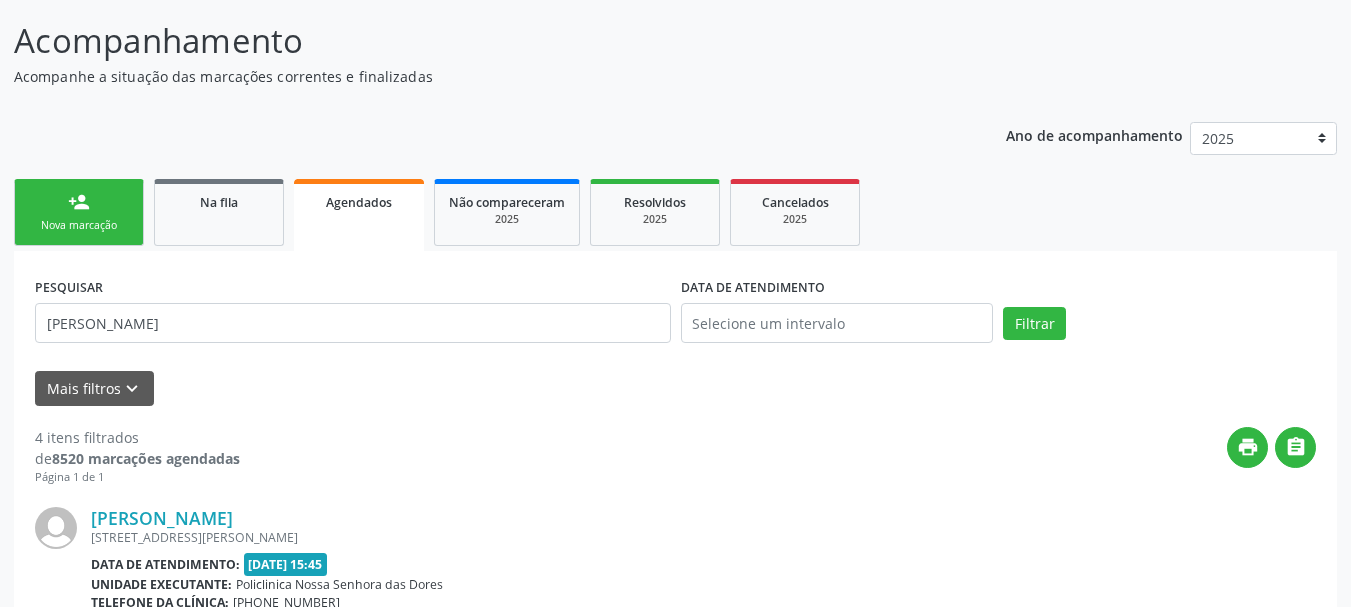 scroll, scrollTop: 317, scrollLeft: 0, axis: vertical 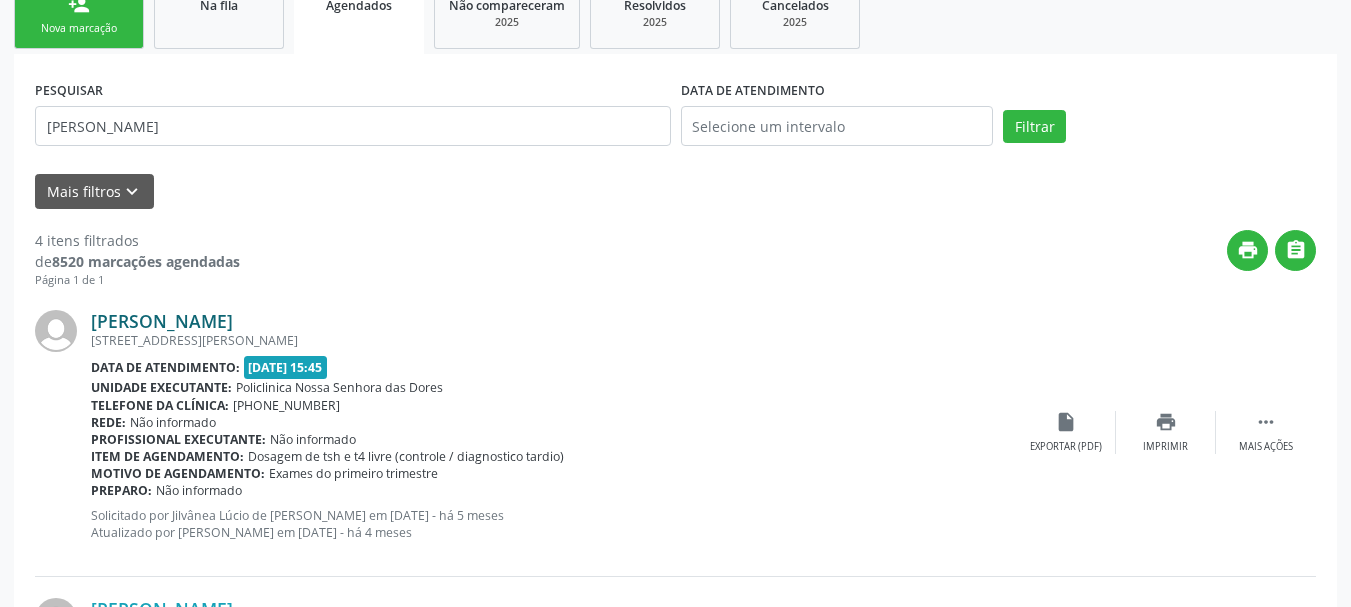 click on "Yosanne Santana Mendes" at bounding box center [162, 321] 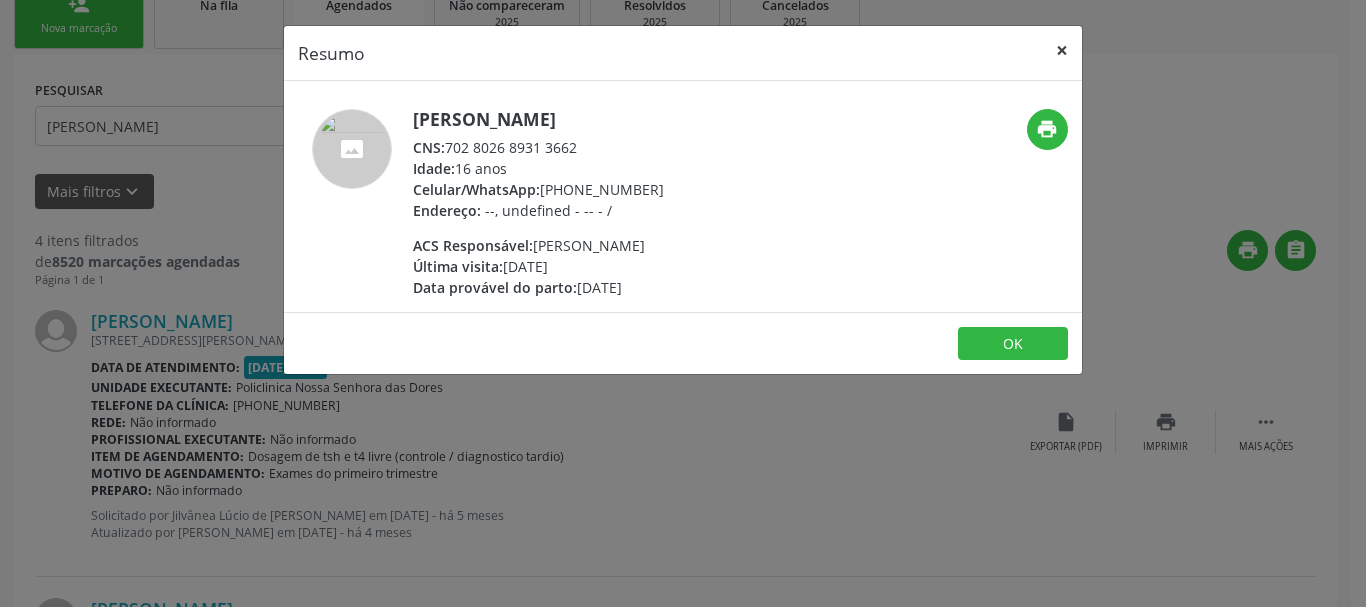 click on "×" at bounding box center [1062, 50] 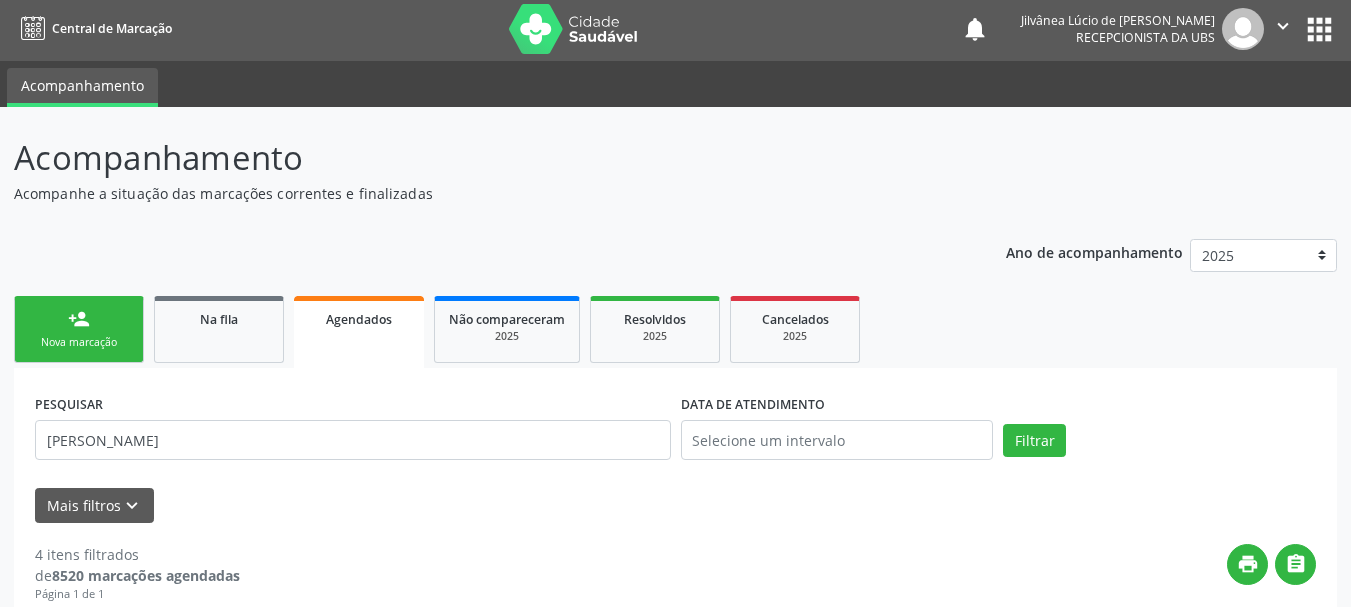 scroll, scrollTop: 0, scrollLeft: 0, axis: both 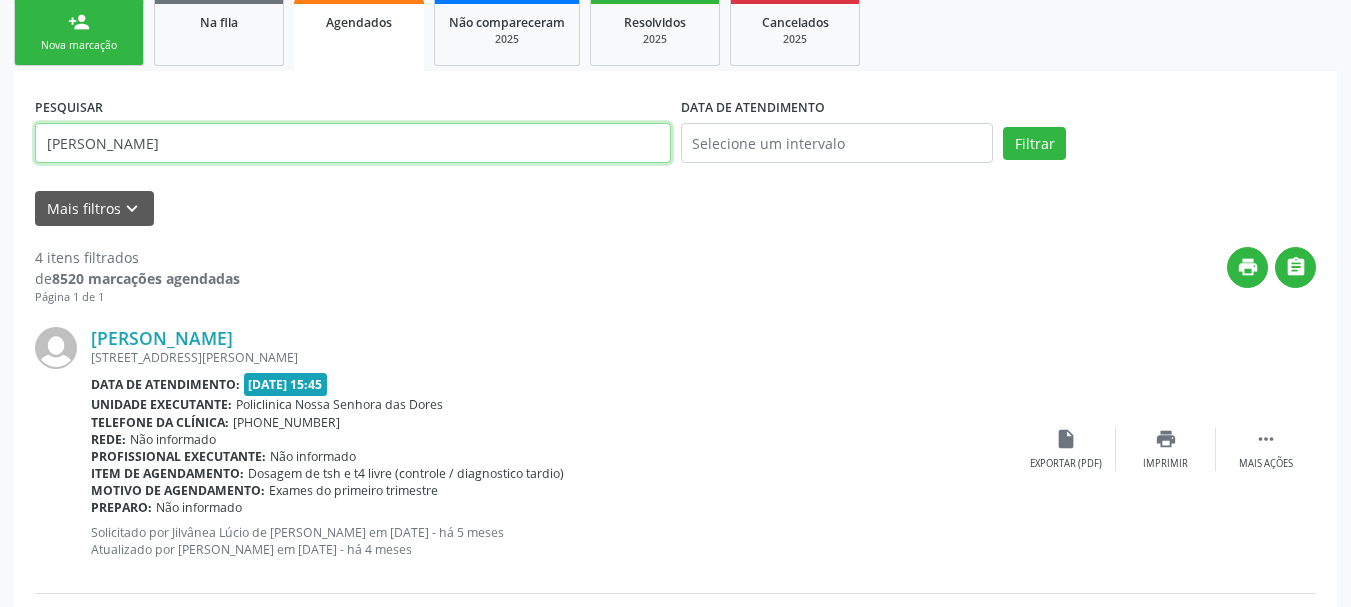 drag, startPoint x: 157, startPoint y: 139, endPoint x: 34, endPoint y: 139, distance: 123 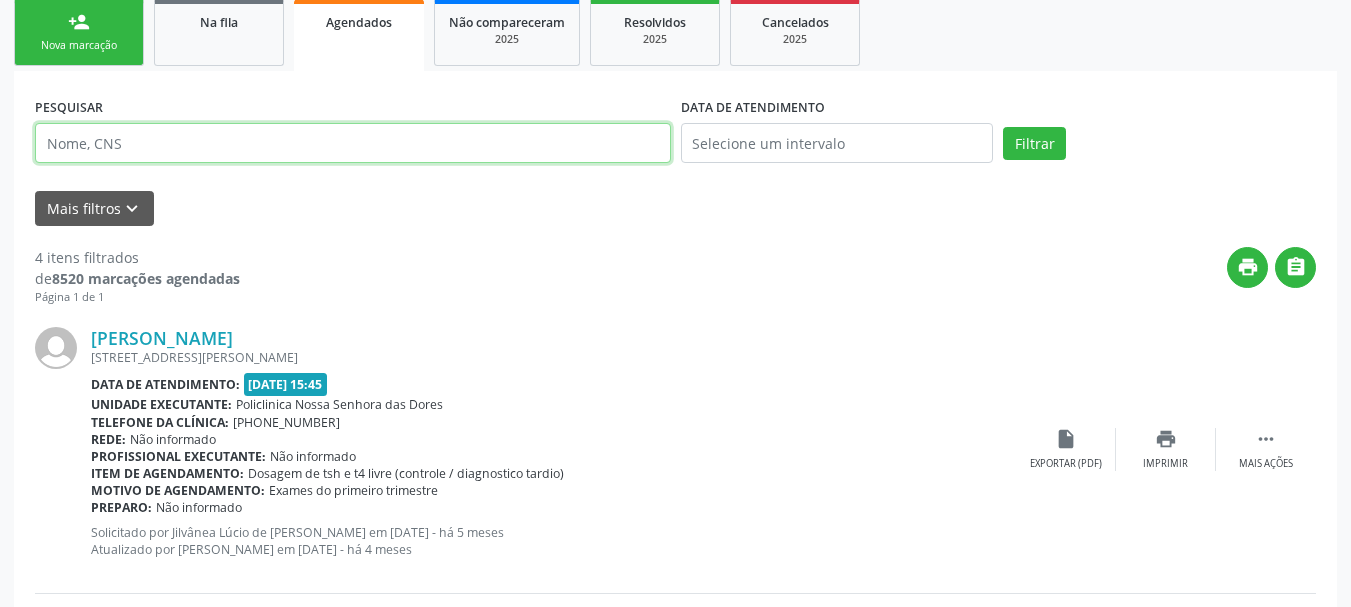 type 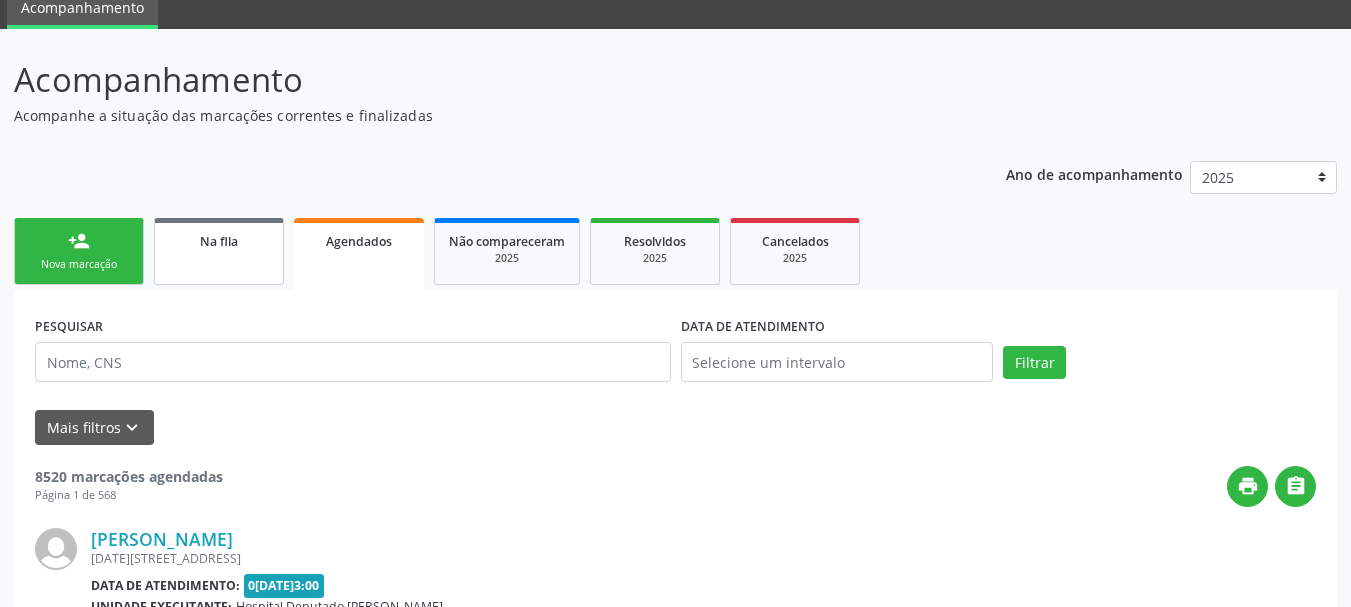 scroll, scrollTop: 300, scrollLeft: 0, axis: vertical 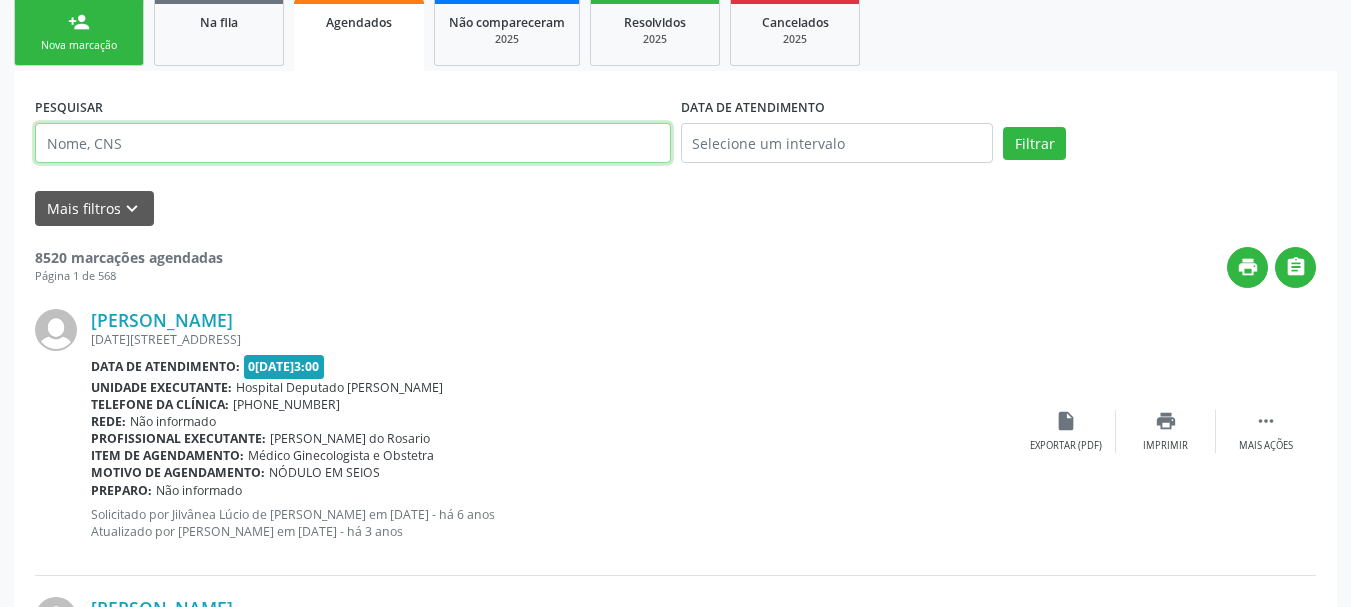 click at bounding box center (353, 143) 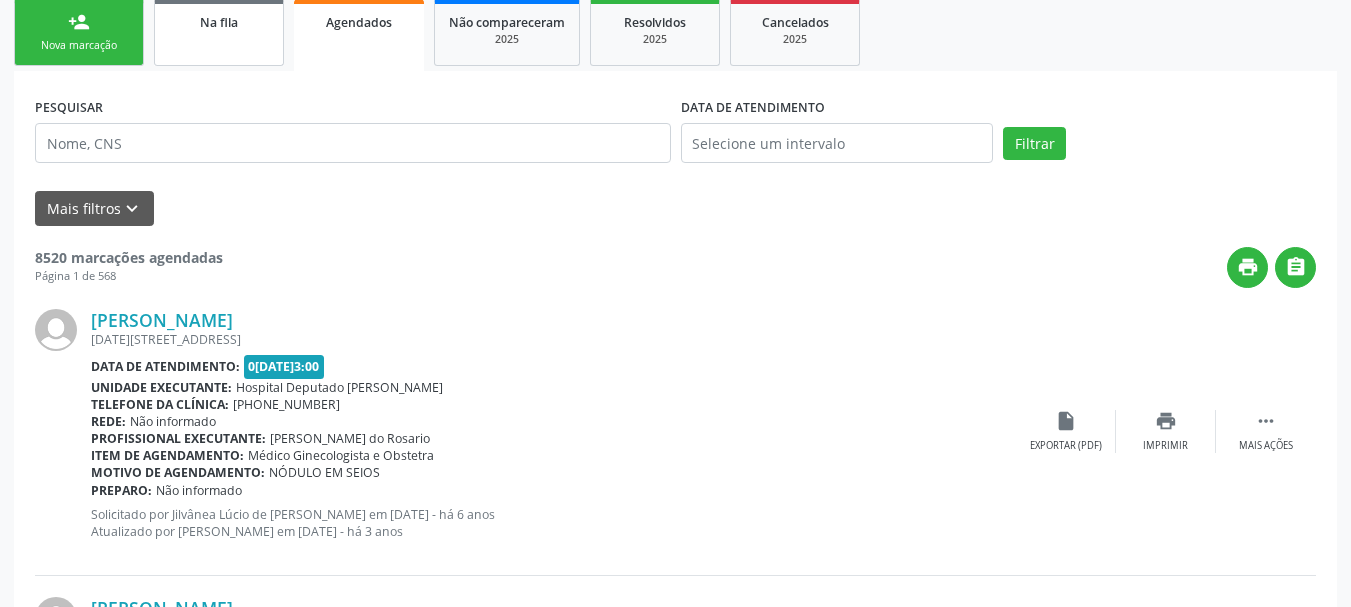 click on "Na fila" at bounding box center (219, 32) 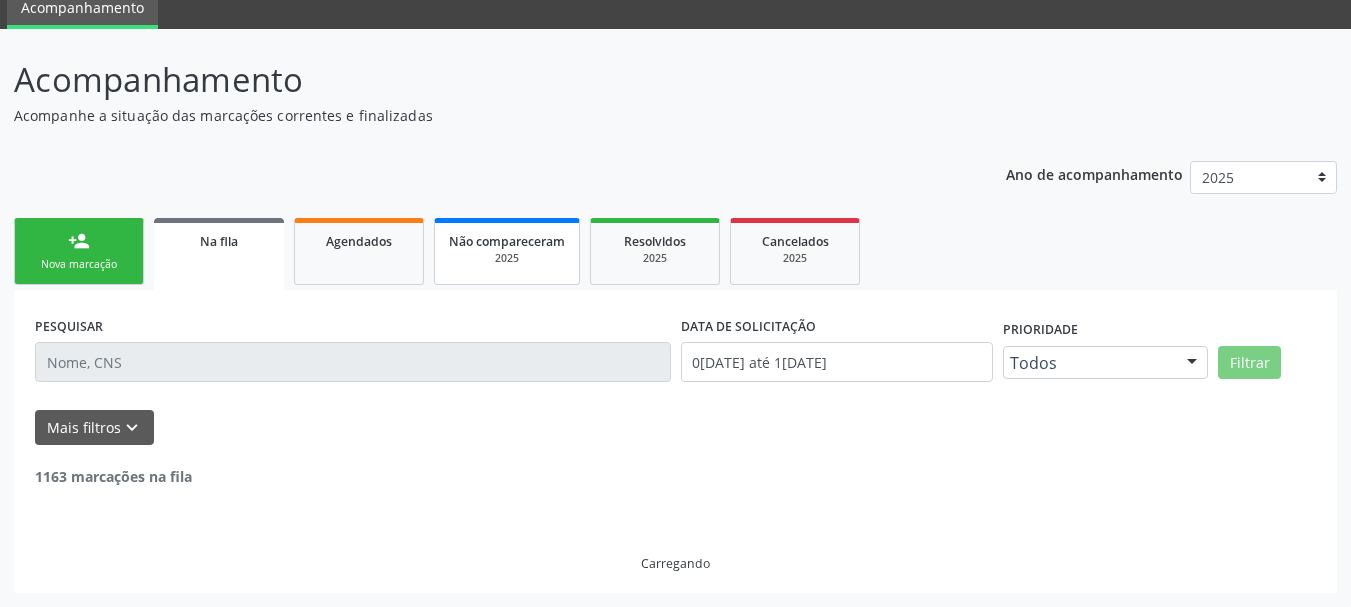 scroll, scrollTop: 300, scrollLeft: 0, axis: vertical 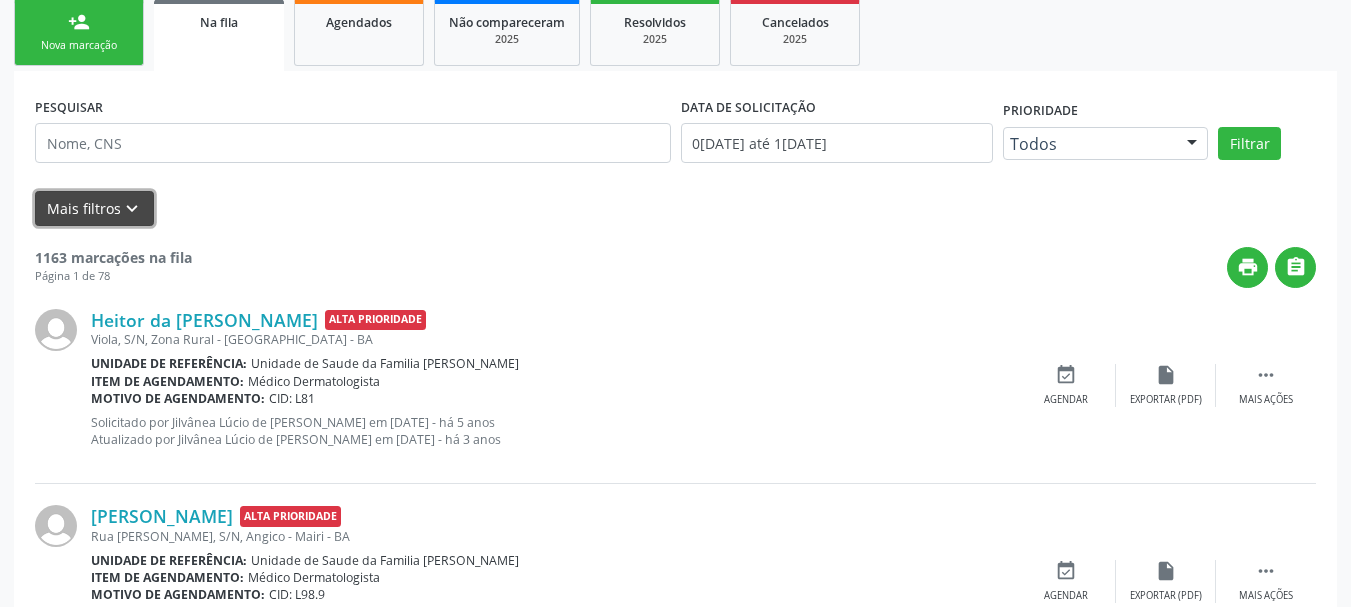 click on "Mais filtros
keyboard_arrow_down" at bounding box center (94, 208) 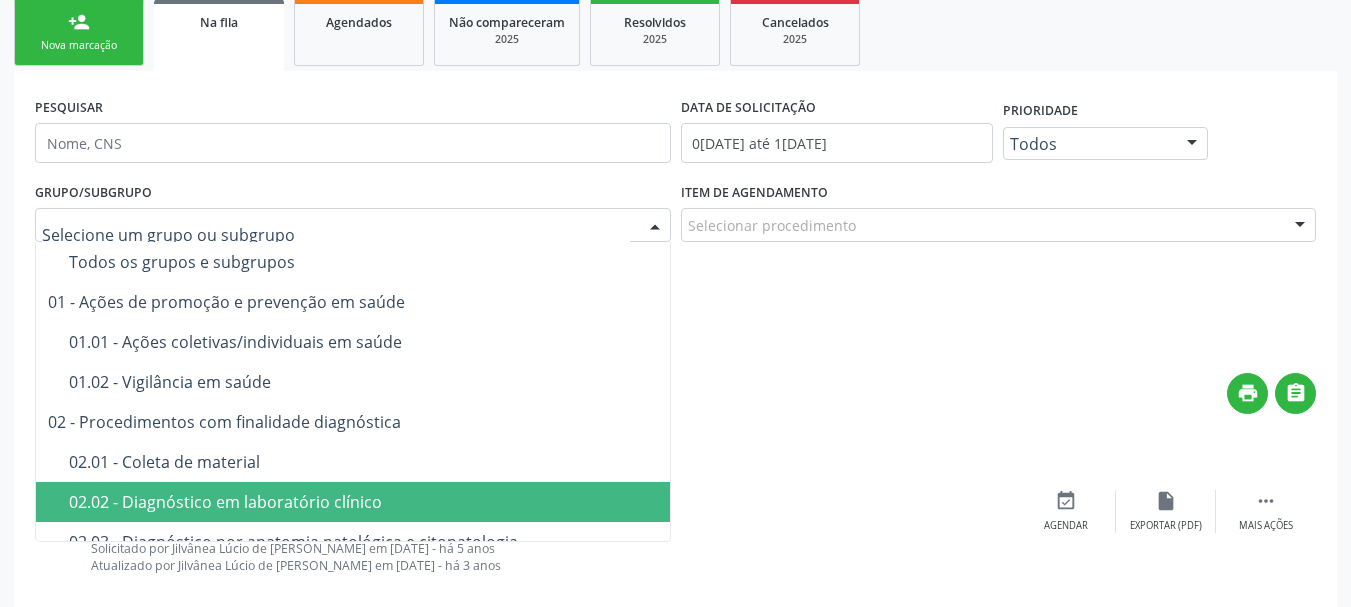click on "02.02 - Diagnóstico em laboratório clínico" at bounding box center (407, 502) 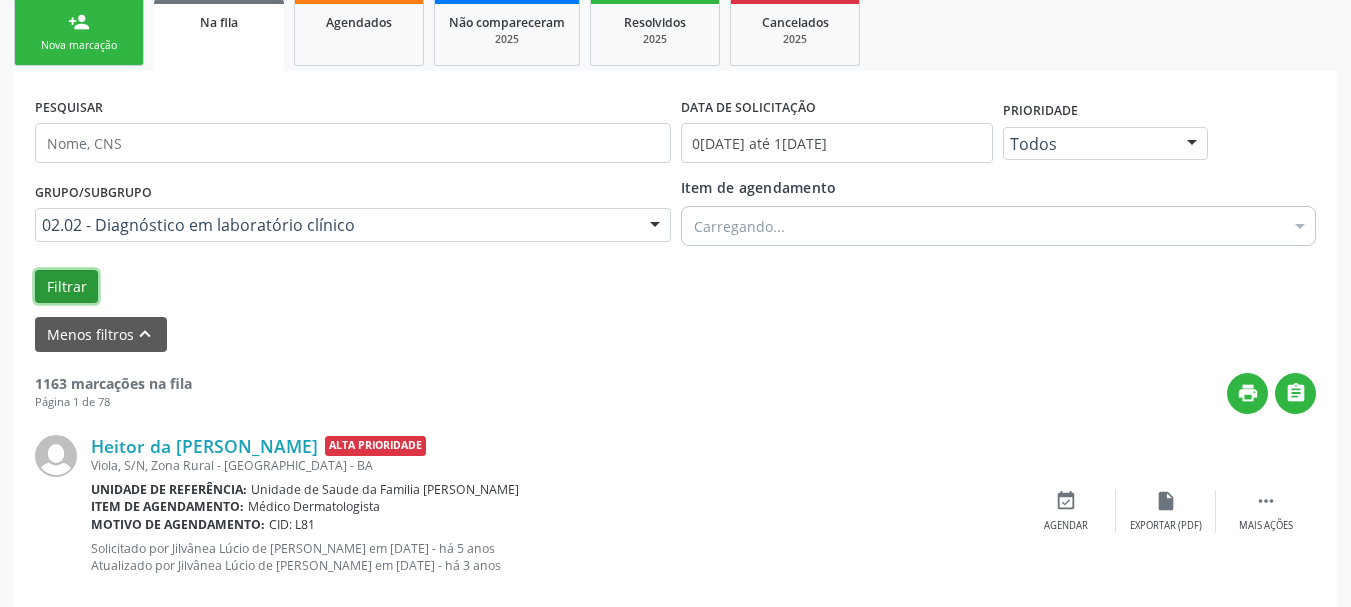 click on "Filtrar" at bounding box center (66, 287) 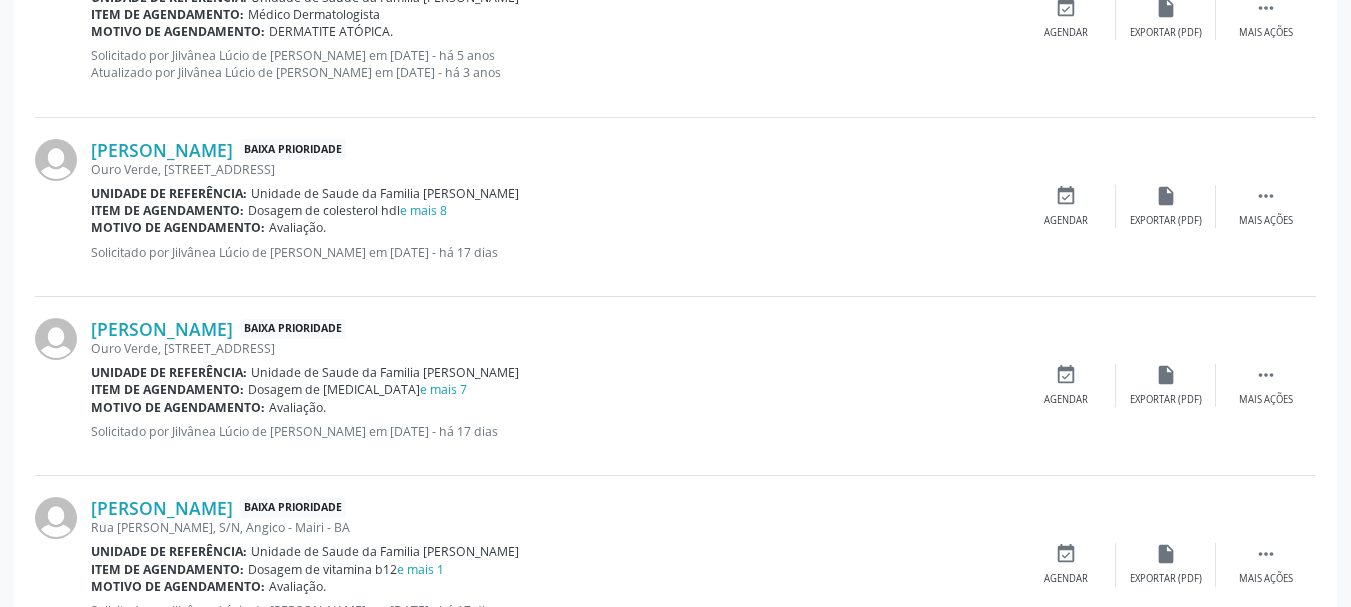 scroll, scrollTop: 1400, scrollLeft: 0, axis: vertical 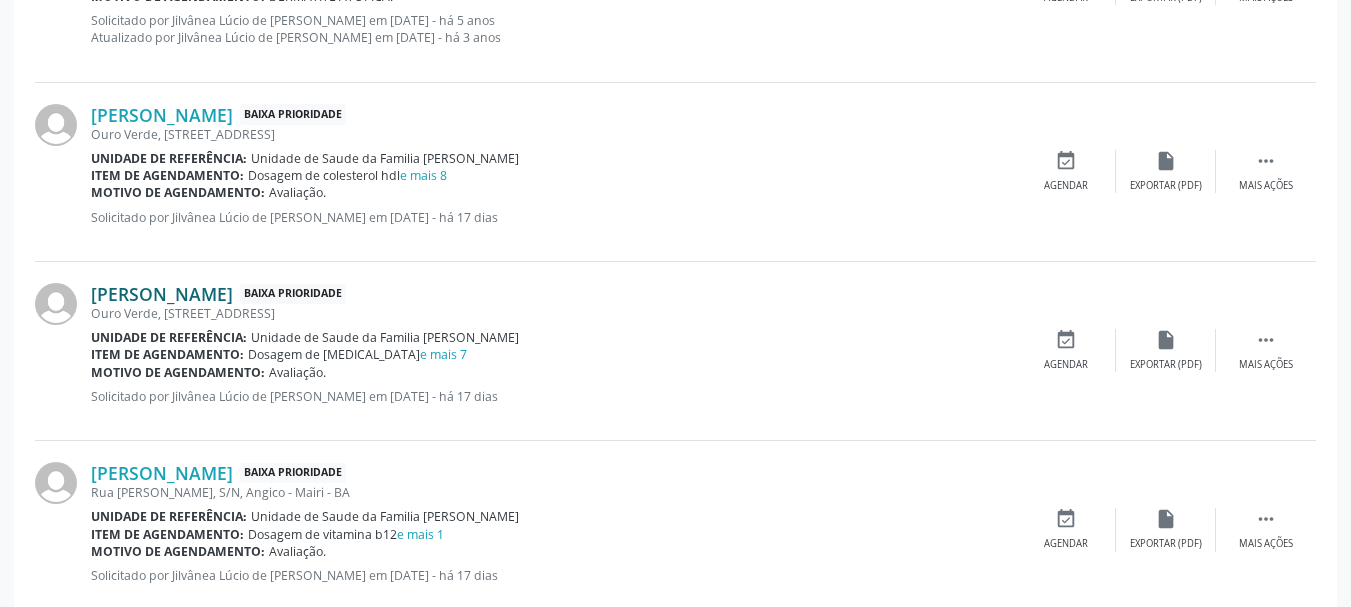 drag, startPoint x: 88, startPoint y: 296, endPoint x: 233, endPoint y: 288, distance: 145.22052 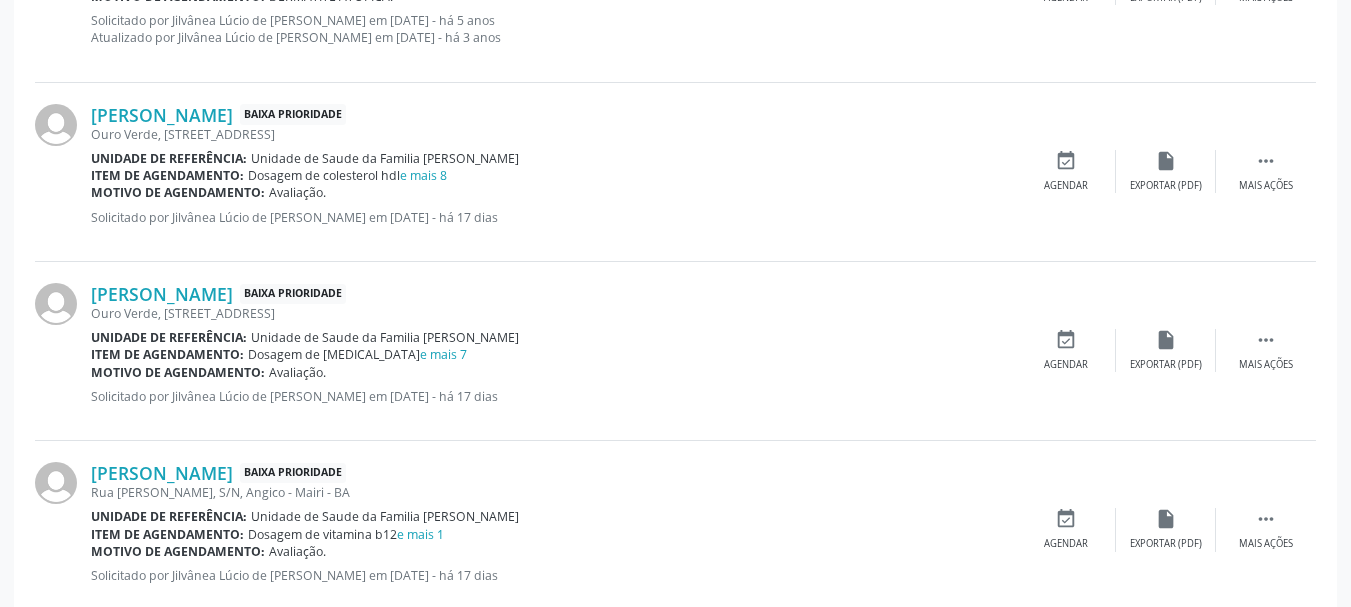 click on "Eloiza Silva Vieira
Baixa Prioridade
Ouro Verde, 69, Angico - Ouro Verde - Mairi - BA
Unidade de referência:
Unidade de Saude da Familia Jonathas Laurentino de Santana
Item de agendamento:
Dosagem de estradiol
e mais 7
Motivo de agendamento:
Avaliação.
Solicitado por Jilvânea Lúcio de Jesus Cerqueira em 01/07/2025 - há 17 dias

Mais ações
insert_drive_file
Exportar (PDF)
event_available
Agendar" at bounding box center [675, 351] 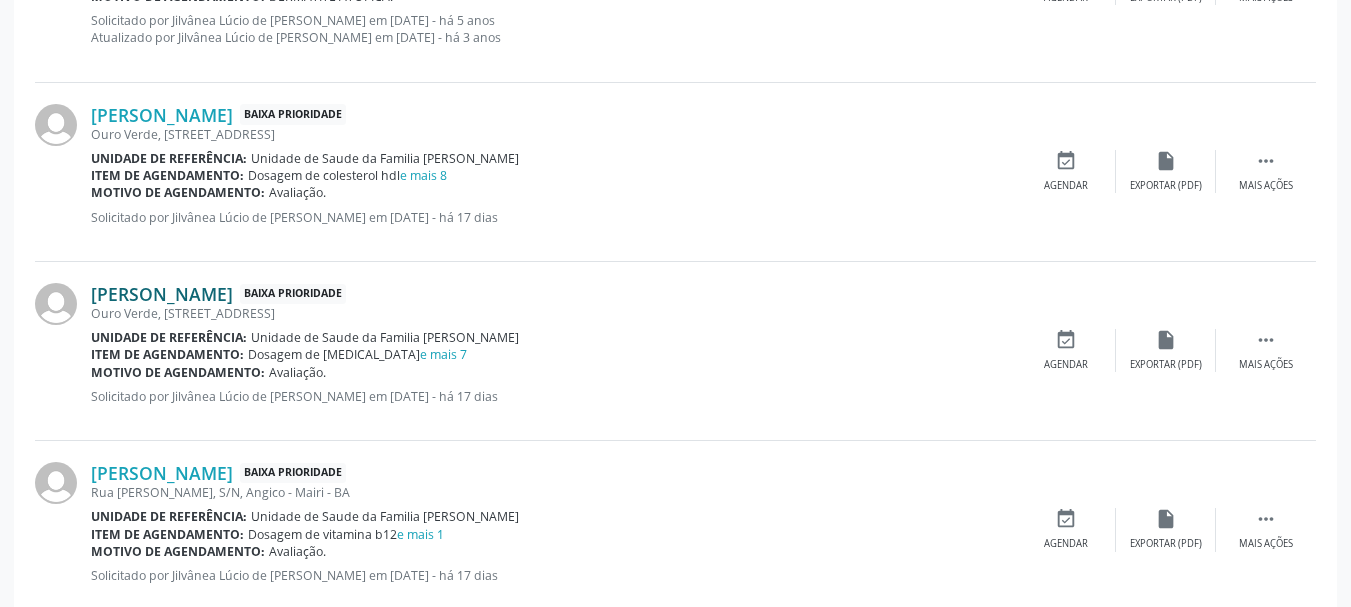 click on "[PERSON_NAME]" at bounding box center (162, 294) 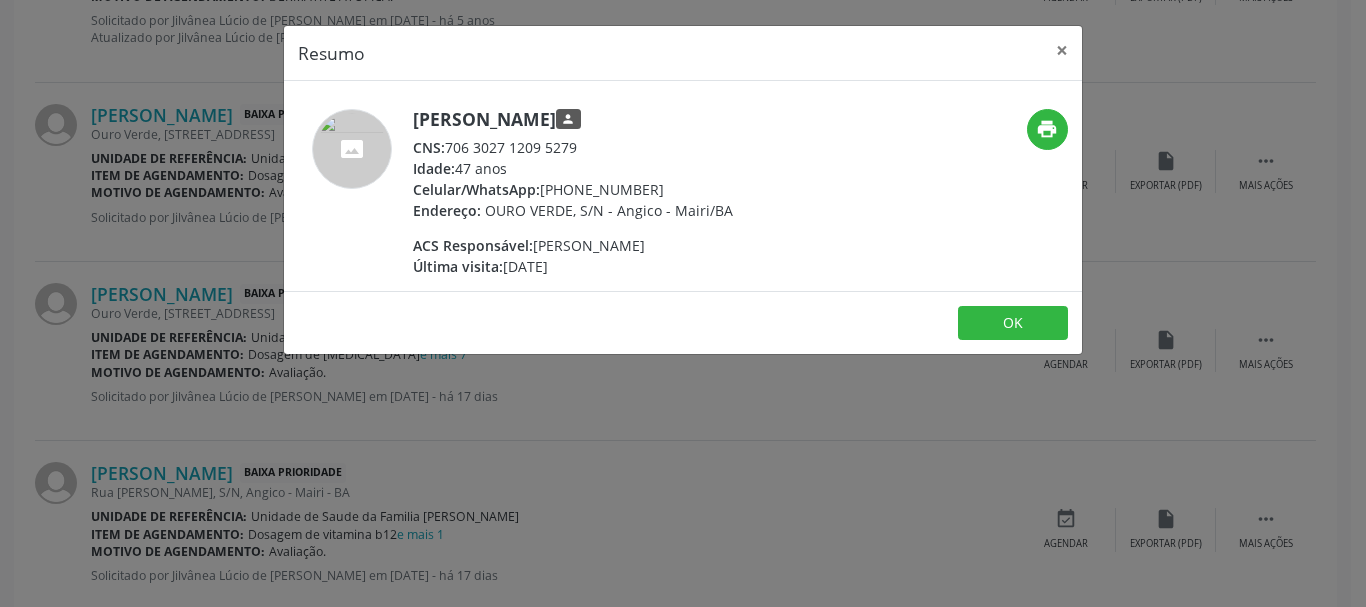 drag, startPoint x: 413, startPoint y: 117, endPoint x: 591, endPoint y: 111, distance: 178.10109 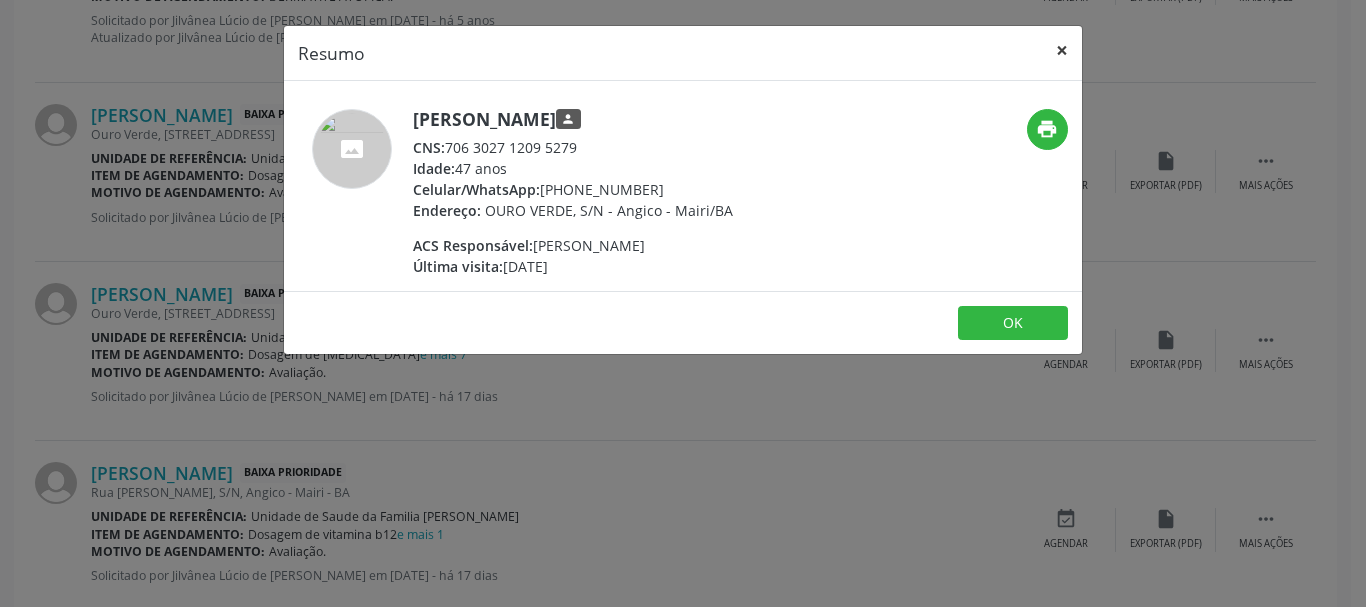 click on "×" at bounding box center [1062, 50] 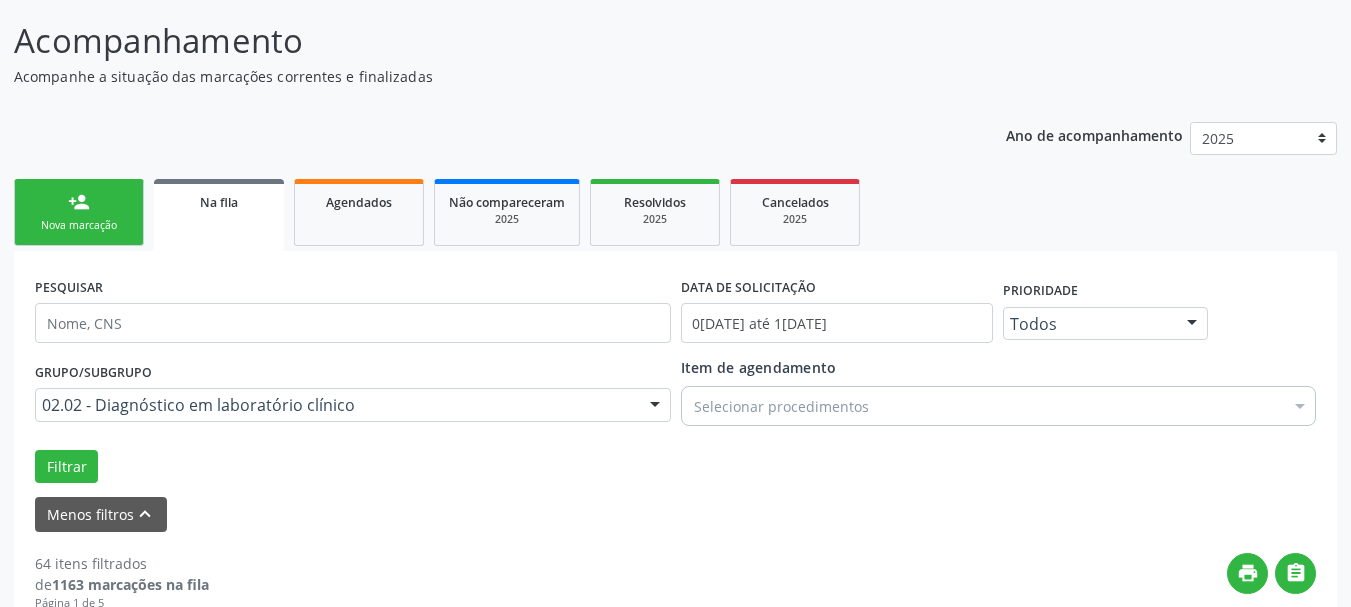 scroll, scrollTop: 0, scrollLeft: 0, axis: both 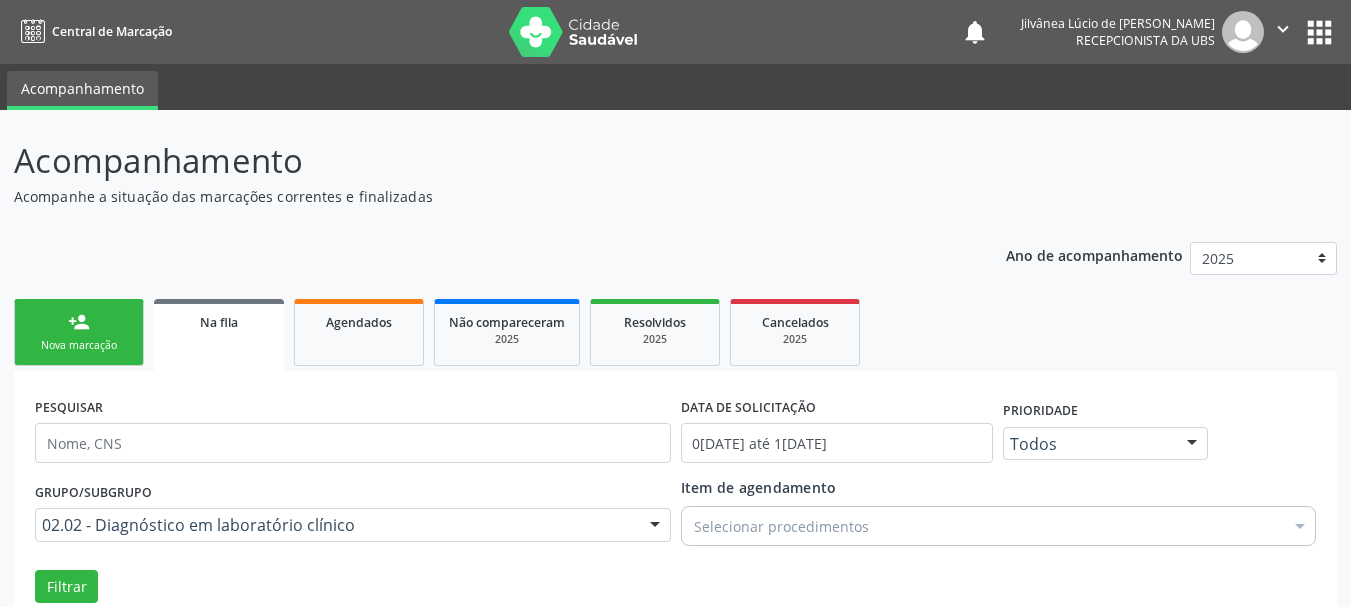 click on "Acompanhamento" at bounding box center (477, 161) 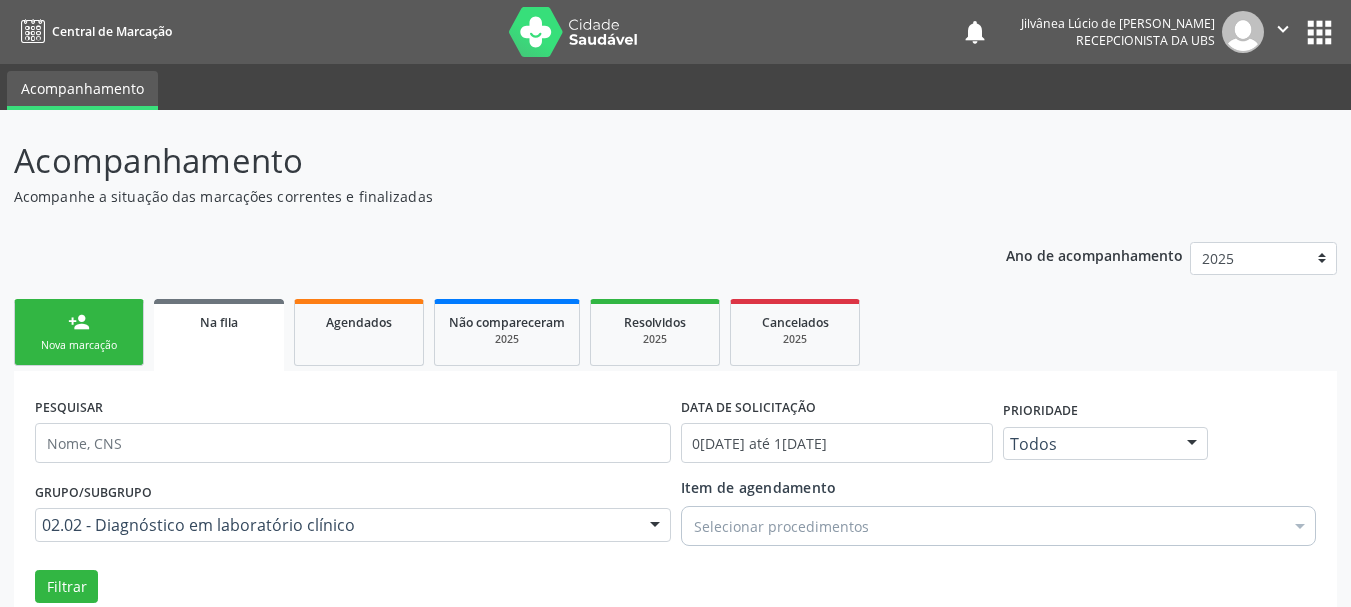 click on "person_add" at bounding box center [79, 322] 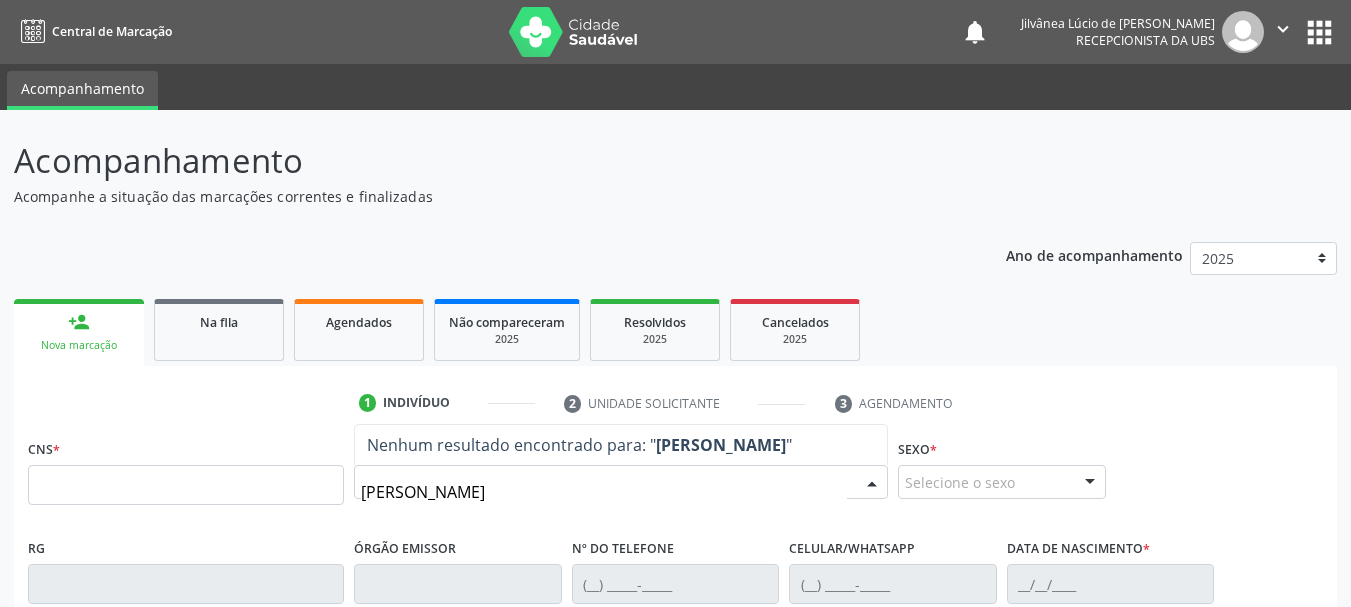 drag, startPoint x: 537, startPoint y: 496, endPoint x: 405, endPoint y: 493, distance: 132.03409 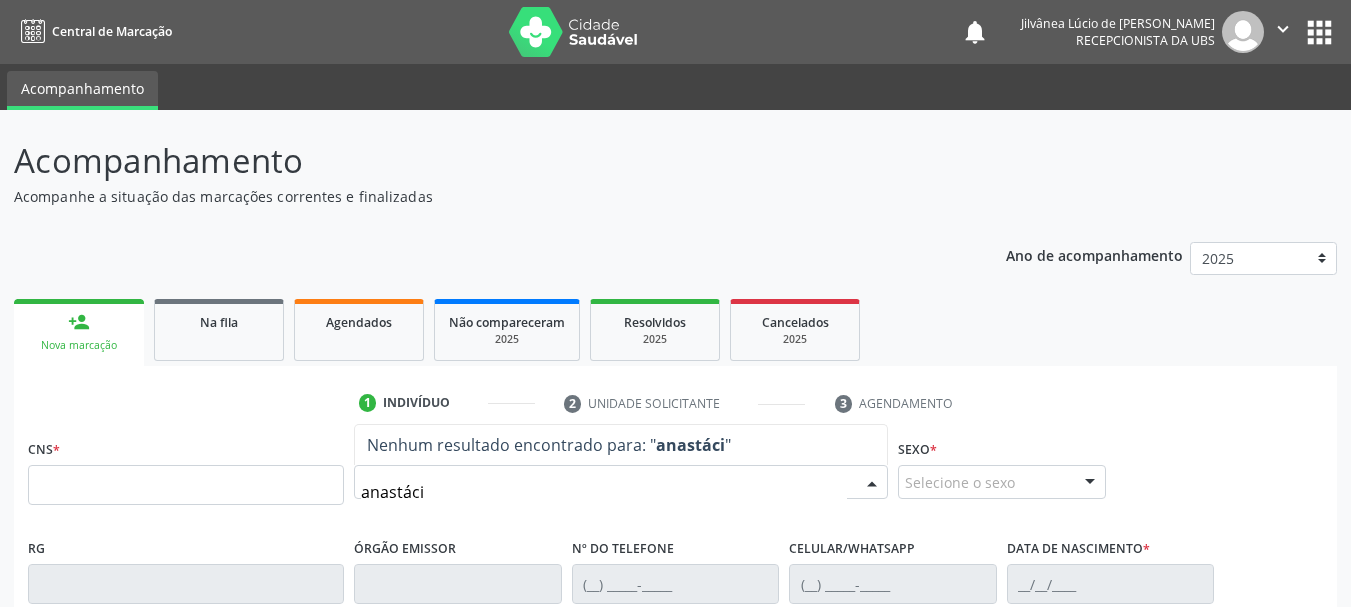 type on "anastácia" 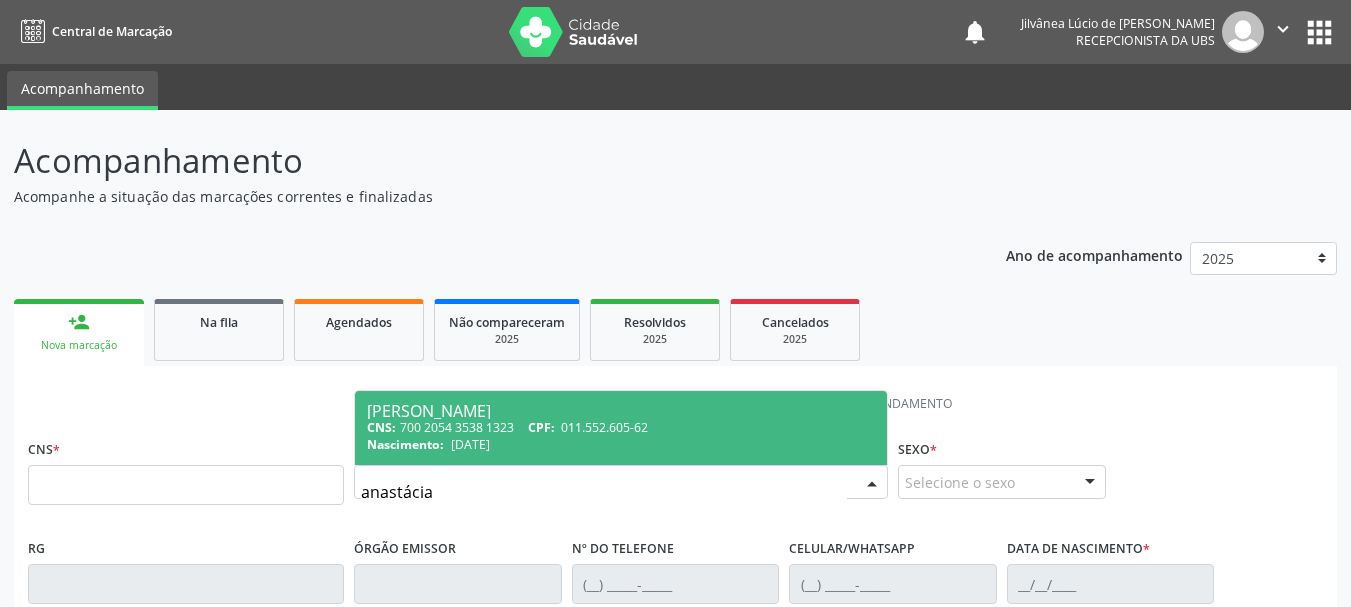 click on "Anastácia de Brito
CNS:
700 2054 3538 1323
CPF:
011.552.605-62
Nascimento:
21/08/1976" at bounding box center (621, 428) 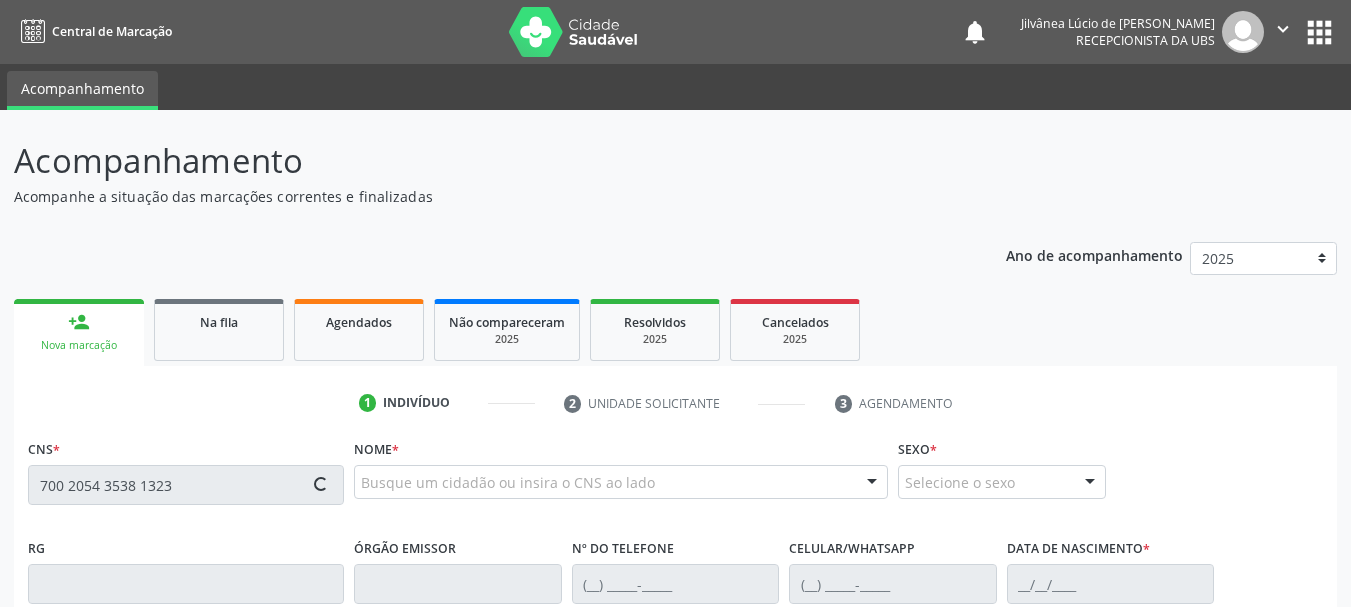 type on "700 2054 3538 1323" 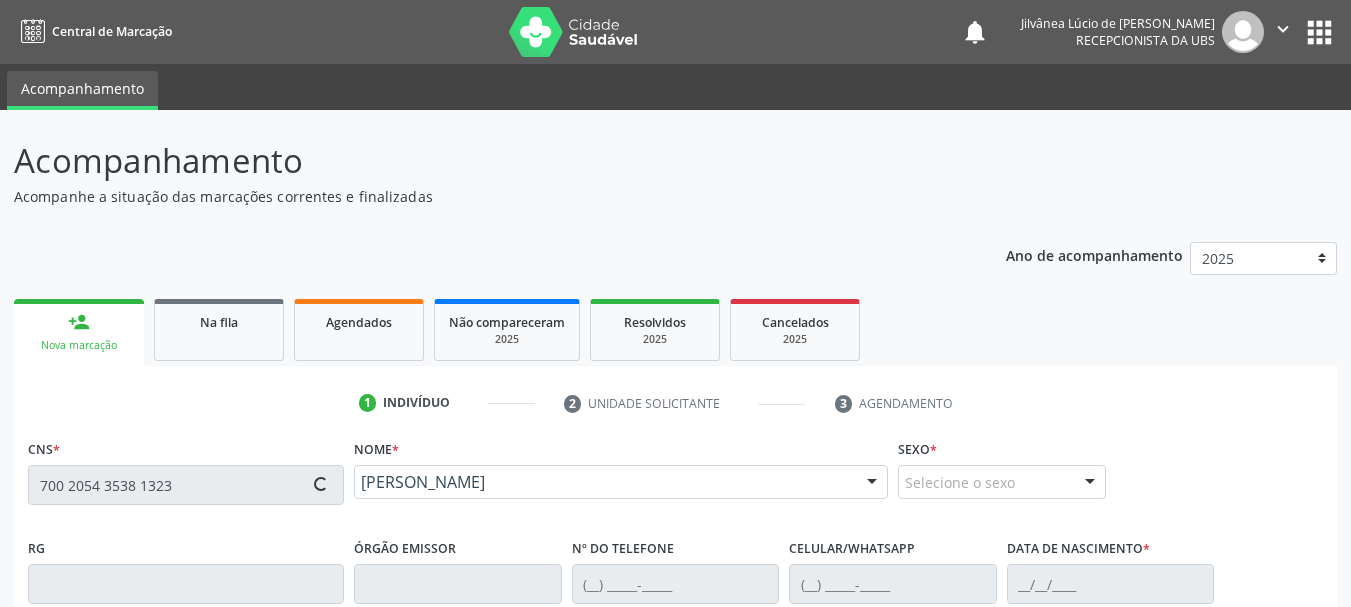 type on "[PHONE_NUMBER]" 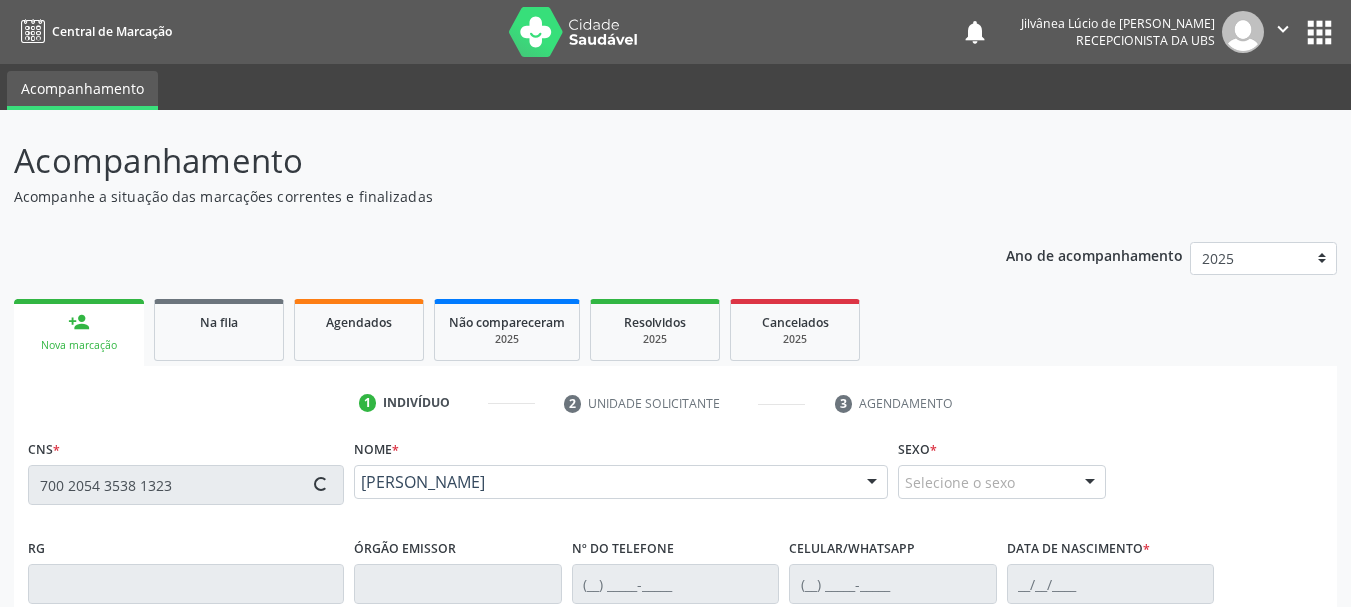 type on "[PHONE_NUMBER]" 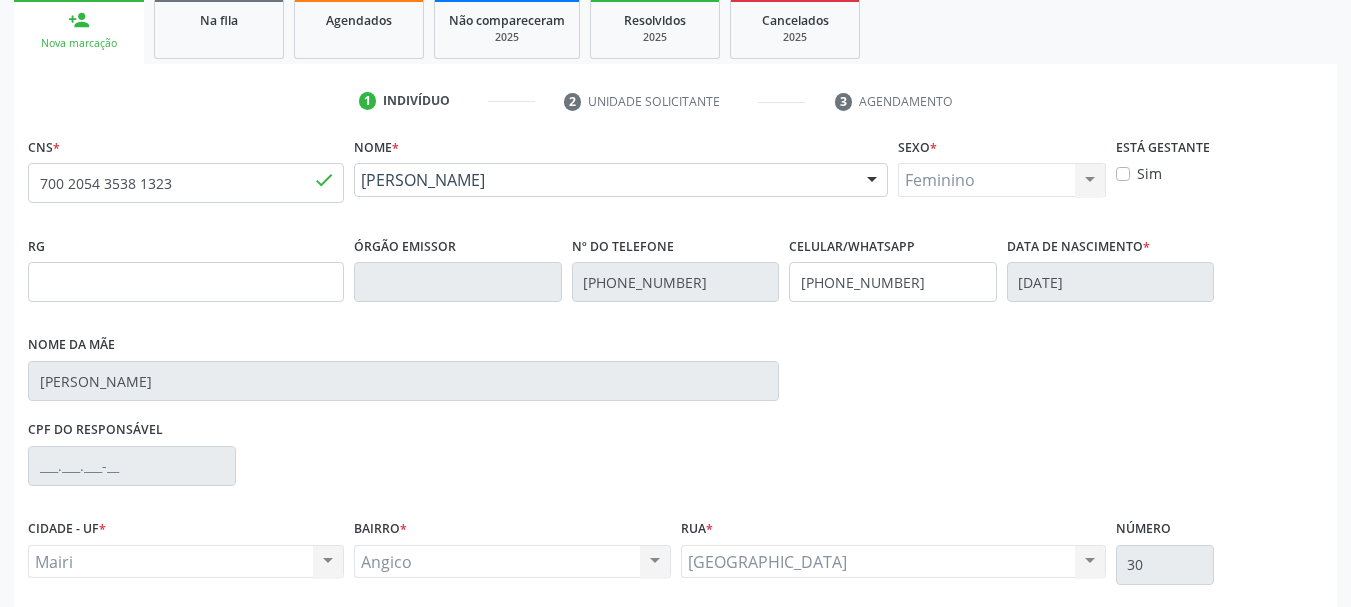 scroll, scrollTop: 463, scrollLeft: 0, axis: vertical 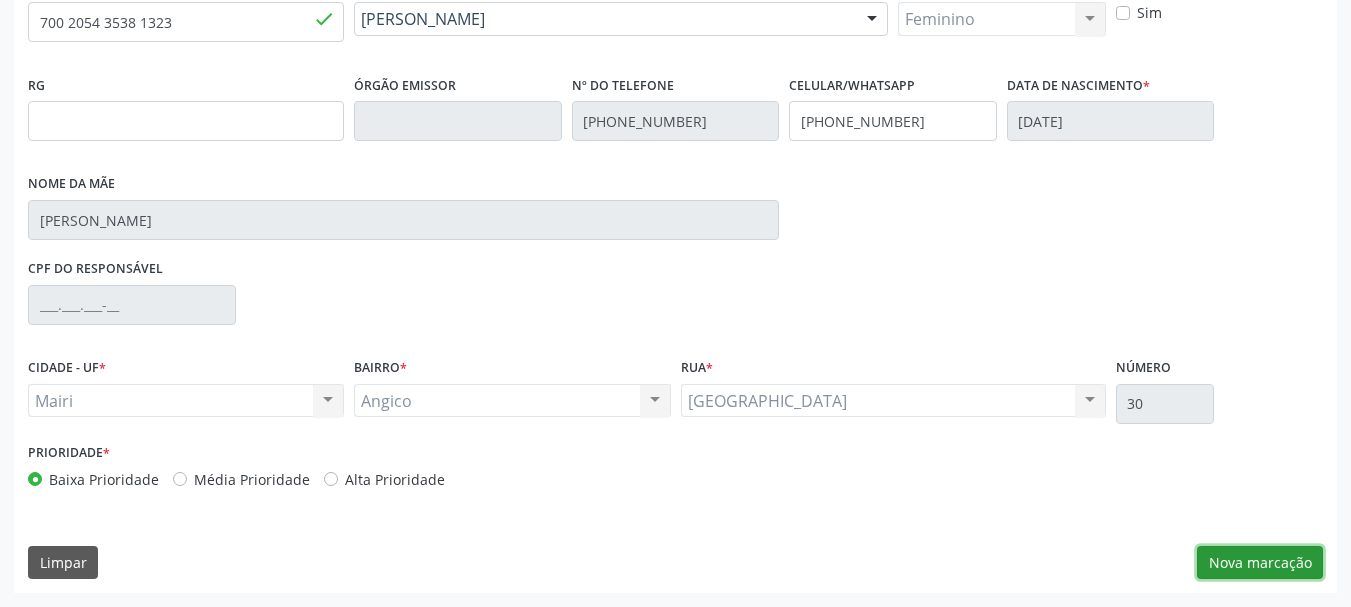 click on "Nova marcação" at bounding box center (1260, 563) 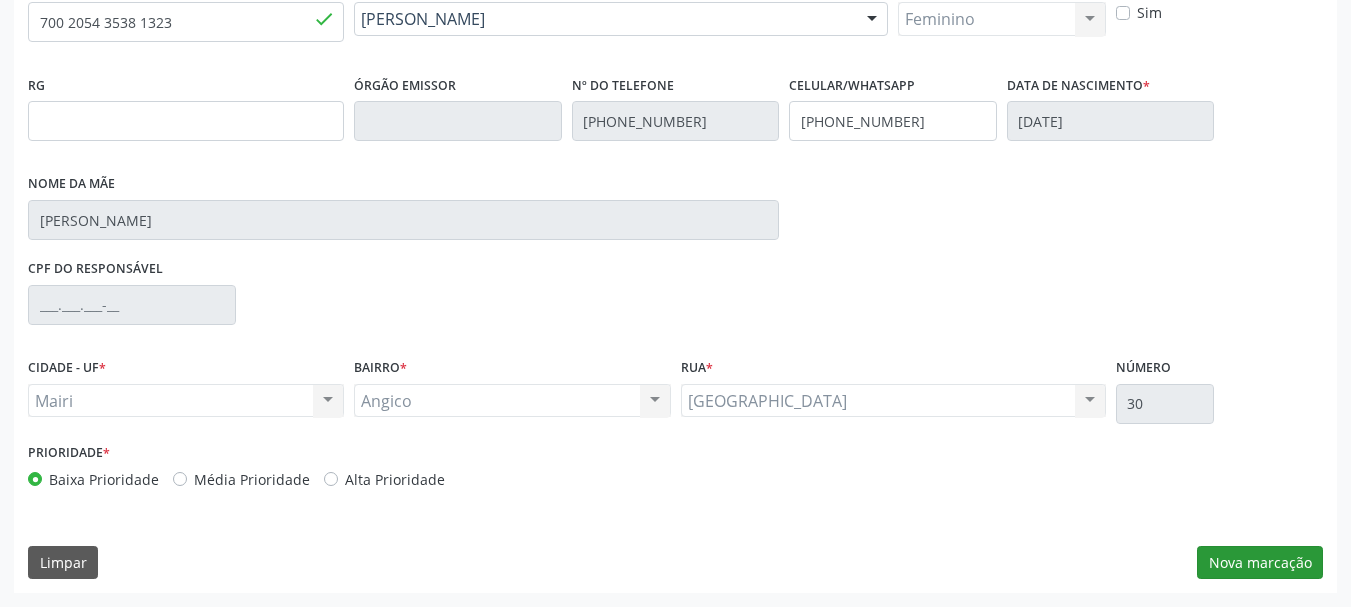 scroll, scrollTop: 299, scrollLeft: 0, axis: vertical 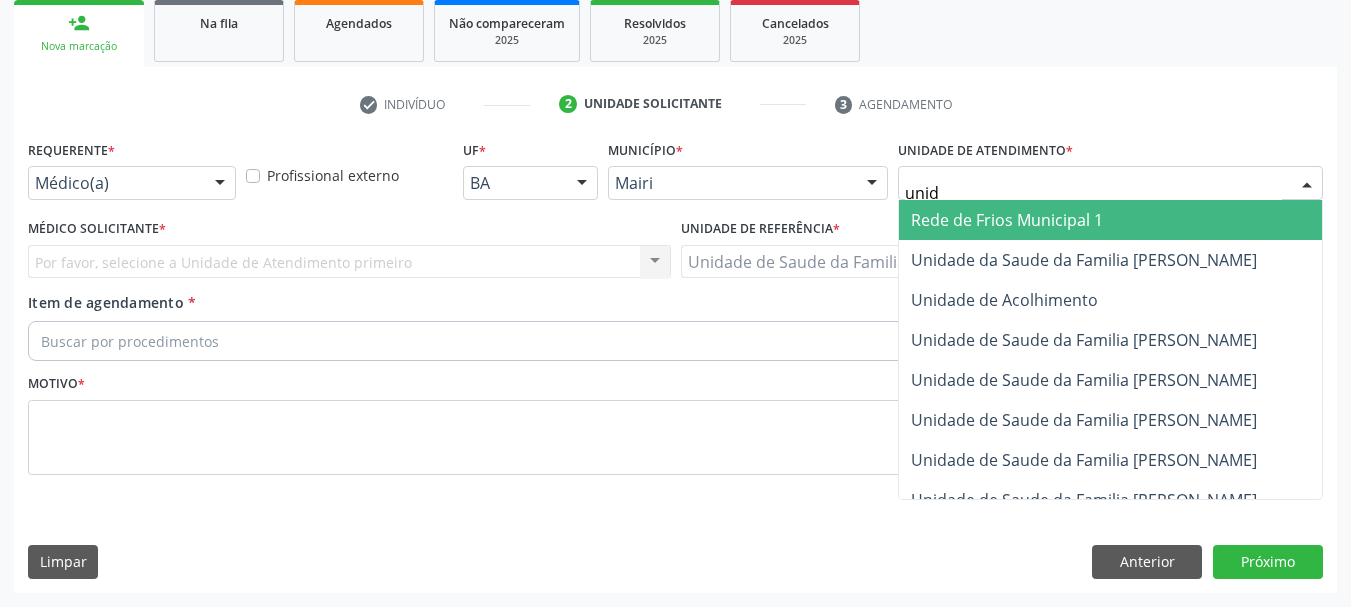 type on "unida" 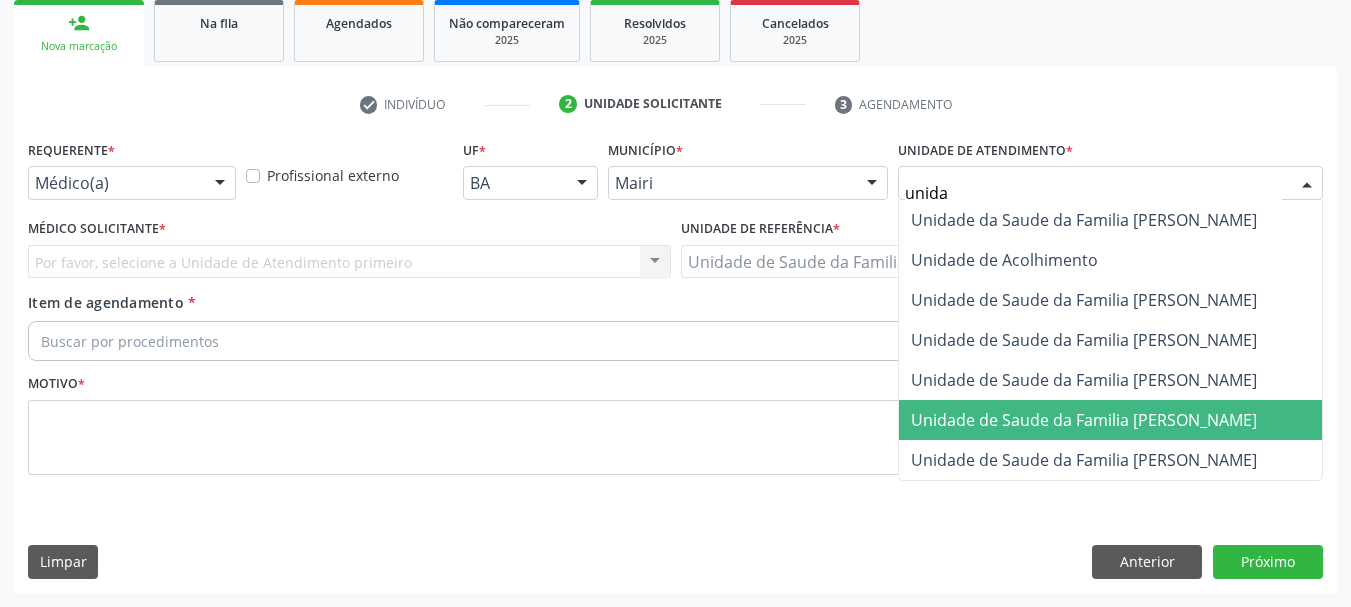 click on "Unidade de Saude da Familia [PERSON_NAME]" at bounding box center (1084, 420) 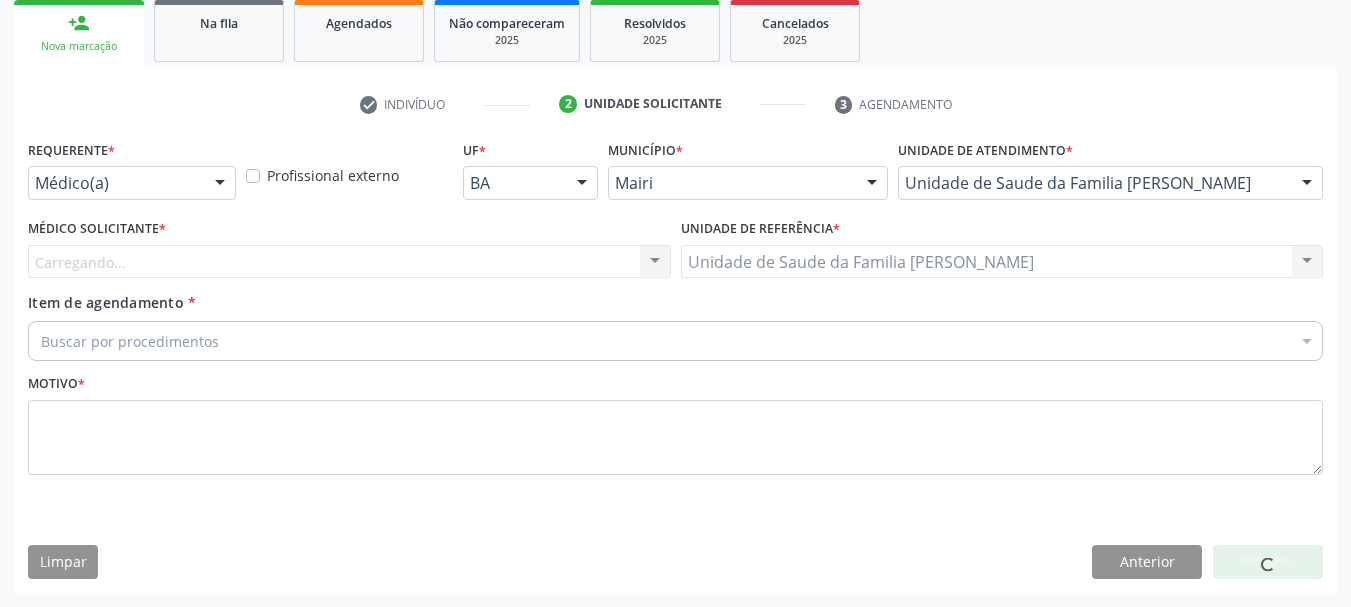 click on "Carregando...
Nenhum resultado encontrado para: "   "
Não há nenhuma opção para ser exibida." at bounding box center (349, 262) 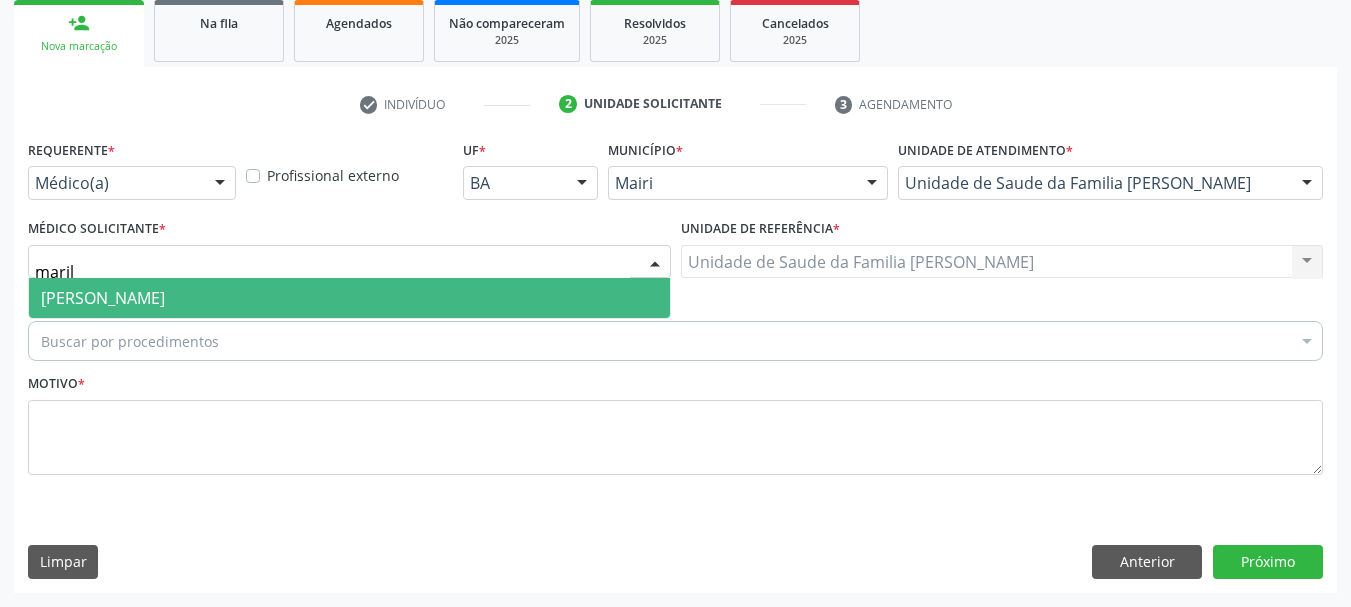 type on "marili" 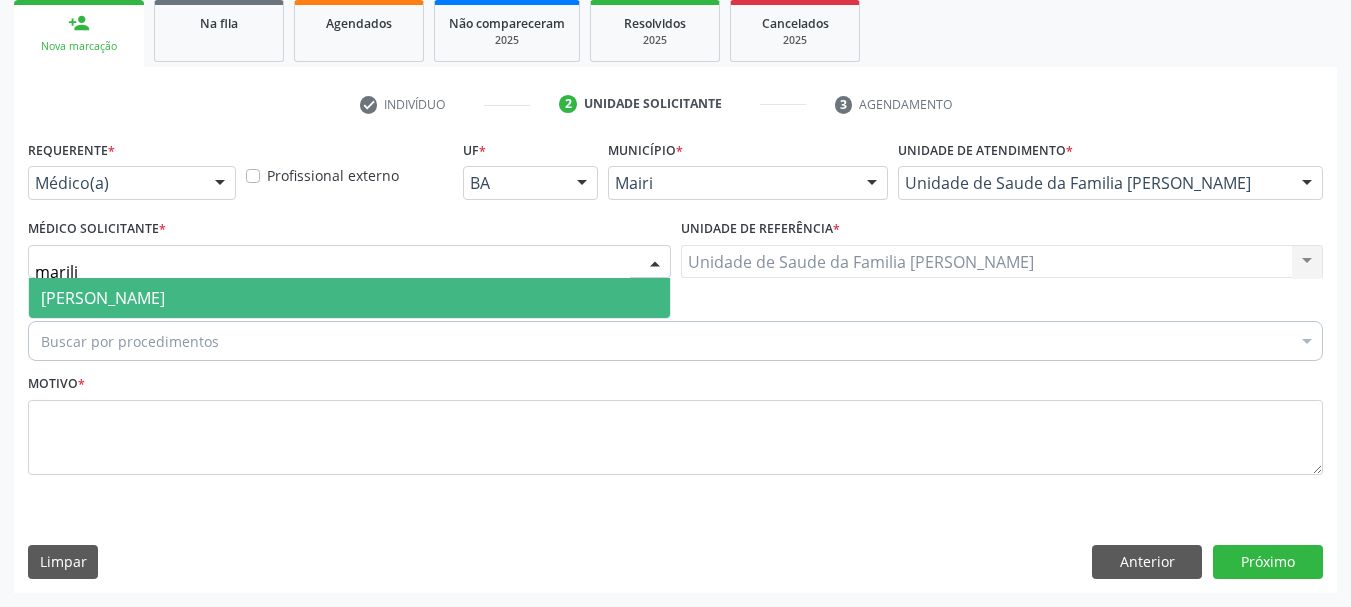 click on "[PERSON_NAME]" at bounding box center (103, 298) 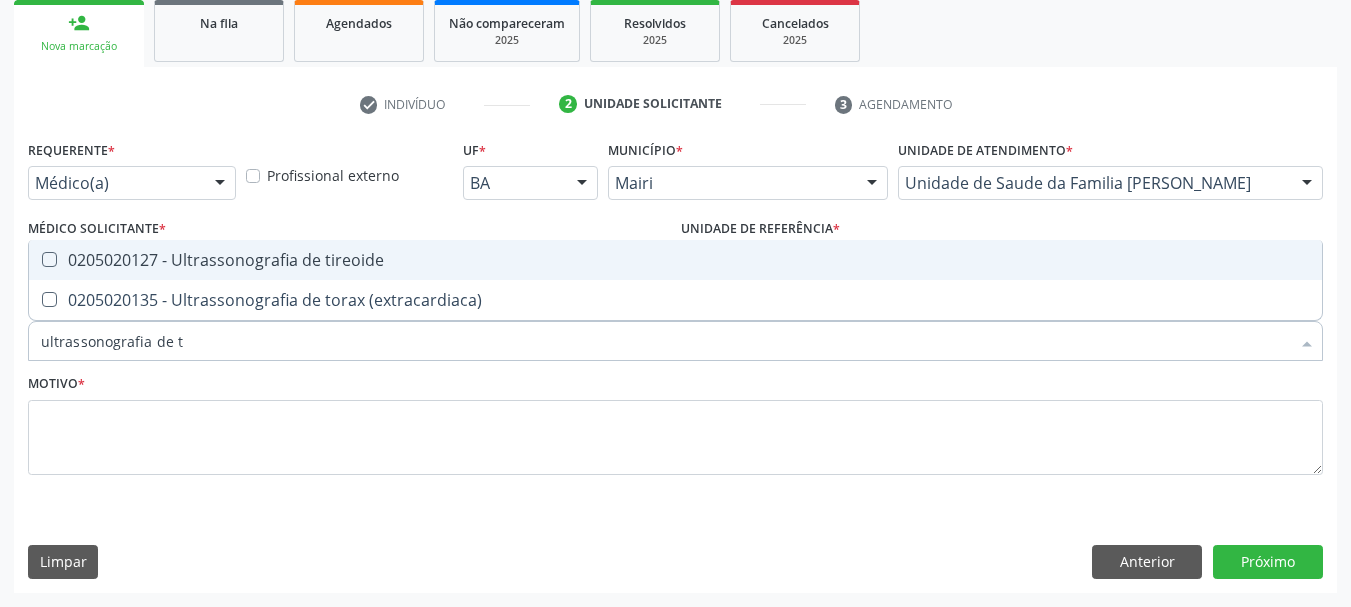 type on "ultrassonografia de ti" 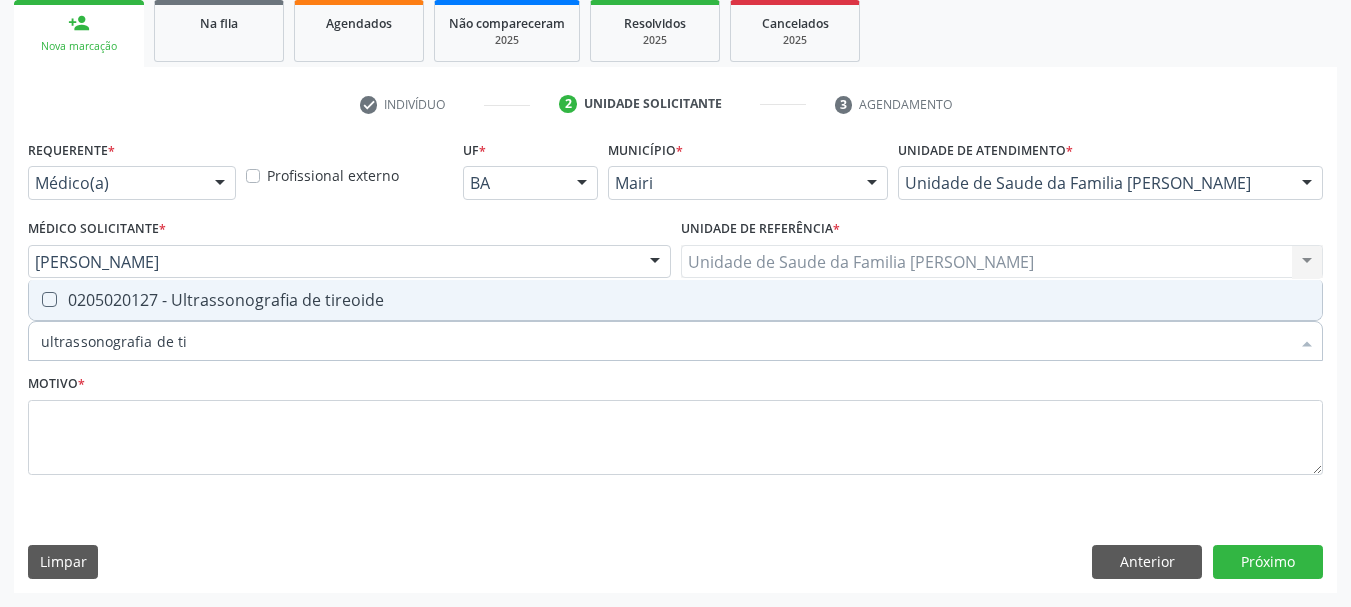 click on "0205020127 - Ultrassonografia de tireoide" at bounding box center [675, 300] 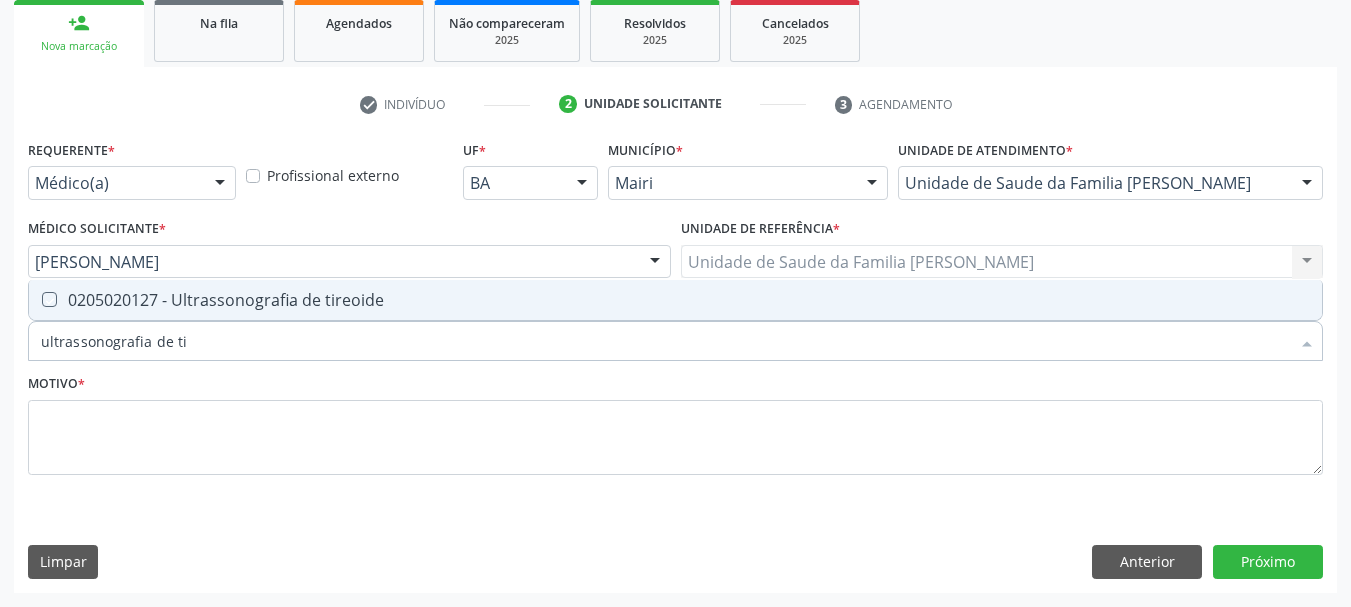 checkbox on "true" 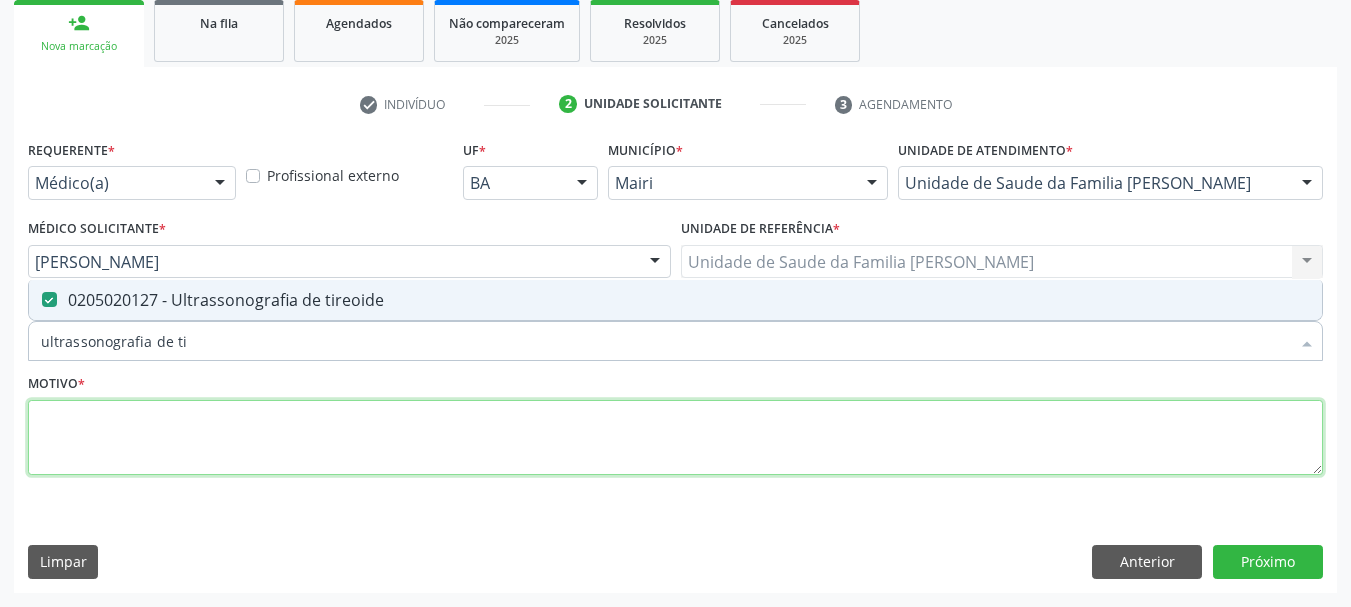 click at bounding box center [675, 438] 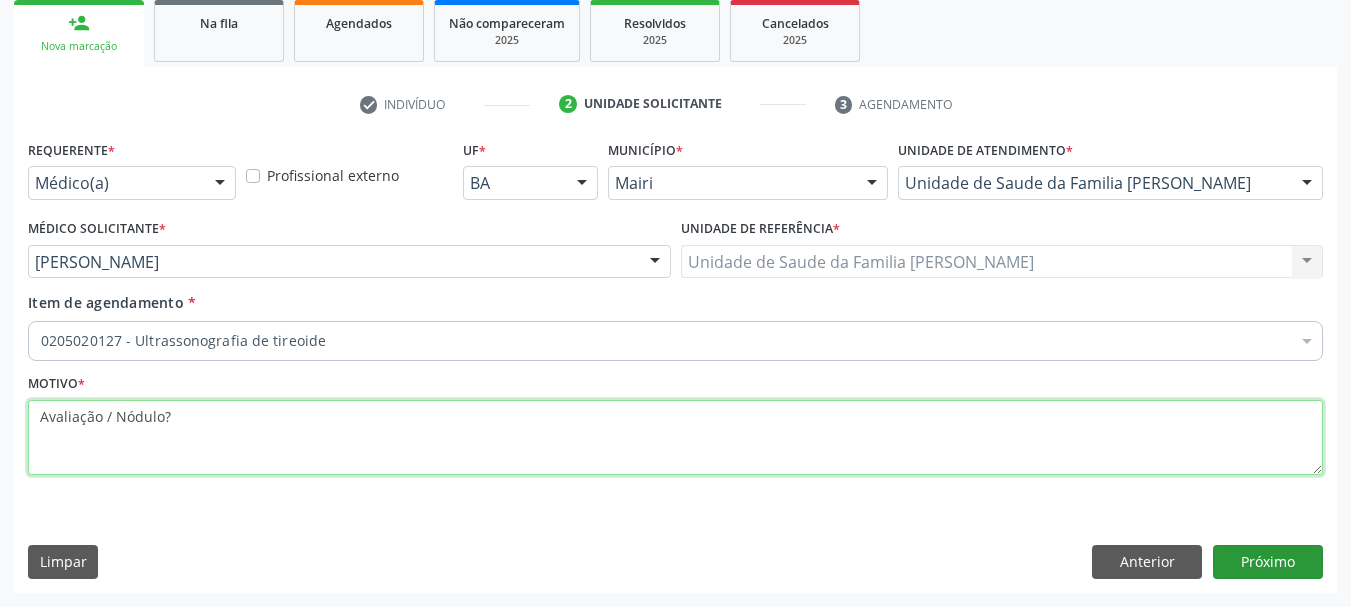 type on "Avaliação / Nódulo?" 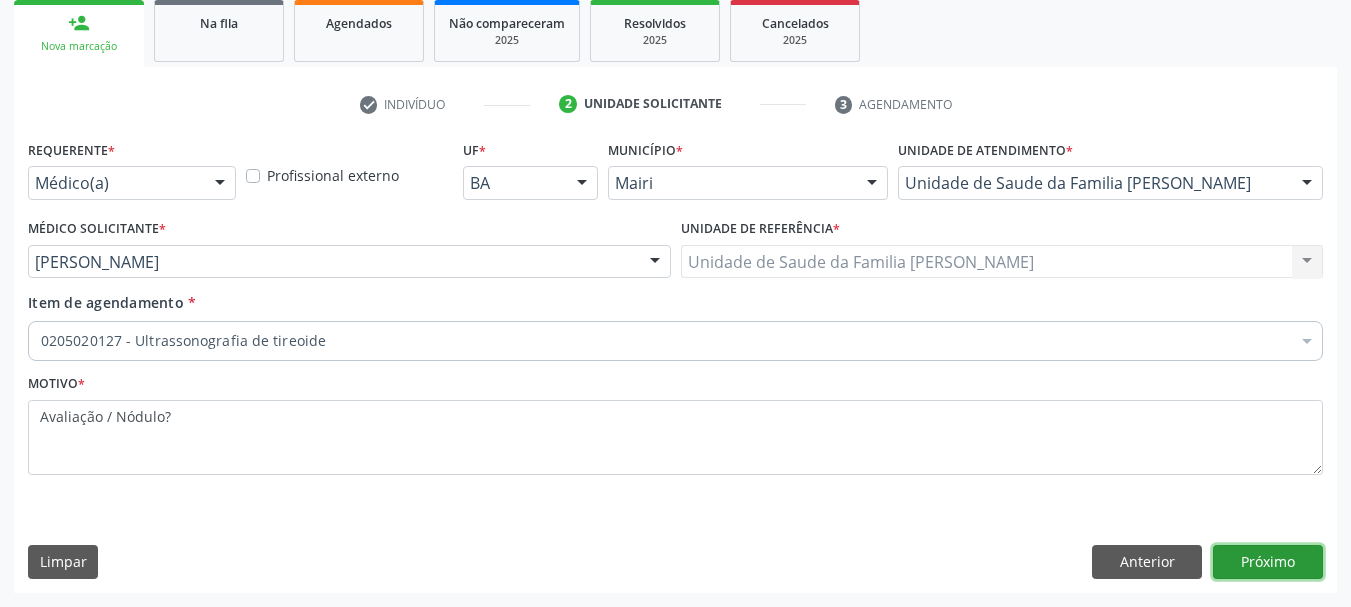 click on "Próximo" at bounding box center (1268, 562) 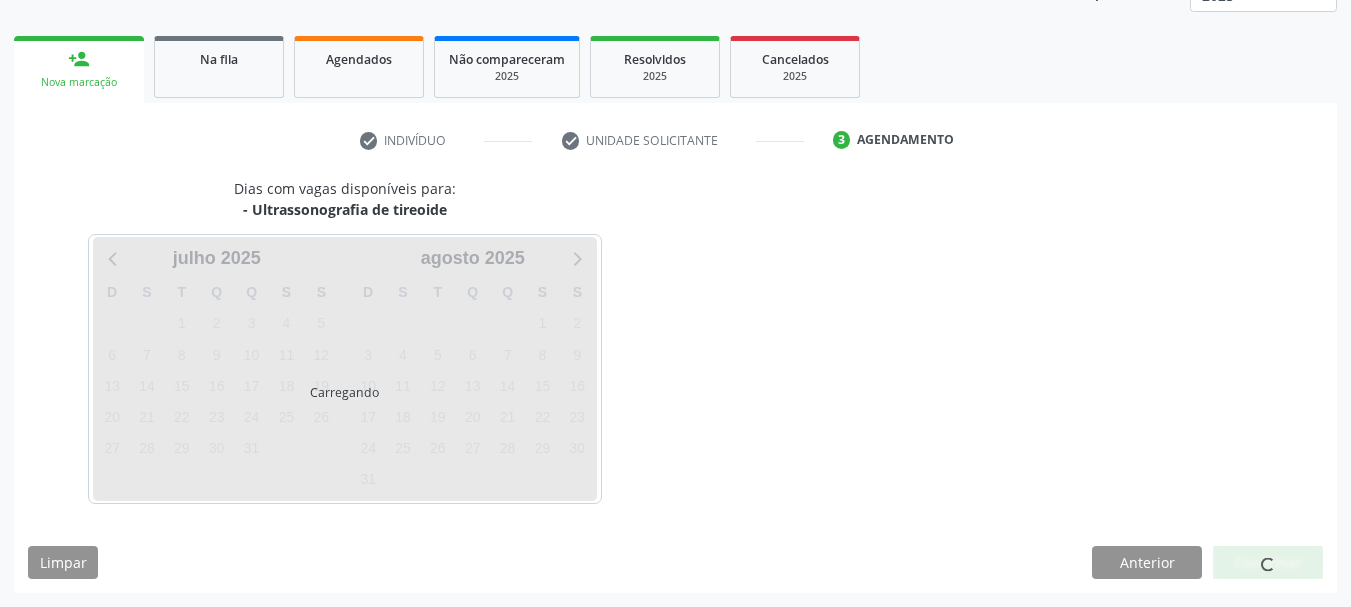 scroll, scrollTop: 263, scrollLeft: 0, axis: vertical 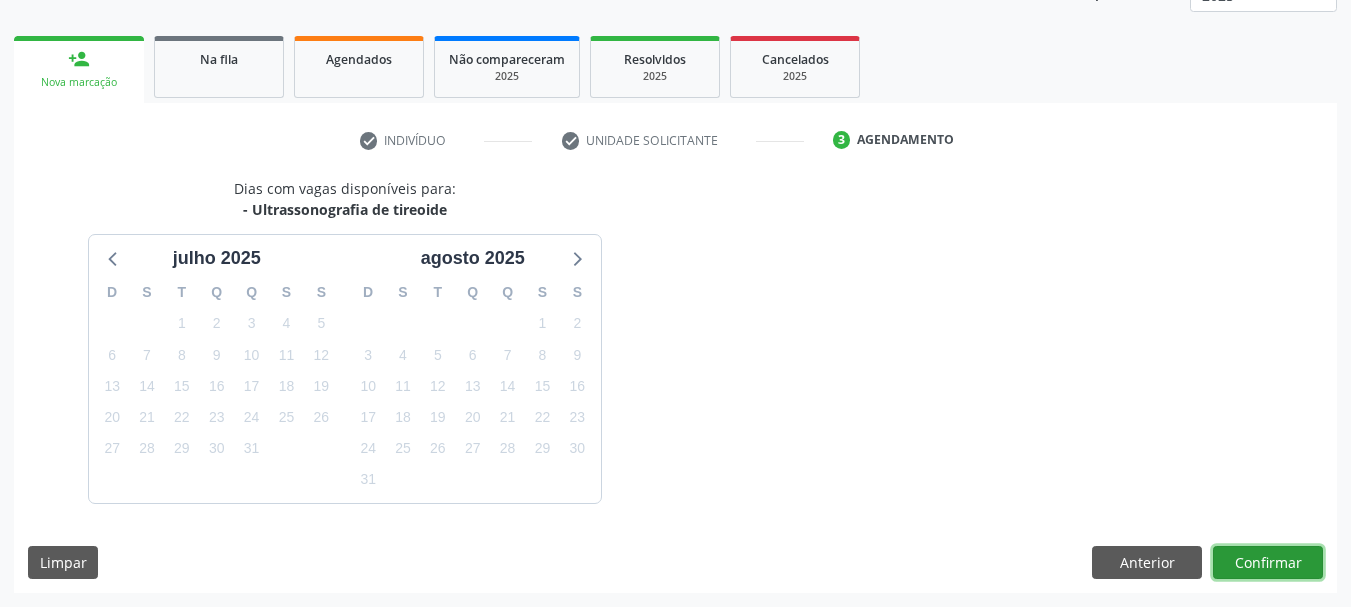 click on "Confirmar" at bounding box center (1268, 563) 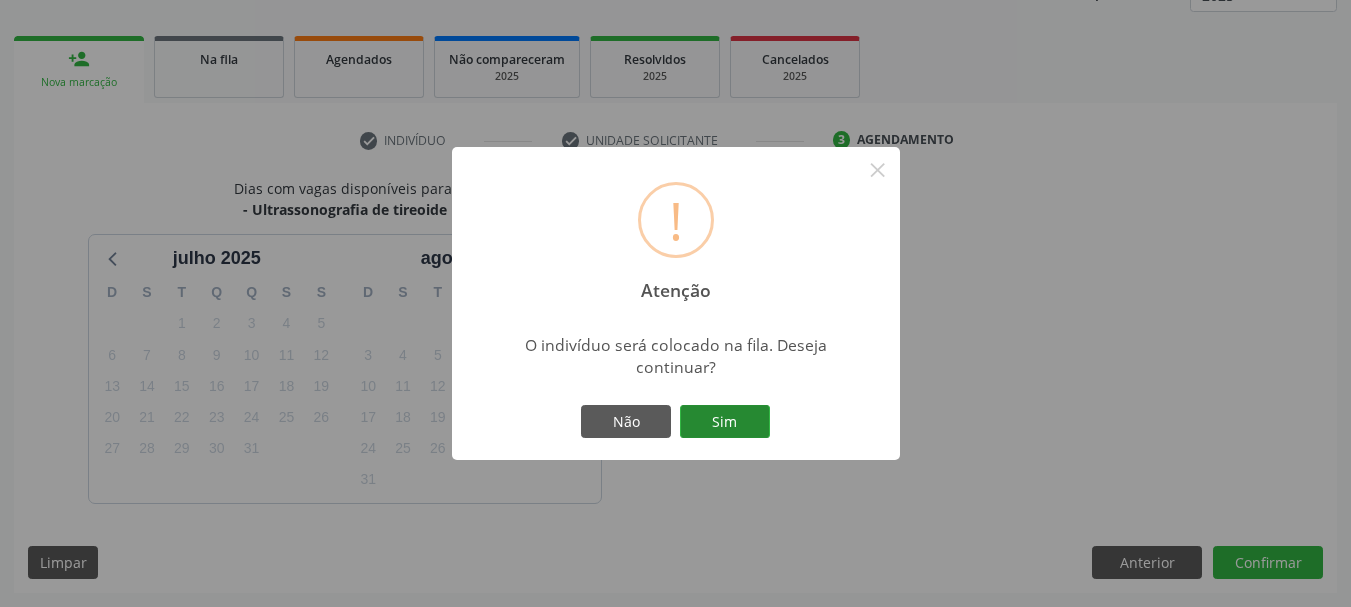click on "Sim" at bounding box center (725, 422) 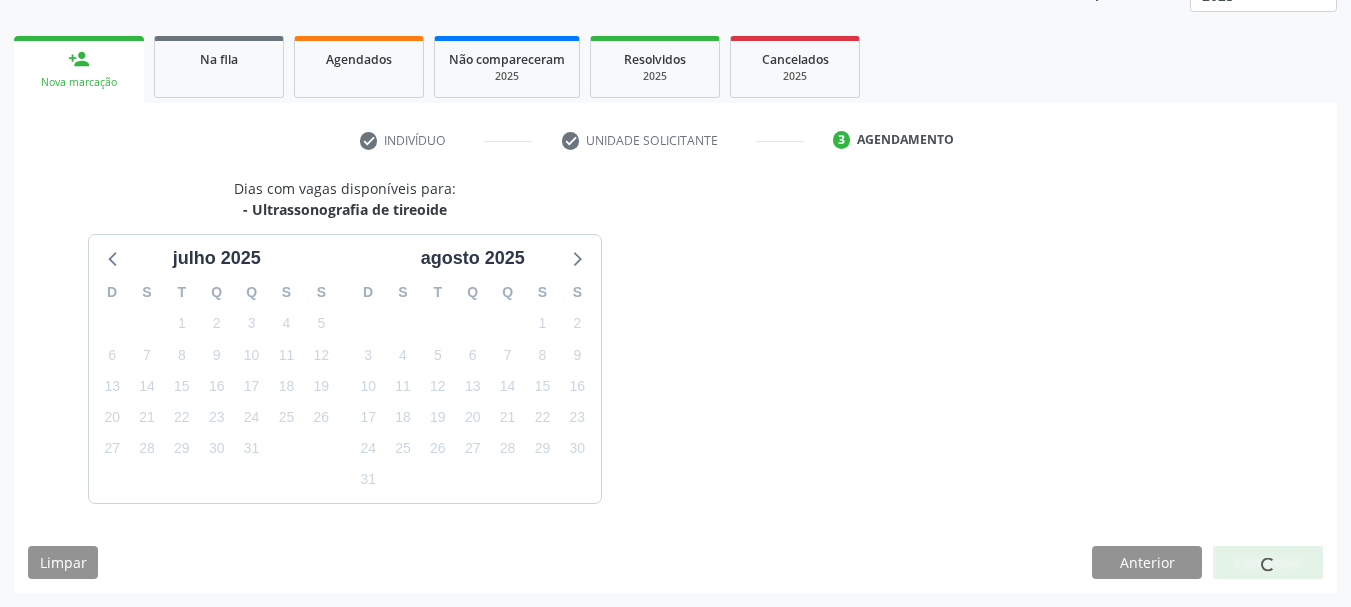 scroll, scrollTop: 60, scrollLeft: 0, axis: vertical 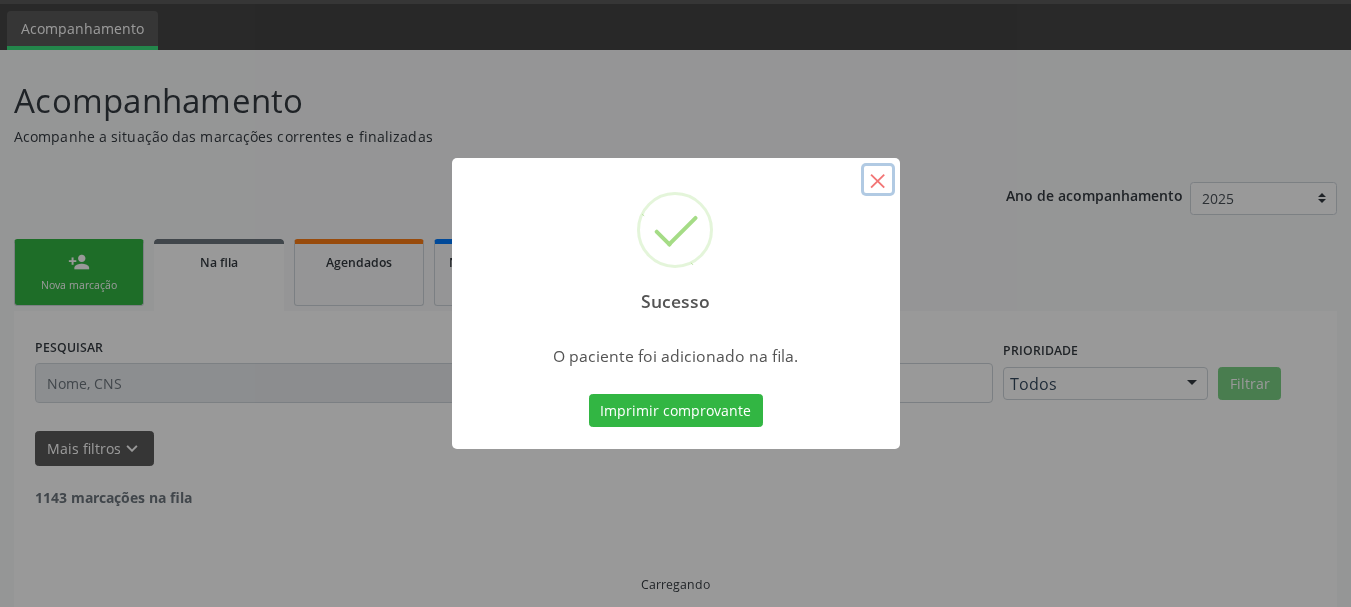 click on "×" at bounding box center [878, 180] 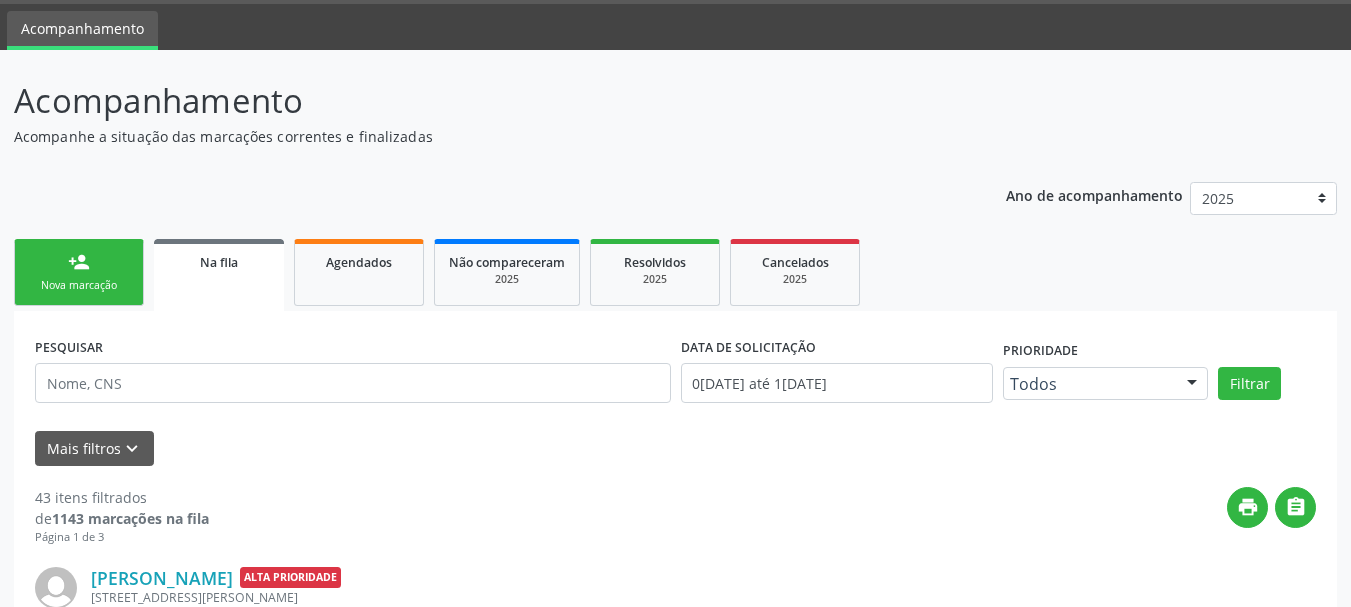 click on "person_add" at bounding box center [79, 262] 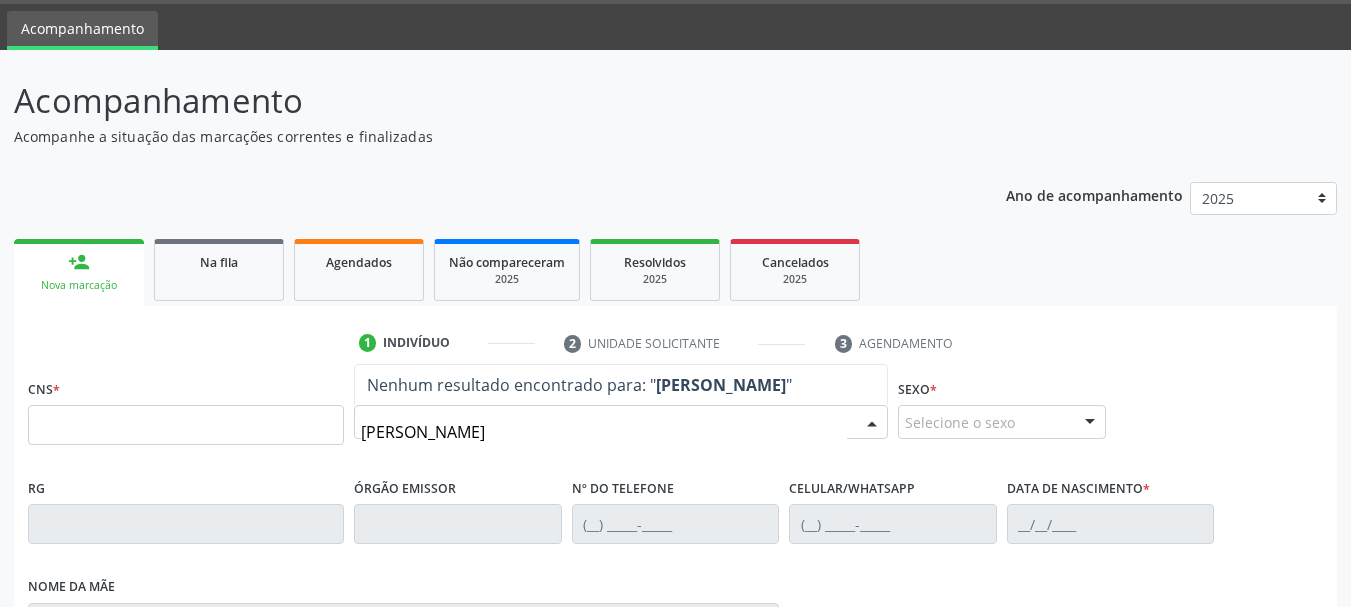 type on "anastácia de brito" 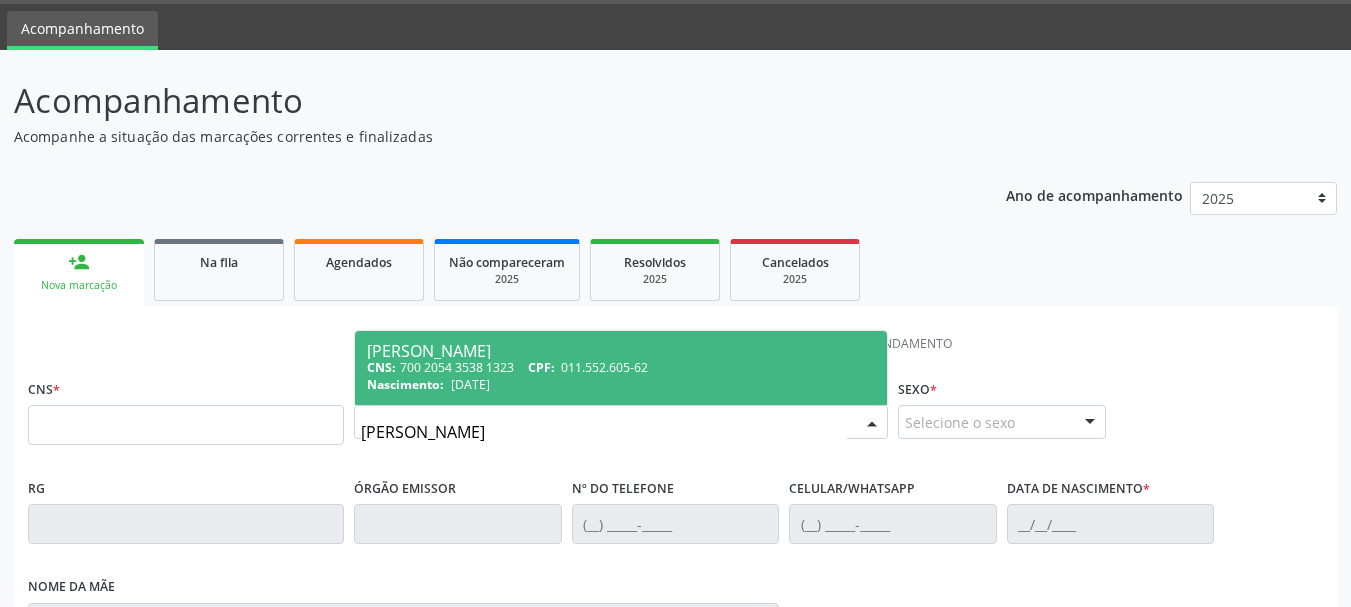 click on "CNS:
700 2054 3538 1323
CPF:
011.552.605-62" at bounding box center [621, 367] 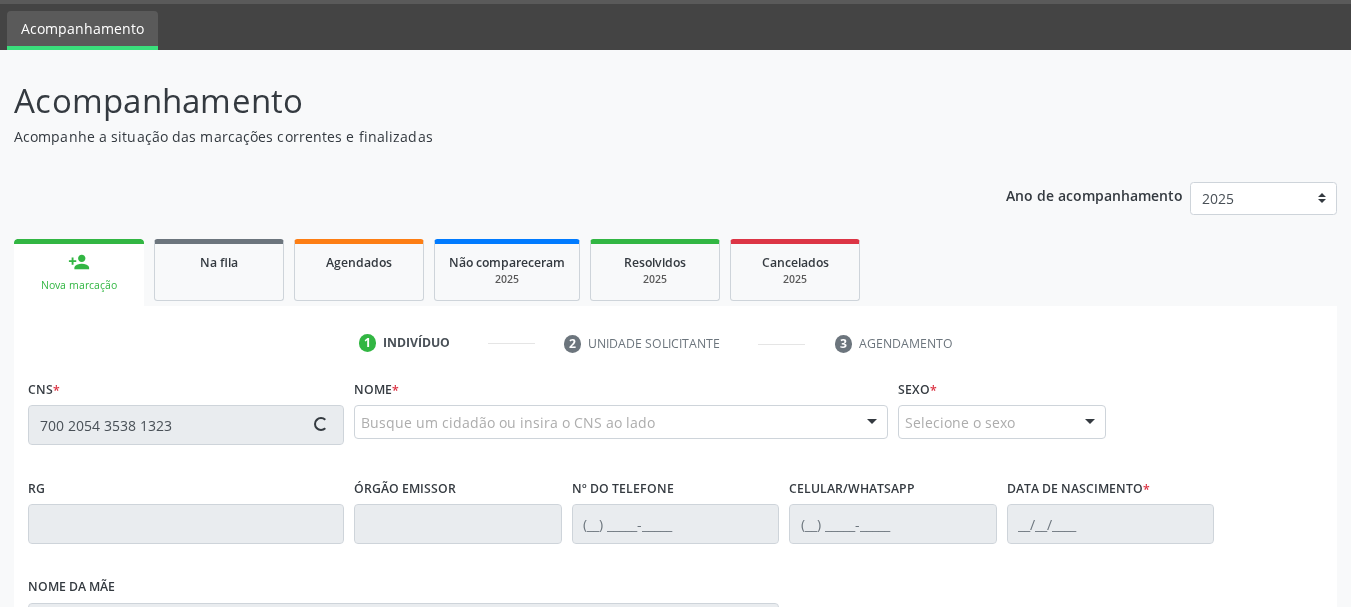 type on "700 2054 3538 1323" 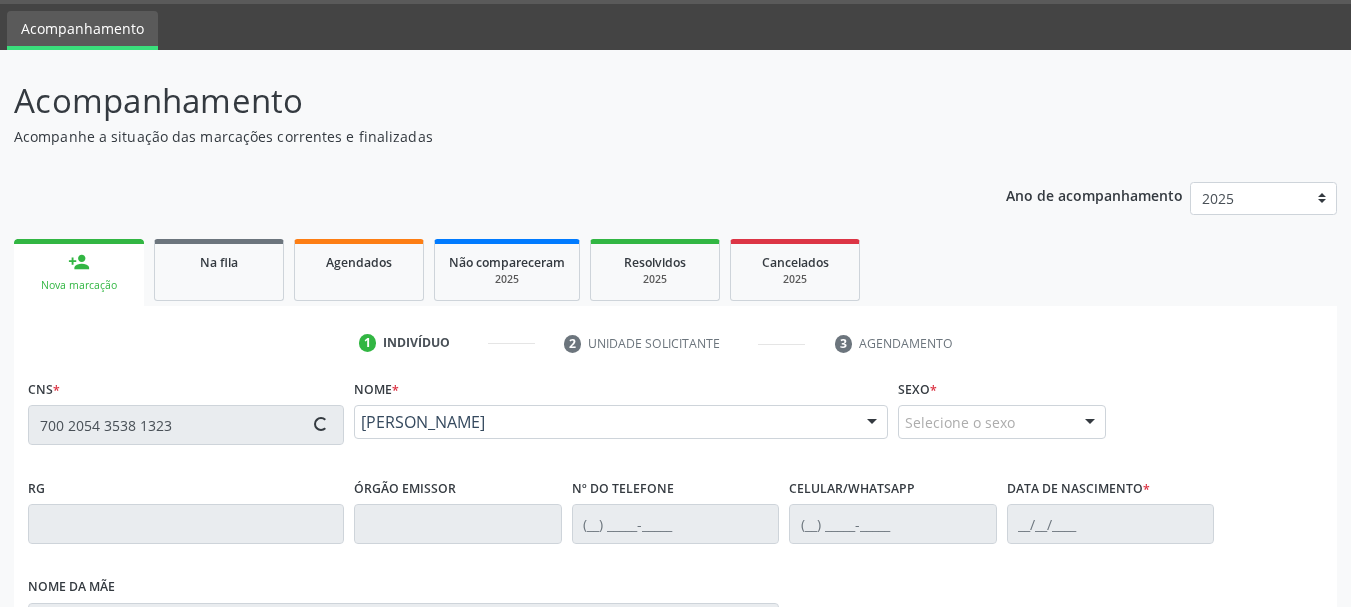 type on "[PHONE_NUMBER]" 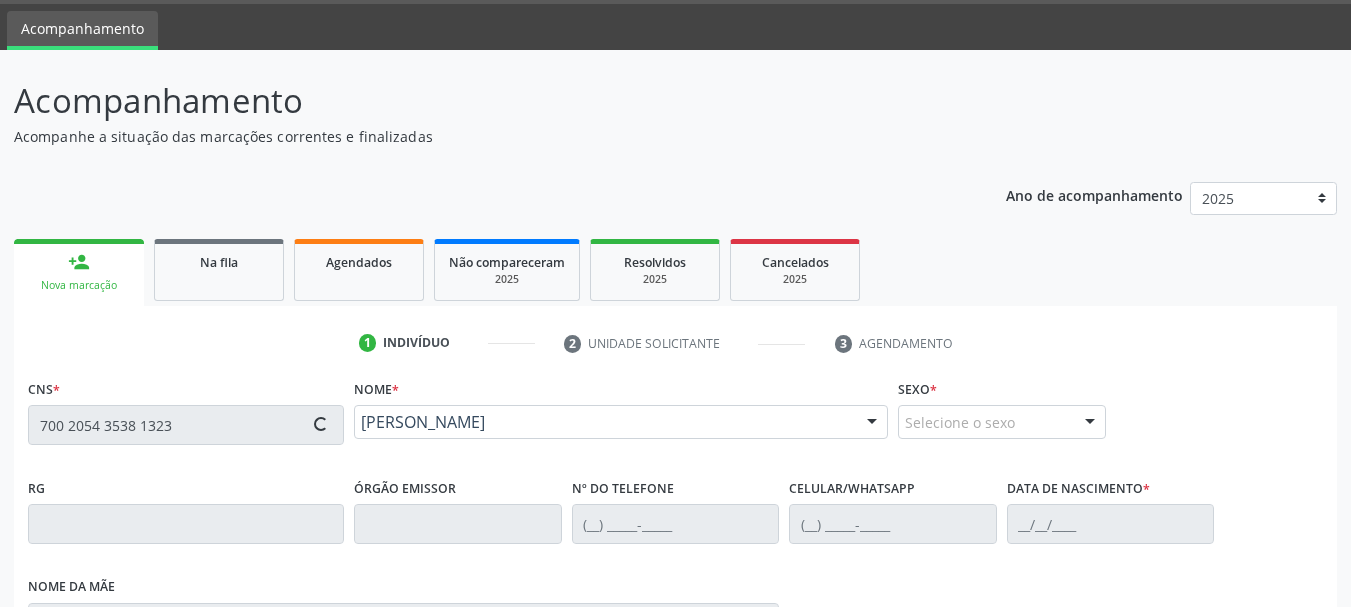 type on "[PHONE_NUMBER]" 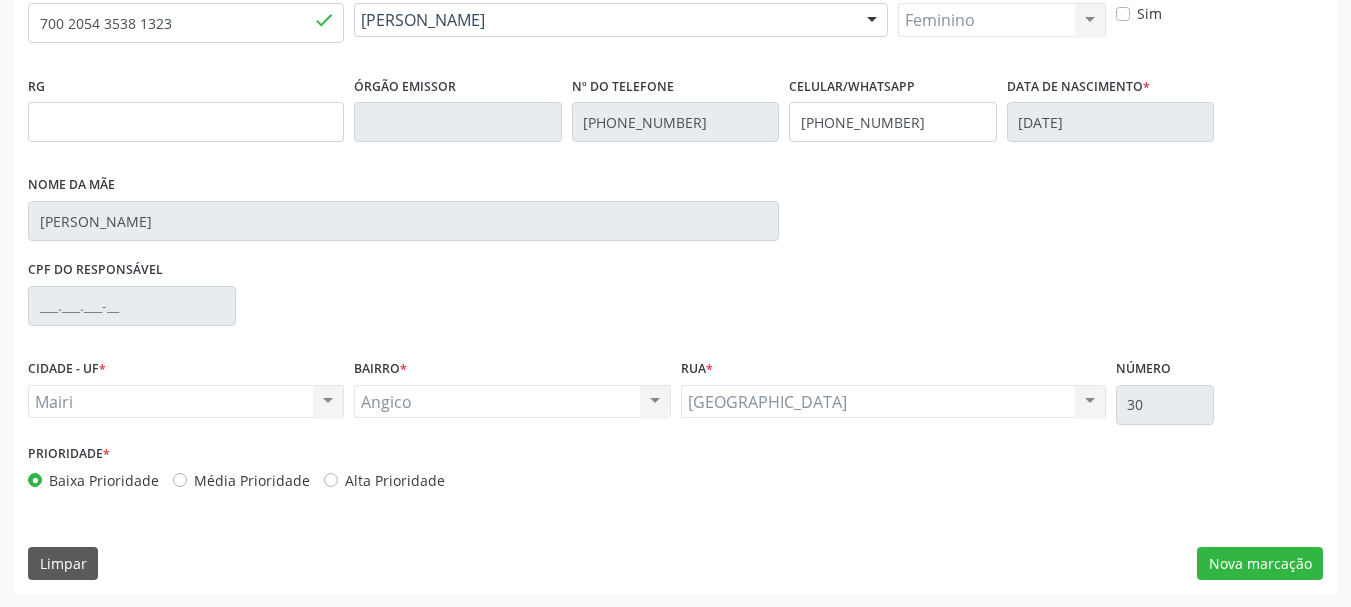 scroll, scrollTop: 463, scrollLeft: 0, axis: vertical 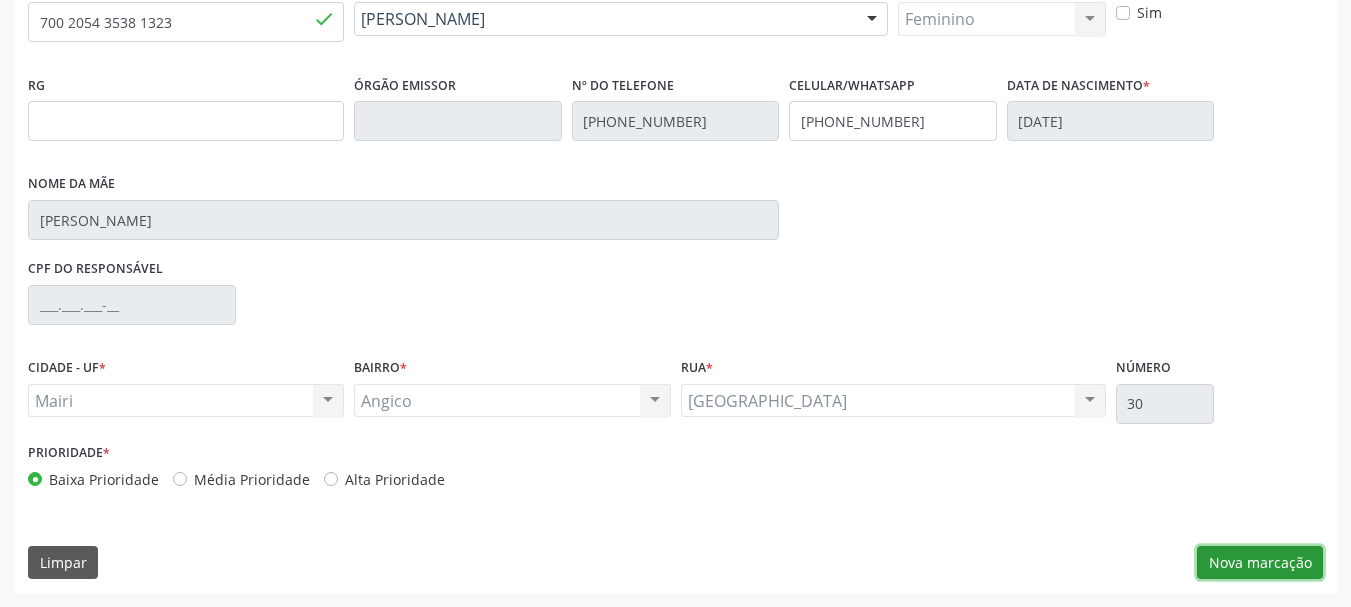 click on "Nova marcação" at bounding box center (1260, 563) 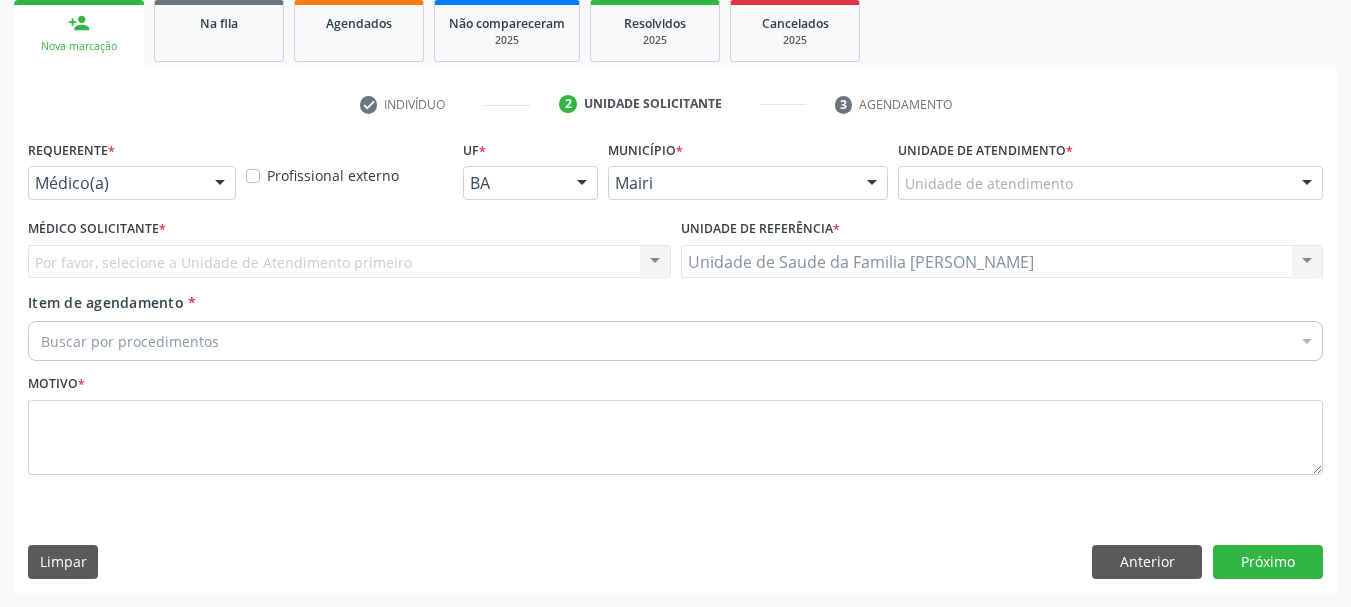 scroll, scrollTop: 299, scrollLeft: 0, axis: vertical 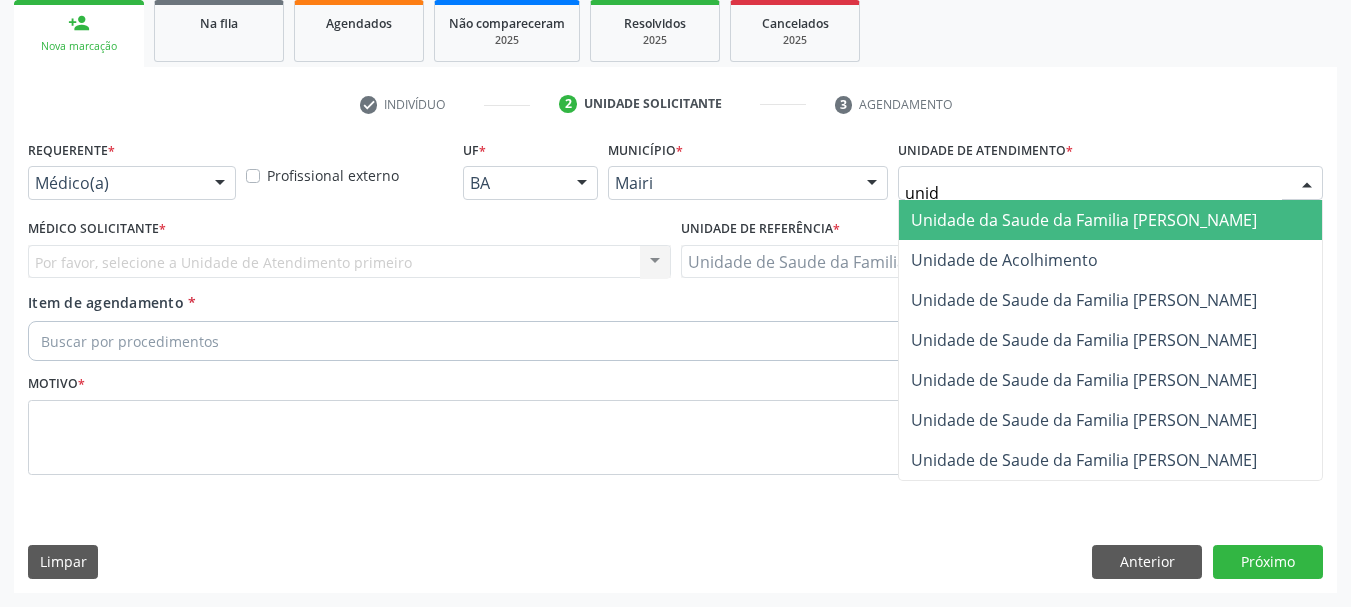 type on "unida" 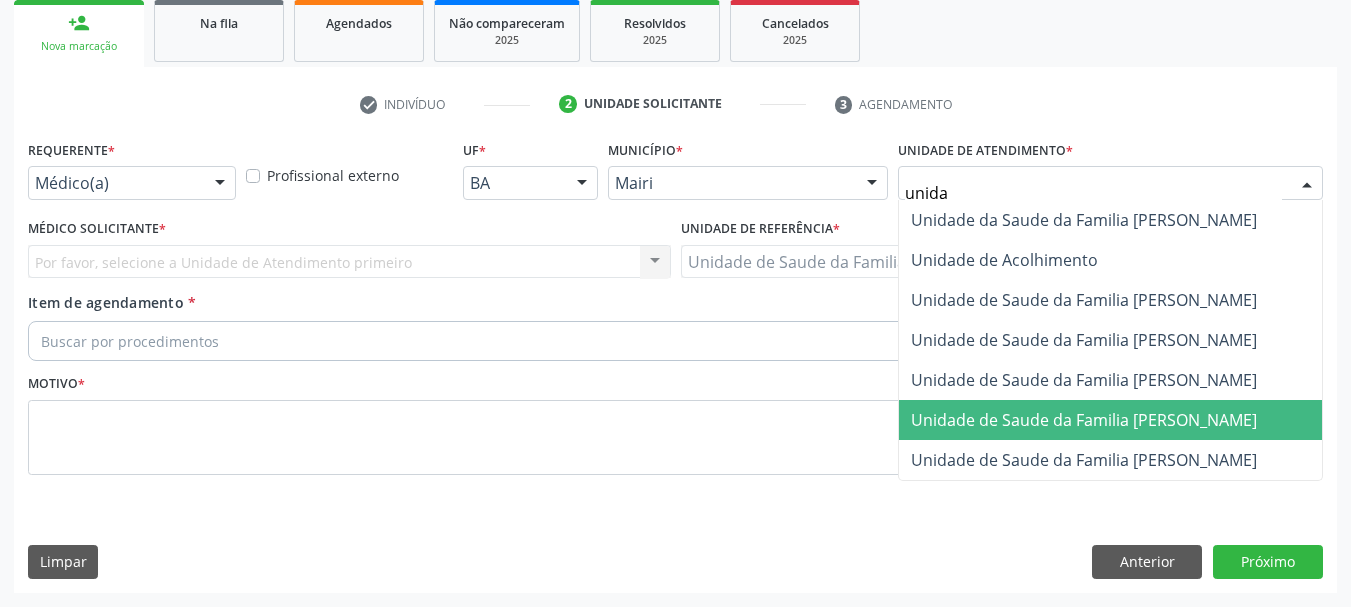 click on "Unidade de Saude da Familia [PERSON_NAME]" at bounding box center (1084, 420) 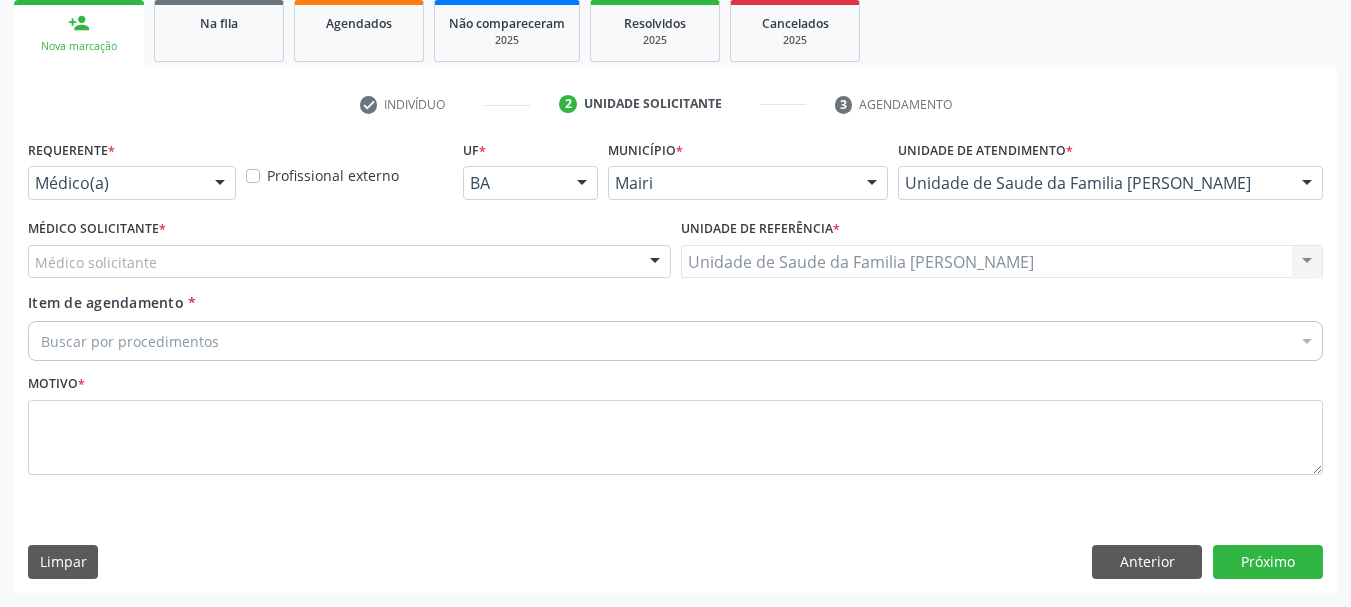 click on "Médico solicitante" at bounding box center (349, 262) 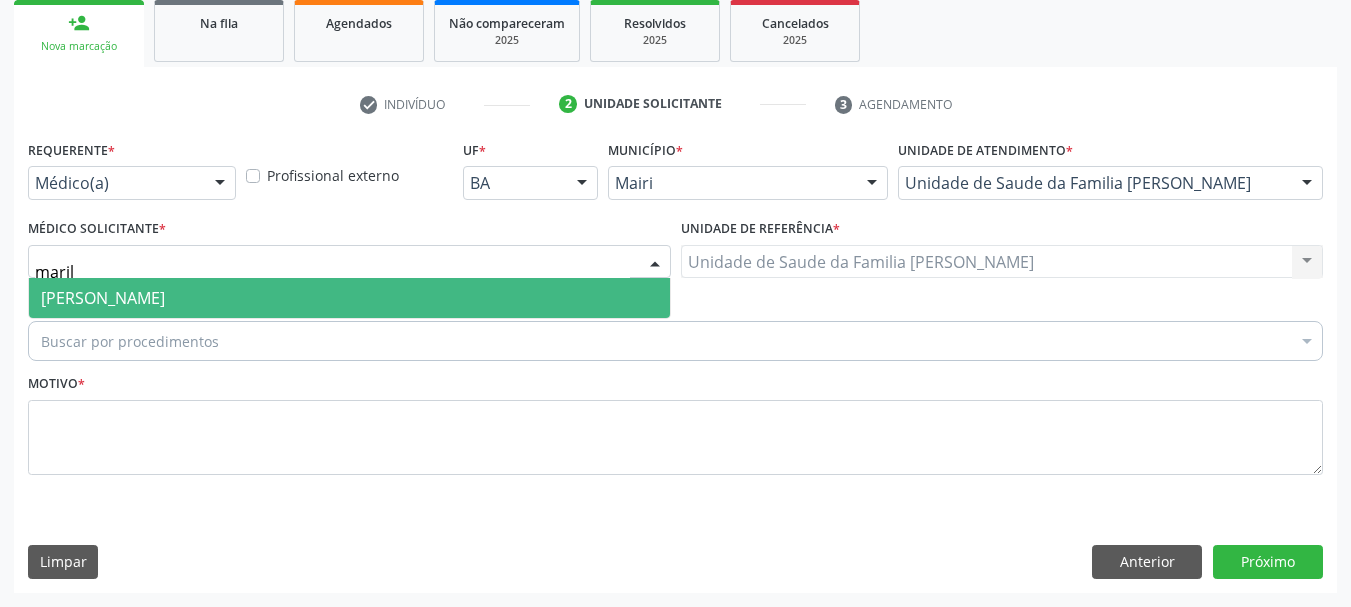 type on "marili" 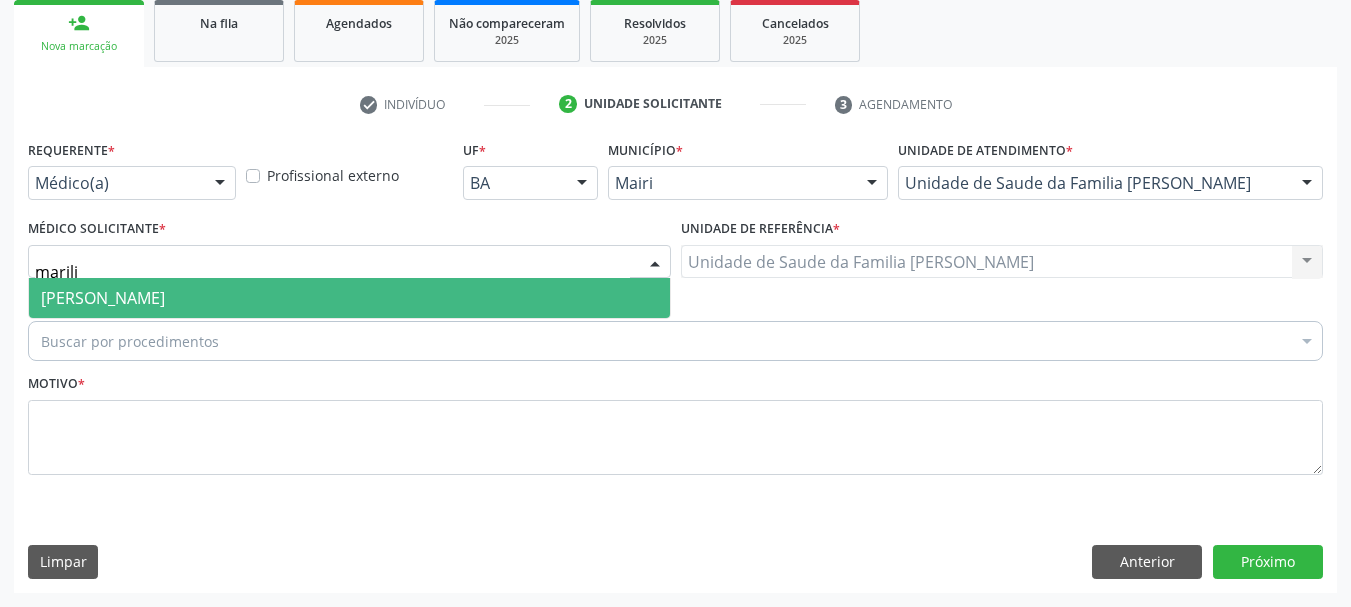 click on "[PERSON_NAME]" at bounding box center [349, 298] 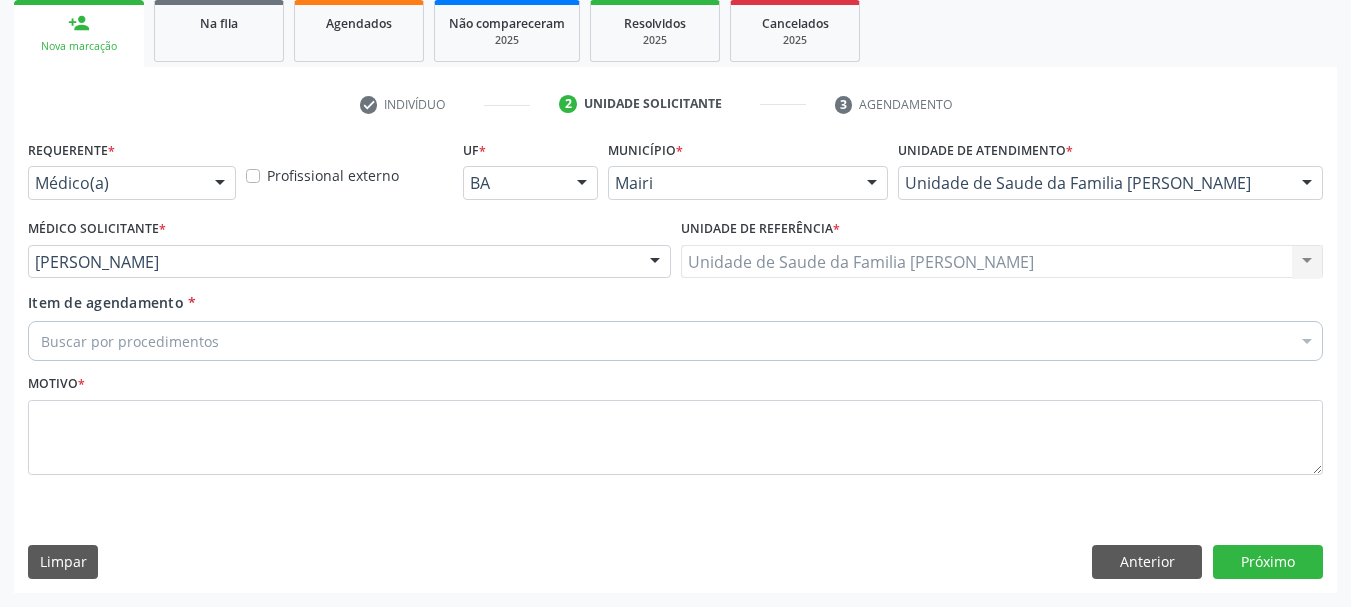 click on "Buscar por procedimentos" at bounding box center (675, 341) 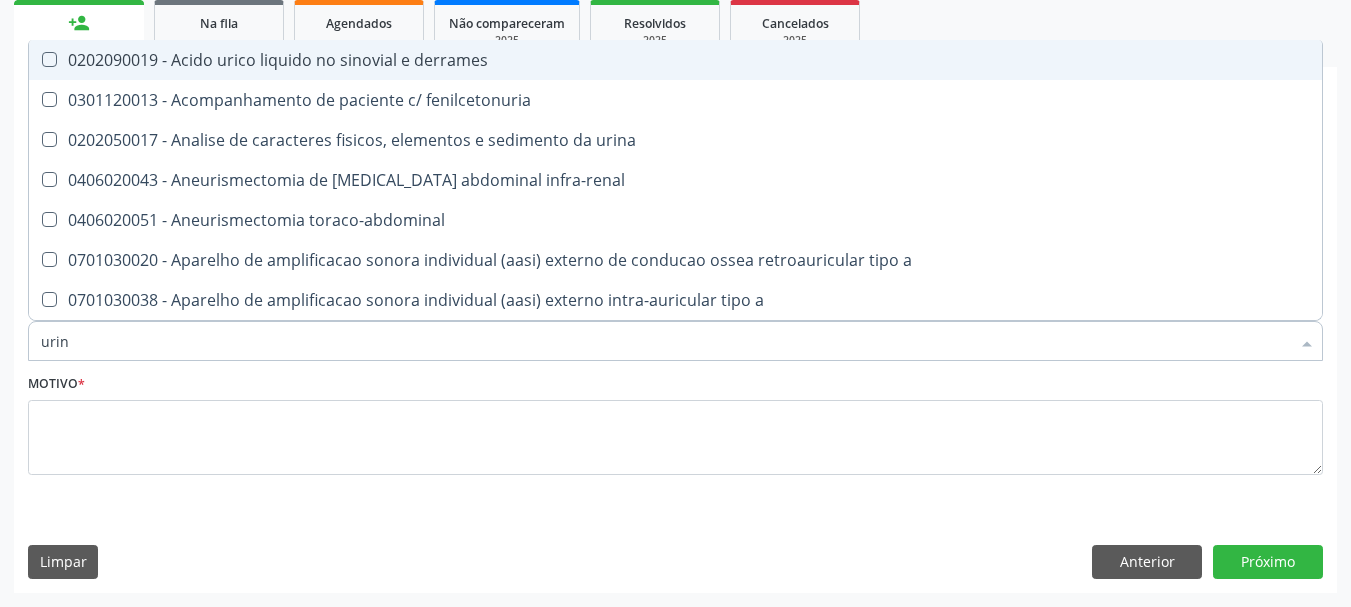 type on "urina" 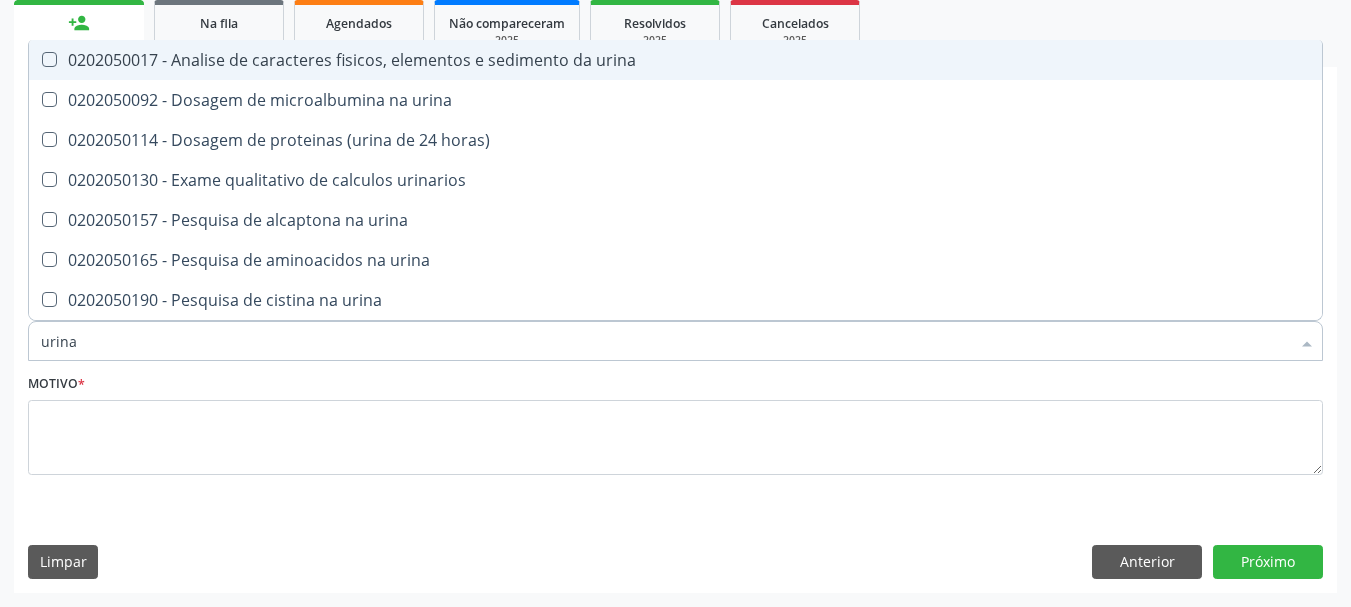 click on "0202050017 - Analise de caracteres fisicos, elementos e sedimento da urina" at bounding box center [675, 60] 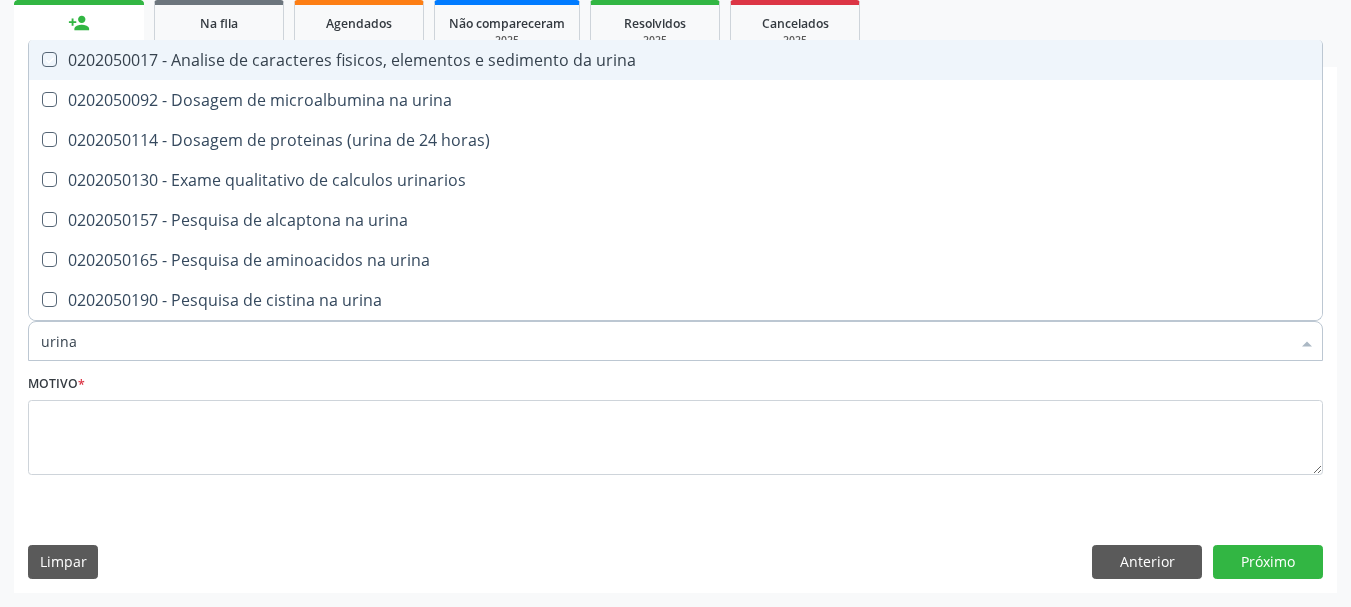 checkbox on "true" 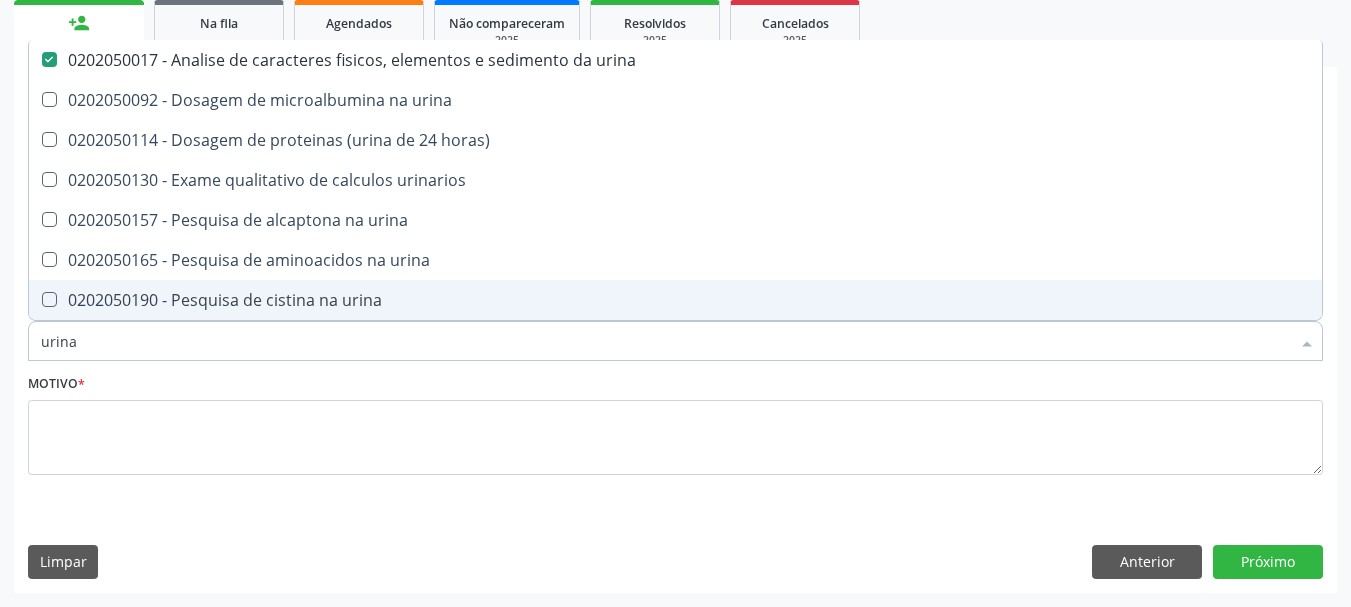 drag, startPoint x: 94, startPoint y: 343, endPoint x: 0, endPoint y: 350, distance: 94.26028 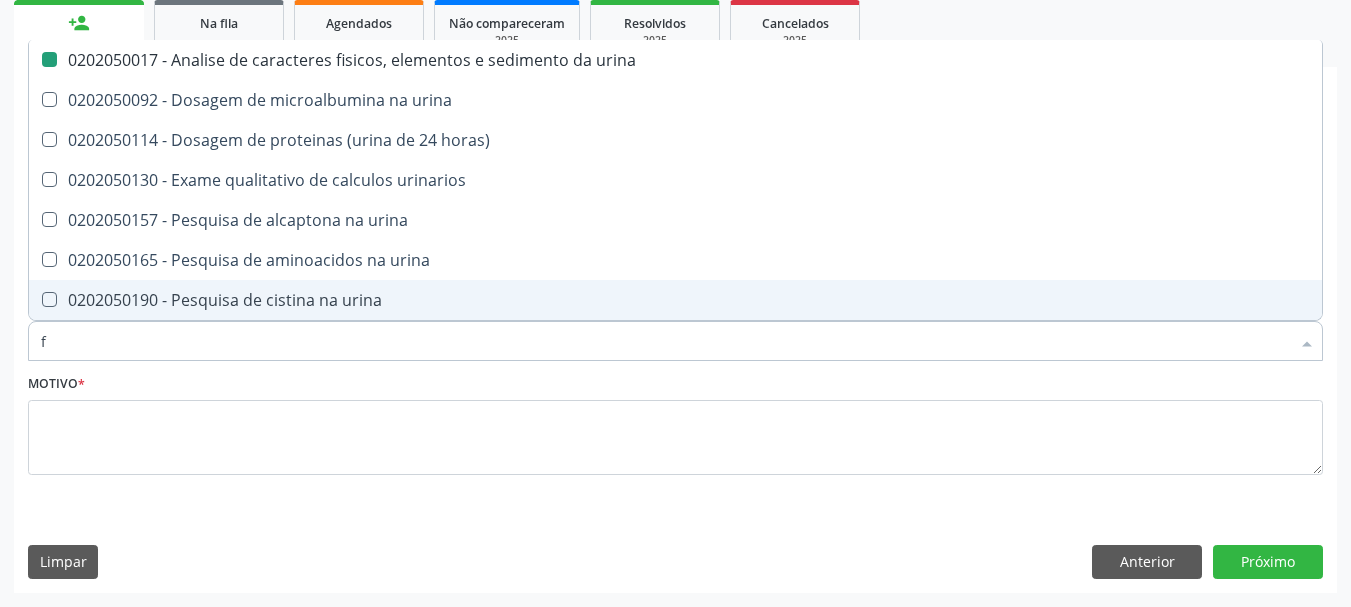 type on "fa" 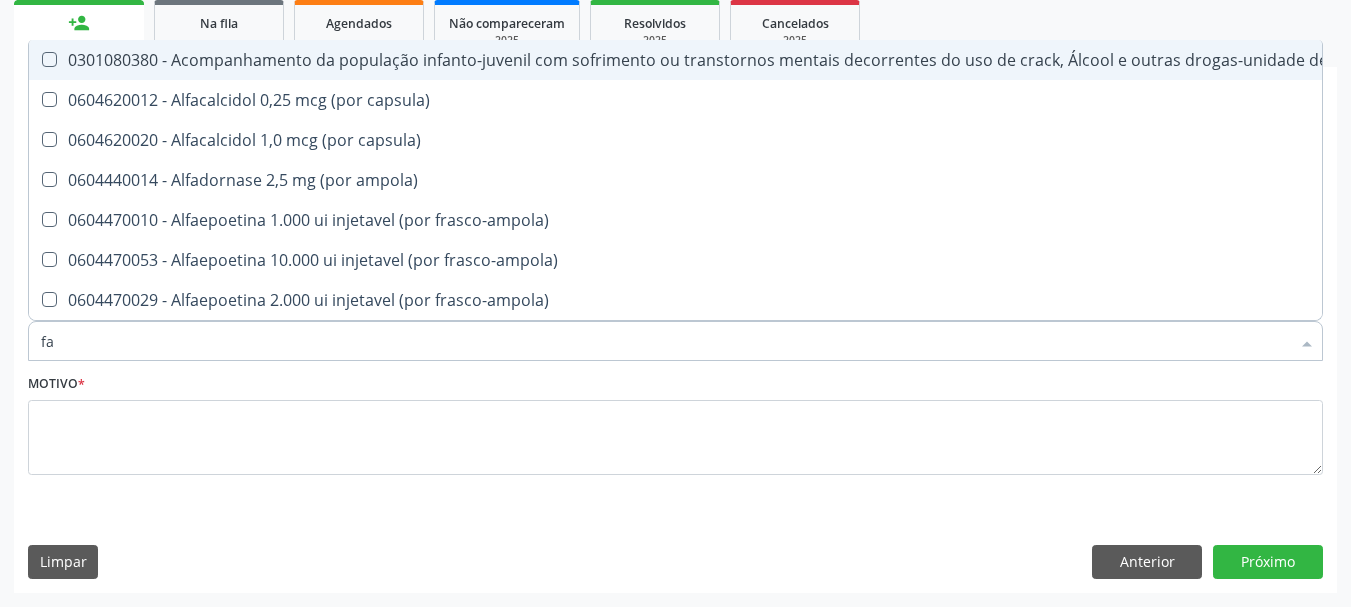 type on "f" 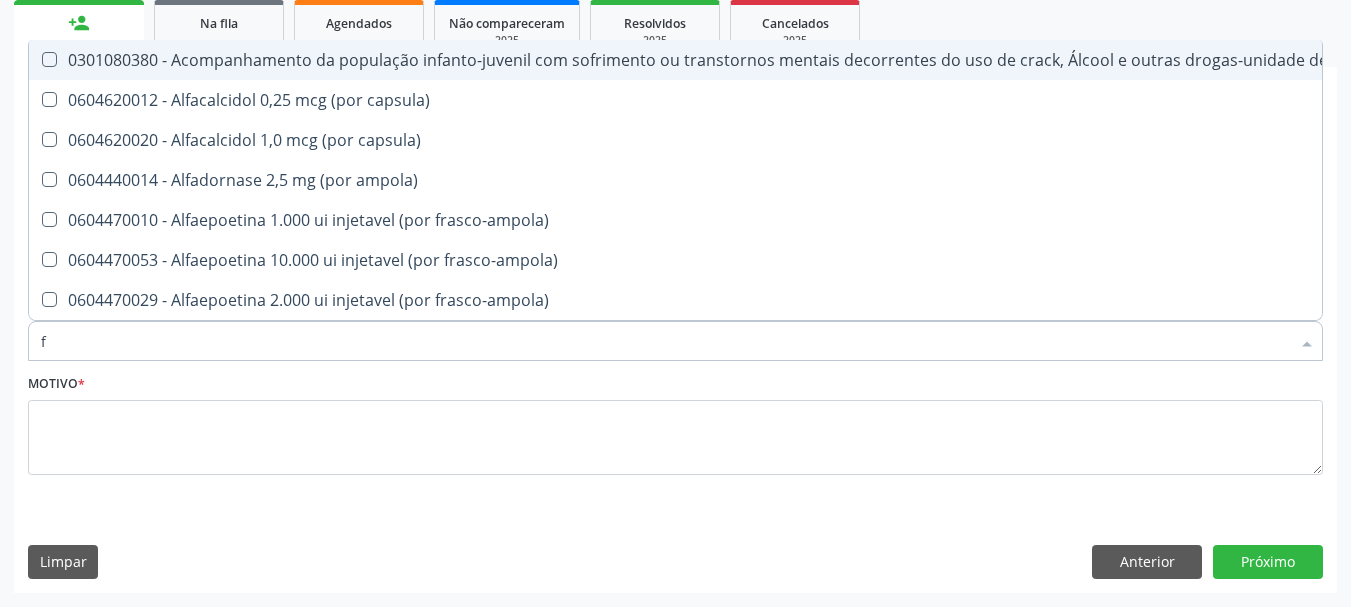 checkbox on "true" 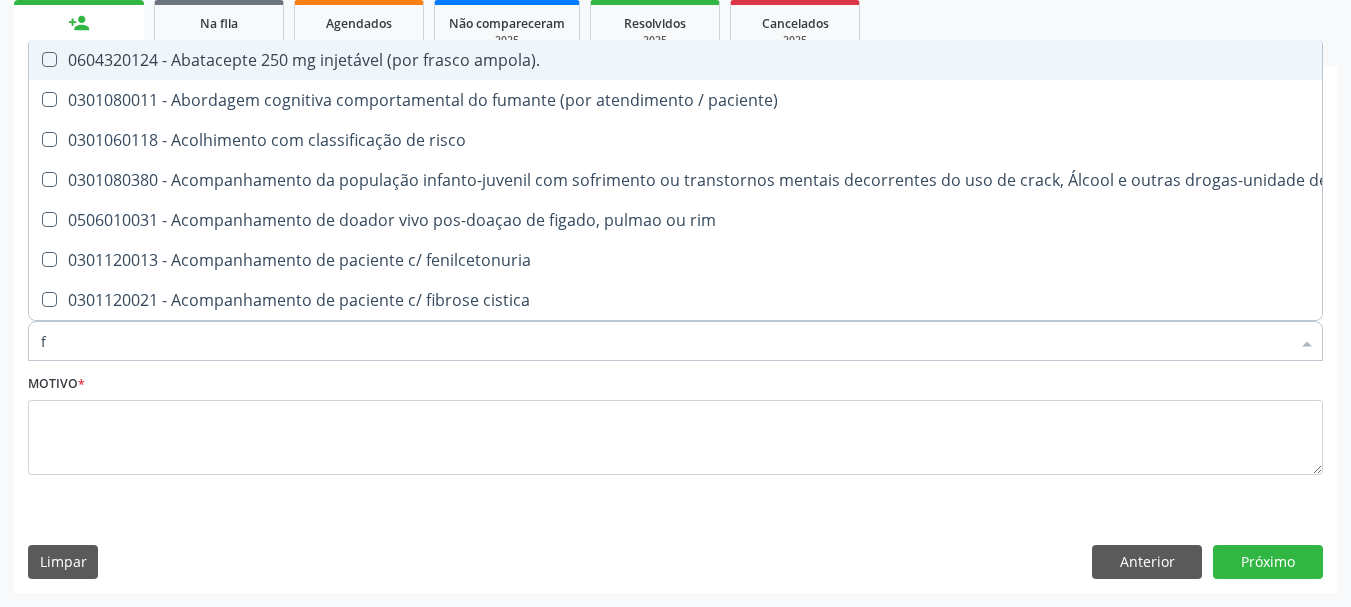 type on "fe" 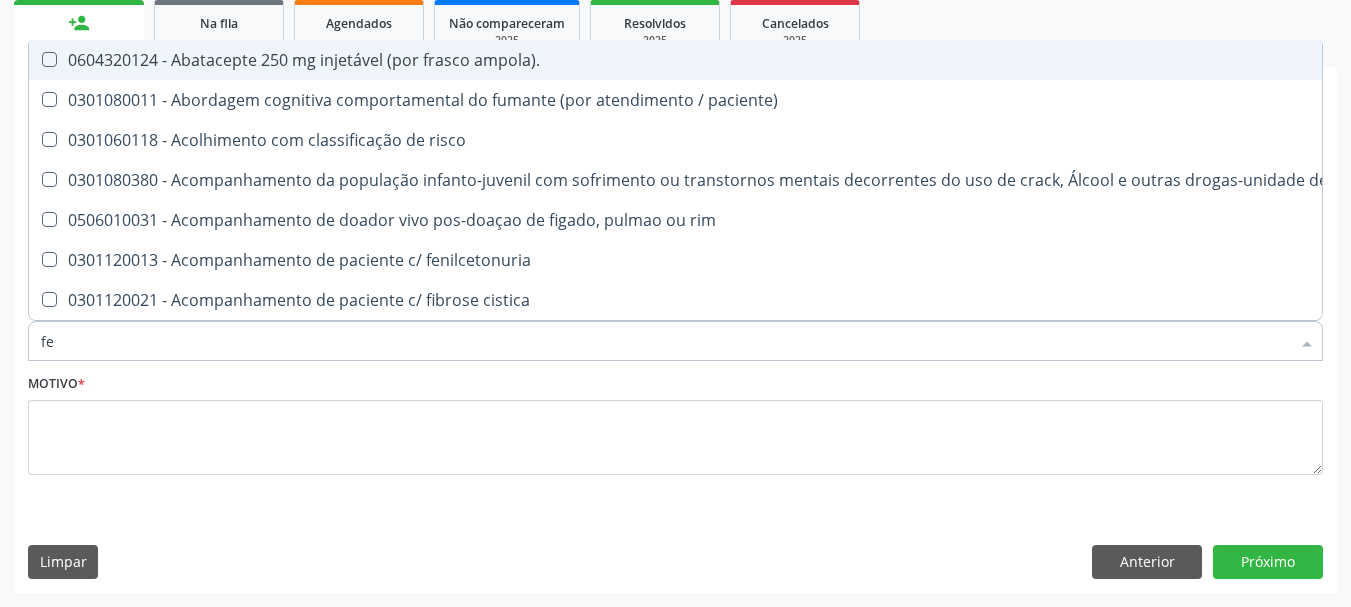 checkbox on "false" 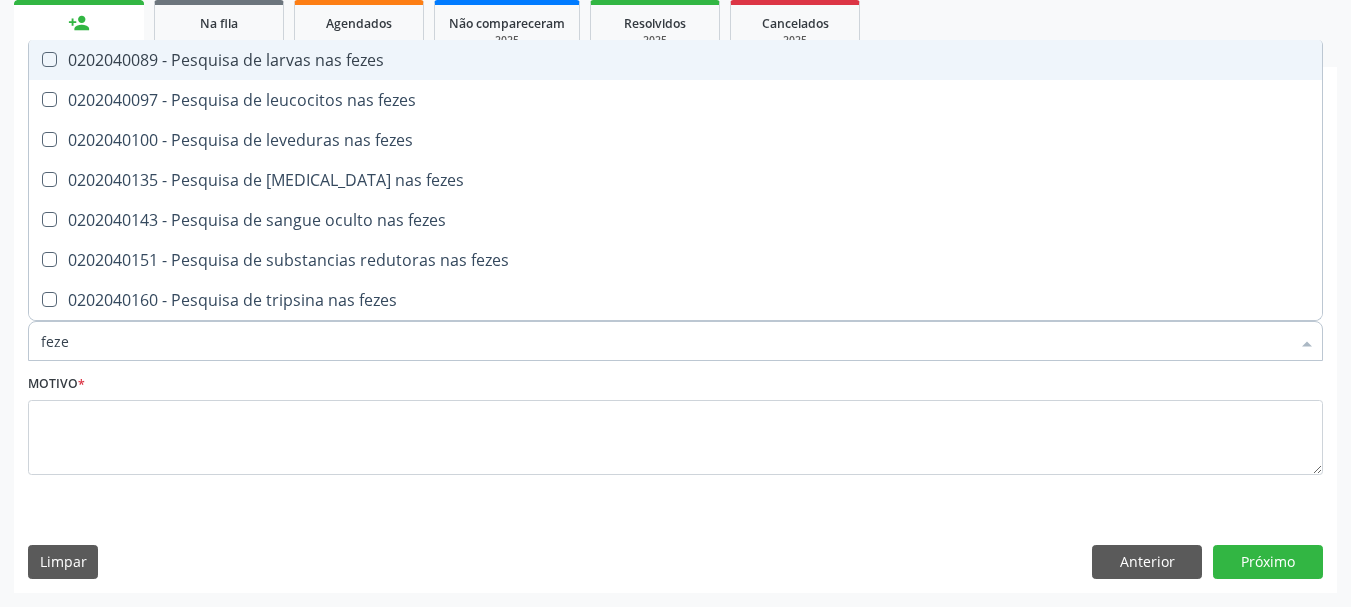 type on "fezes" 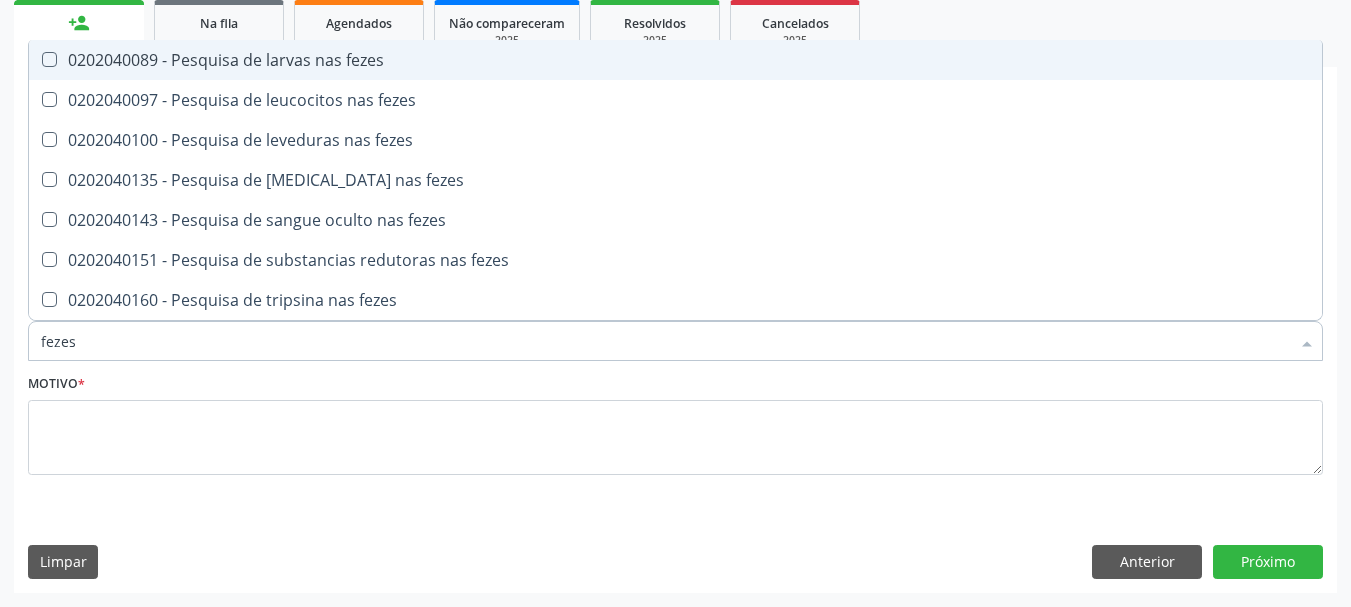click on "0202040089 - Pesquisa de larvas nas fezes" at bounding box center [675, 60] 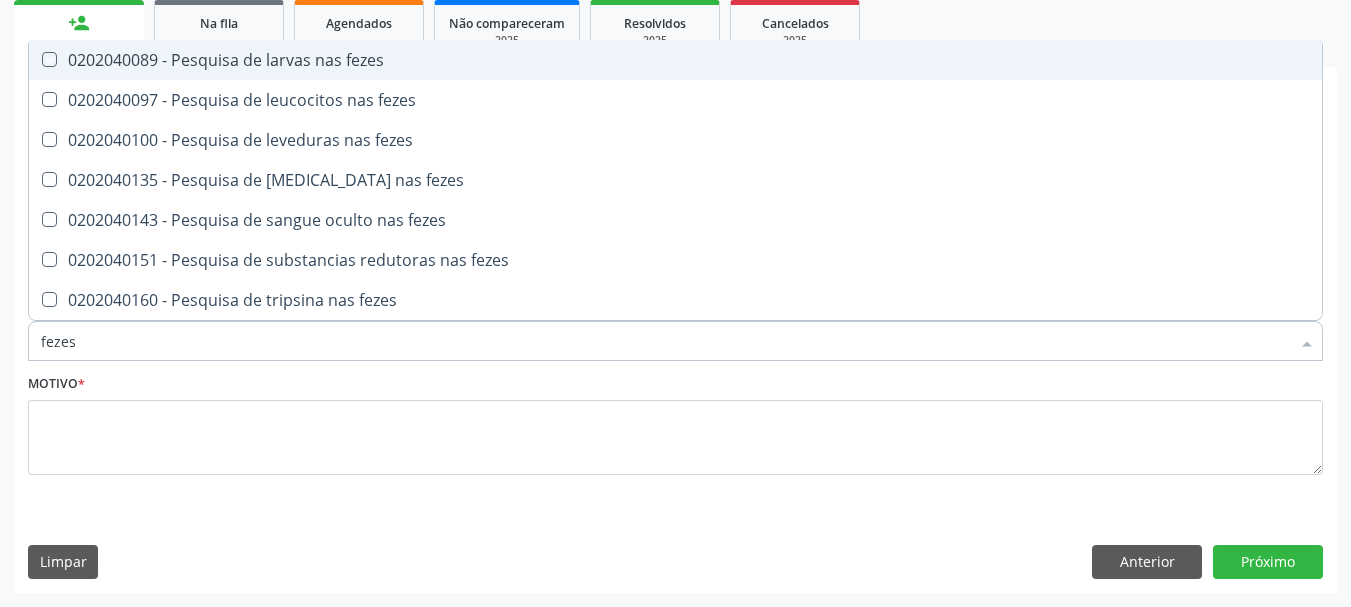 checkbox on "true" 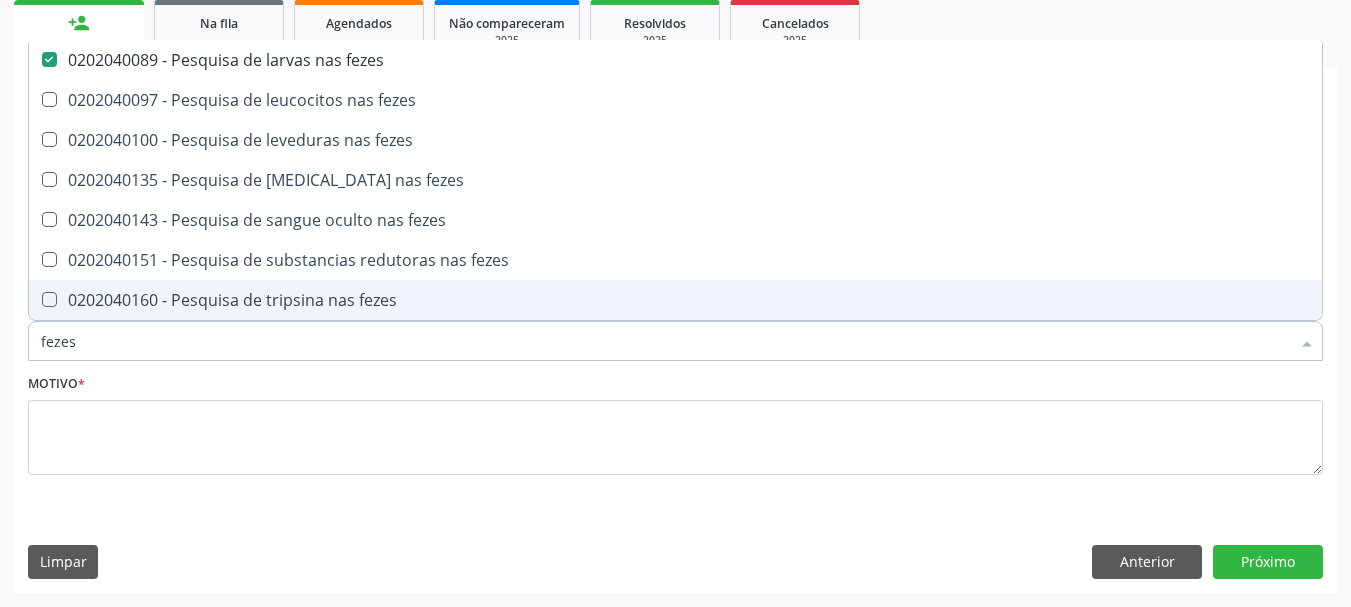 drag, startPoint x: 124, startPoint y: 341, endPoint x: 0, endPoint y: 345, distance: 124.0645 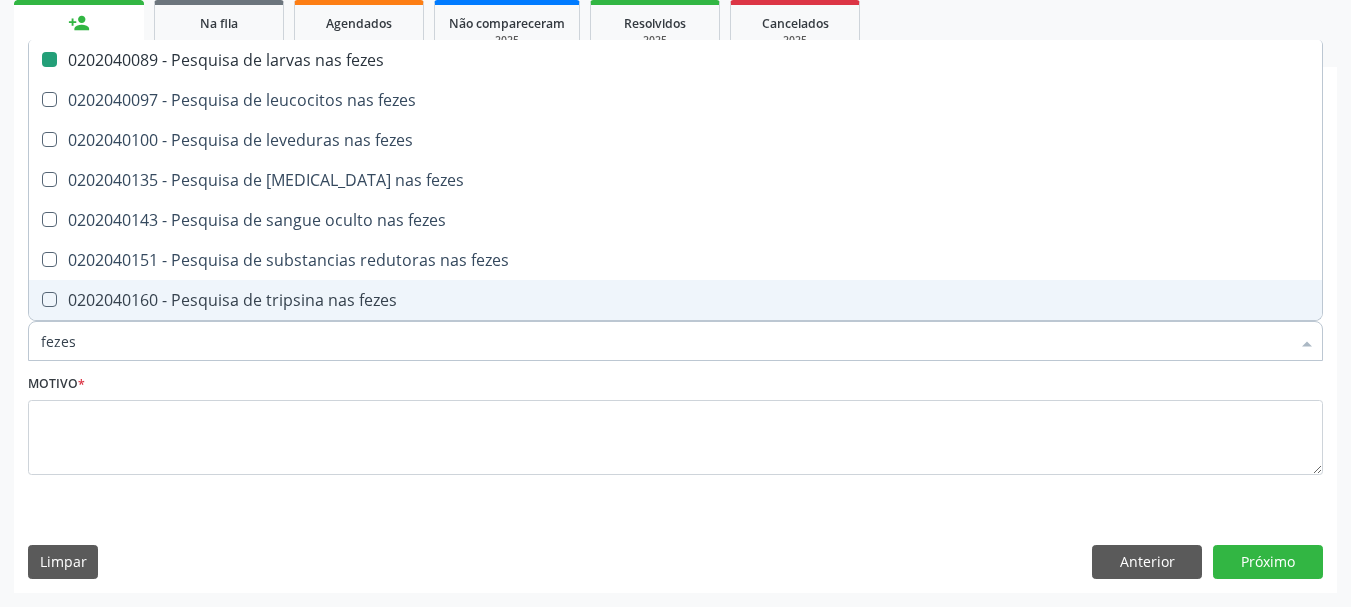 type 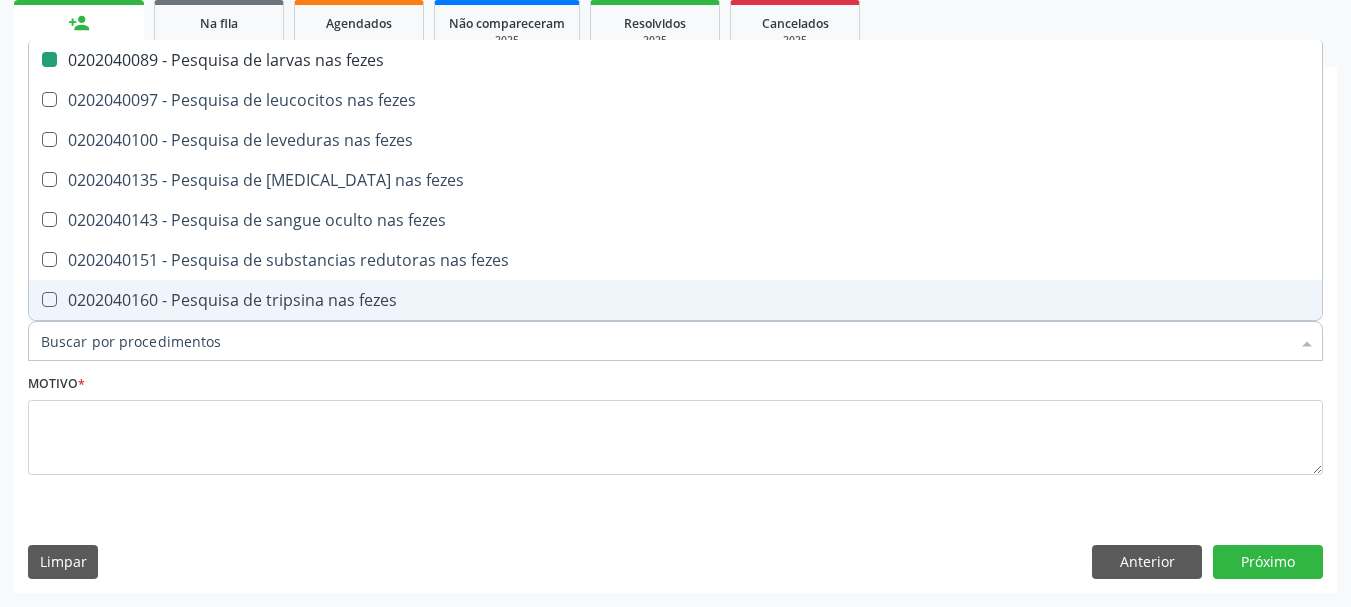 checkbox on "false" 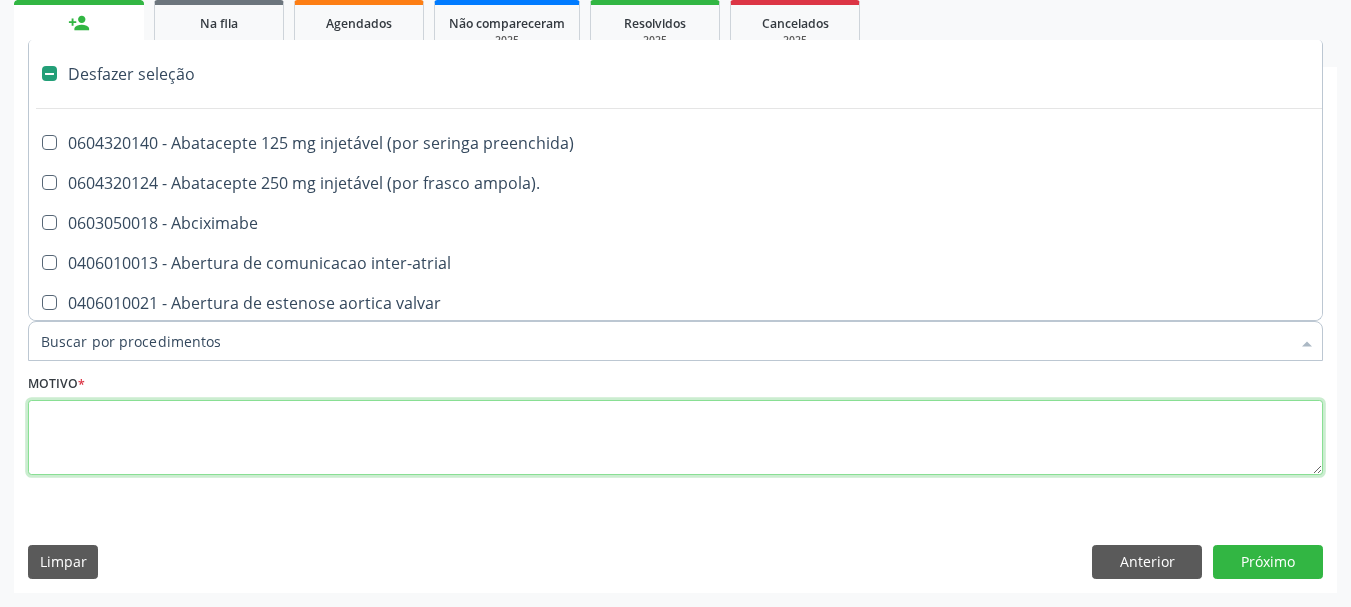 click at bounding box center [675, 438] 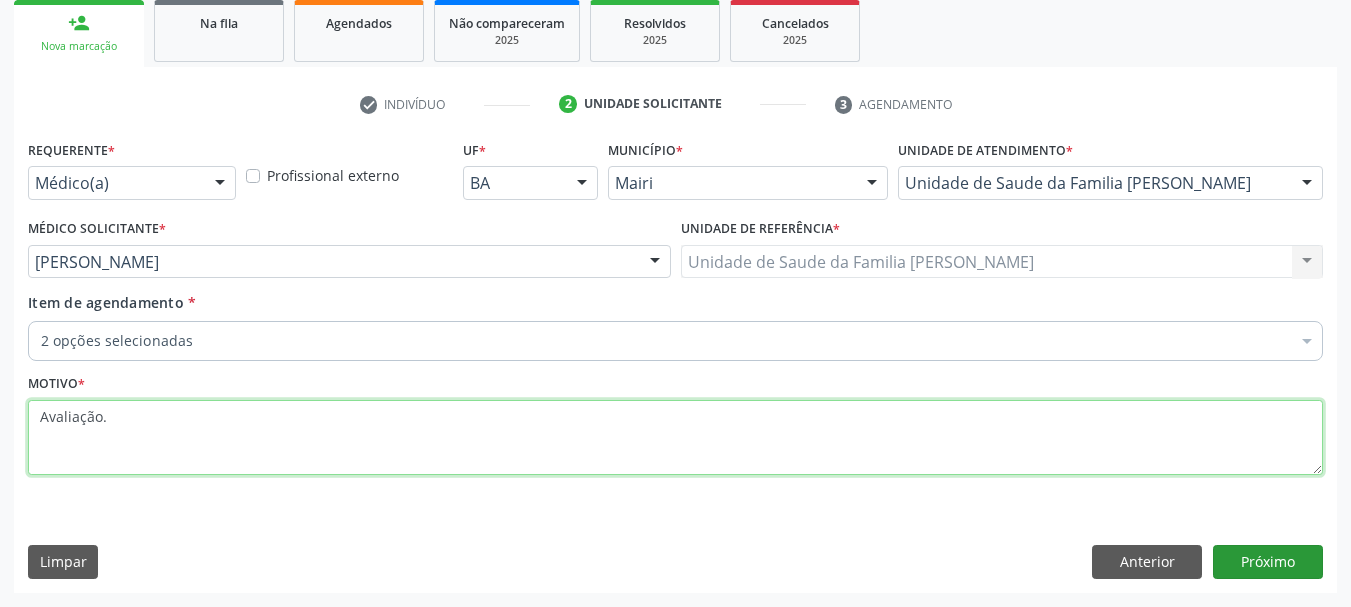 type on "Avaliação." 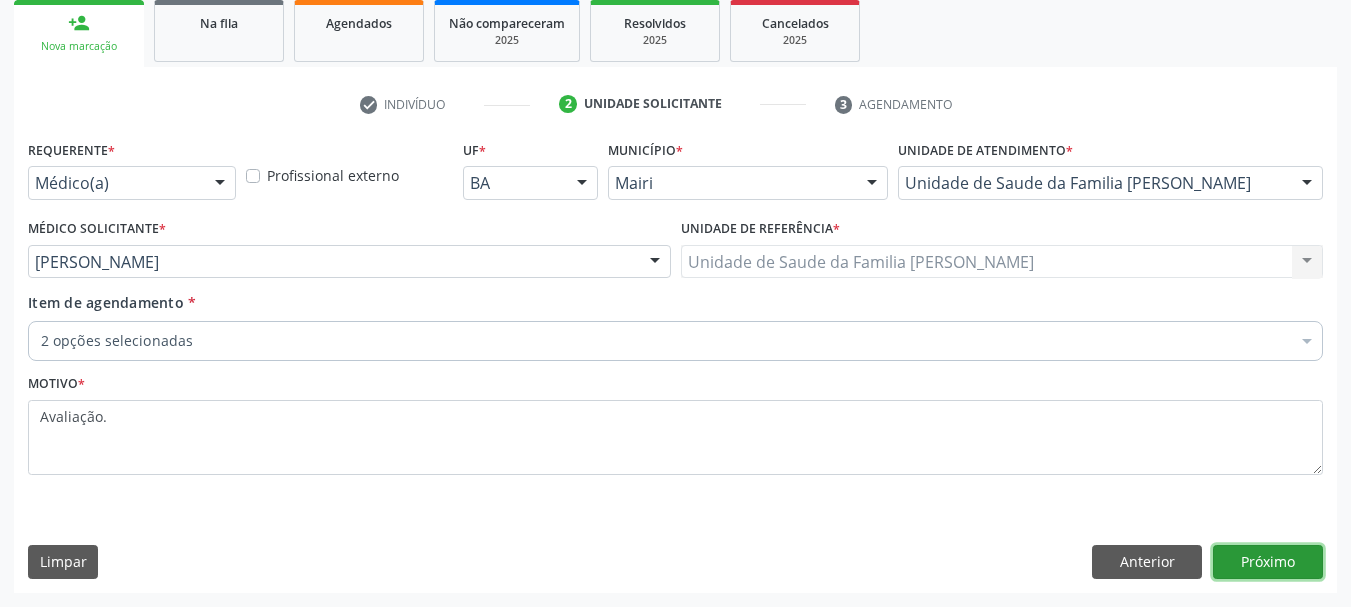 click on "Próximo" at bounding box center (1268, 562) 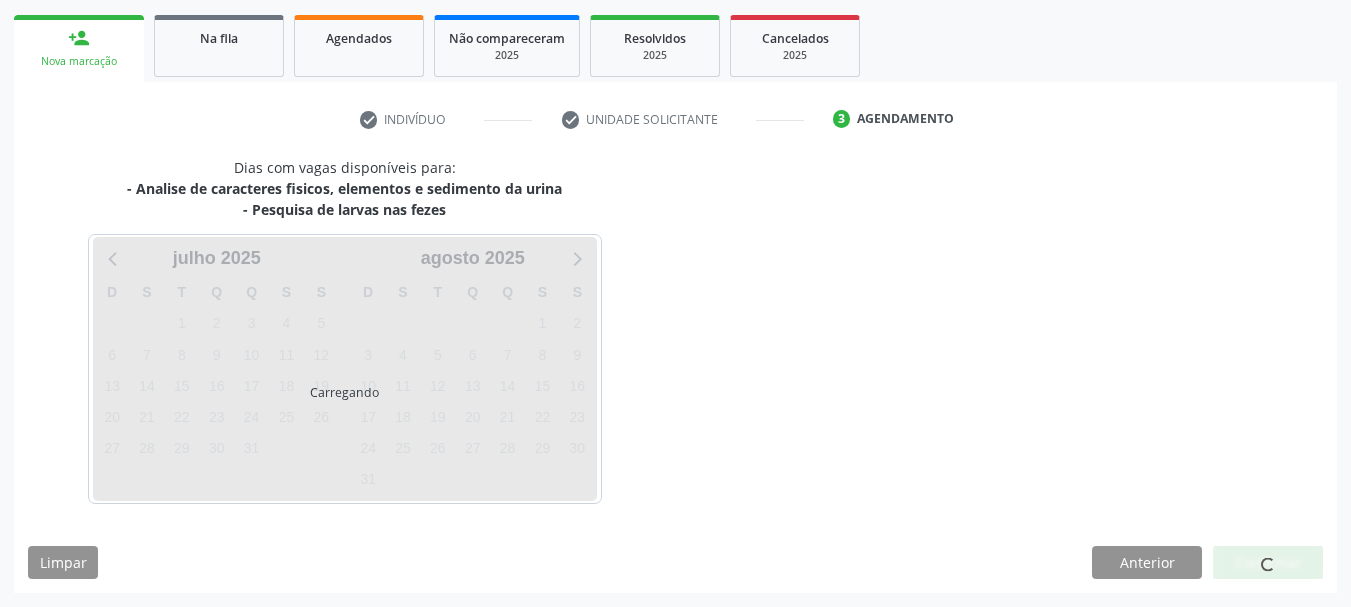 scroll, scrollTop: 284, scrollLeft: 0, axis: vertical 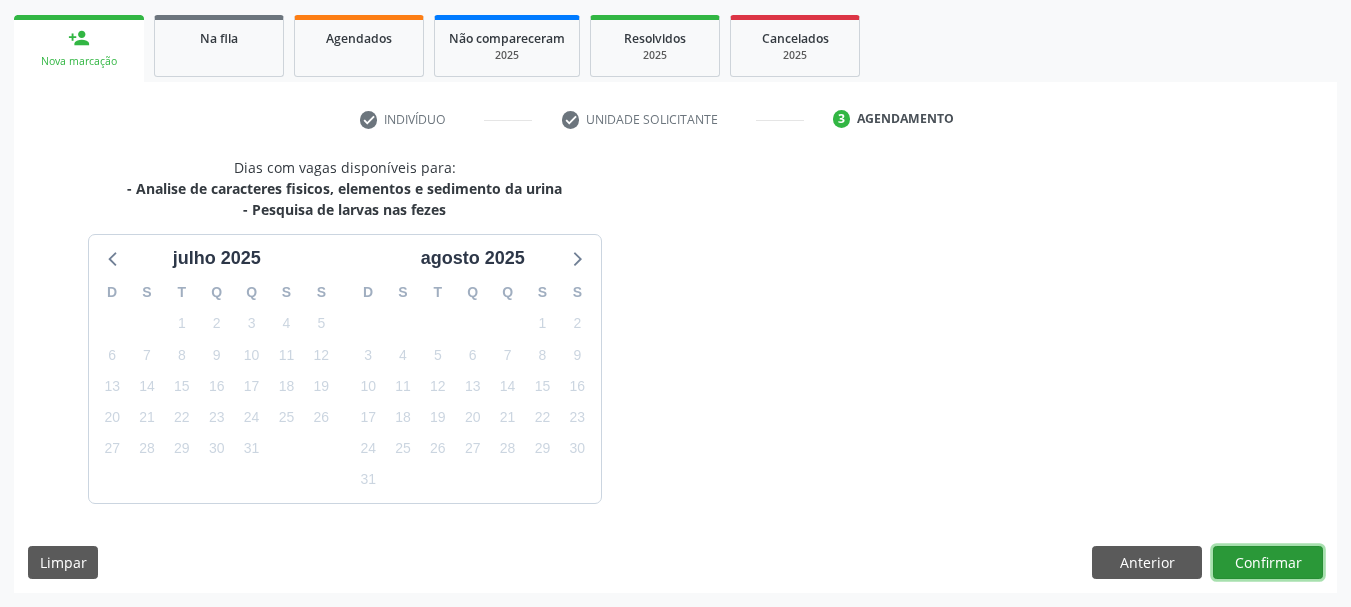 click on "Confirmar" at bounding box center [1268, 563] 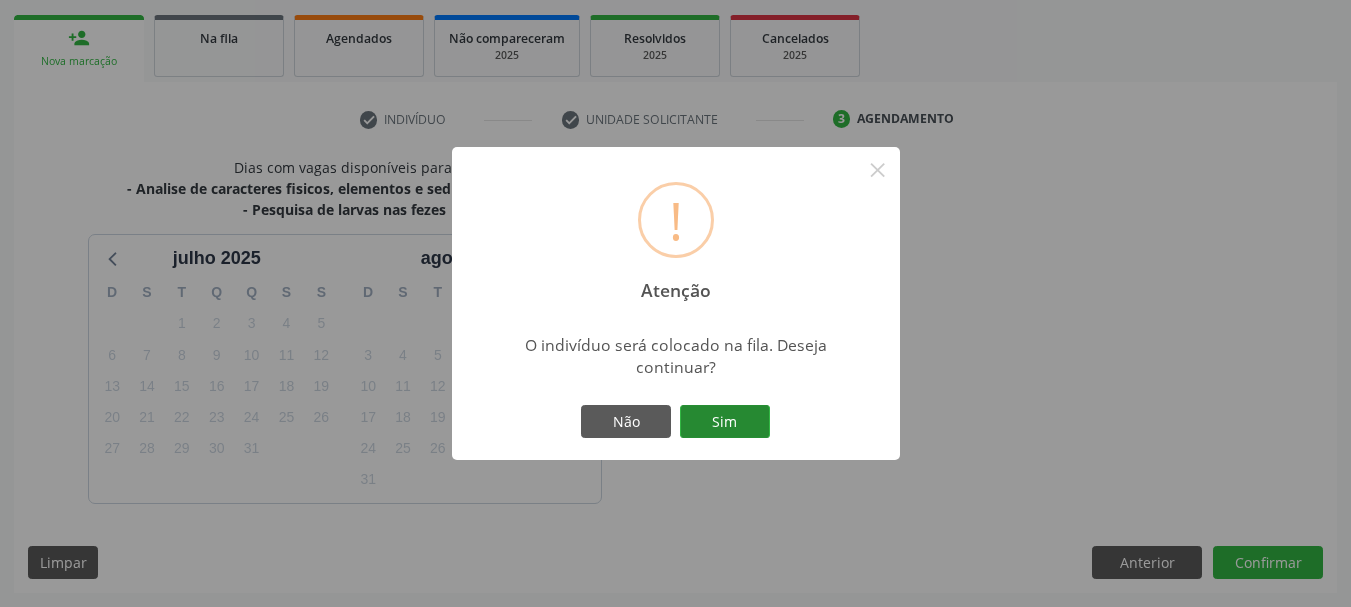click on "Sim" at bounding box center (725, 422) 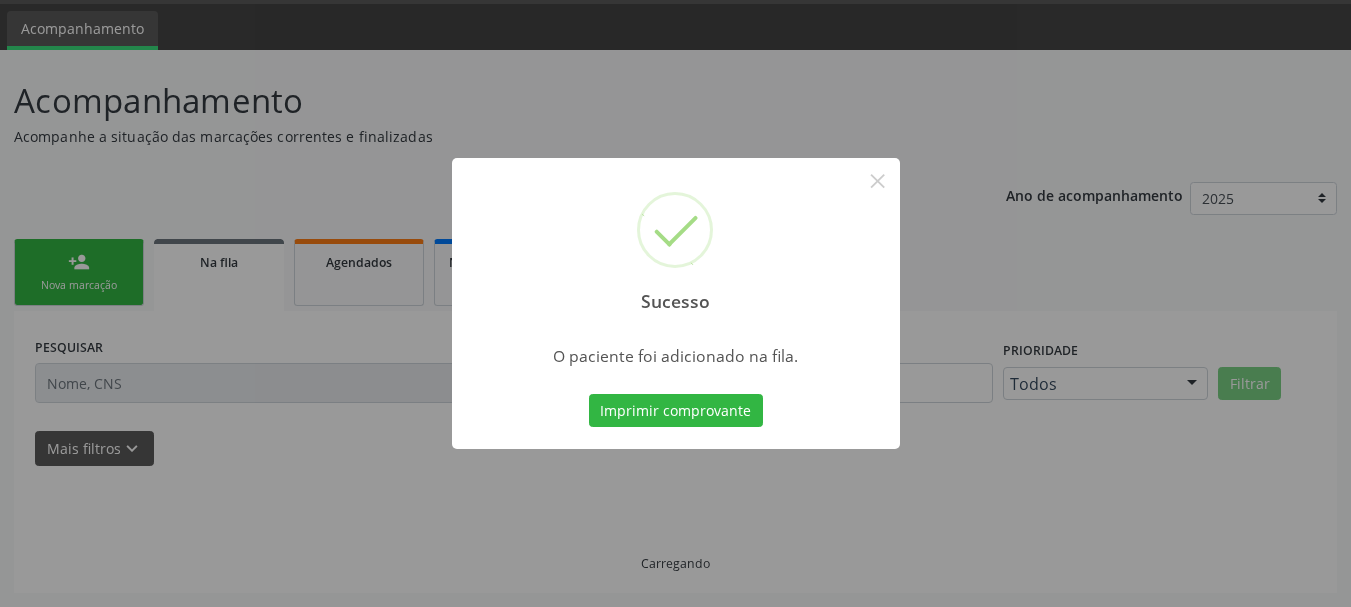 scroll, scrollTop: 60, scrollLeft: 0, axis: vertical 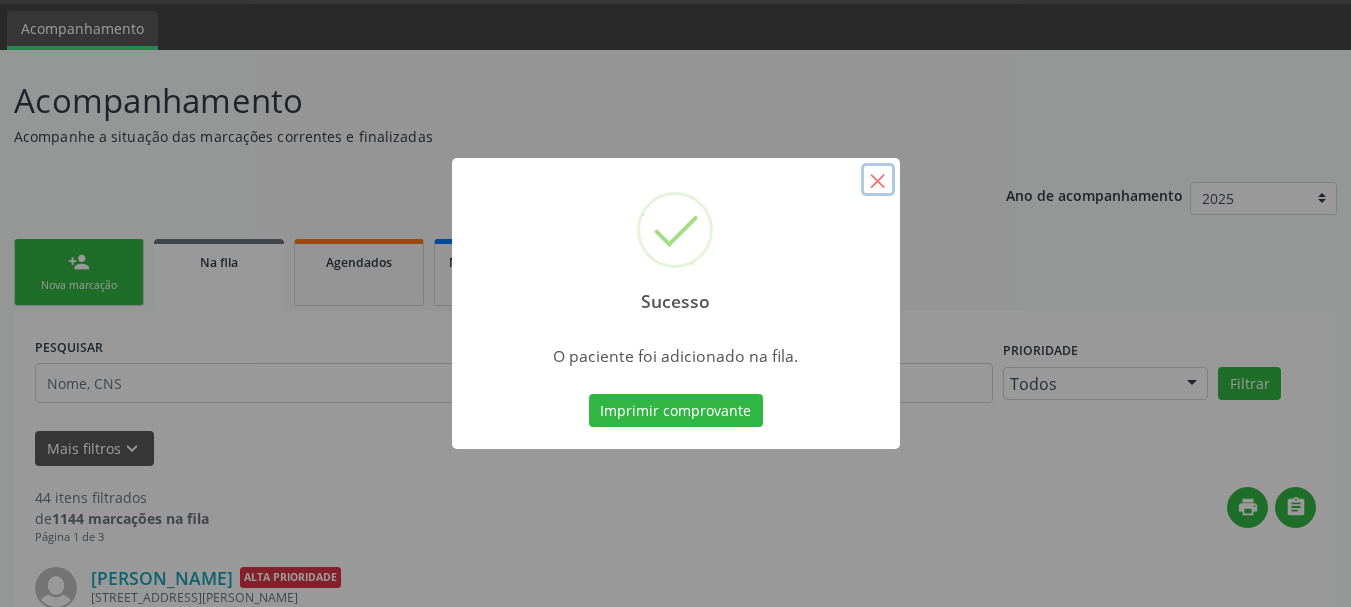 click on "×" at bounding box center [878, 180] 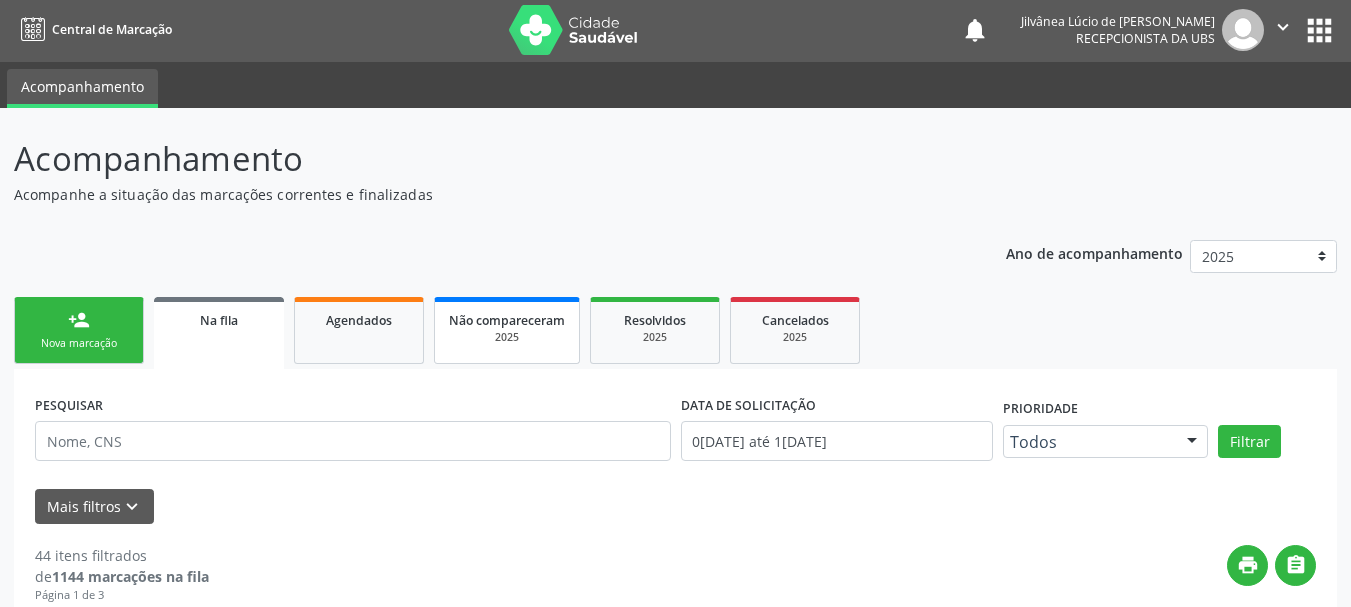 scroll, scrollTop: 0, scrollLeft: 0, axis: both 